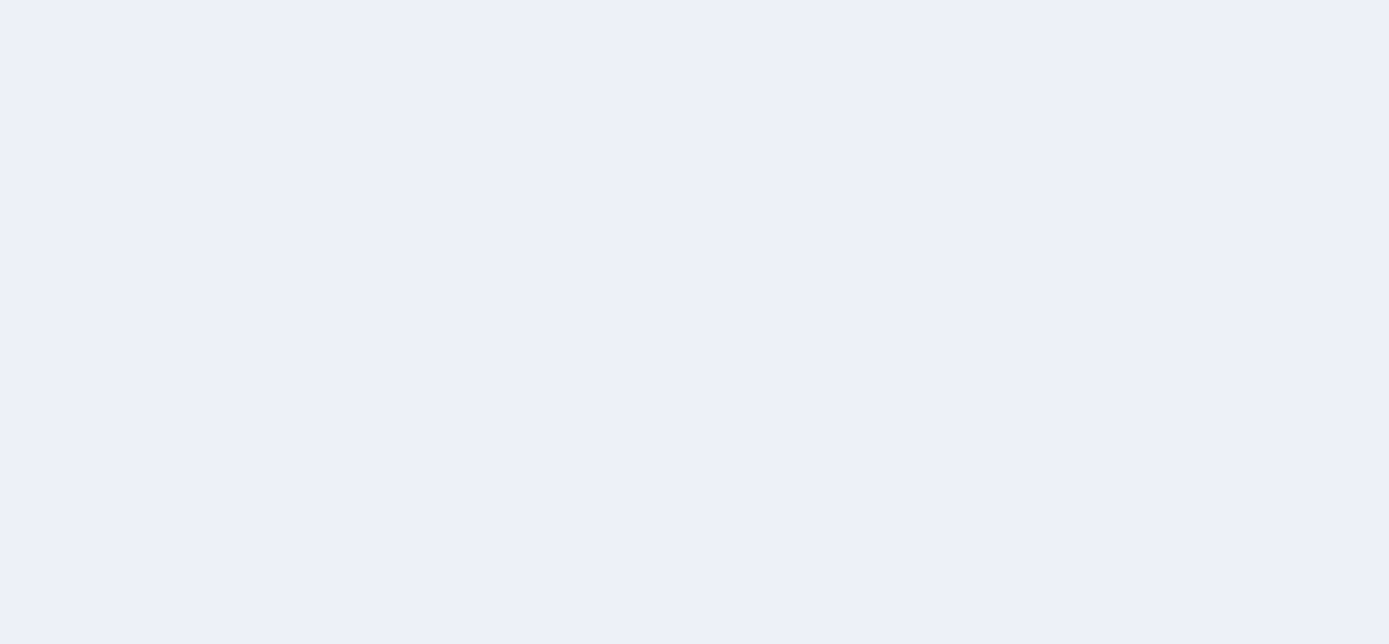 scroll, scrollTop: 0, scrollLeft: 0, axis: both 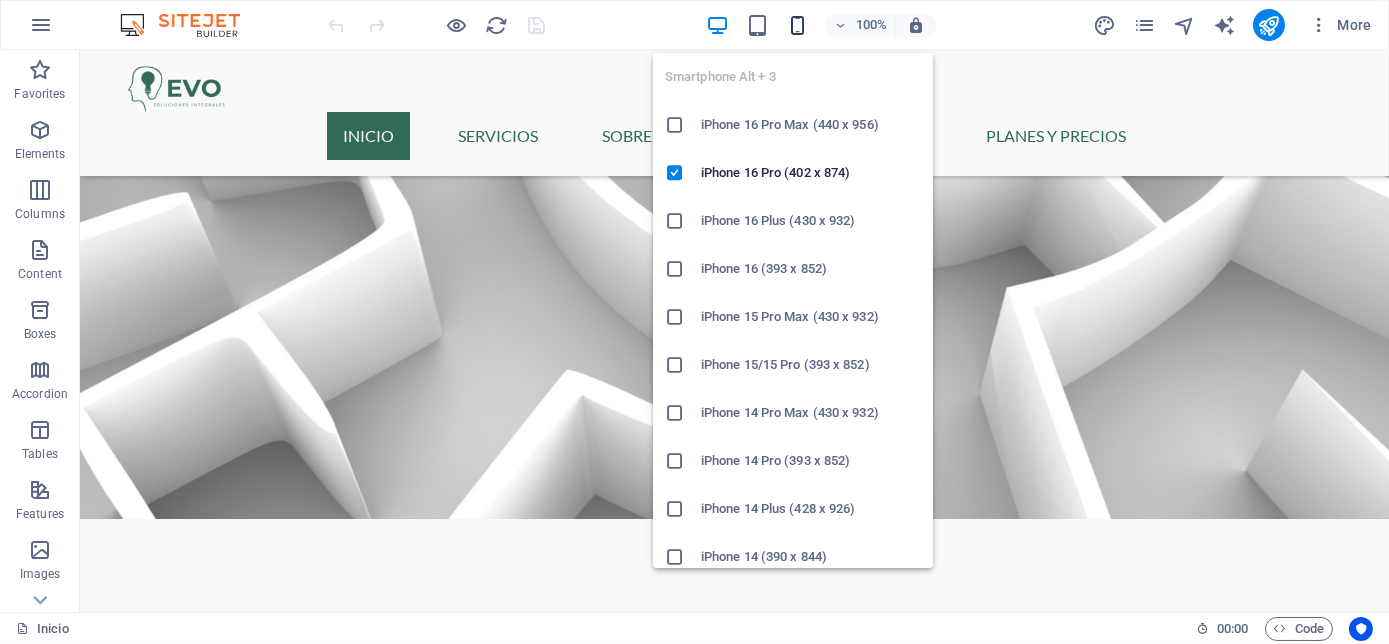 click at bounding box center (797, 25) 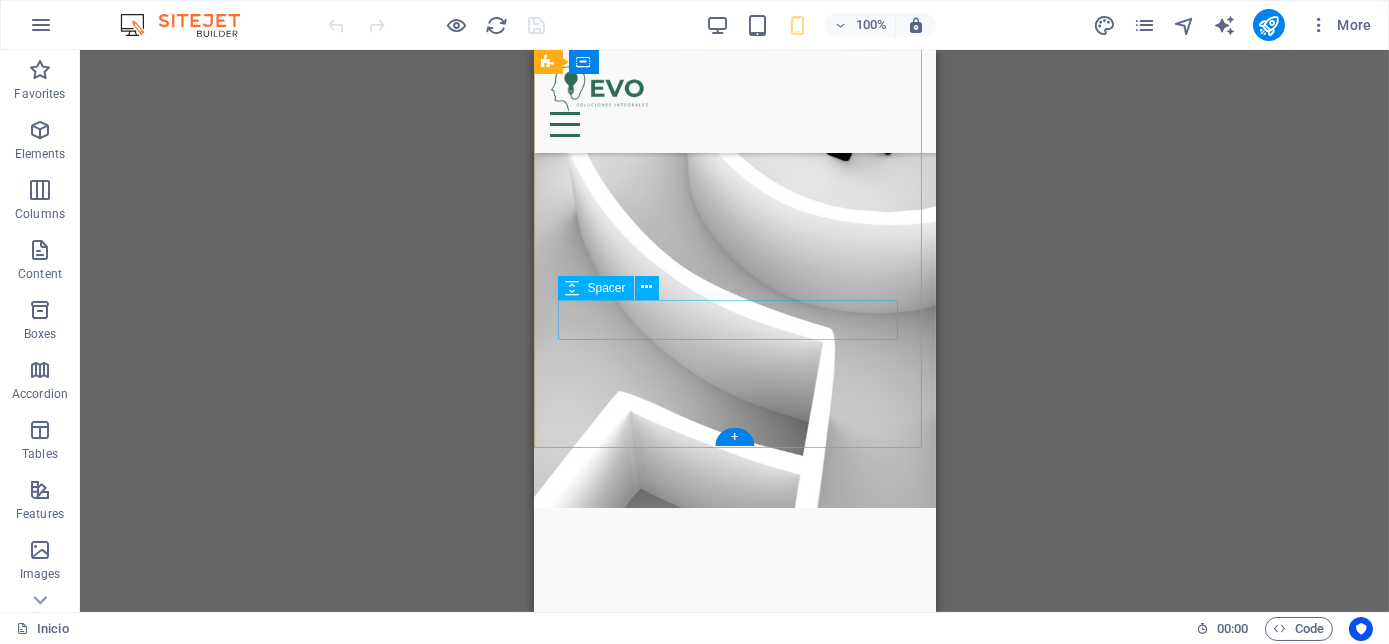 scroll, scrollTop: 242, scrollLeft: 0, axis: vertical 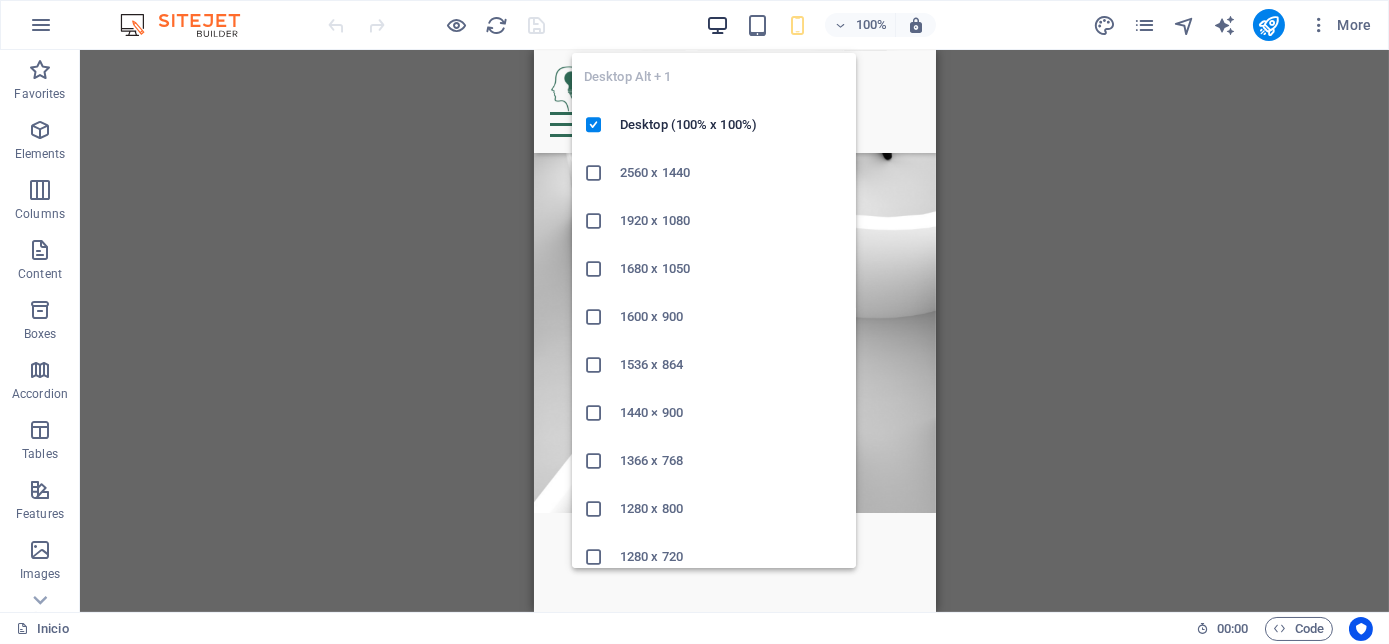 click at bounding box center [717, 25] 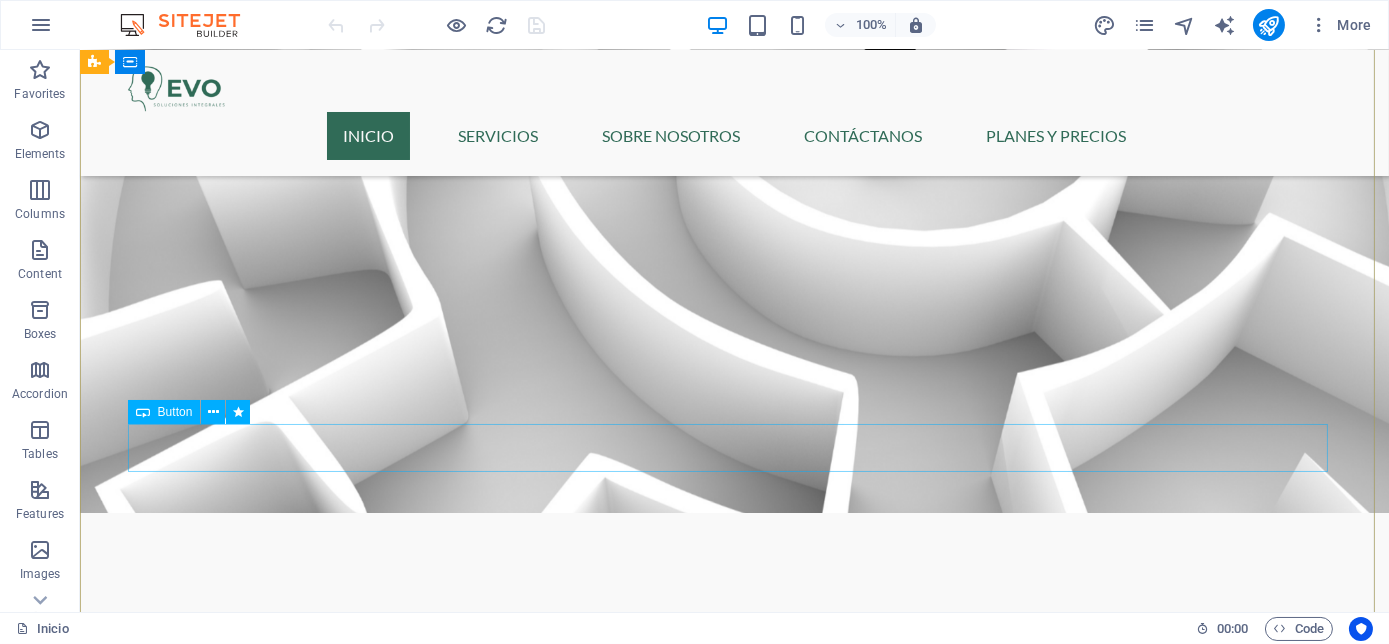 click on "Agenda una llamada" at bounding box center [735, 1026] 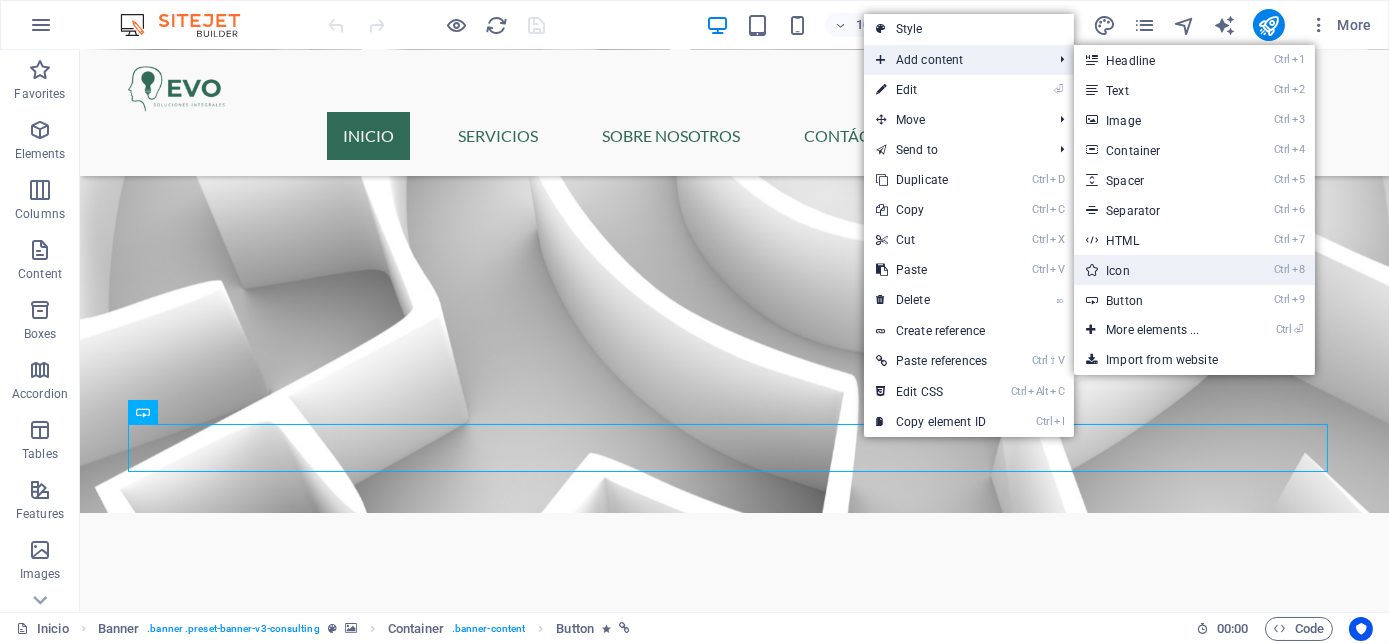 click on "Ctrl 8  Icon" at bounding box center (1156, 270) 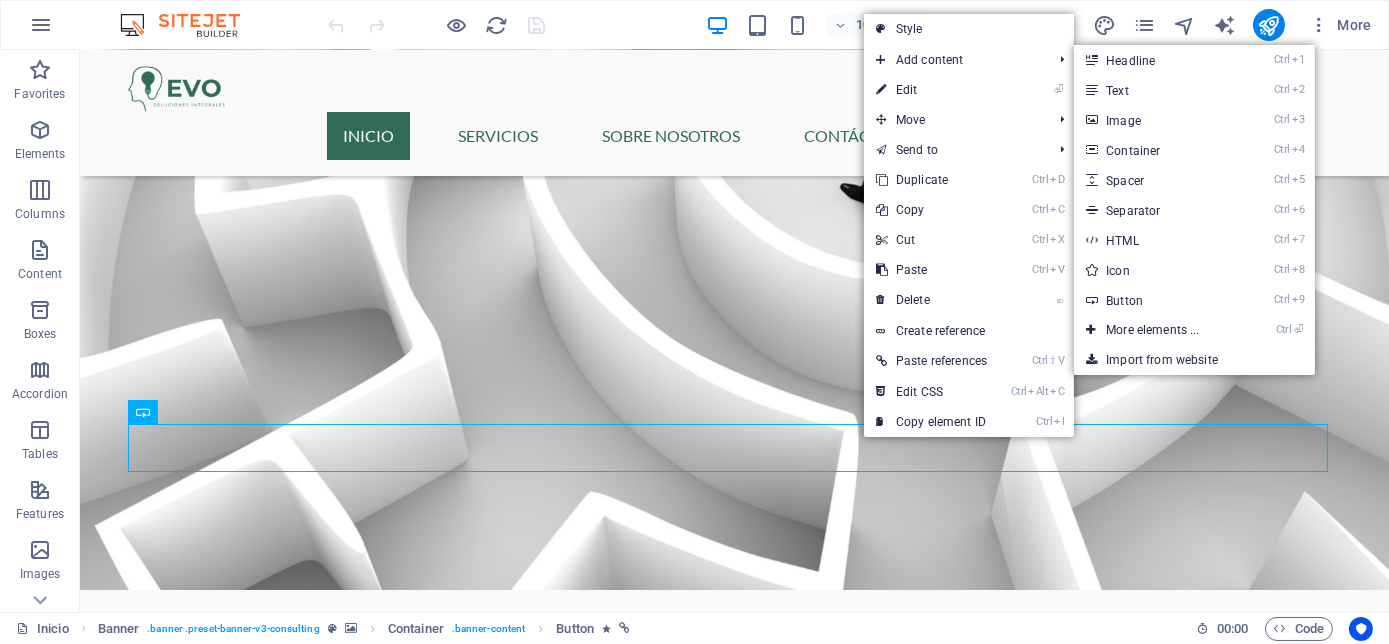 select on "xMidYMid" 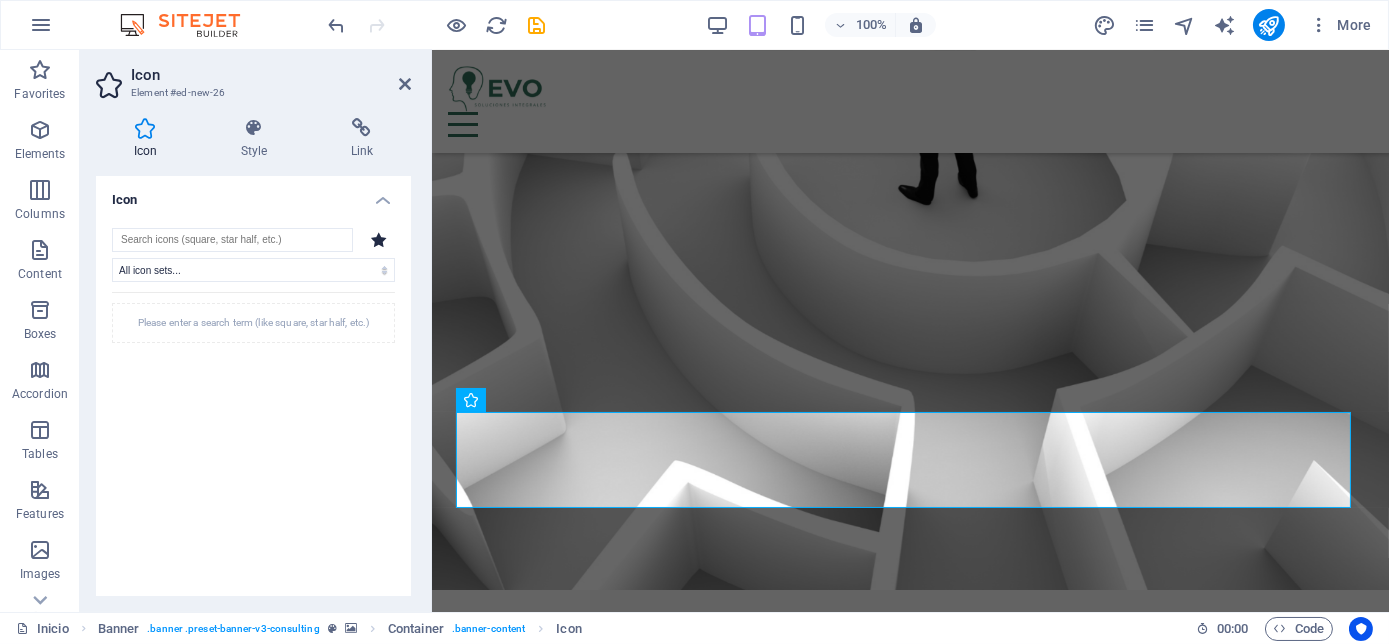 click at bounding box center (232, 240) 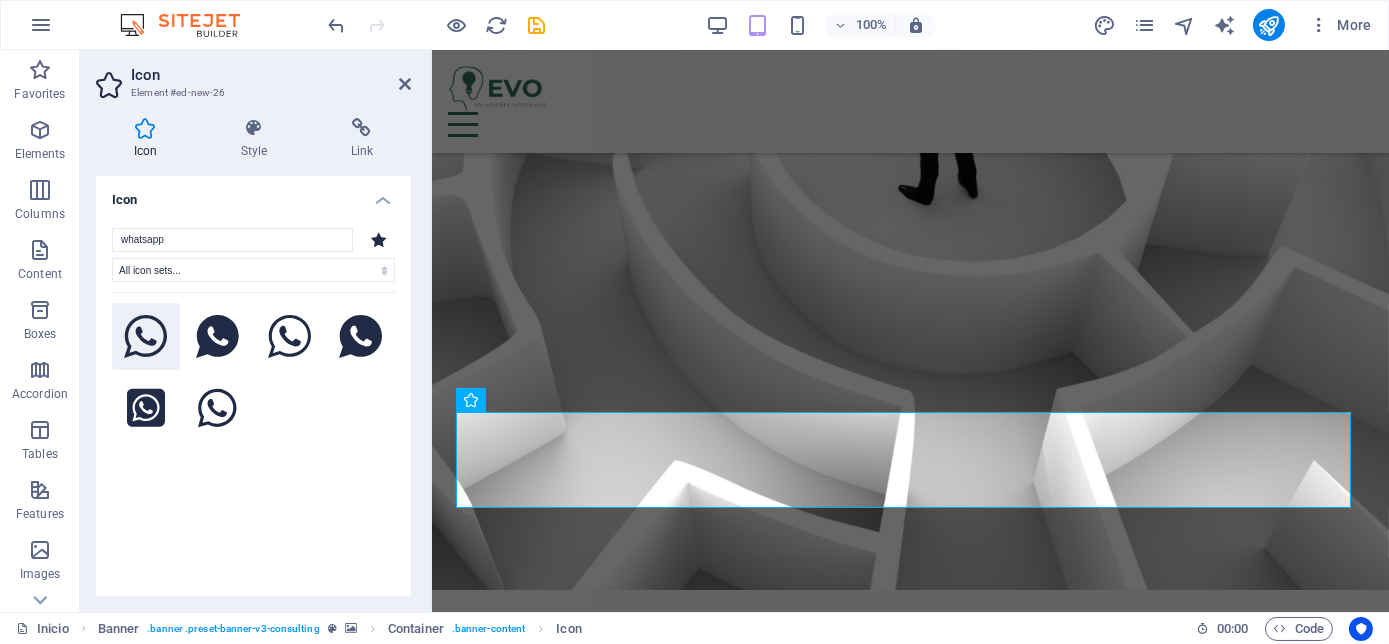 type on "whatsapp" 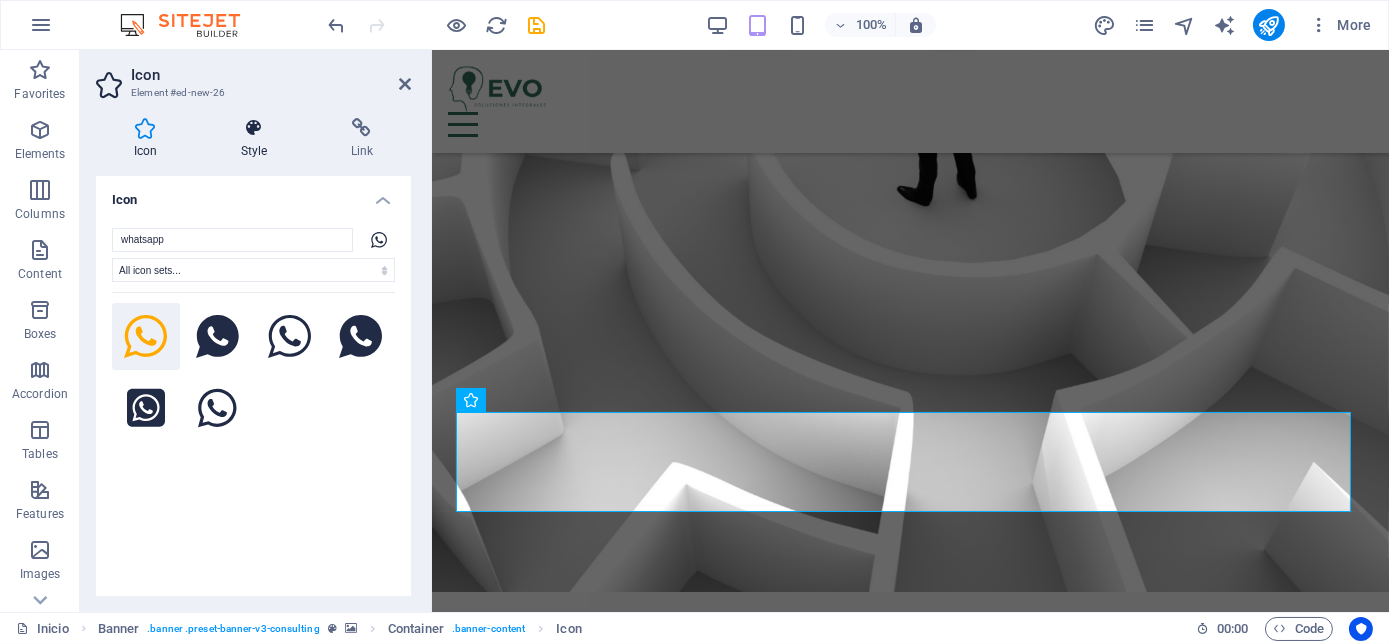 click on "Style" at bounding box center (258, 139) 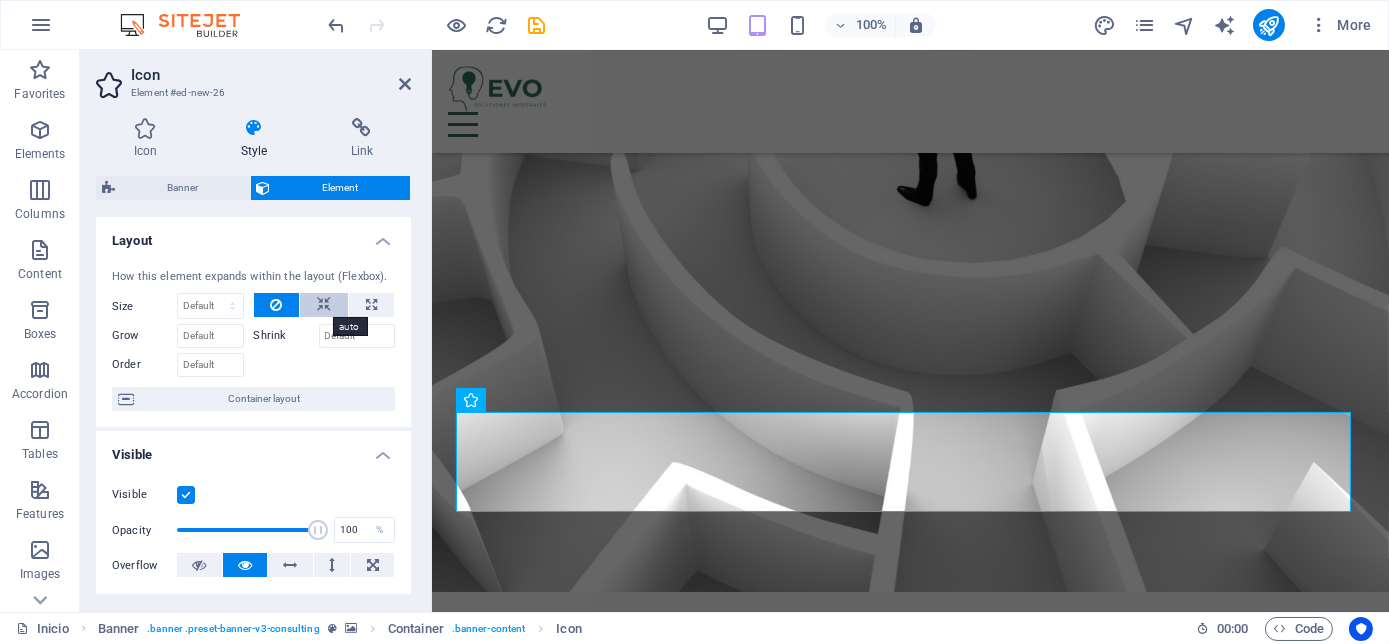 click at bounding box center (324, 305) 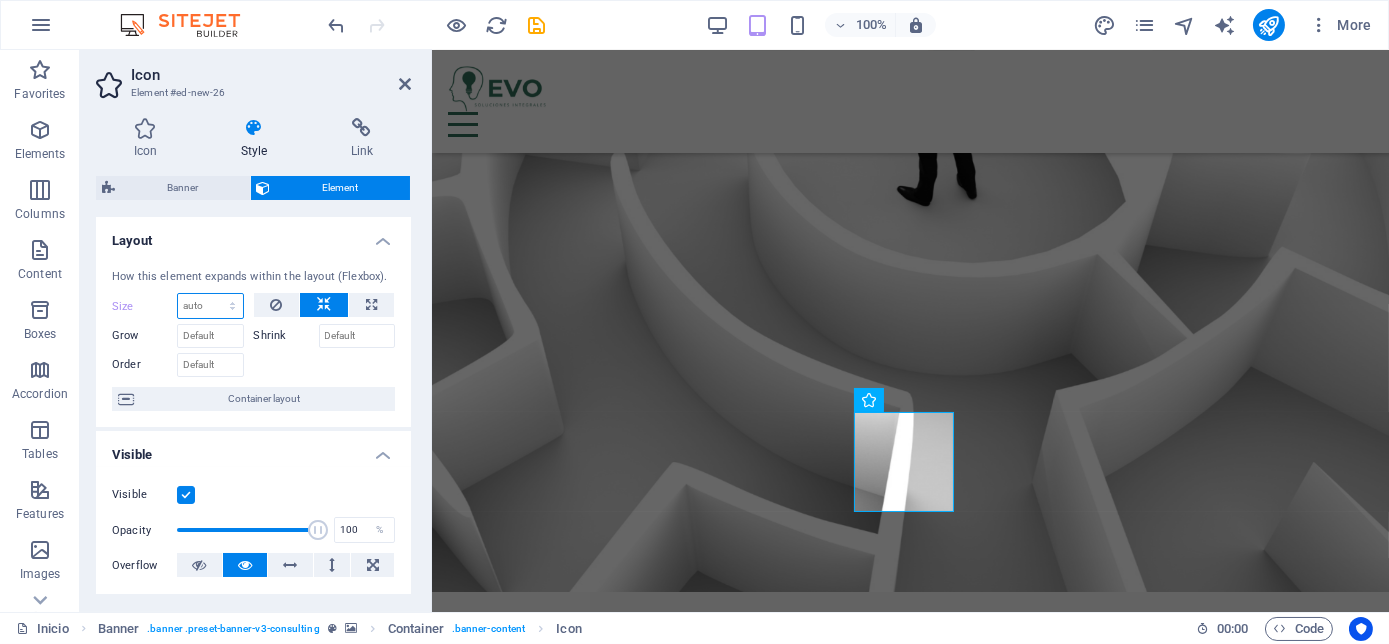 click on "Default auto px % 1/1 1/2 1/3 1/4 1/5 1/6 1/7 1/8 1/9 1/10" at bounding box center [210, 306] 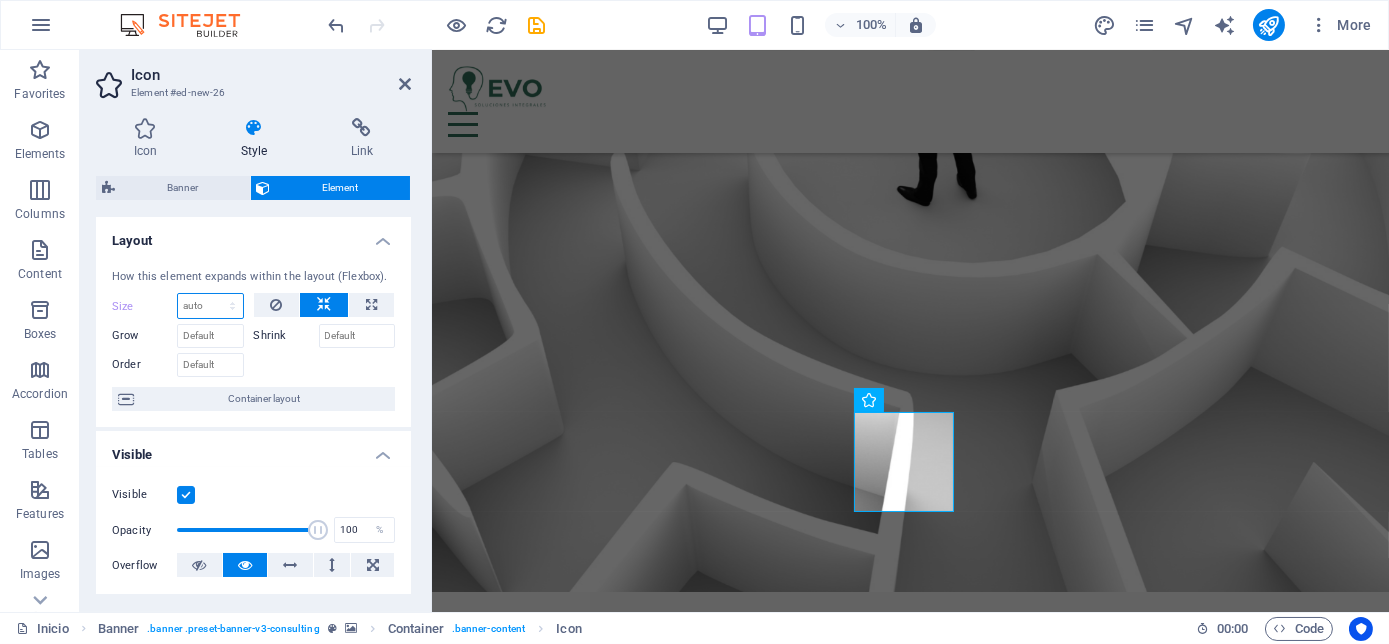 select on "px" 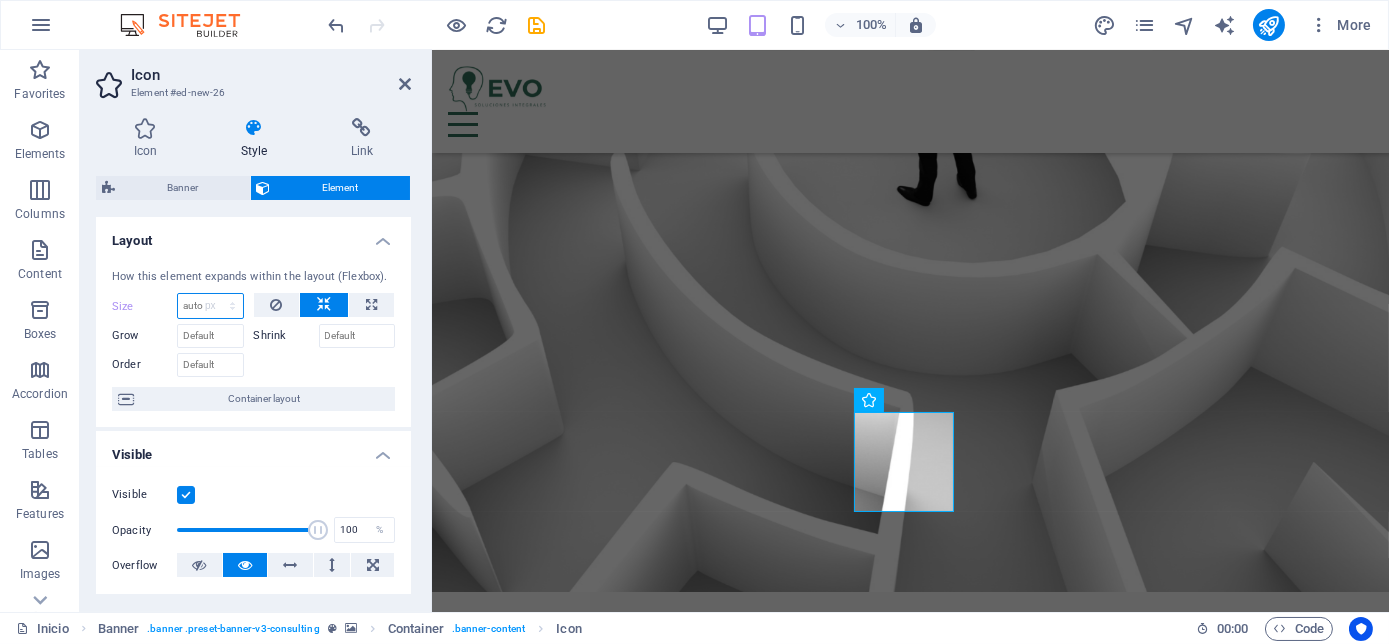 click on "Default auto px % 1/1 1/2 1/3 1/4 1/5 1/6 1/7 1/8 1/9 1/10" at bounding box center [210, 306] 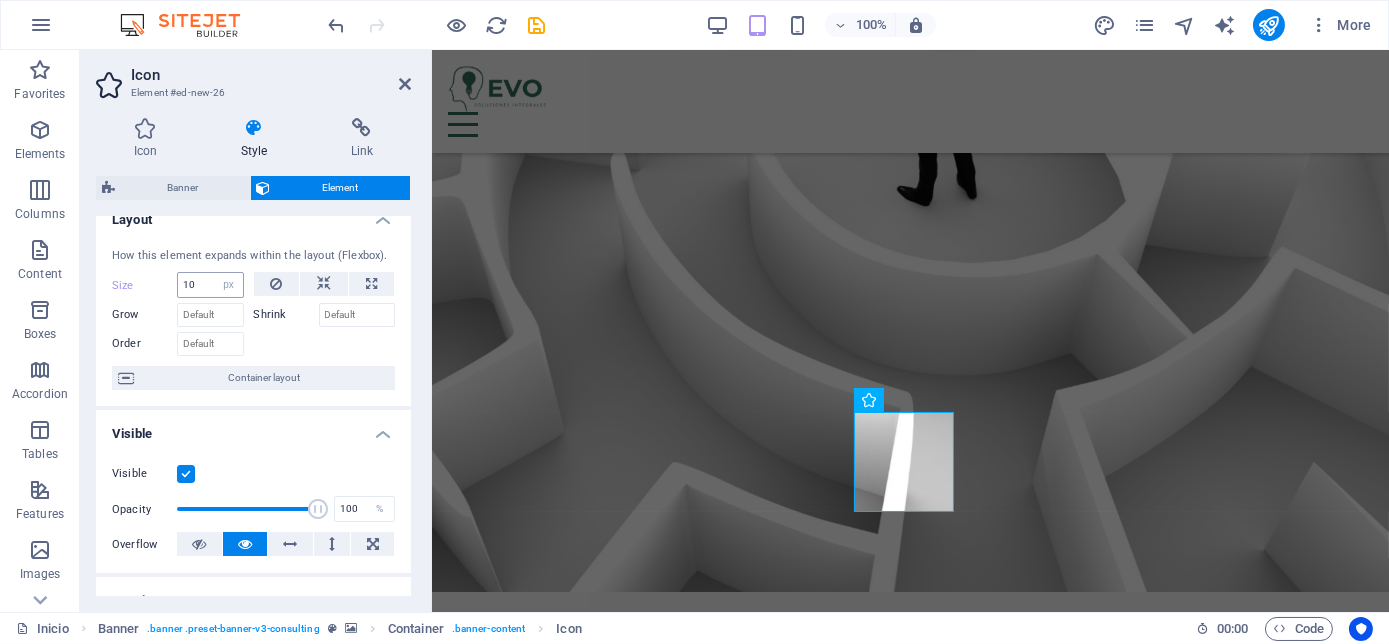 scroll, scrollTop: 14, scrollLeft: 0, axis: vertical 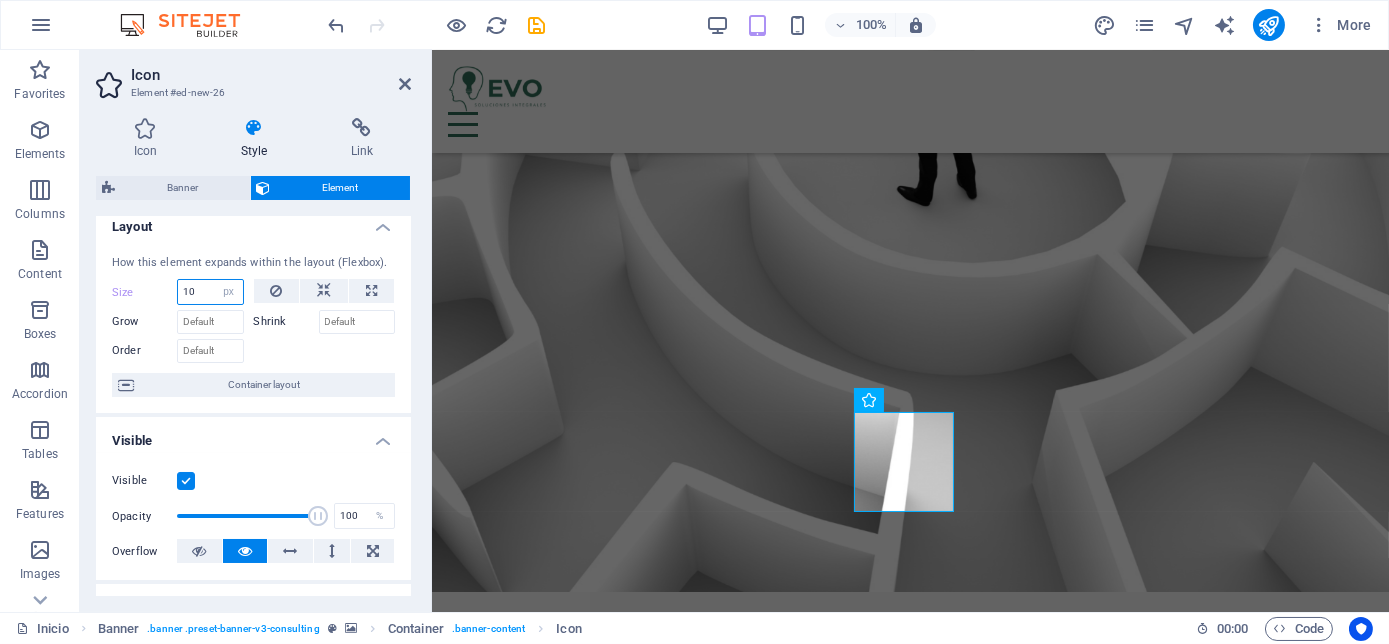 click on "10" at bounding box center [210, 292] 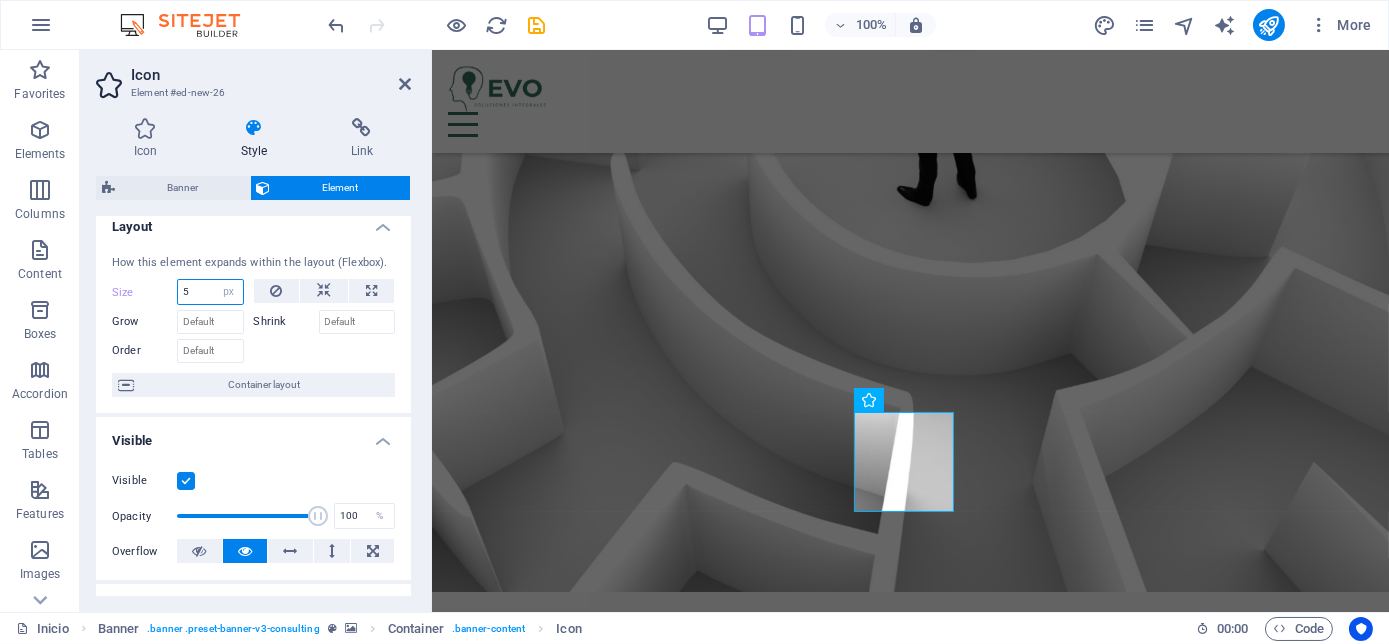 type on "5" 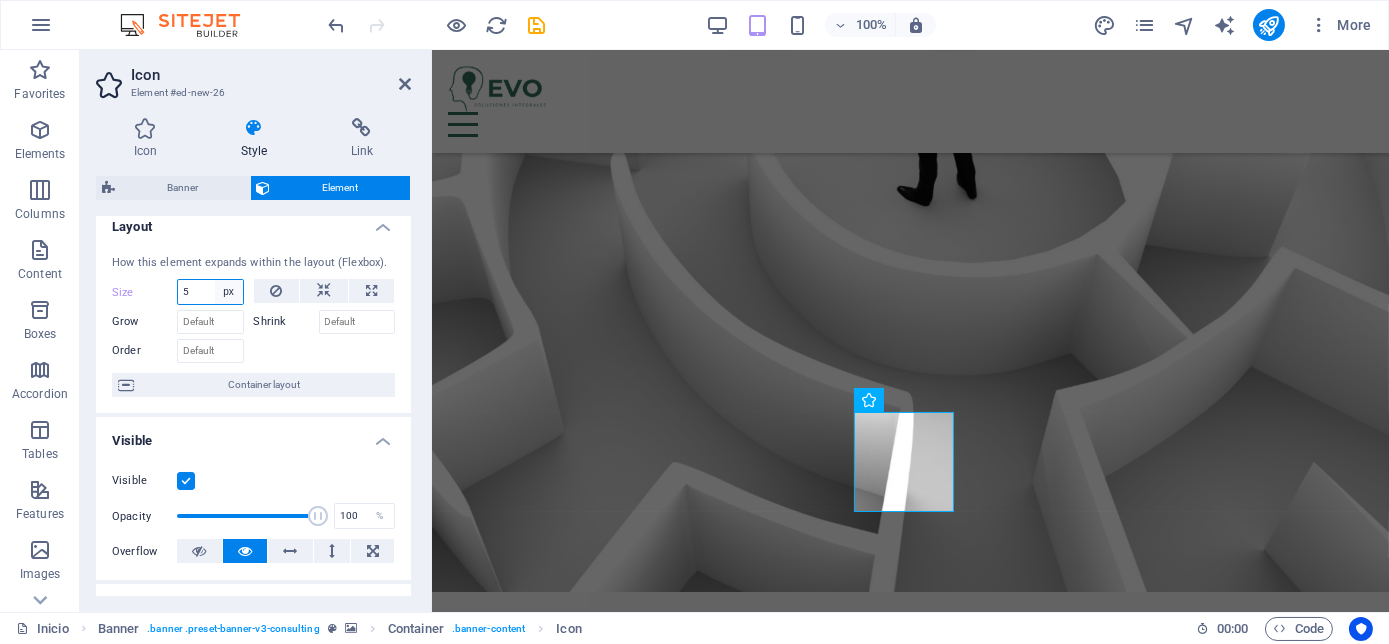 click on "Default auto px % 1/1 1/2 1/3 1/4 1/5 1/6 1/7 1/8 1/9 1/10" at bounding box center (229, 292) 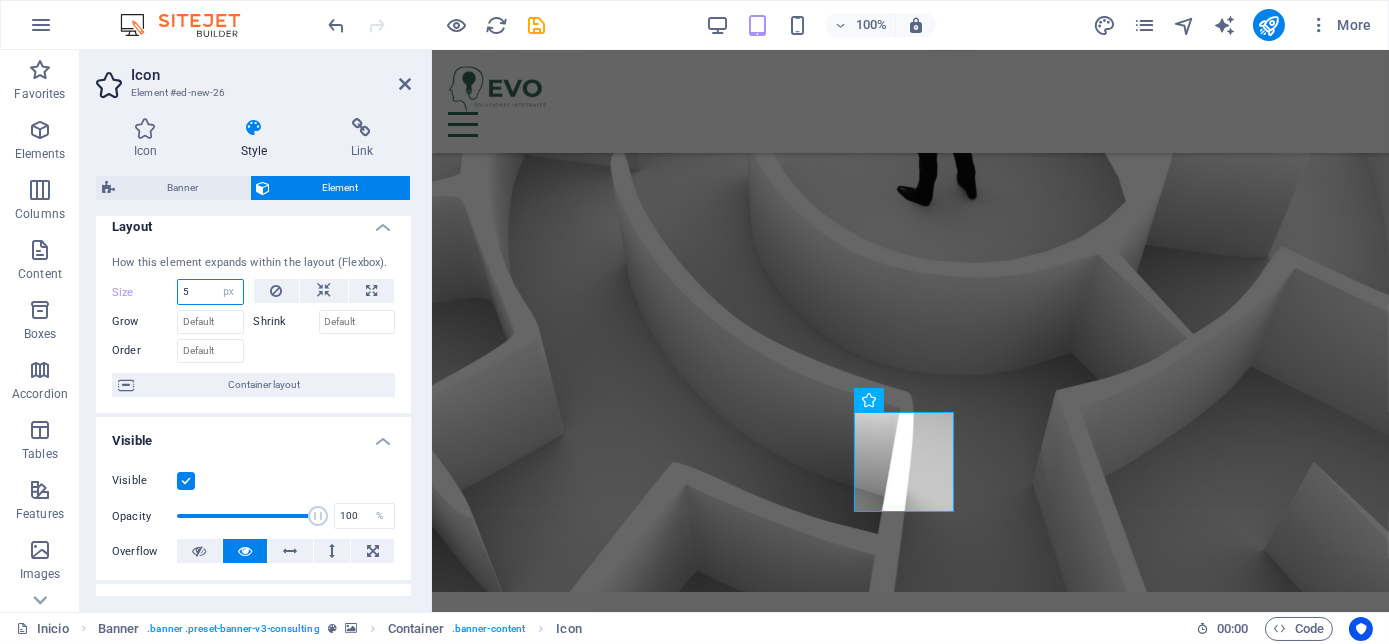 select on "auto" 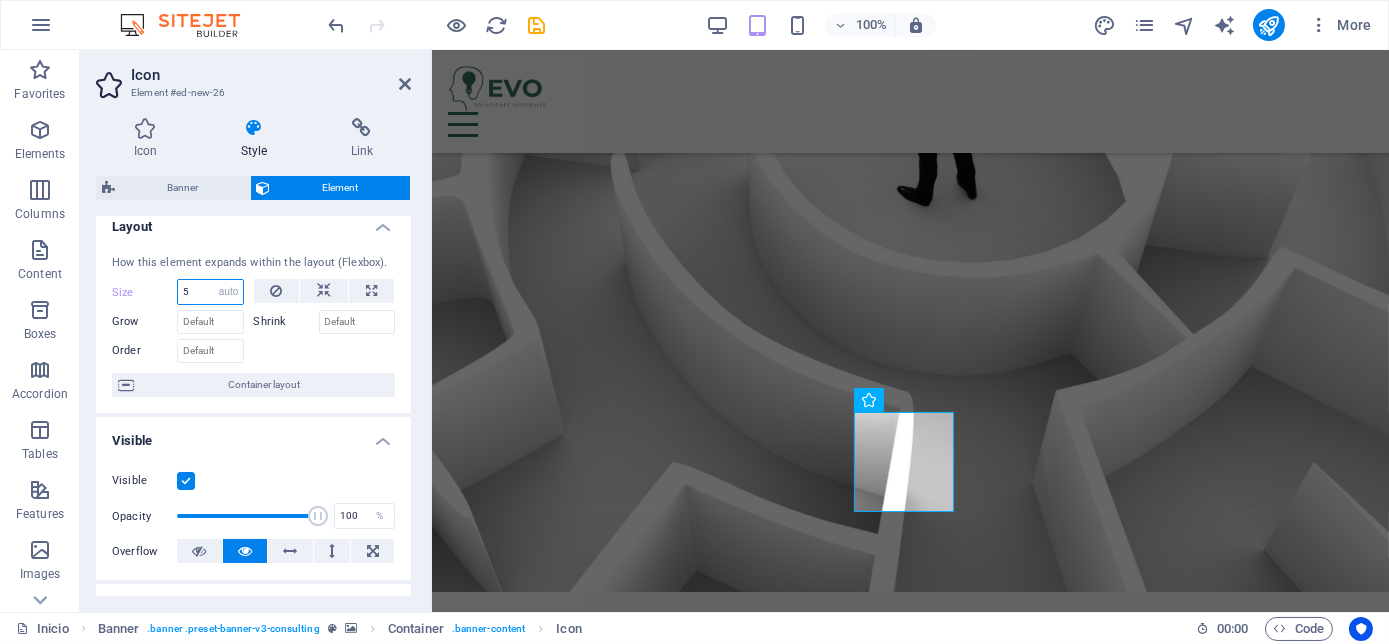 click on "Default auto px % 1/1 1/2 1/3 1/4 1/5 1/6 1/7 1/8 1/9 1/10" at bounding box center [229, 292] 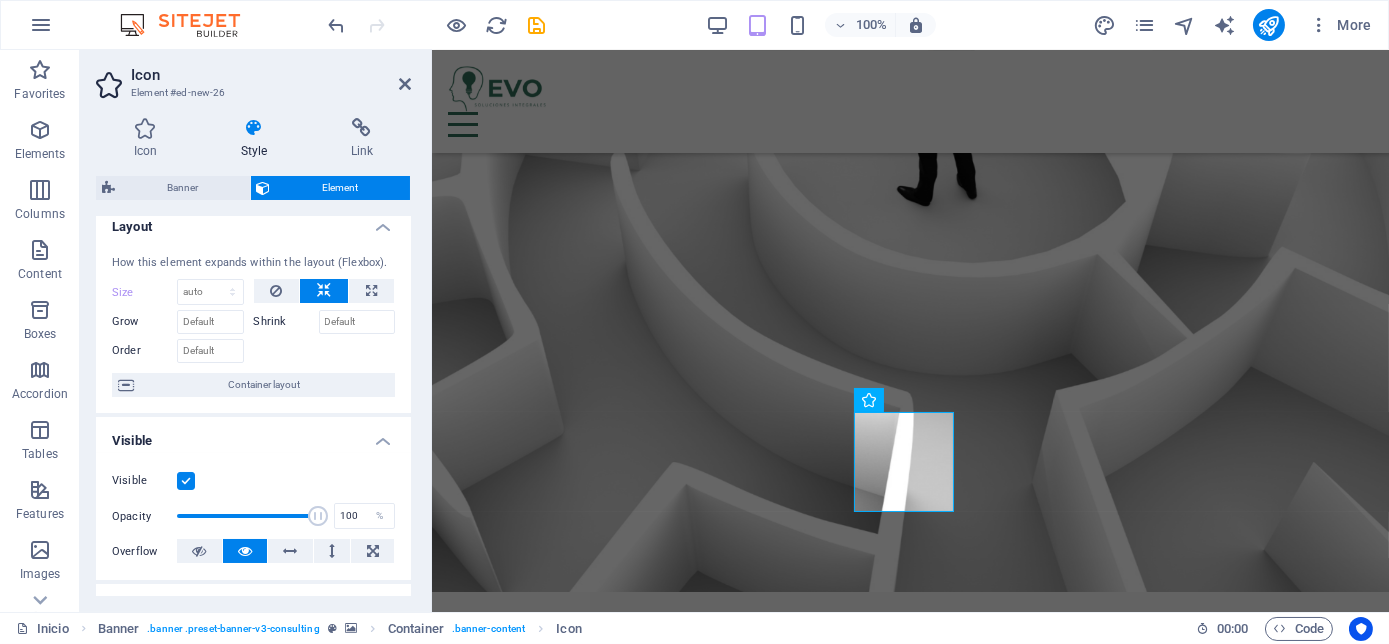 click on "How this element expands within the layout (Flexbox). Size Default auto px % 1/1 1/2 1/3 1/4 1/5 1/6 1/7 1/8 1/9 1/10 Grow Shrink Order Container layout" at bounding box center [253, 326] 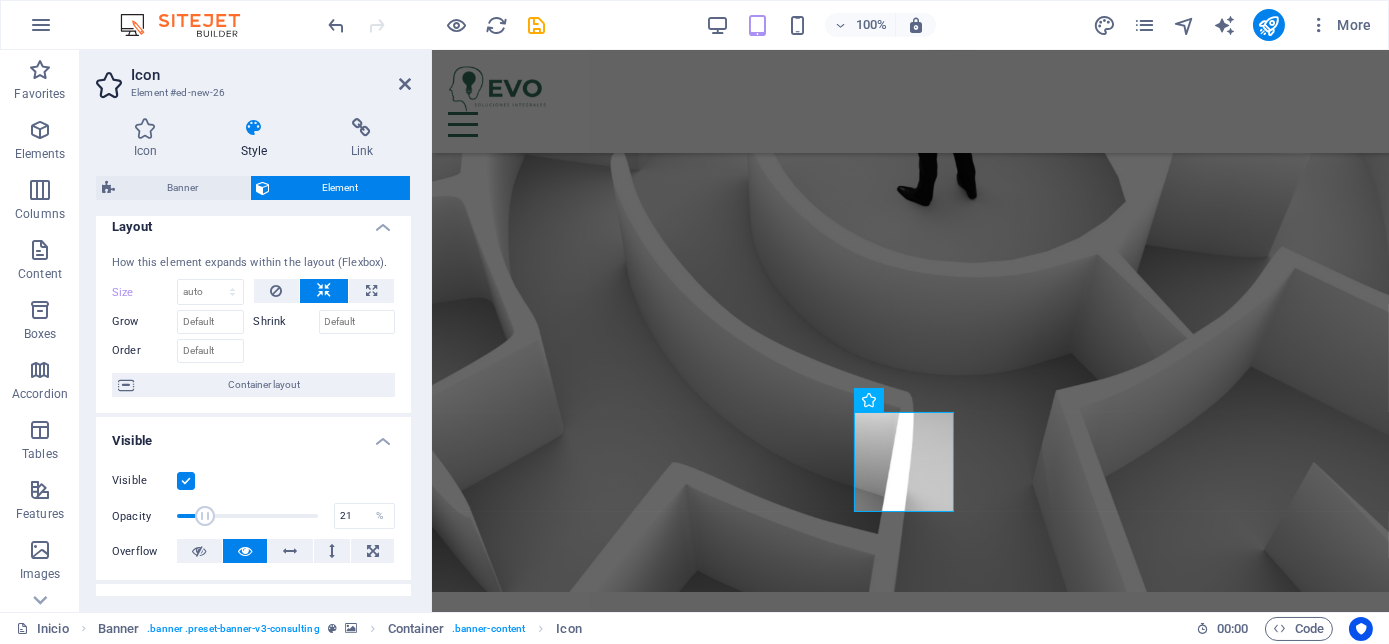 drag, startPoint x: 309, startPoint y: 522, endPoint x: 205, endPoint y: 524, distance: 104.019226 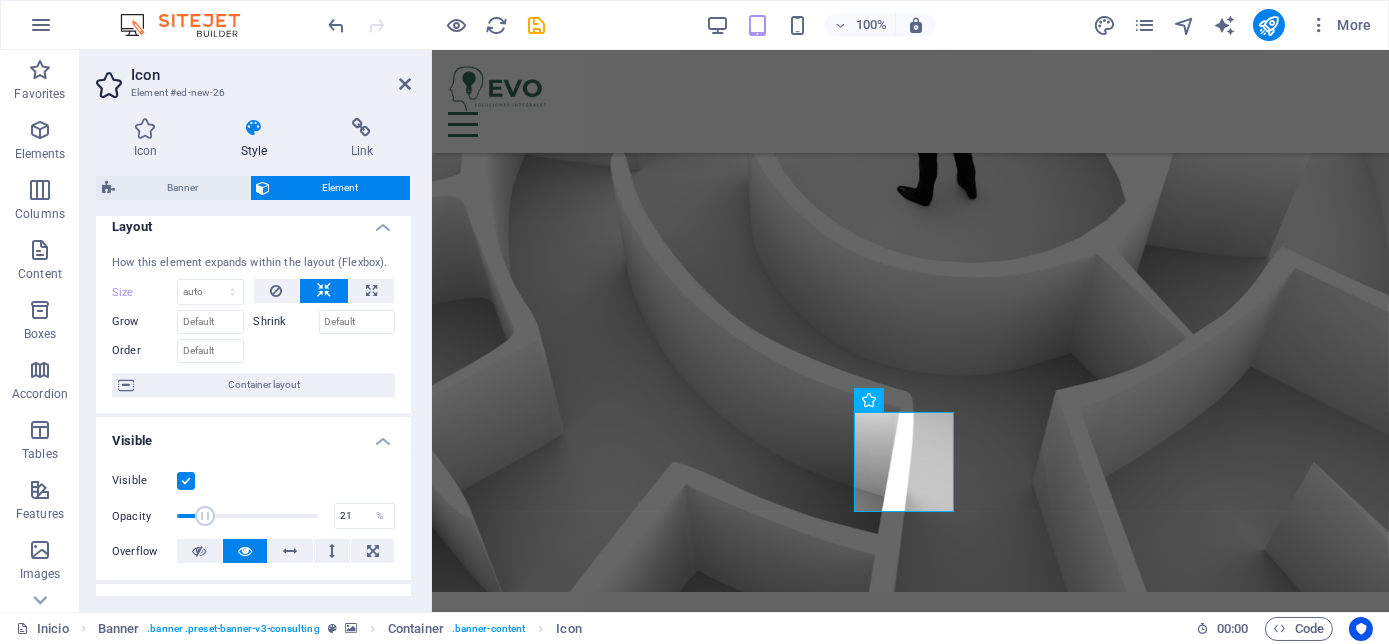 click at bounding box center (205, 516) 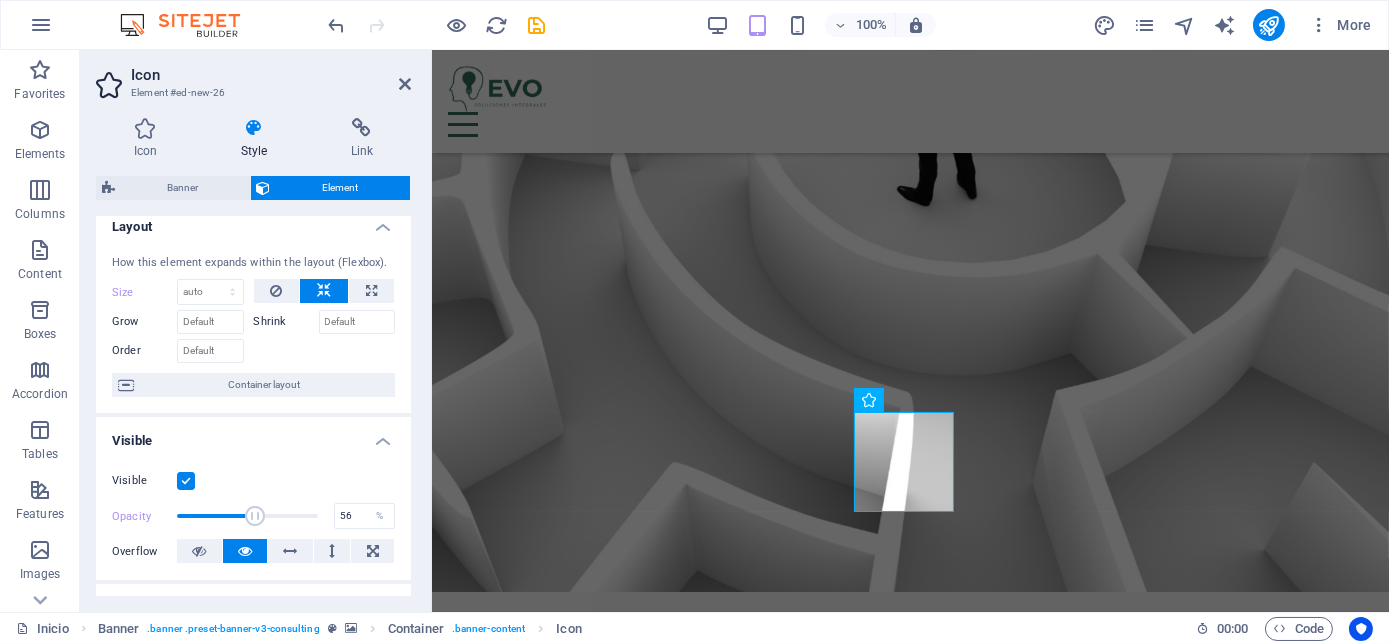 drag, startPoint x: 211, startPoint y: 517, endPoint x: 253, endPoint y: 514, distance: 42.107006 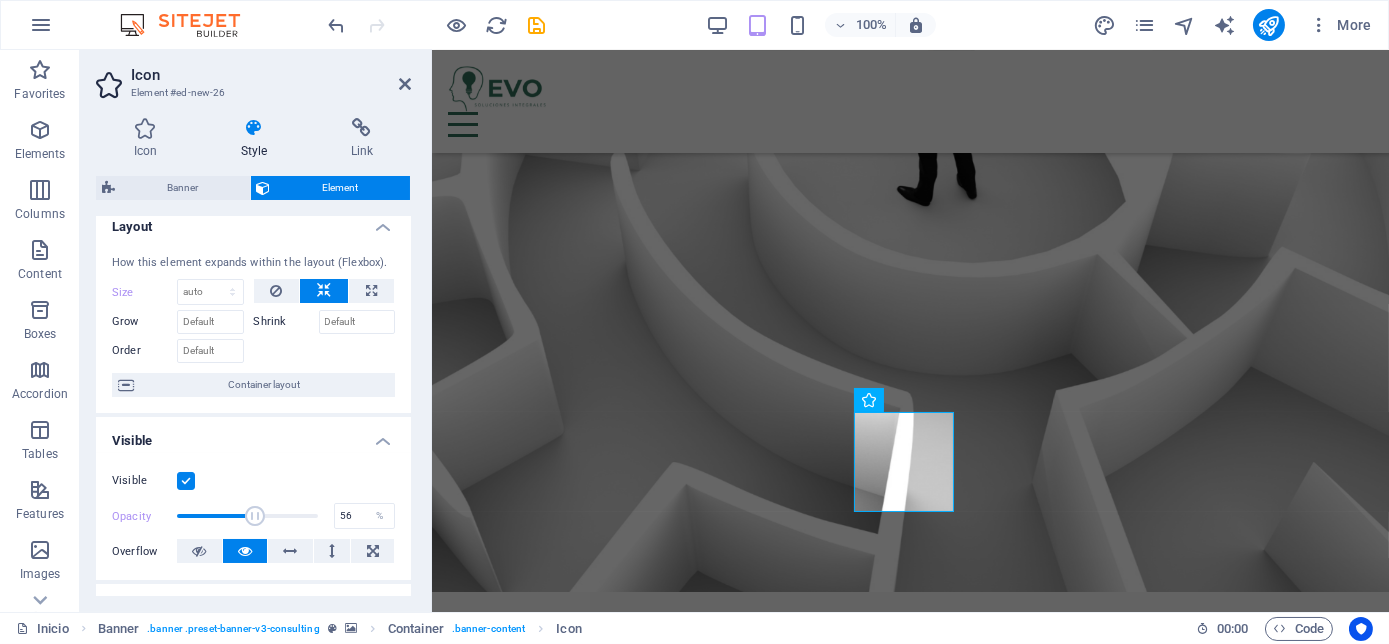 click at bounding box center (255, 516) 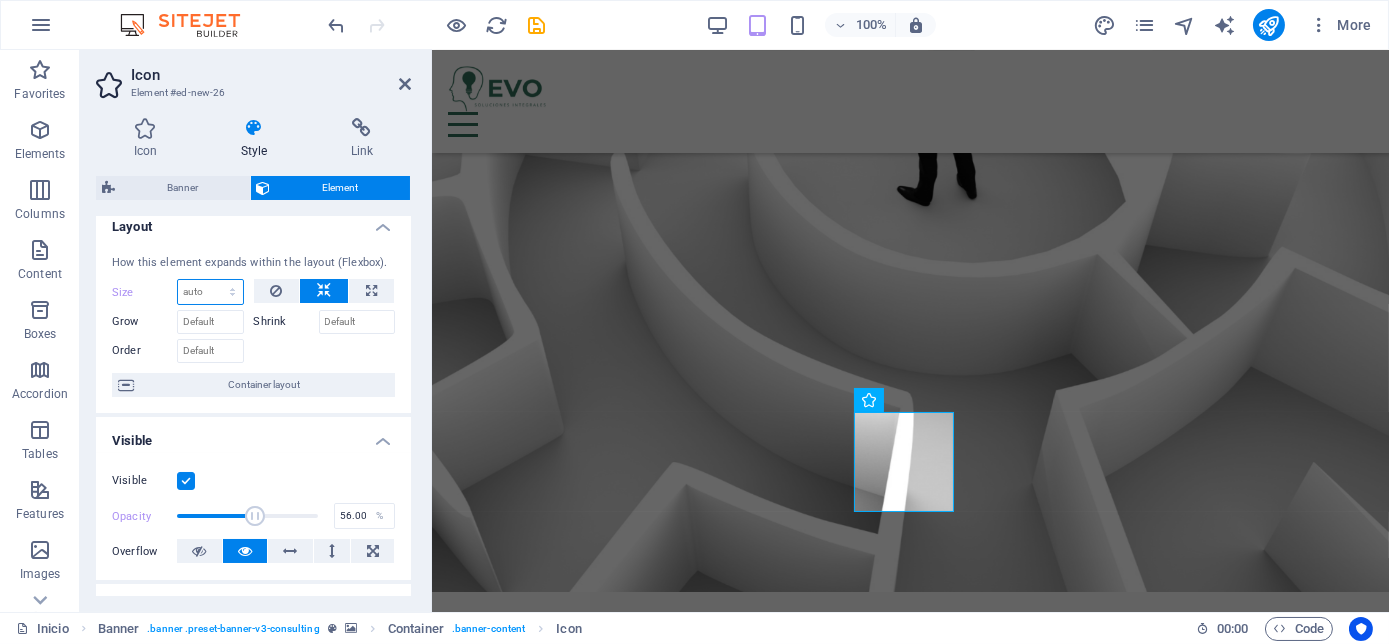 click on "Default auto px % 1/1 1/2 1/3 1/4 1/5 1/6 1/7 1/8 1/9 1/10" at bounding box center [210, 292] 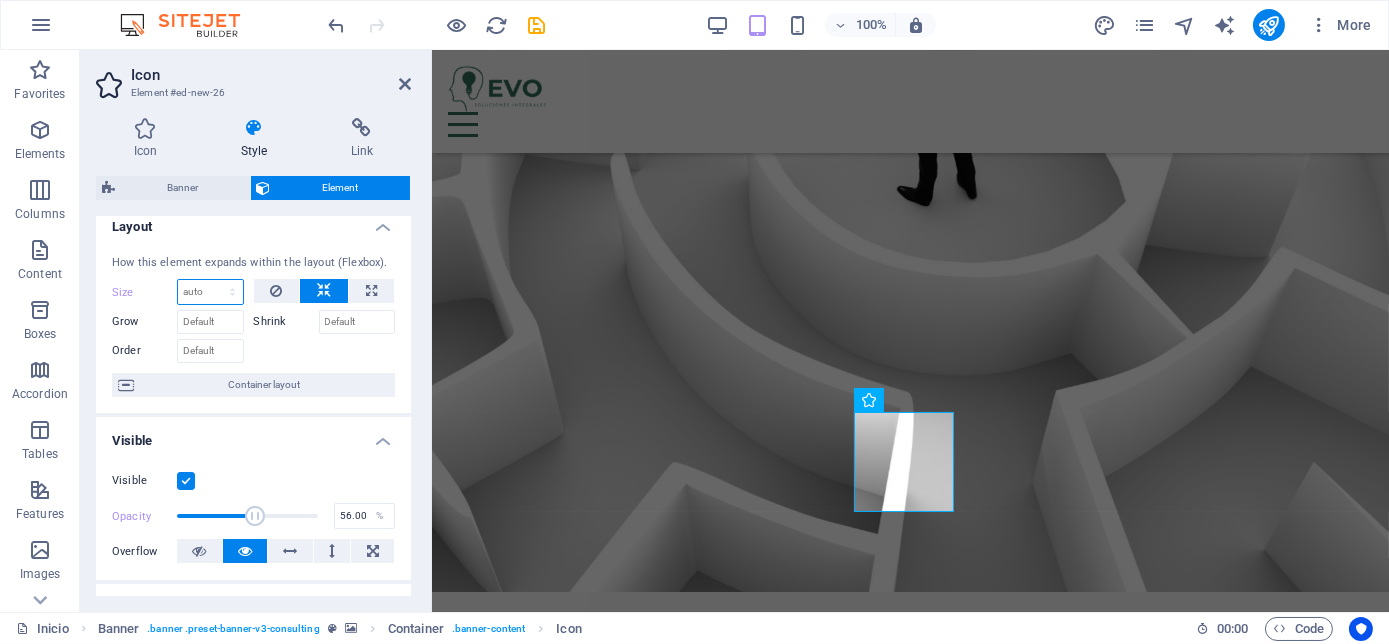 select on "1/1" 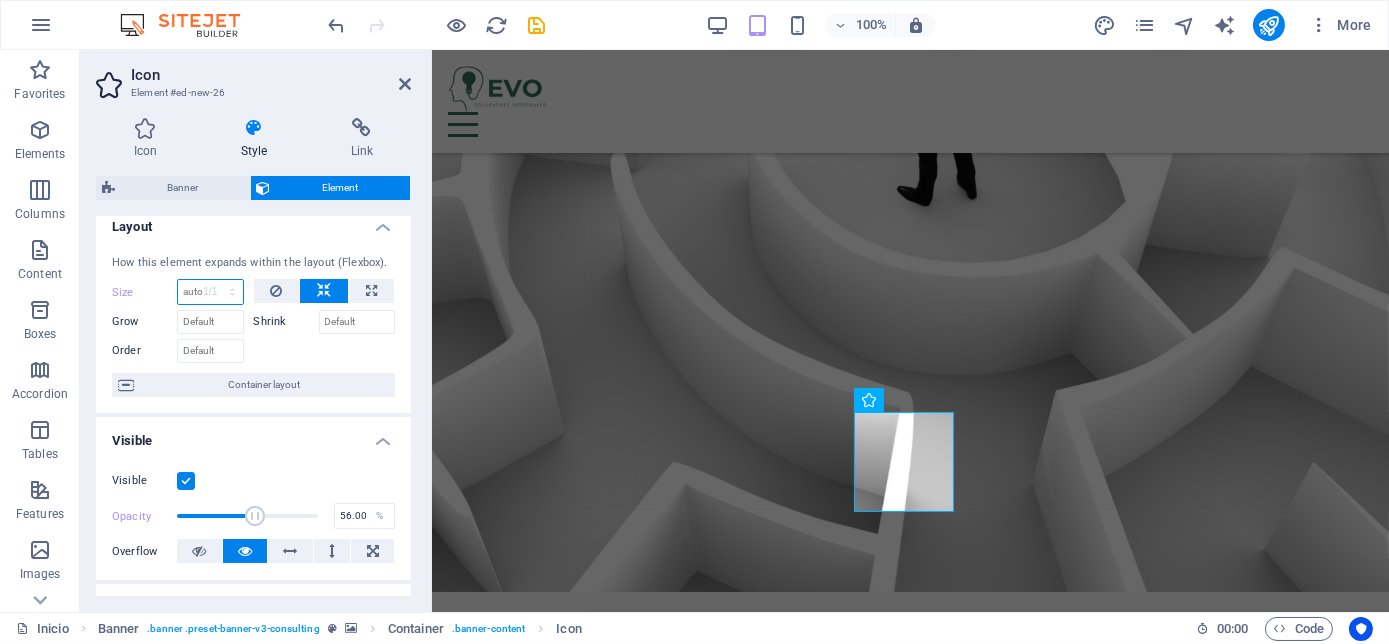 click on "Default auto px % 1/1 1/2 1/3 1/4 1/5 1/6 1/7 1/8 1/9 1/10" at bounding box center (210, 292) 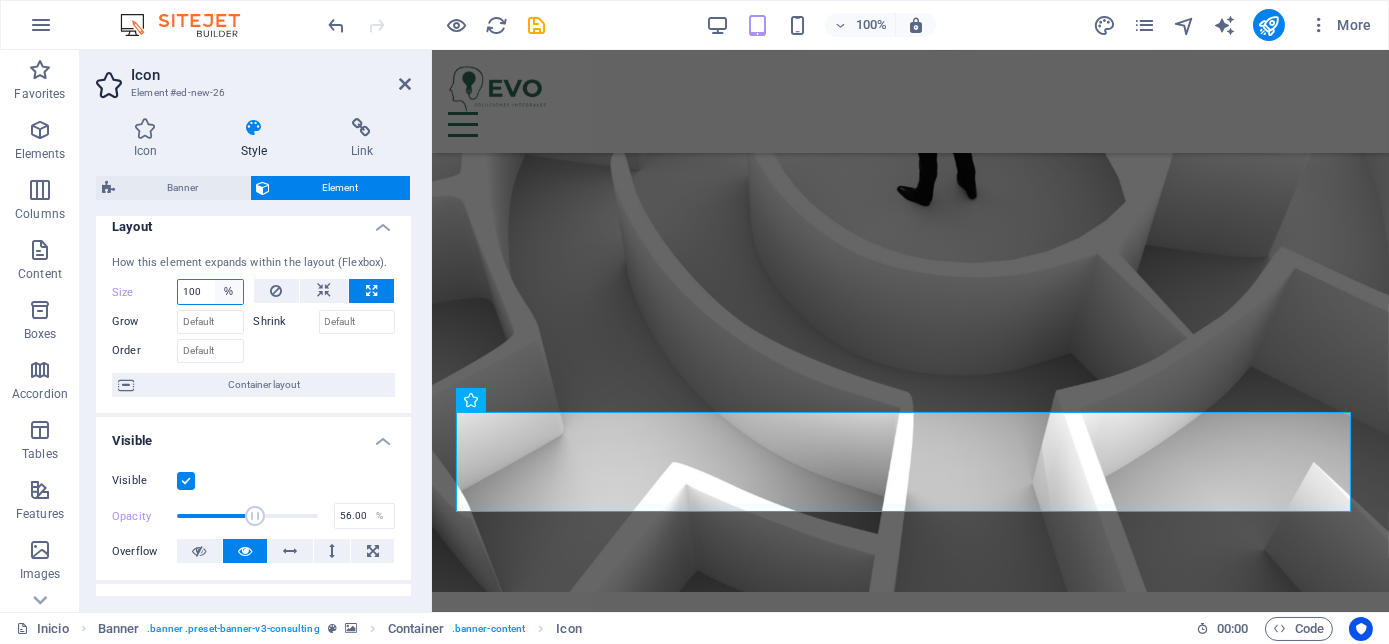 click on "Default auto px % 1/1 1/2 1/3 1/4 1/5 1/6 1/7 1/8 1/9 1/10" at bounding box center (229, 292) 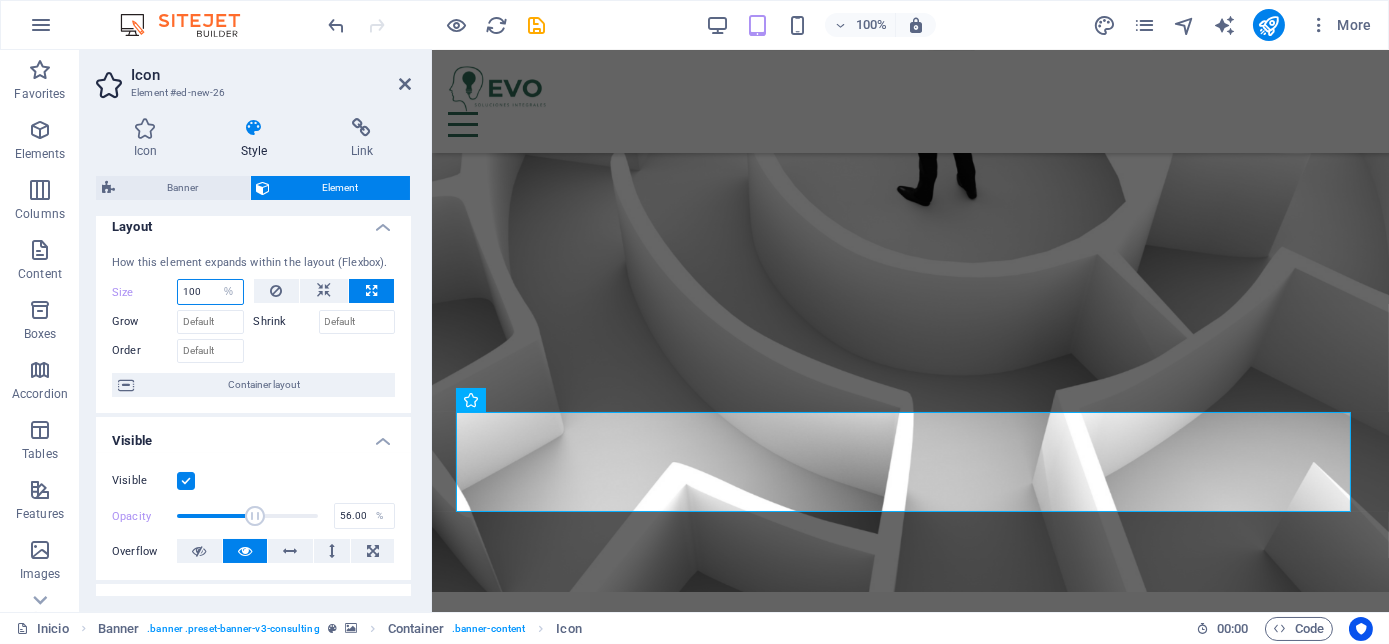 select on "1/2" 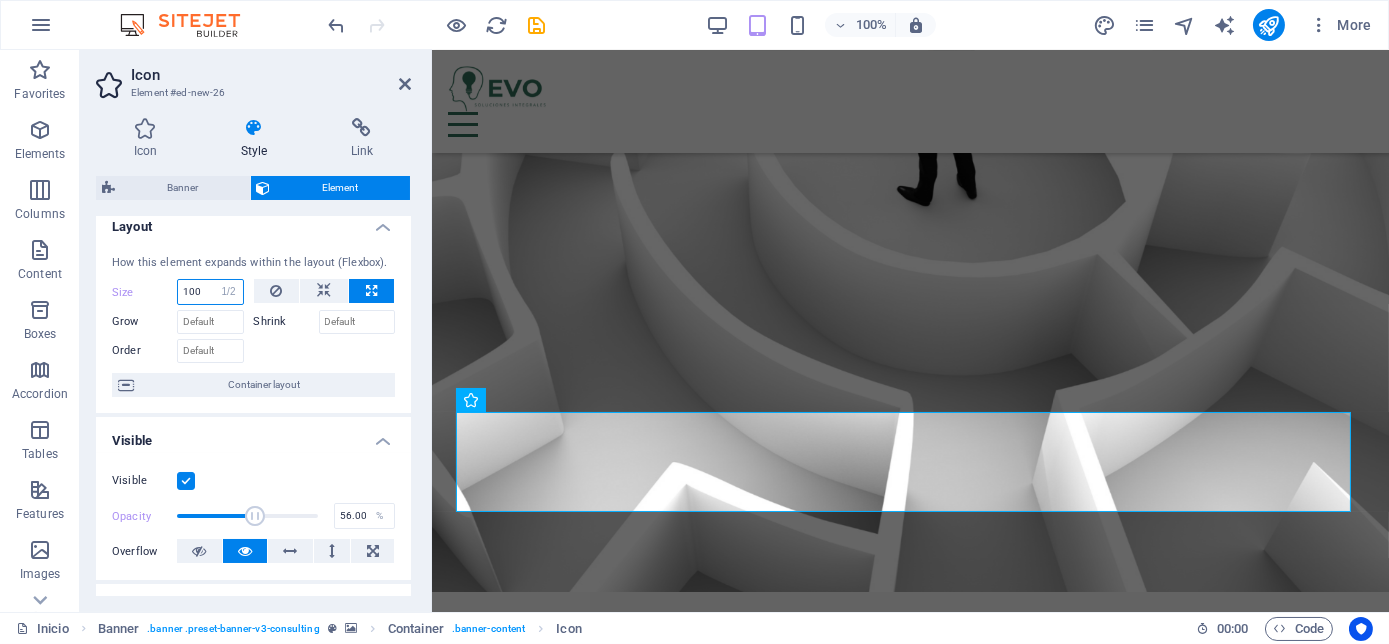 click on "Default auto px % 1/1 1/2 1/3 1/4 1/5 1/6 1/7 1/8 1/9 1/10" at bounding box center [229, 292] 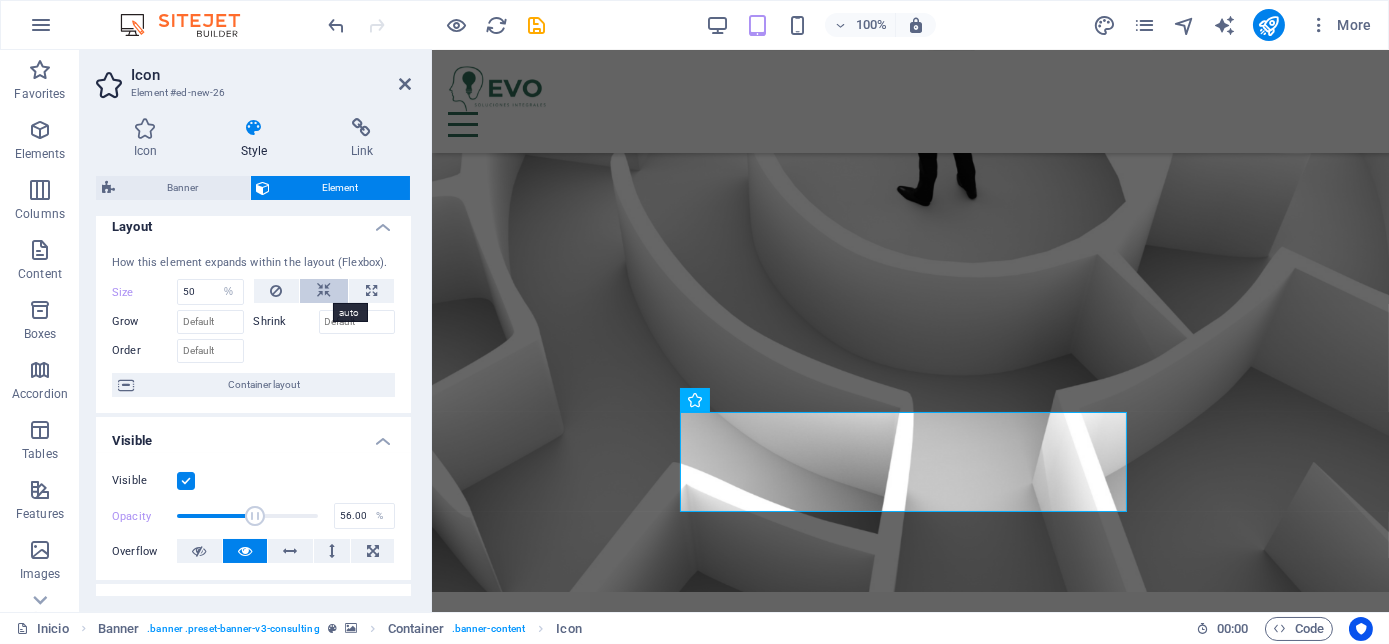 click at bounding box center [324, 291] 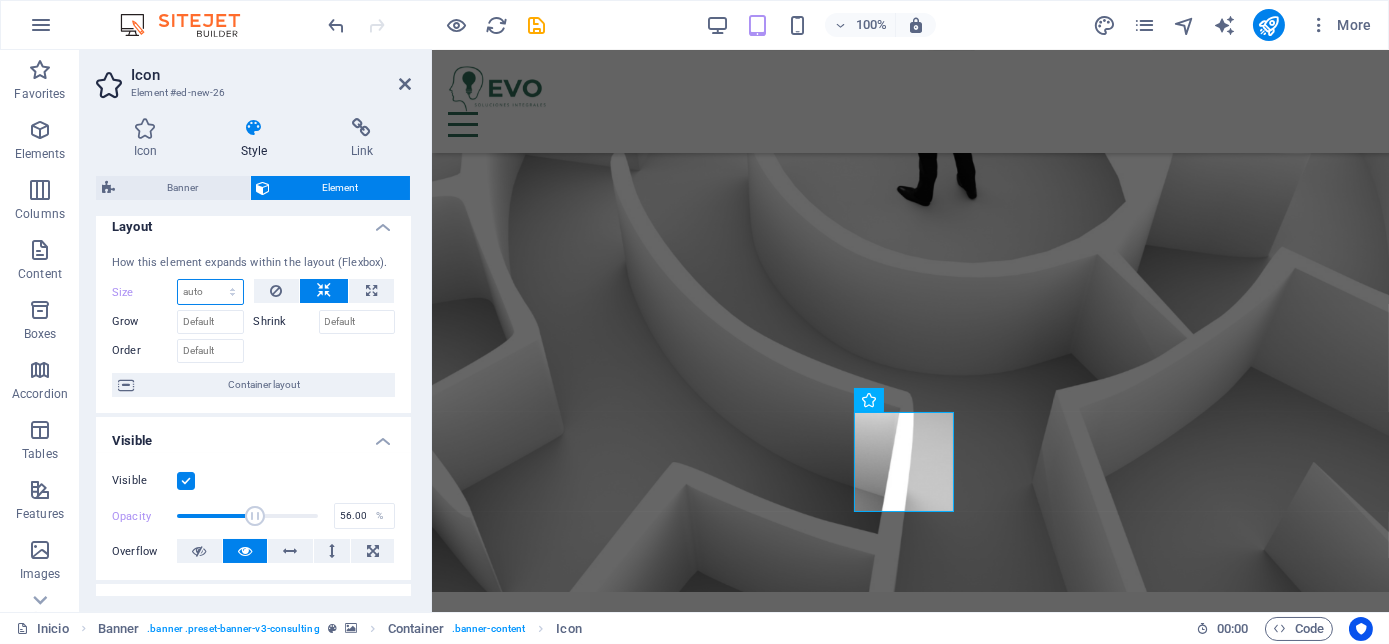 click on "Default auto px % 1/1 1/2 1/3 1/4 1/5 1/6 1/7 1/8 1/9 1/10" at bounding box center [210, 292] 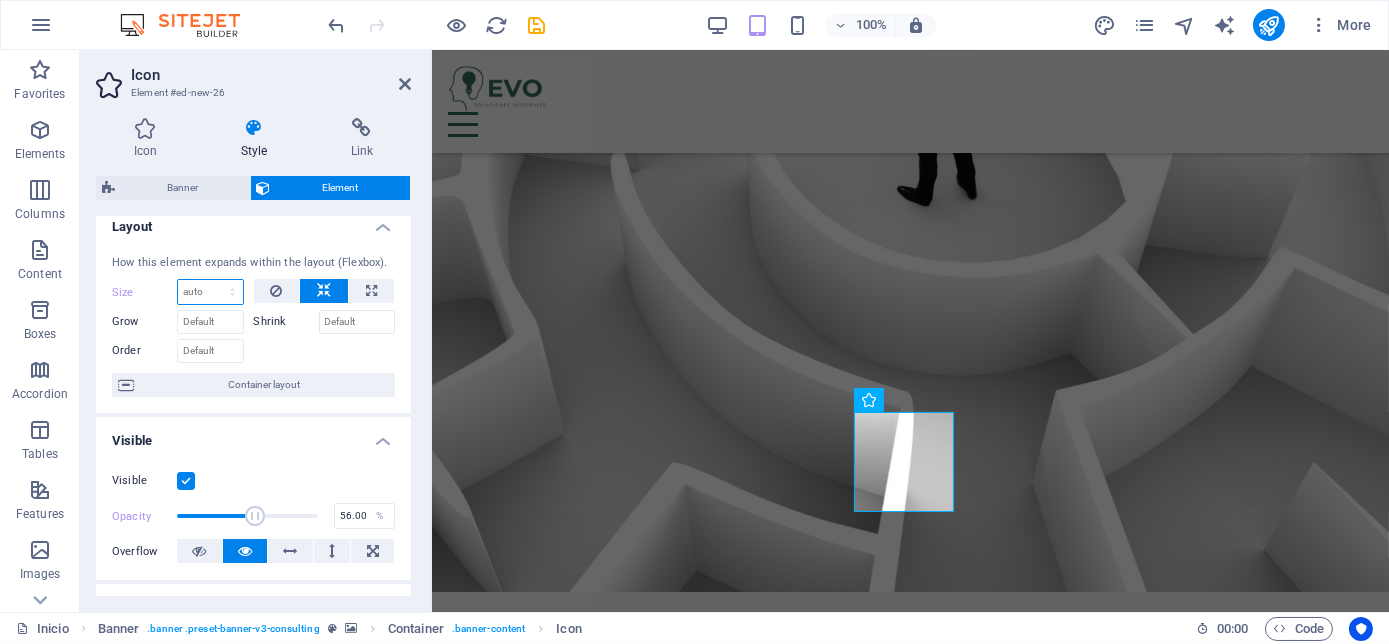 select on "%" 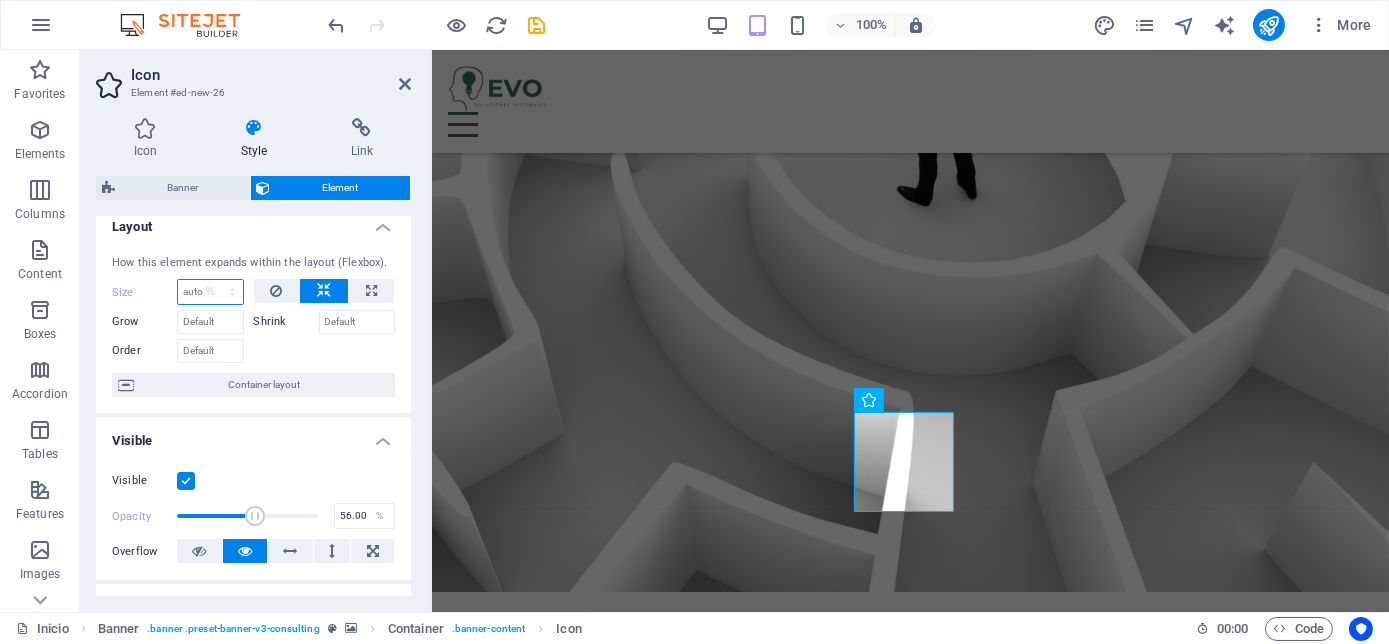 click on "Default auto px % 1/1 1/2 1/3 1/4 1/5 1/6 1/7 1/8 1/9 1/10" at bounding box center [210, 292] 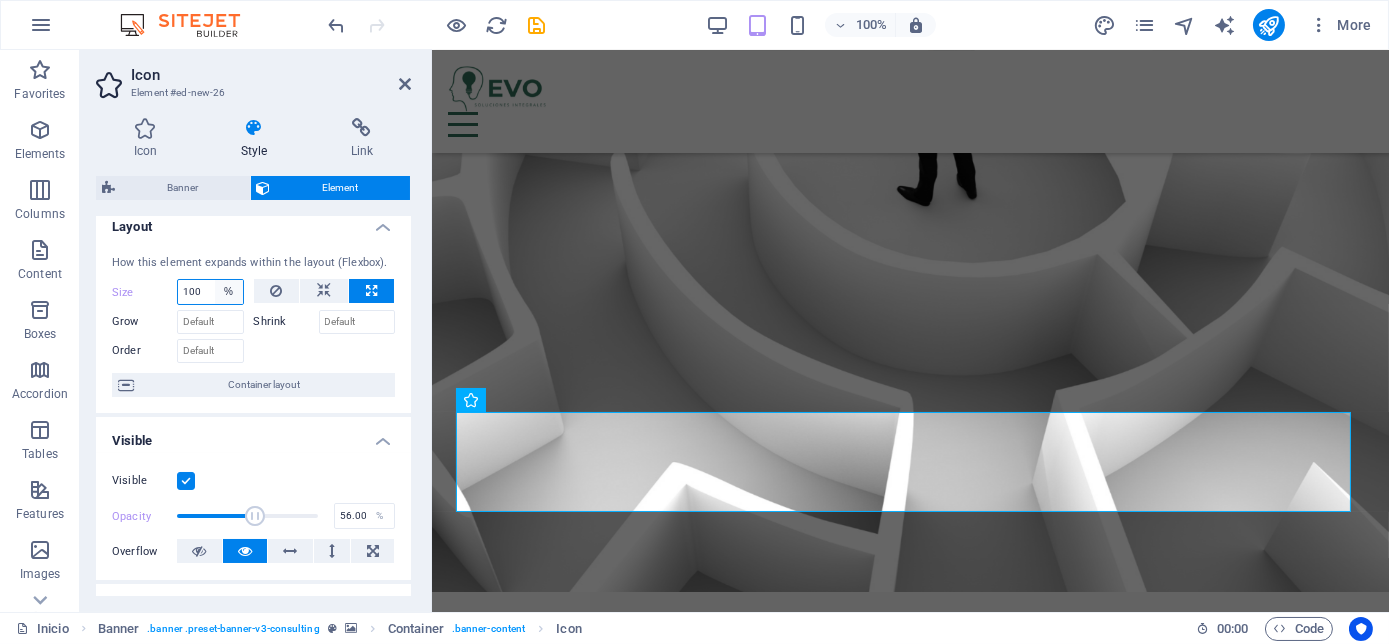 click on "Default auto px % 1/1 1/2 1/3 1/4 1/5 1/6 1/7 1/8 1/9 1/10" at bounding box center [229, 292] 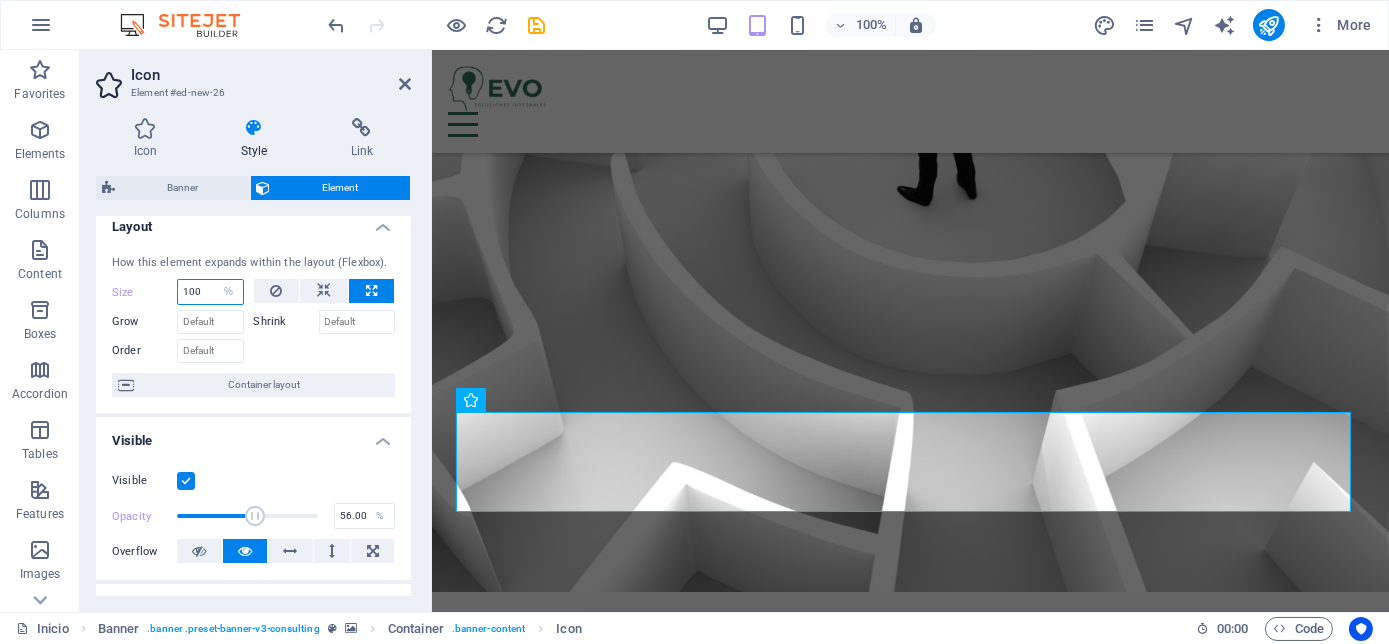 select on "px" 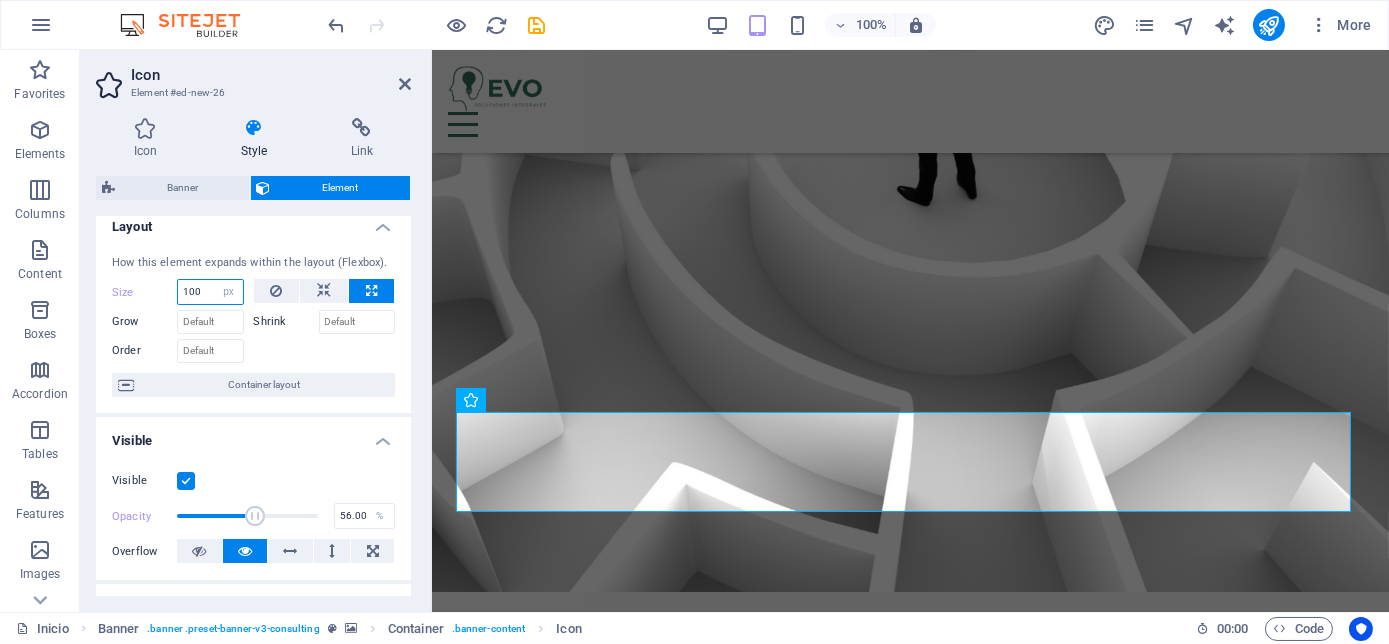 click on "Default auto px % 1/1 1/2 1/3 1/4 1/5 1/6 1/7 1/8 1/9 1/10" at bounding box center [229, 292] 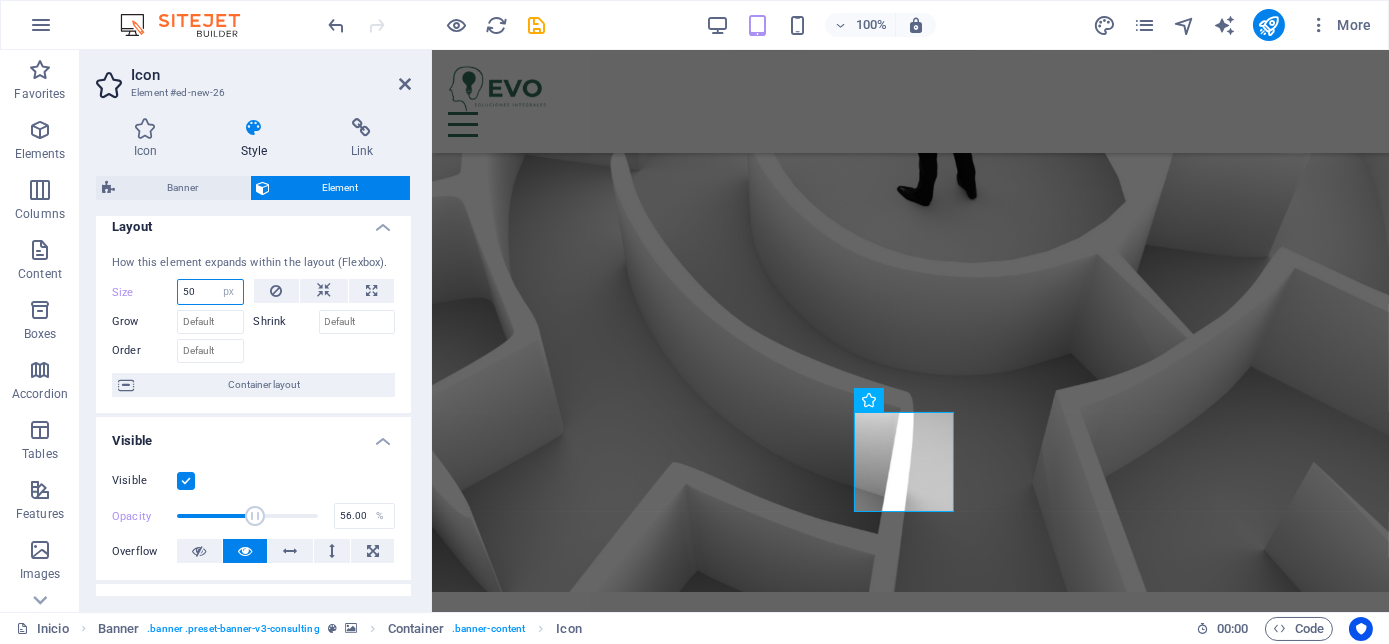 type on "50" 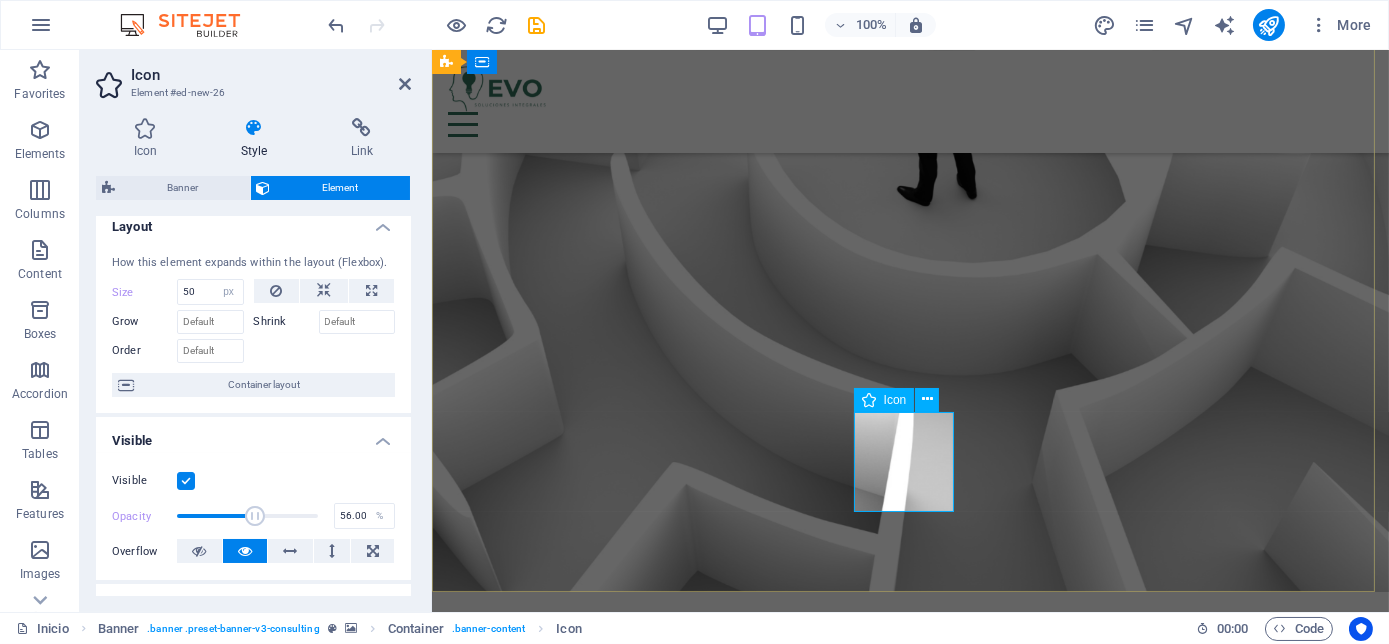 click at bounding box center [909, 1248] 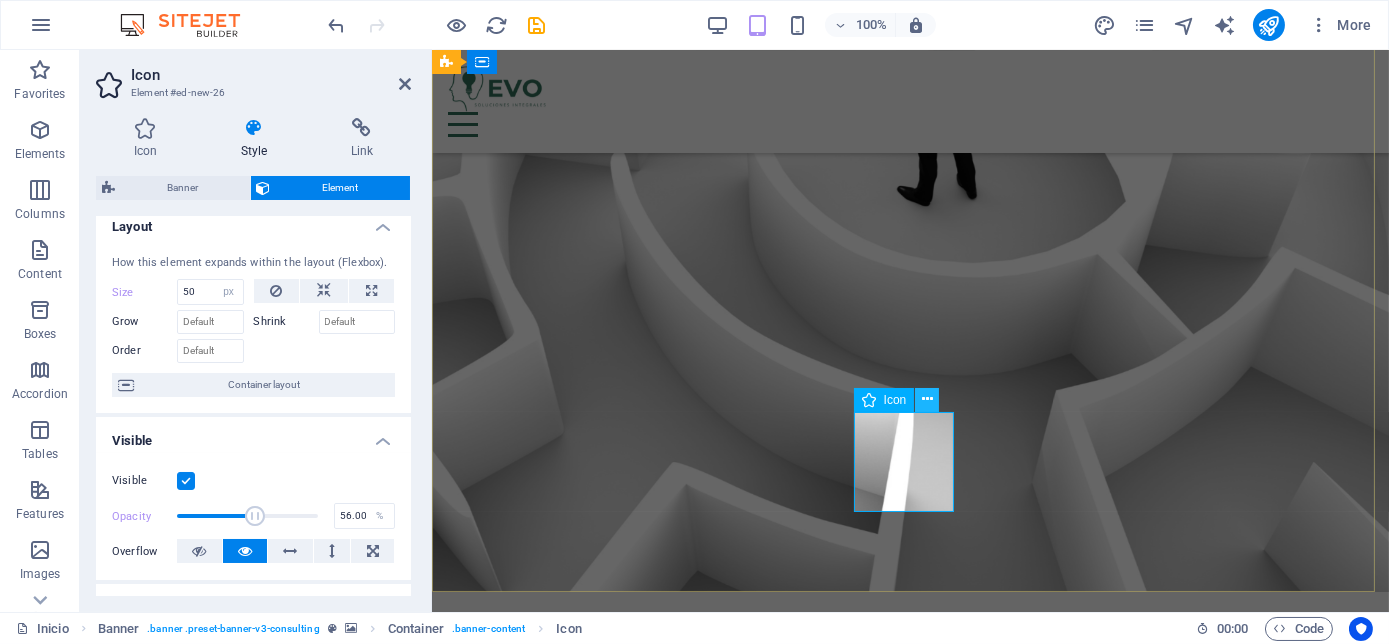 click at bounding box center (927, 399) 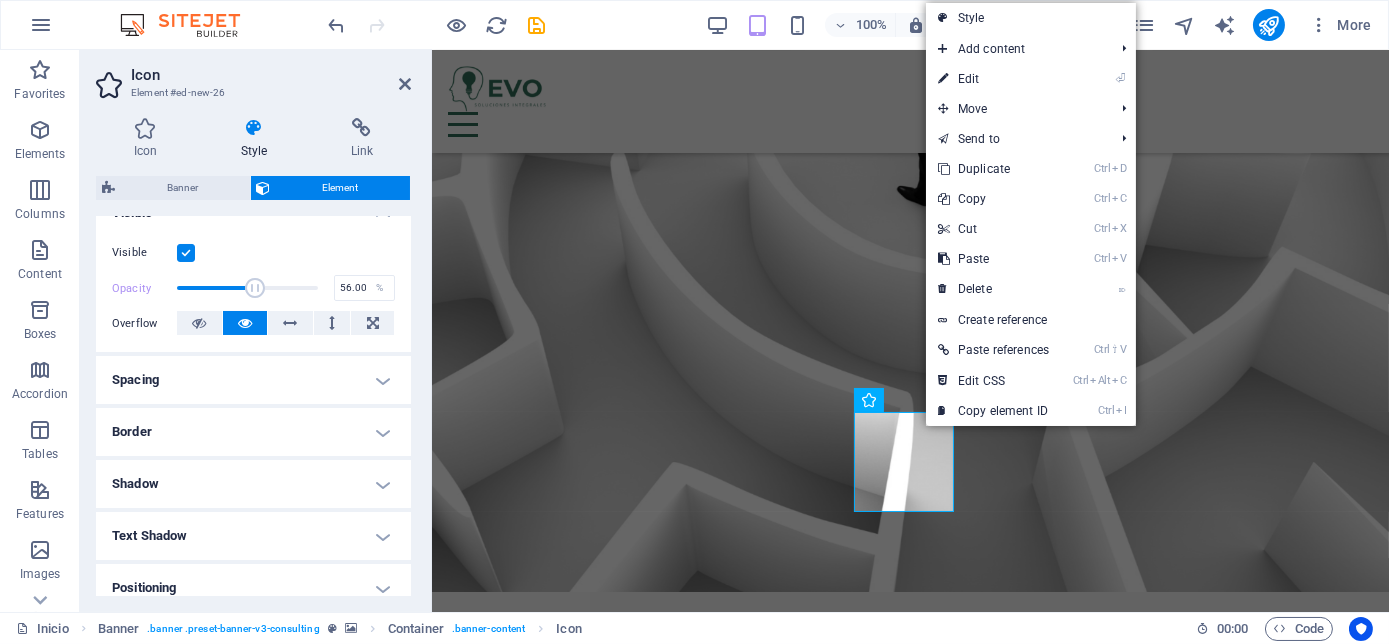 scroll, scrollTop: 200, scrollLeft: 0, axis: vertical 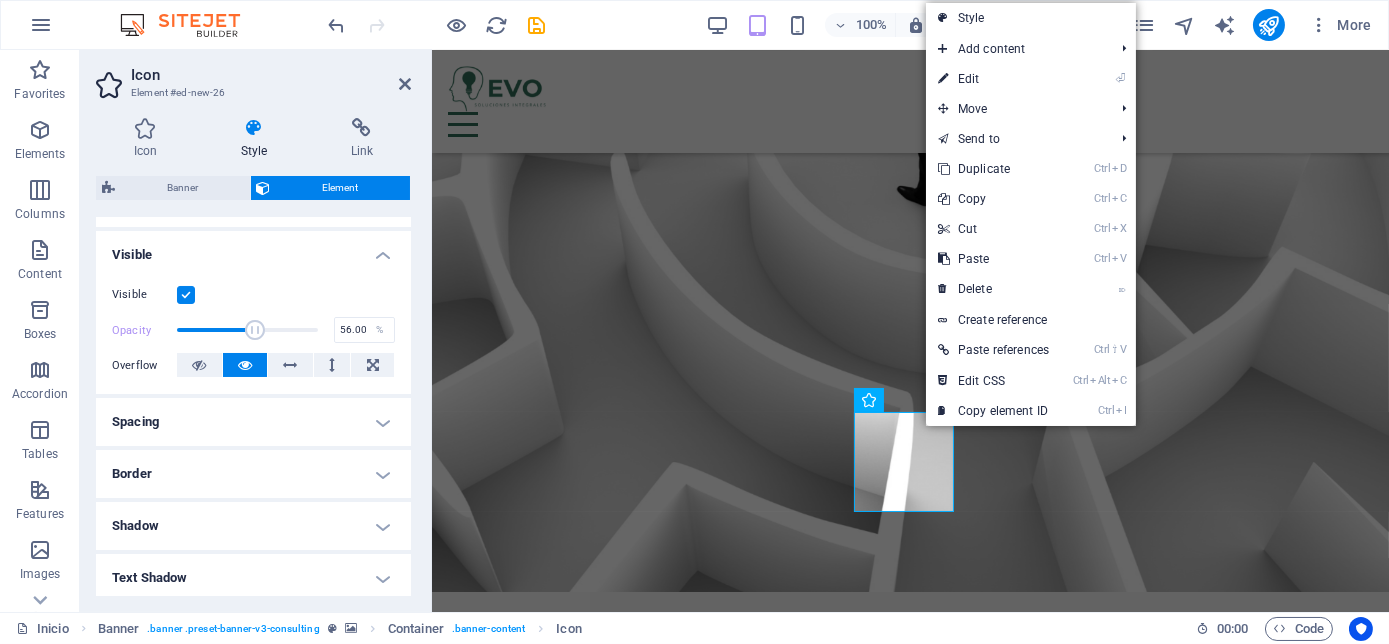 click on "Spacing" at bounding box center (253, 422) 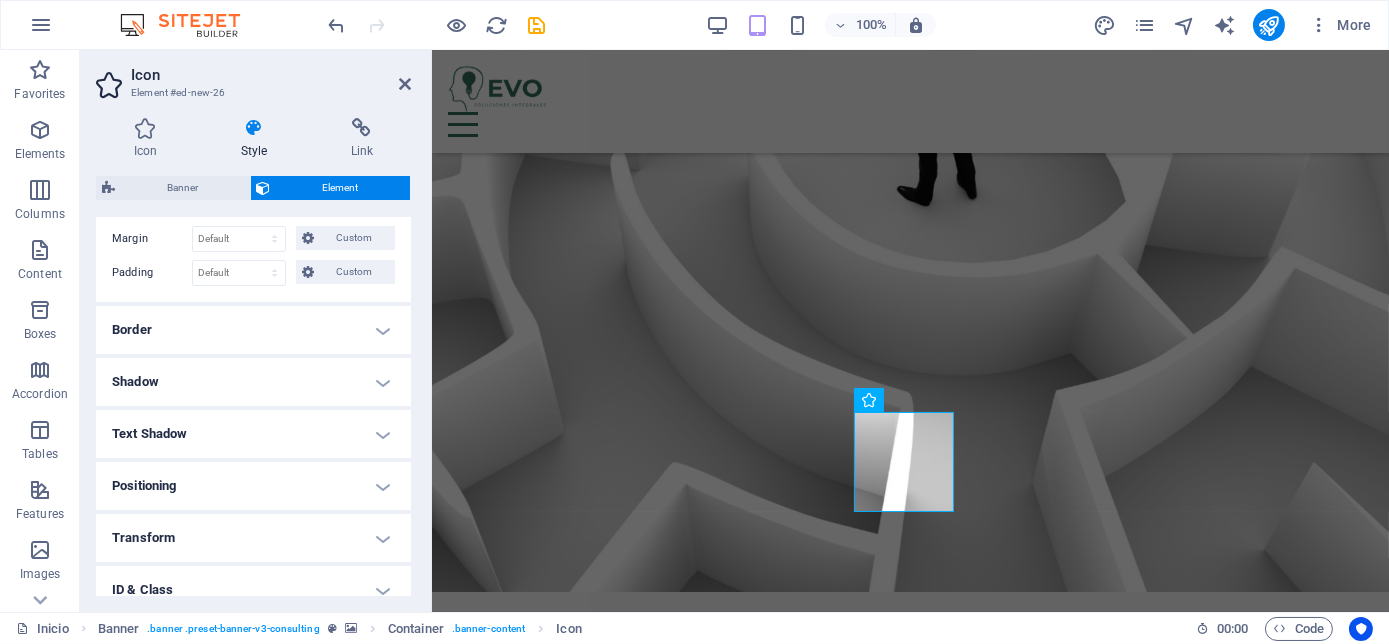 scroll, scrollTop: 434, scrollLeft: 0, axis: vertical 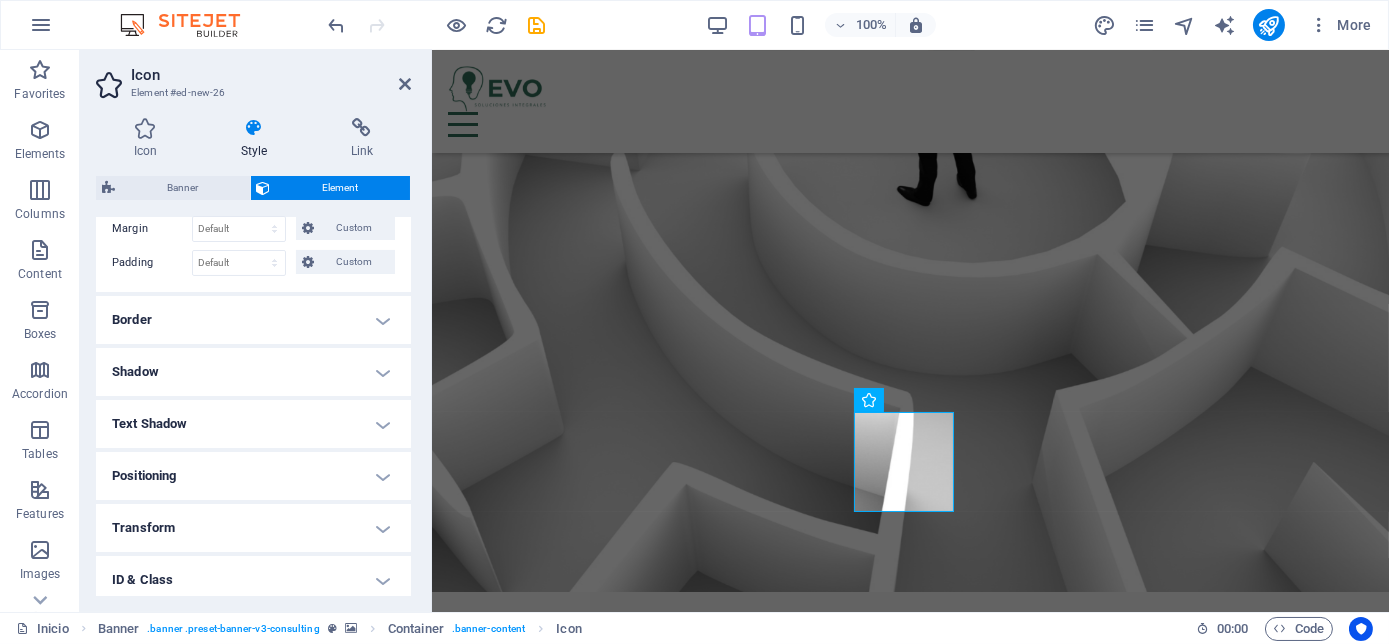 click on "Border" at bounding box center [253, 320] 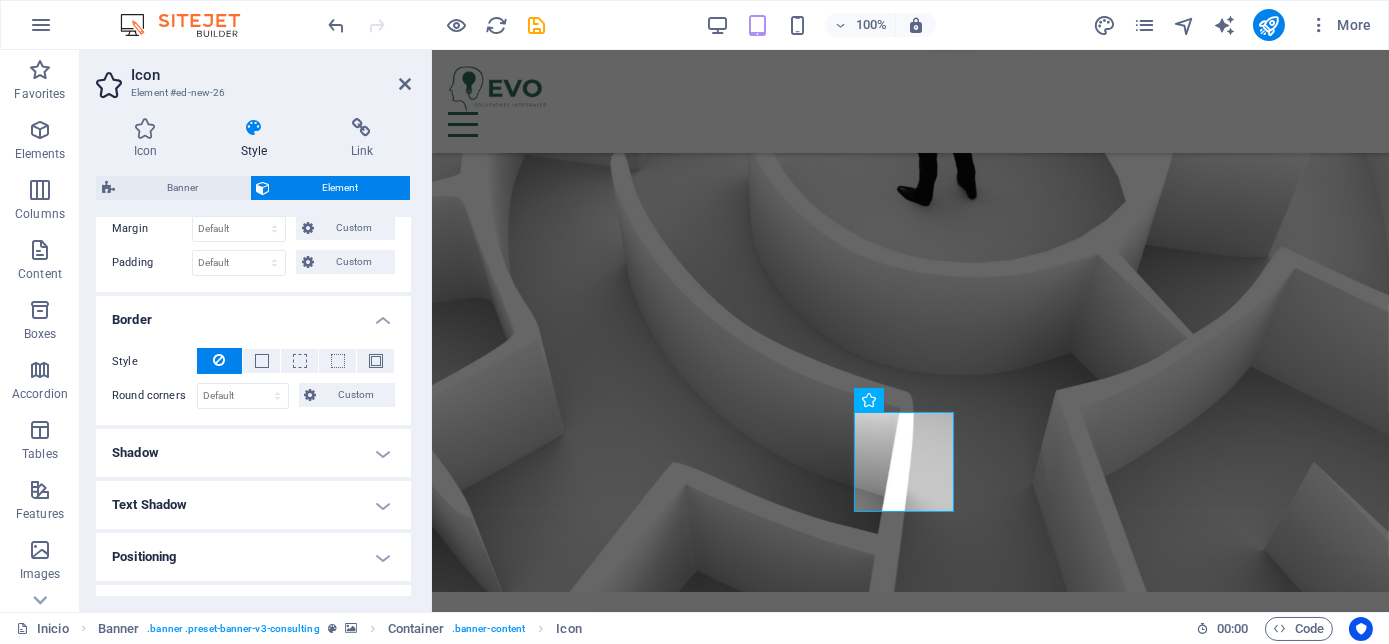 click on "Shadow" at bounding box center (253, 453) 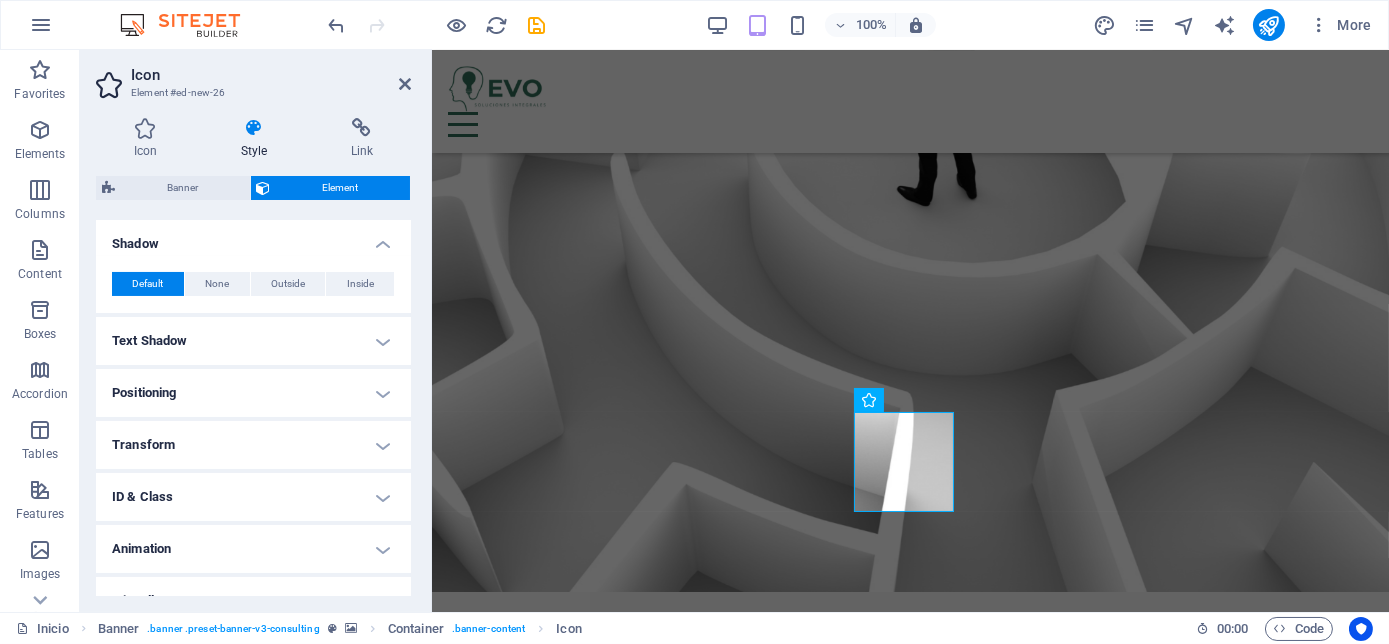 scroll, scrollTop: 669, scrollLeft: 0, axis: vertical 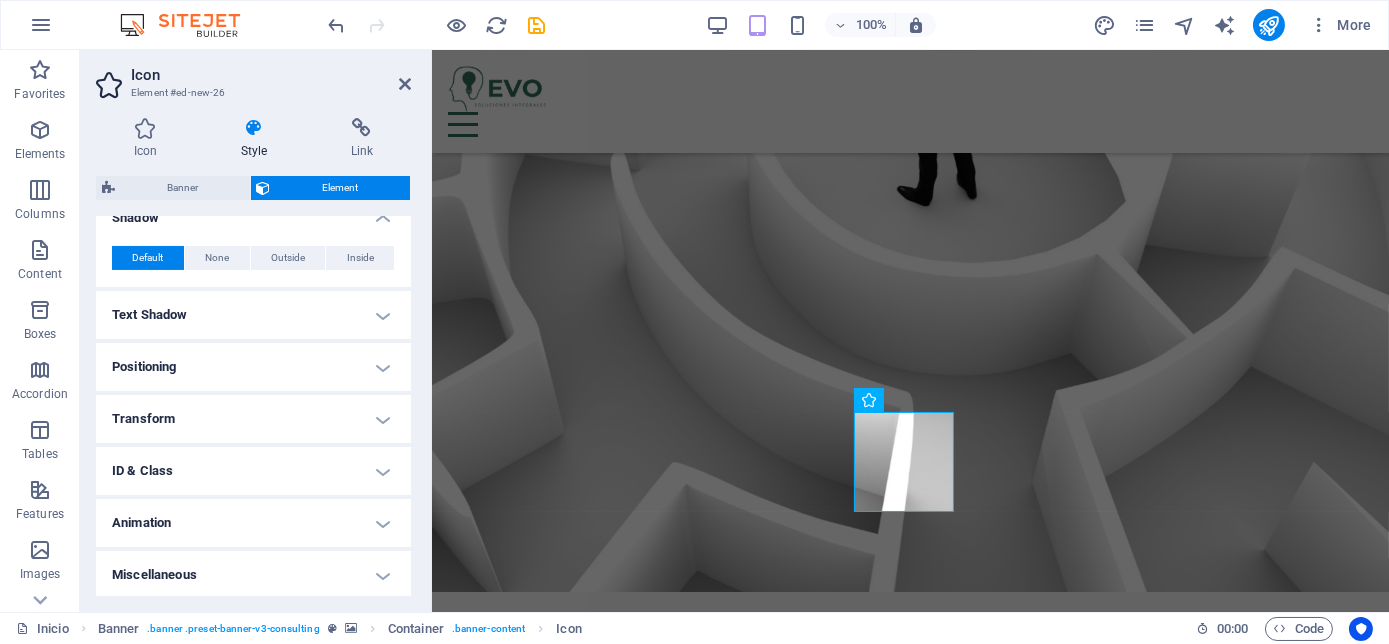 click on "Text Shadow" at bounding box center [253, 315] 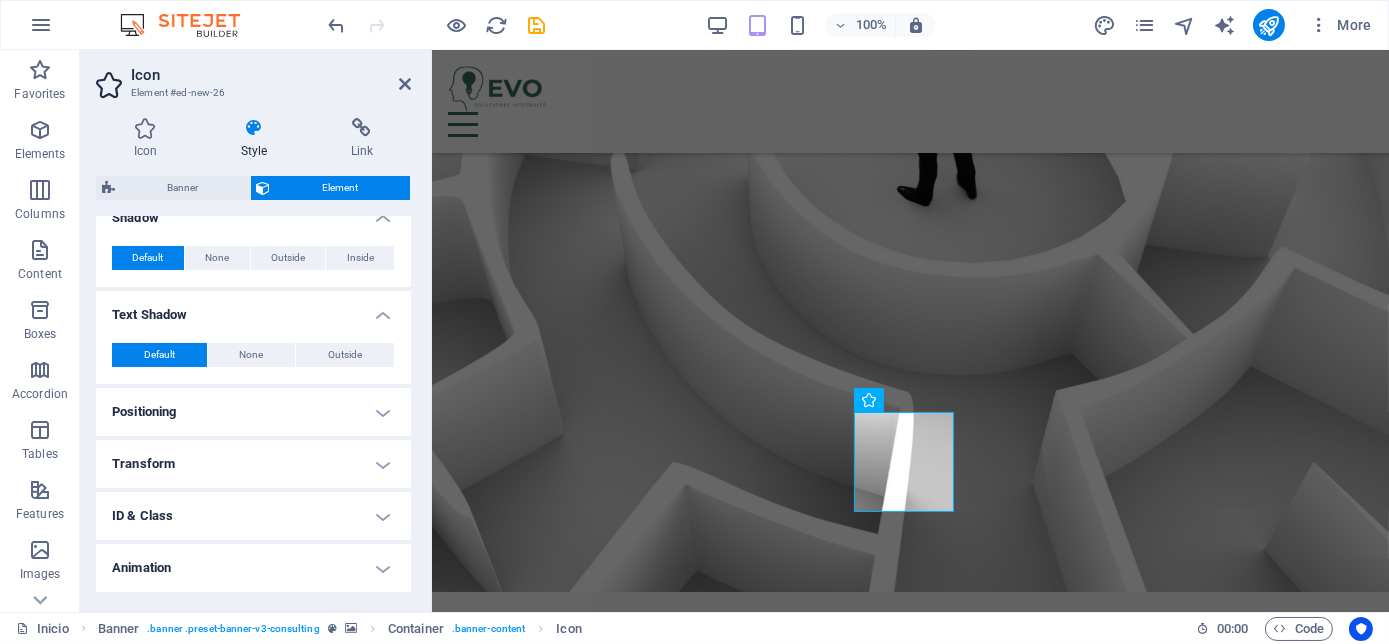 click on "Positioning" at bounding box center [253, 412] 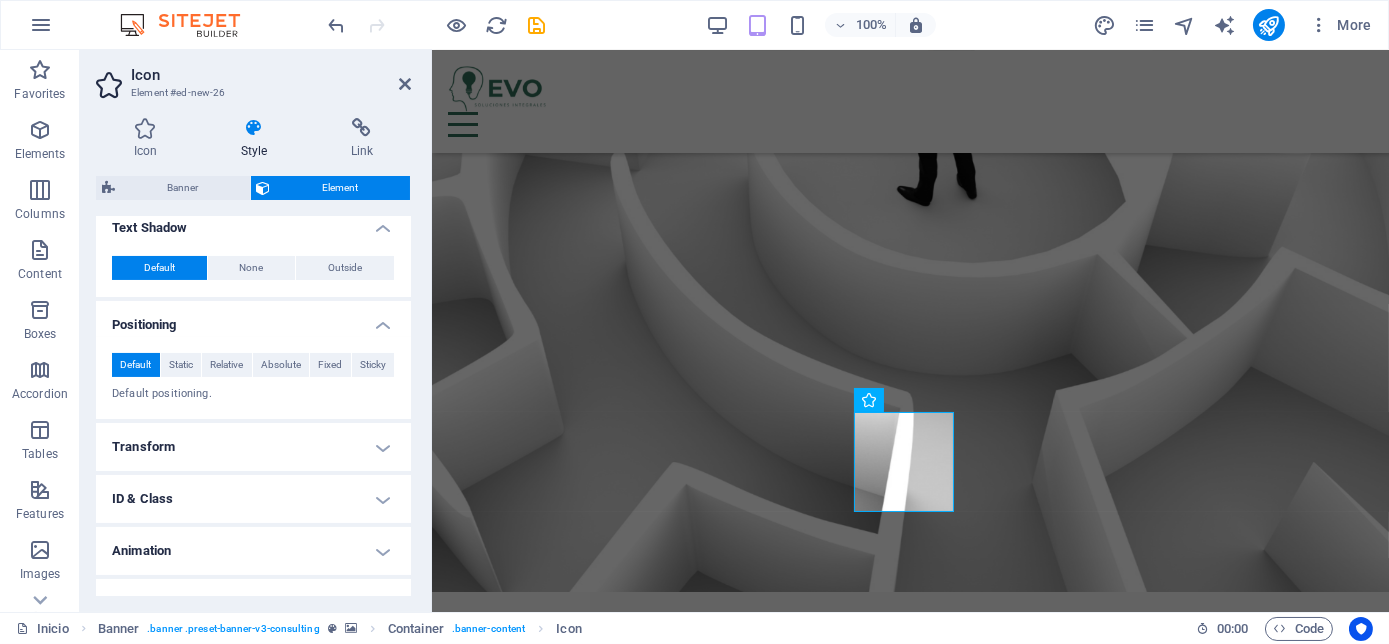 scroll, scrollTop: 784, scrollLeft: 0, axis: vertical 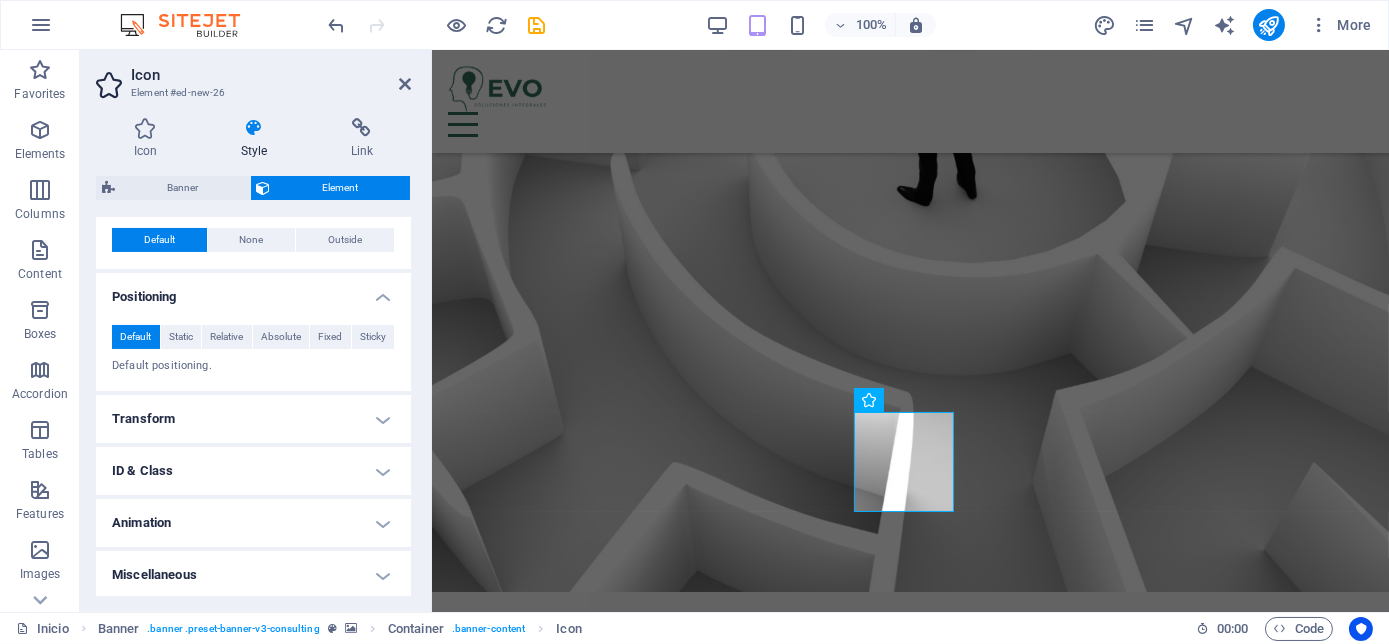 click on "Transform" at bounding box center (253, 419) 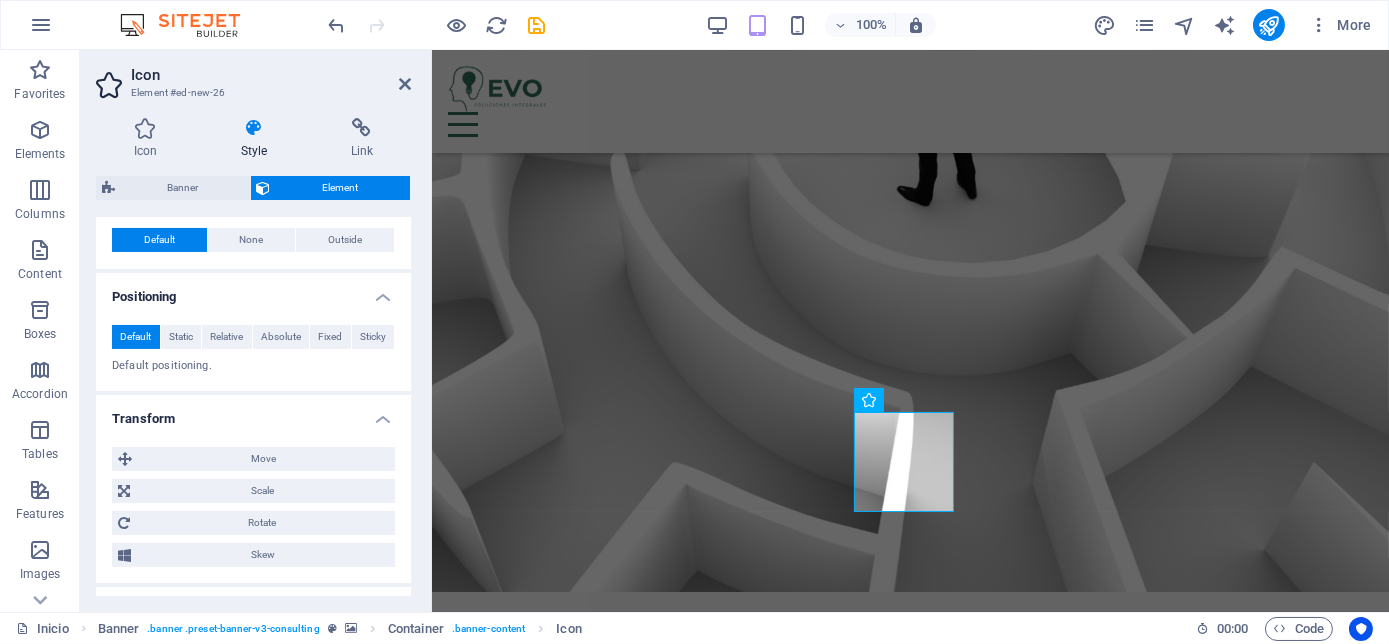 scroll, scrollTop: 924, scrollLeft: 0, axis: vertical 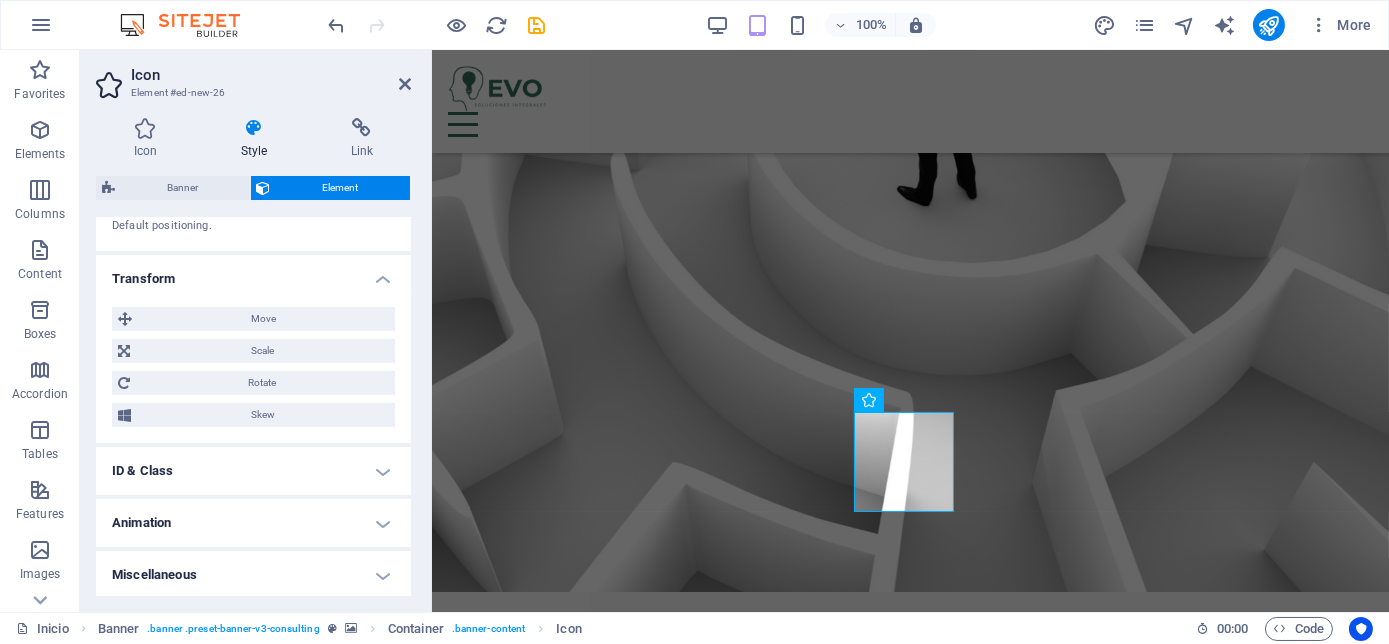 click on "ID & Class" at bounding box center (253, 471) 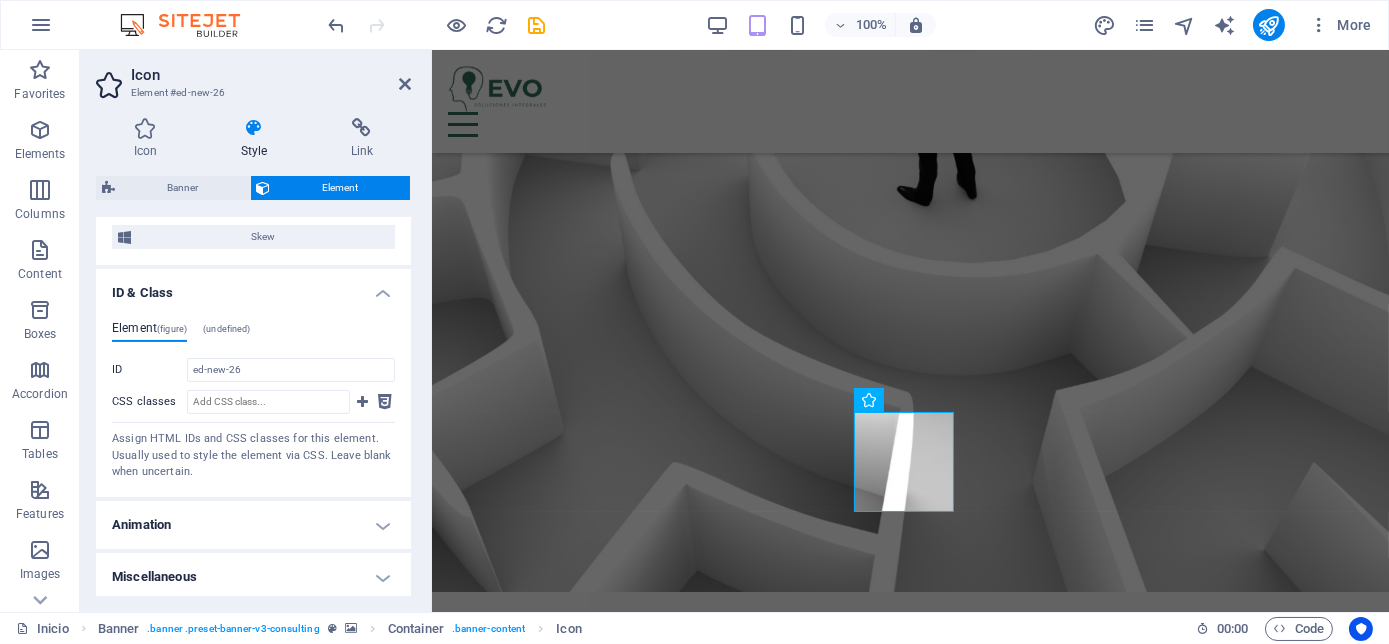 scroll, scrollTop: 1103, scrollLeft: 0, axis: vertical 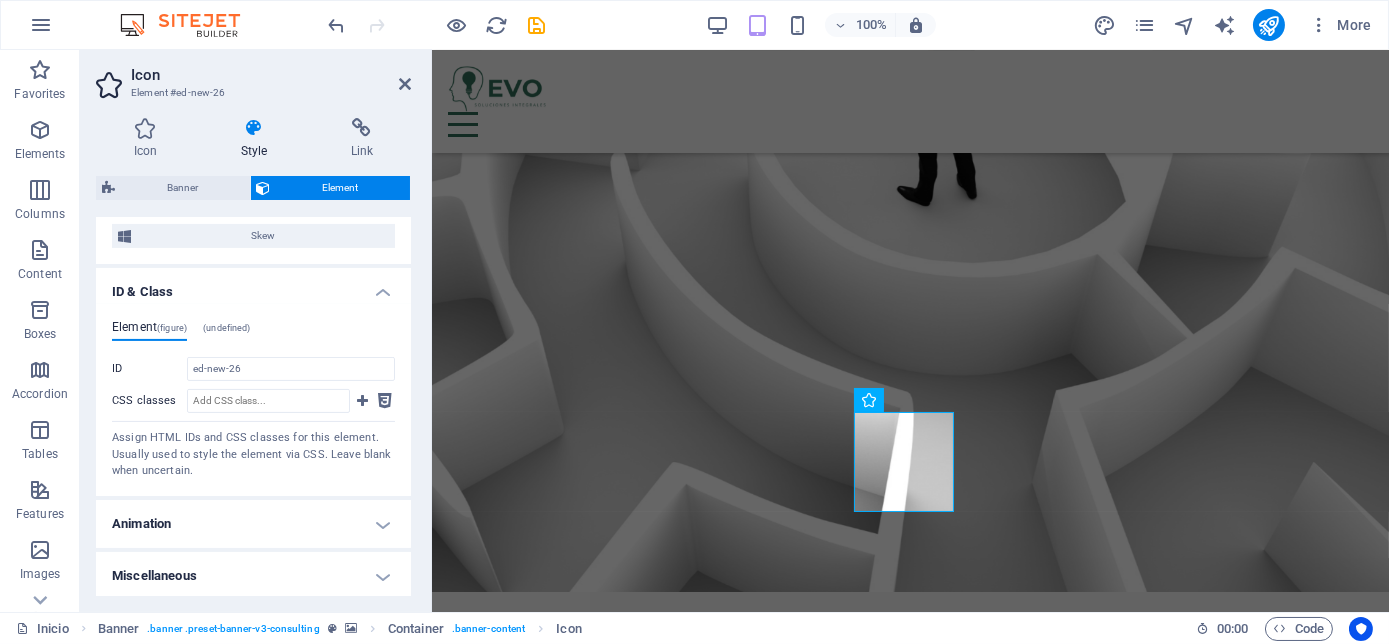 click on "Animation" at bounding box center [253, 524] 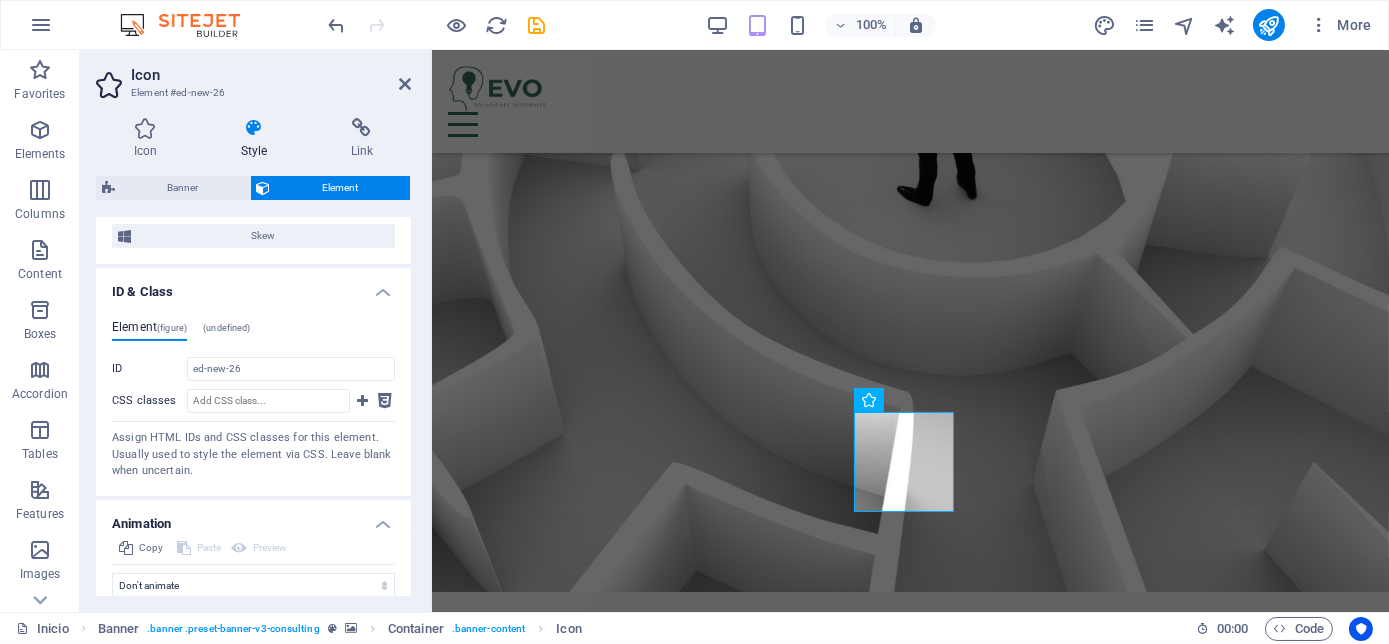 scroll, scrollTop: 1168, scrollLeft: 0, axis: vertical 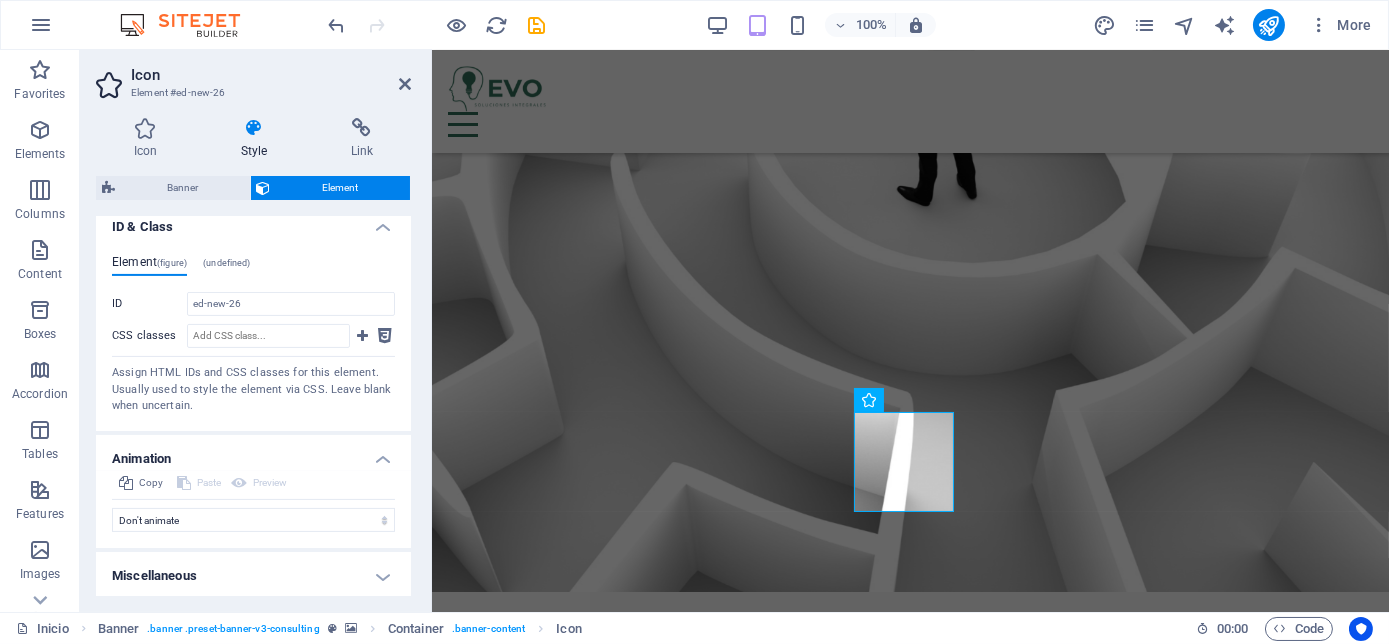 click on "Miscellaneous" at bounding box center [253, 576] 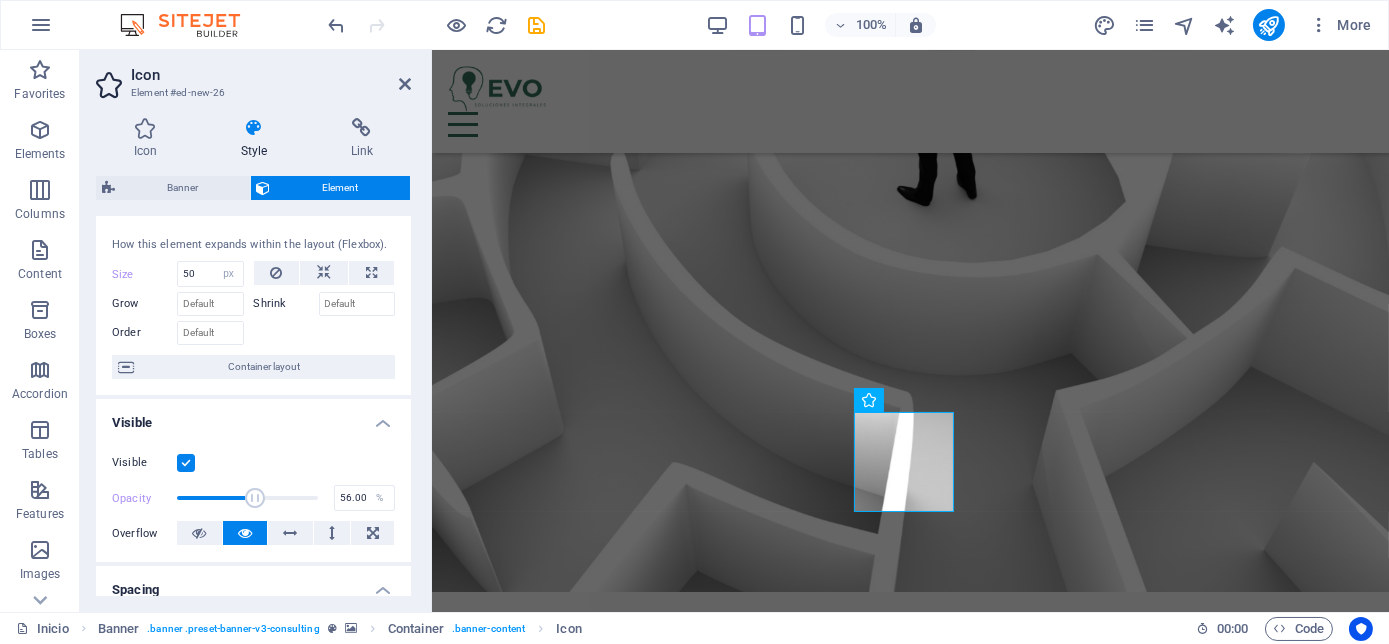 scroll, scrollTop: 0, scrollLeft: 0, axis: both 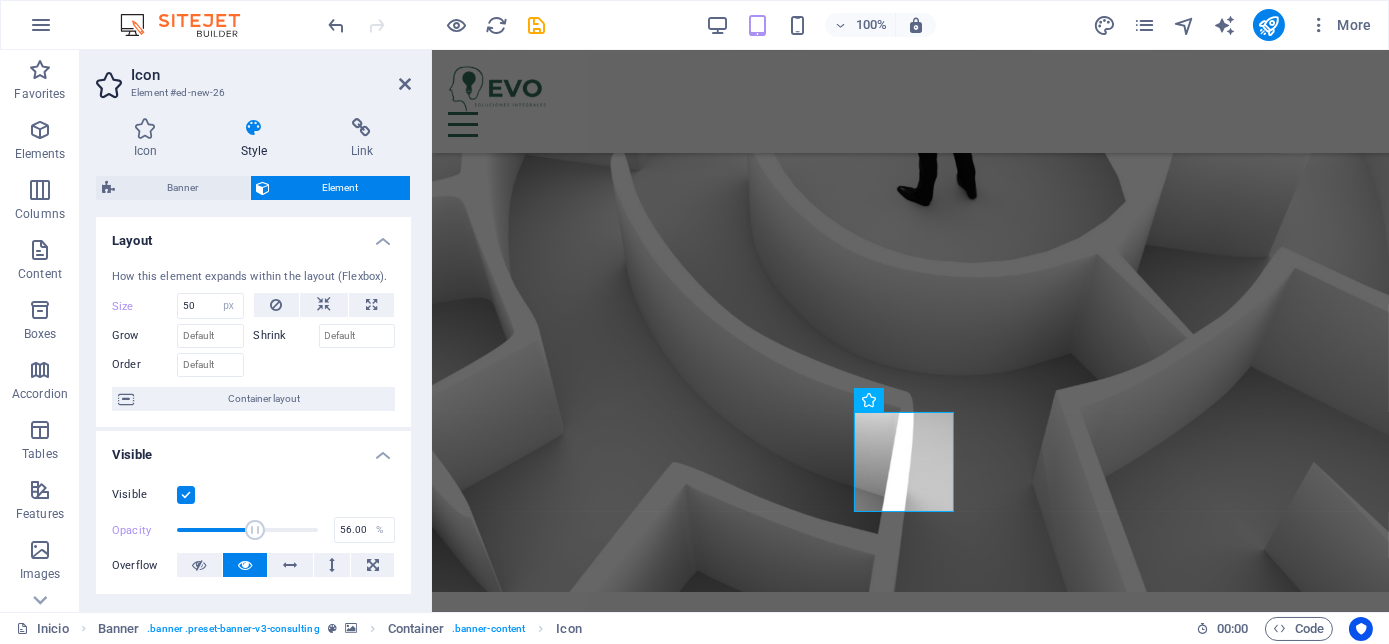 click on "Layout" at bounding box center (253, 235) 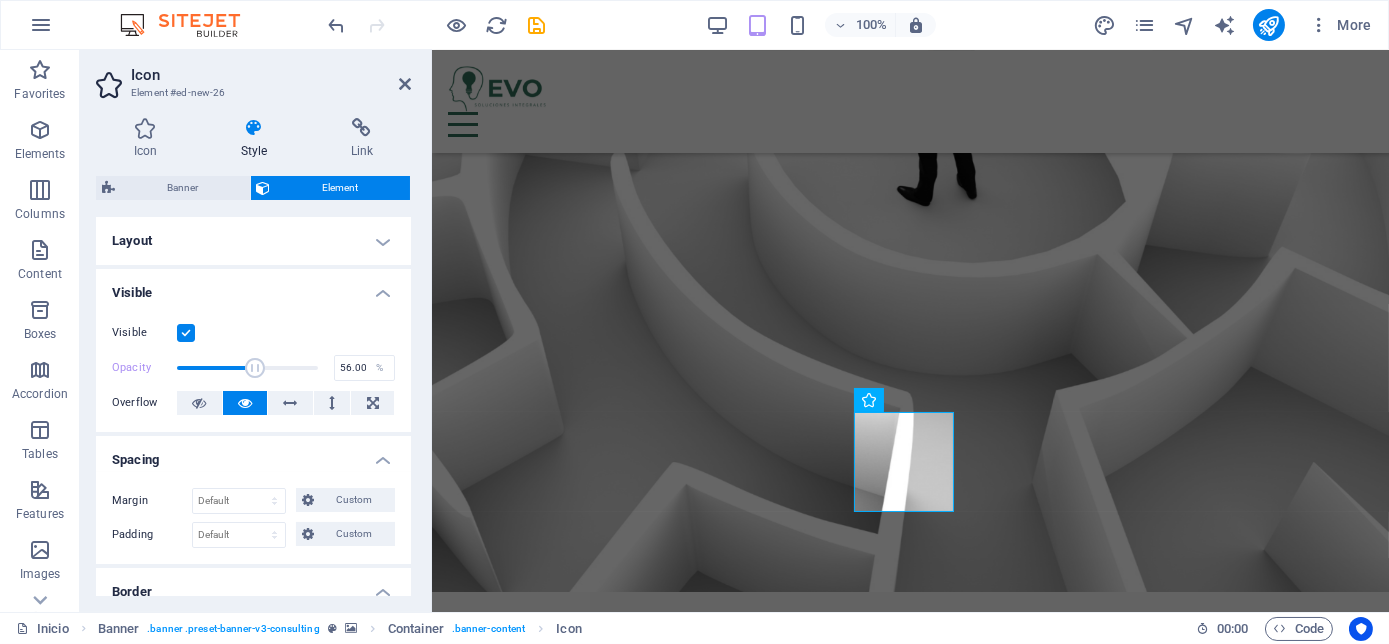 click on "Visible" at bounding box center (253, 287) 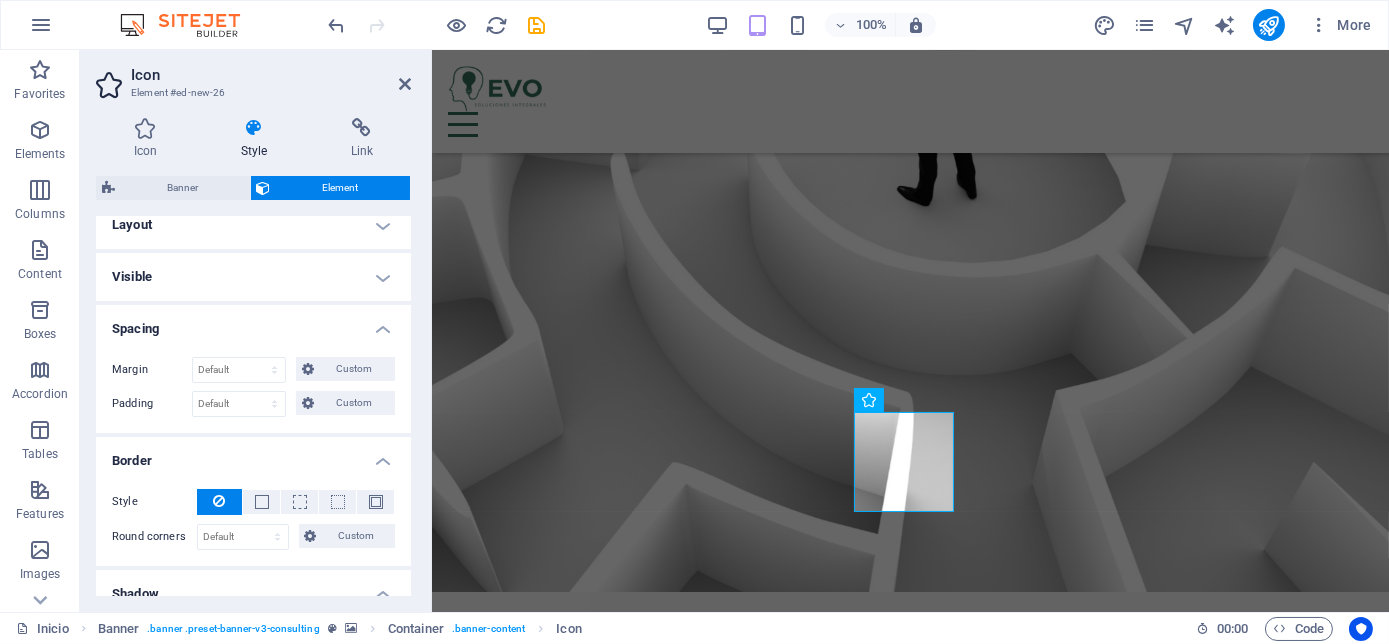 scroll, scrollTop: 0, scrollLeft: 0, axis: both 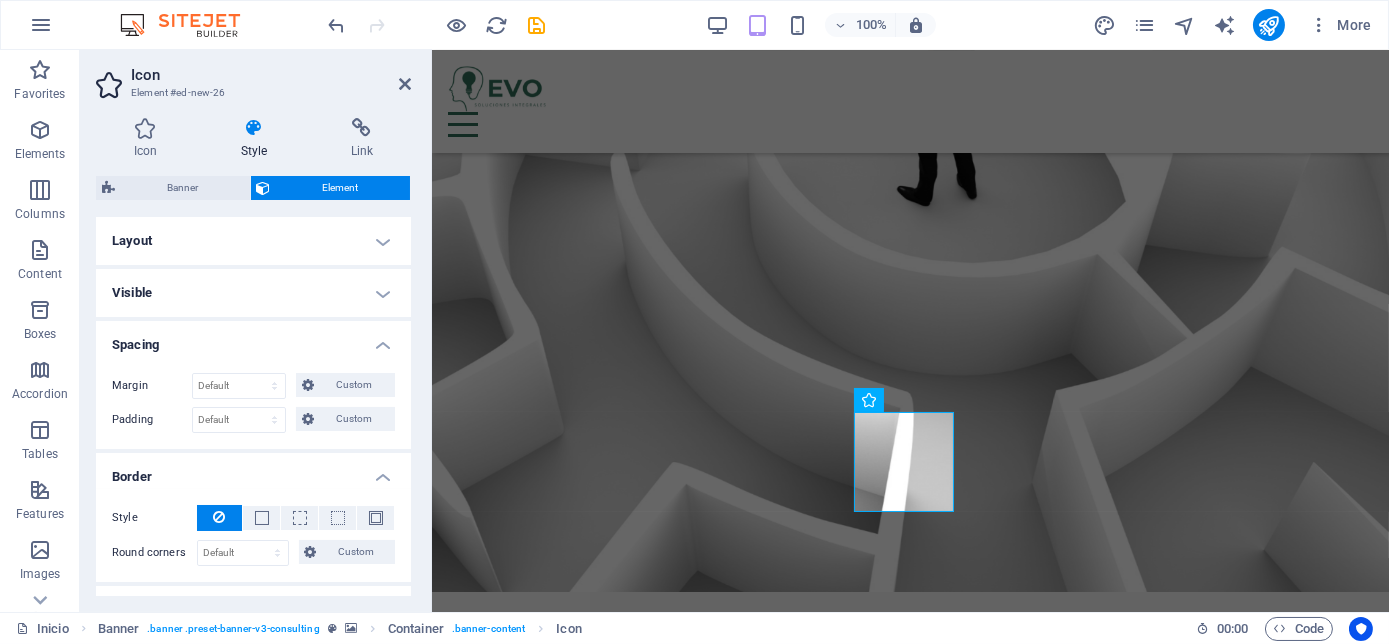 click on "Visible" at bounding box center (253, 293) 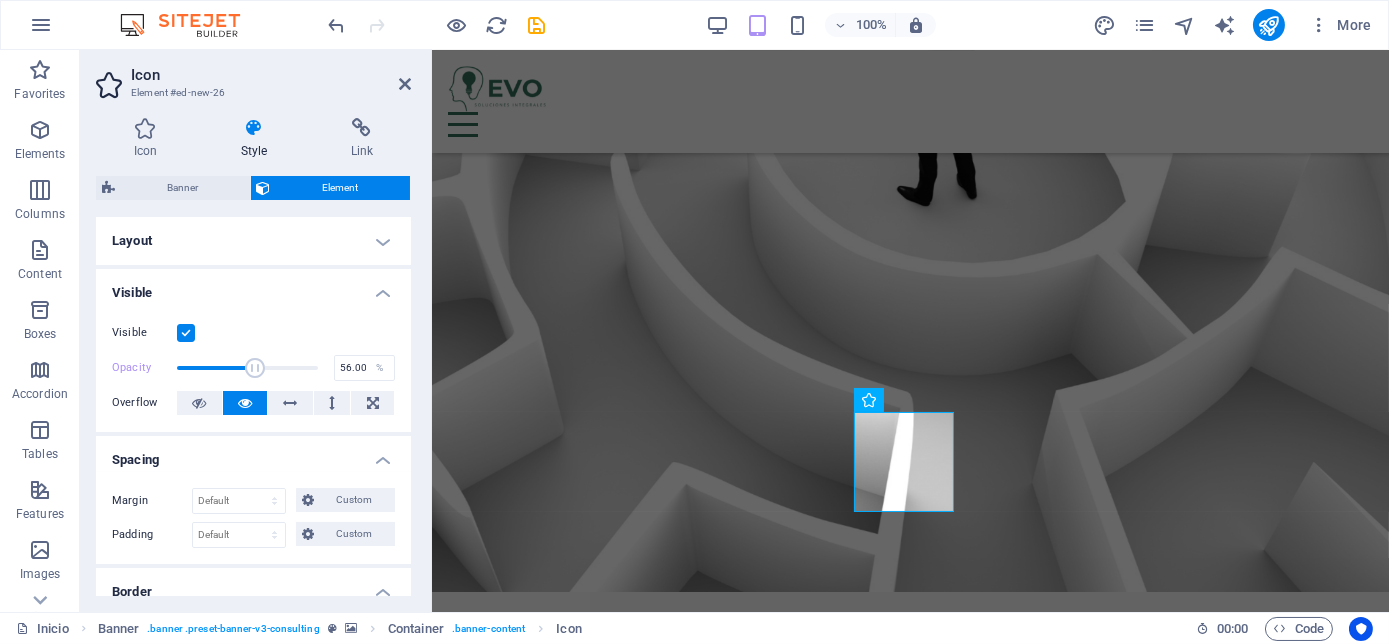 click on "Layout" at bounding box center (253, 241) 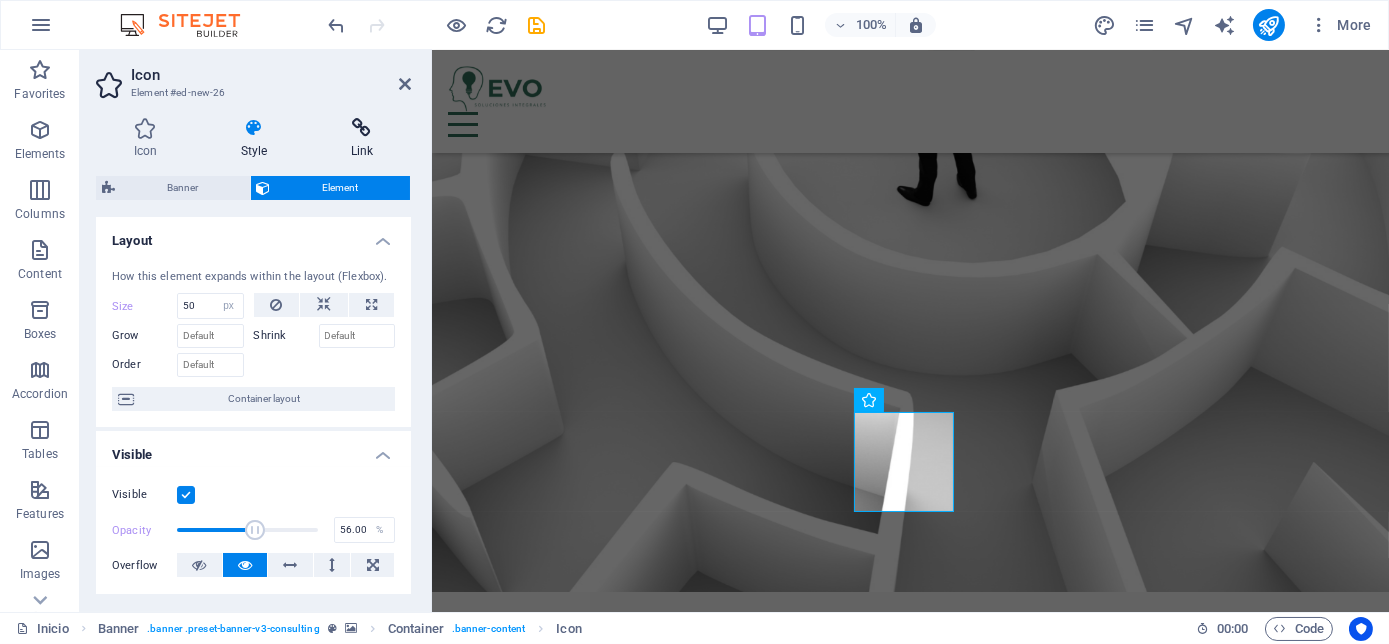 click at bounding box center (362, 128) 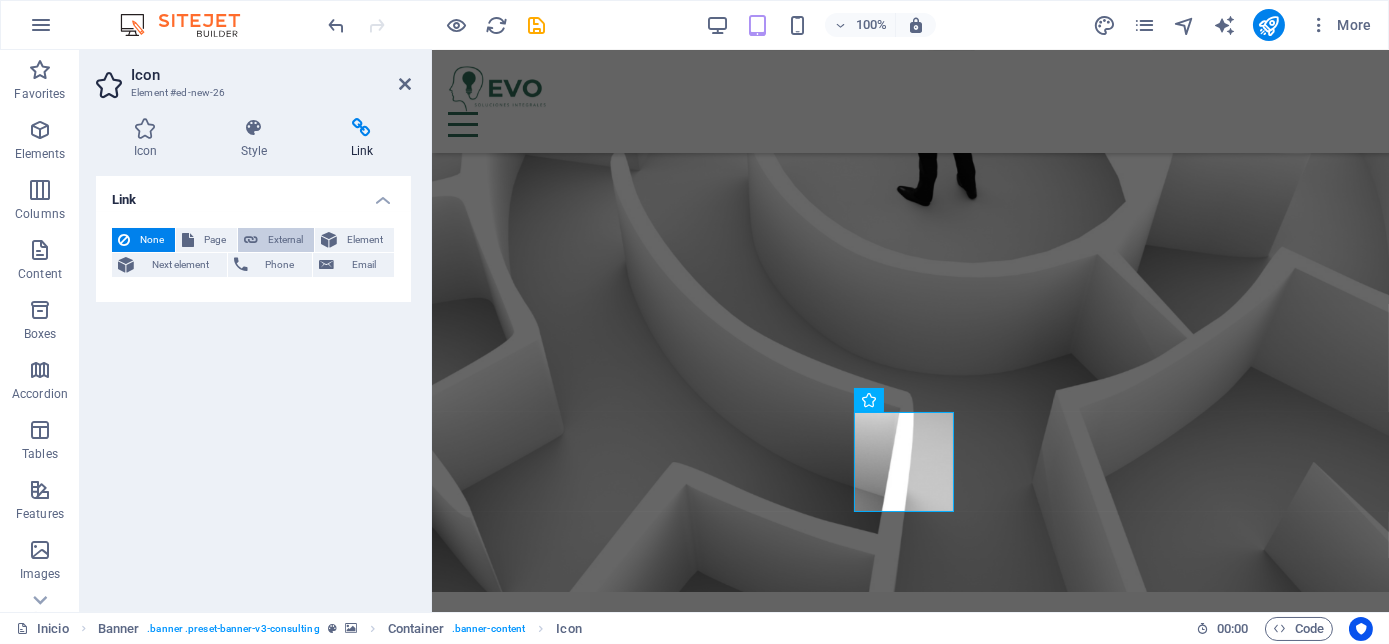 click on "External" at bounding box center [286, 240] 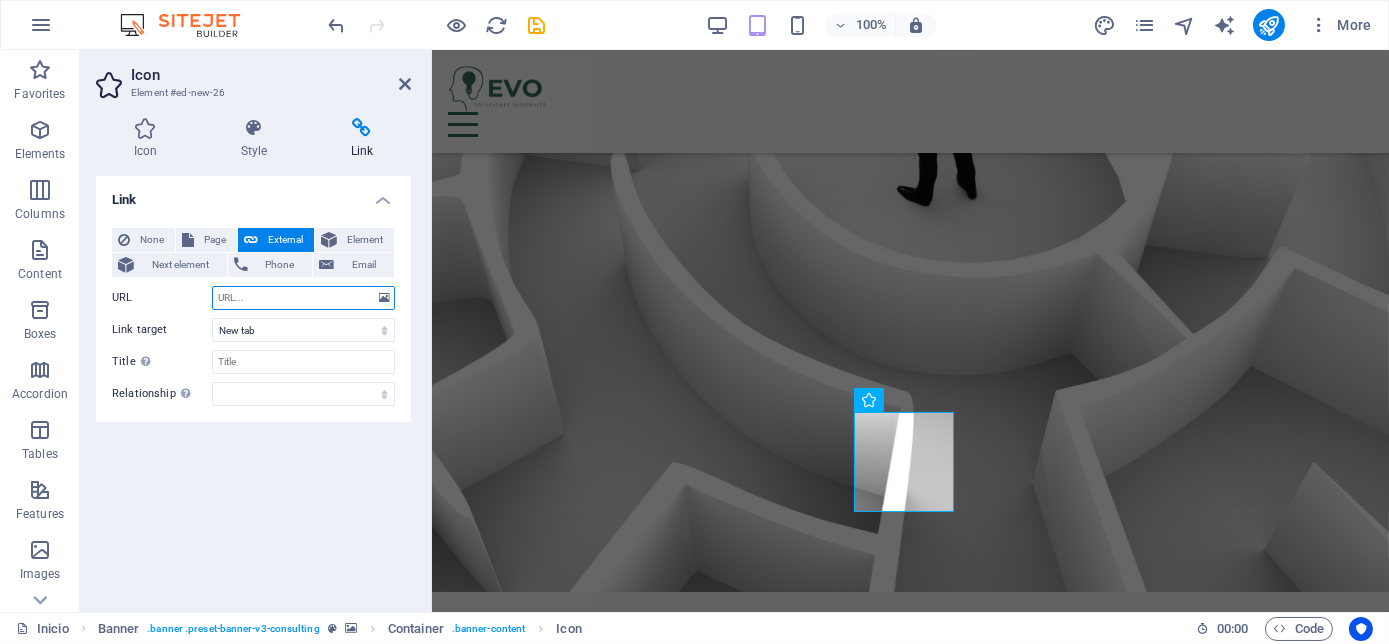 click on "URL" at bounding box center (303, 298) 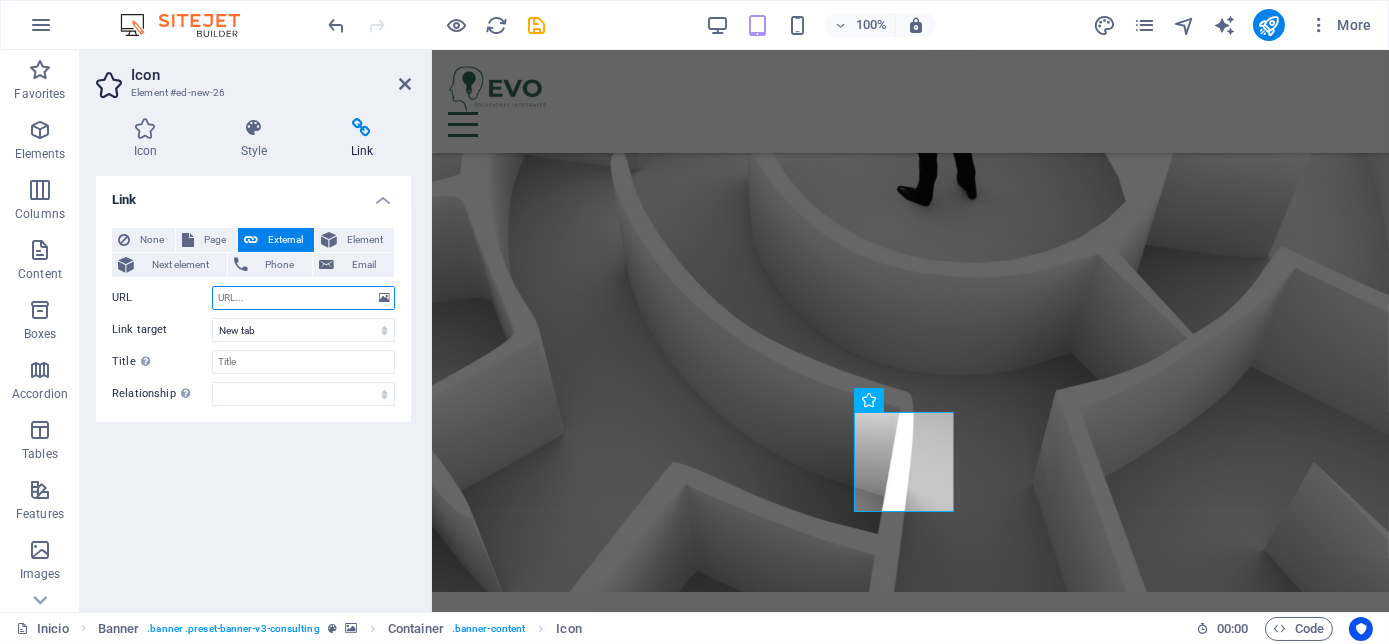 paste on "https://wa.me/message/[ID]" 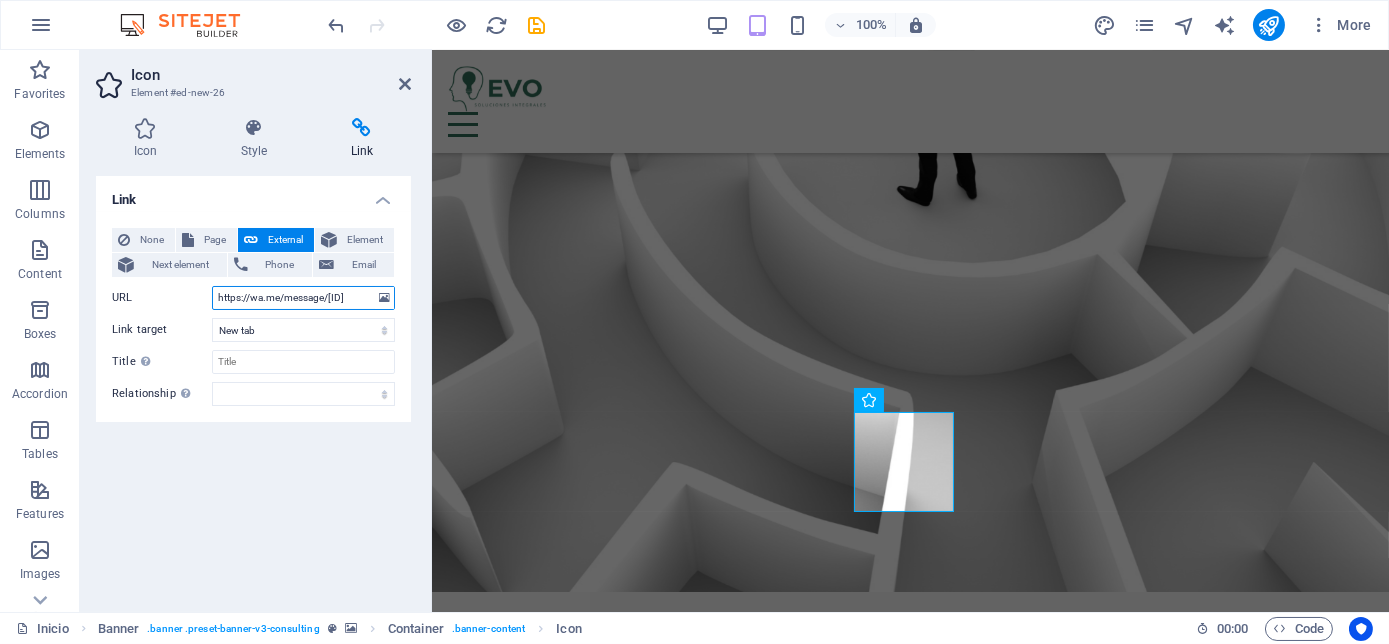 scroll, scrollTop: 0, scrollLeft: 47, axis: horizontal 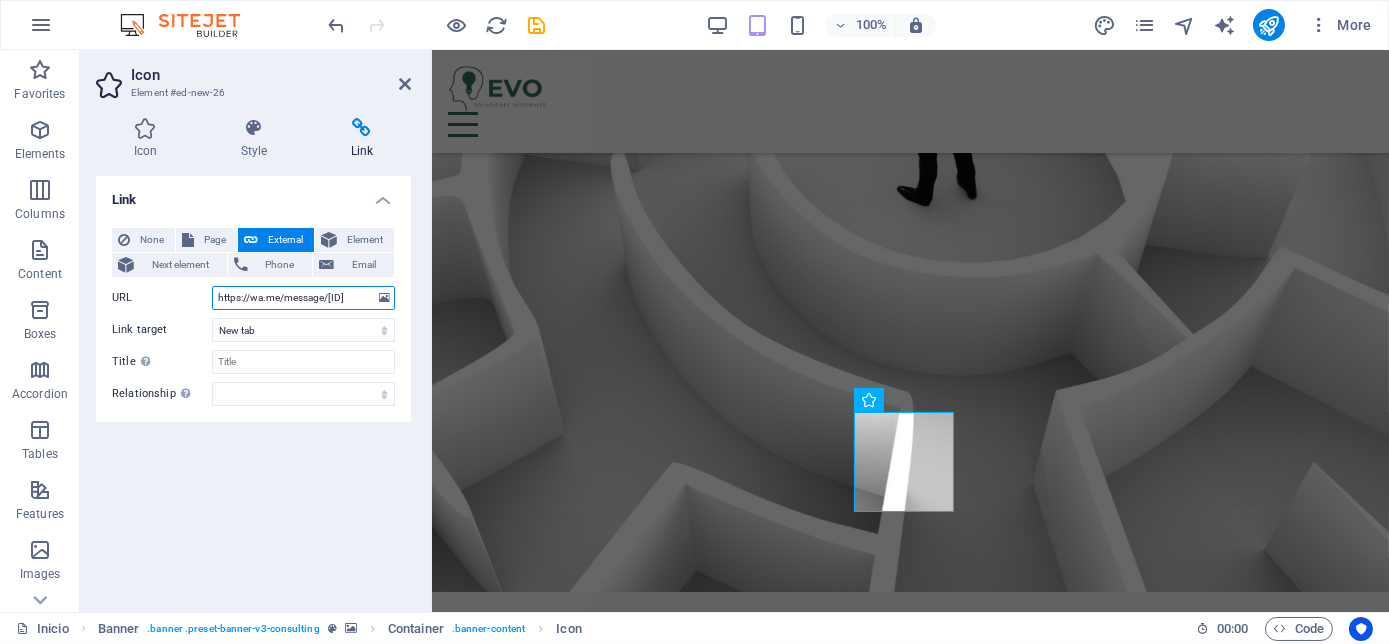 type on "https://wa.me/message/[ID]" 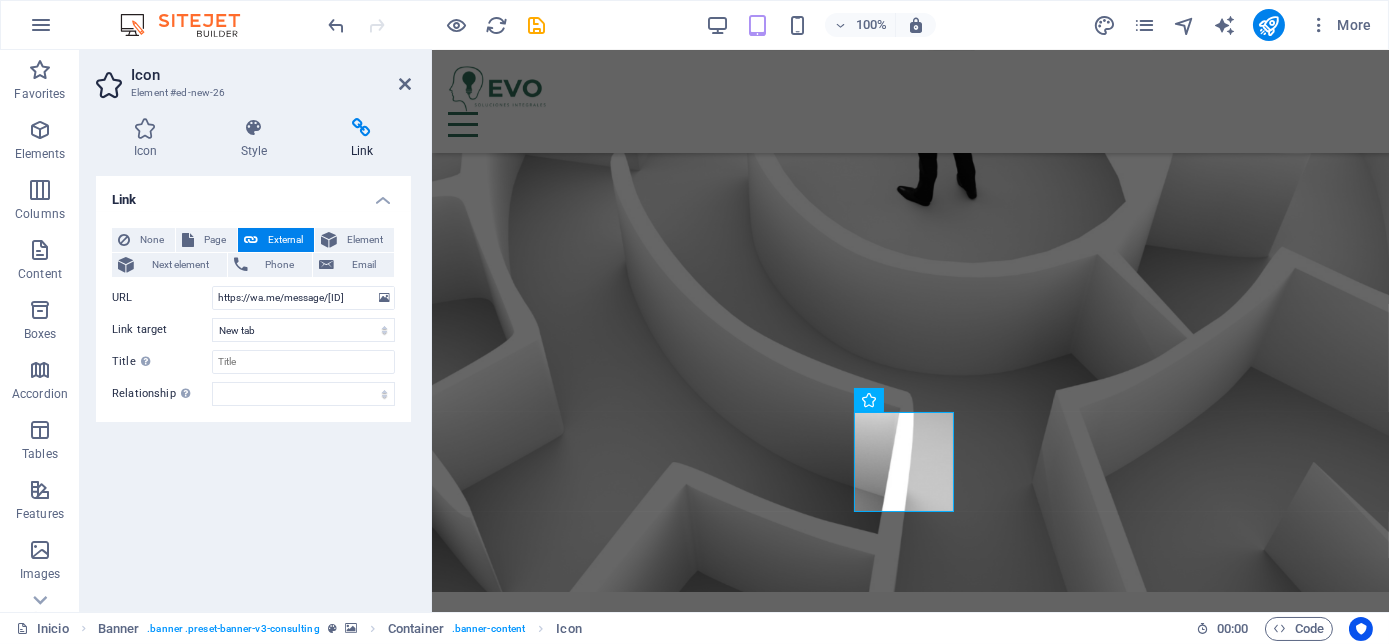 scroll, scrollTop: 0, scrollLeft: 0, axis: both 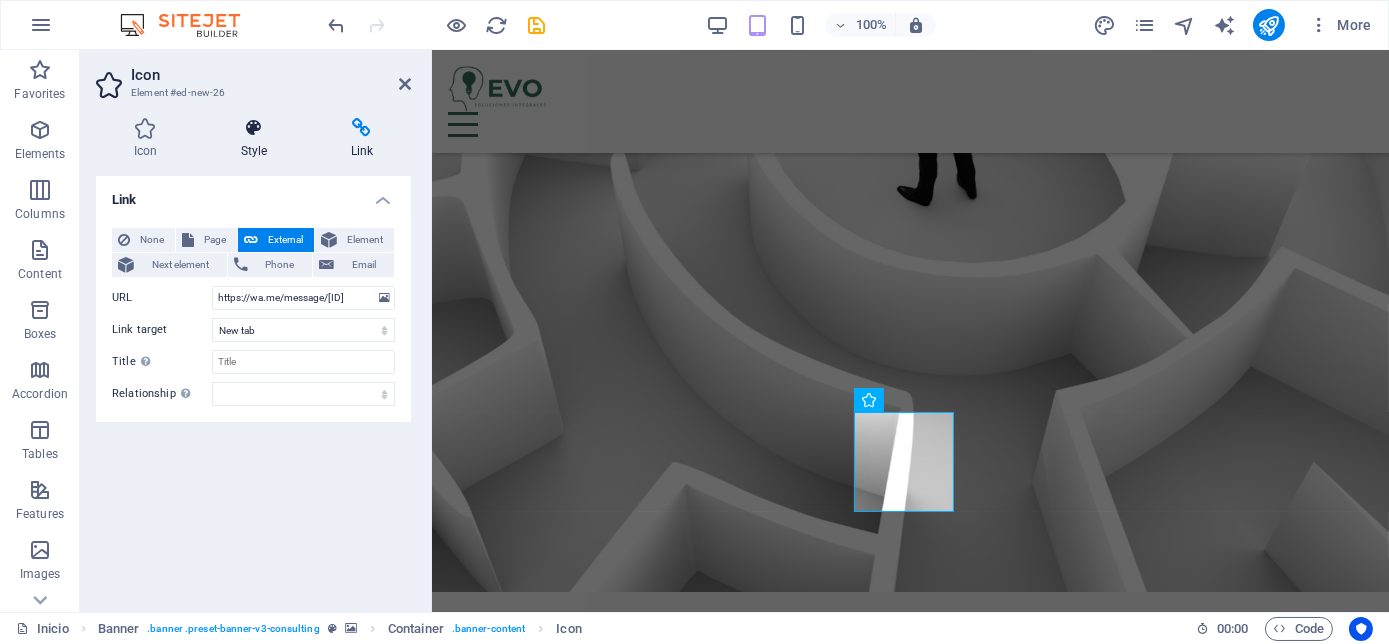 click at bounding box center [254, 128] 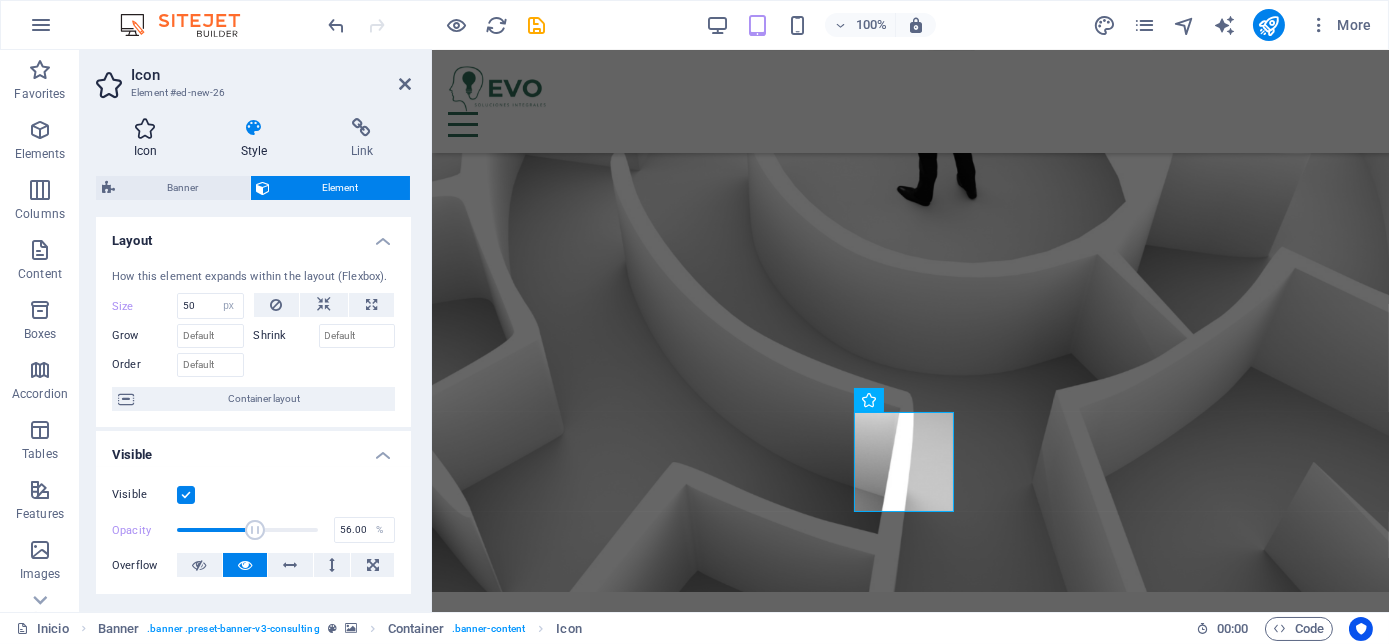 click on "Icon" at bounding box center (149, 139) 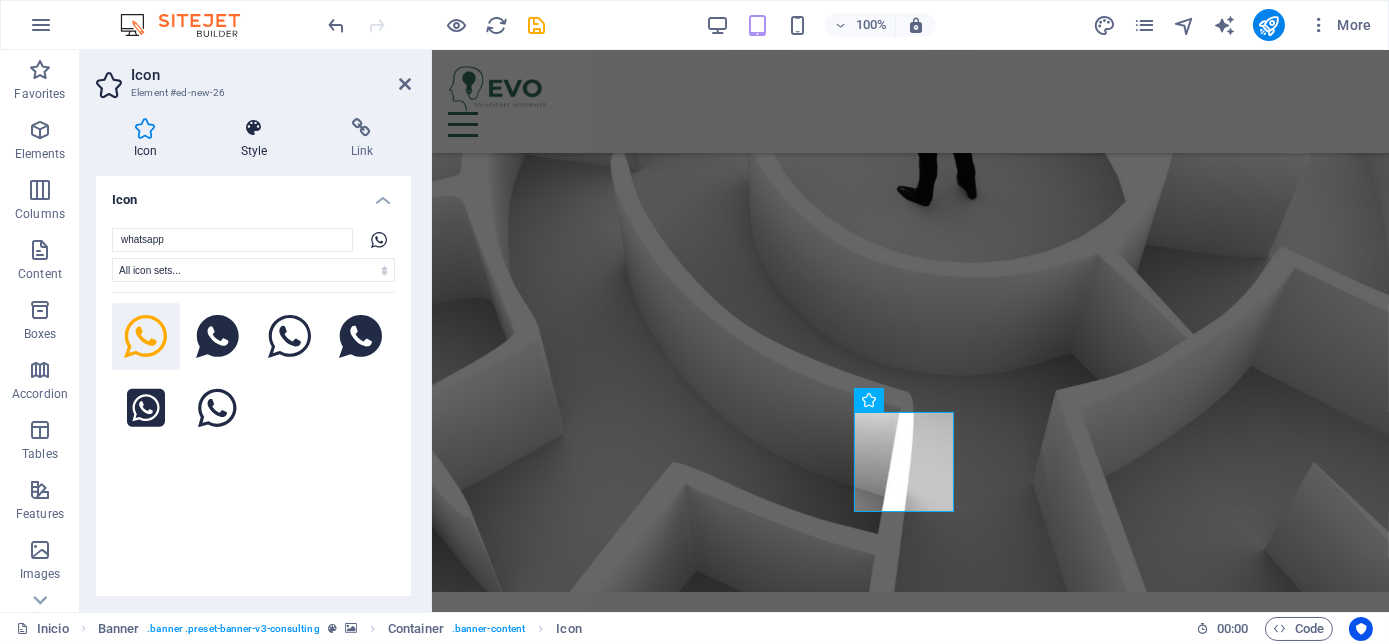click at bounding box center [254, 128] 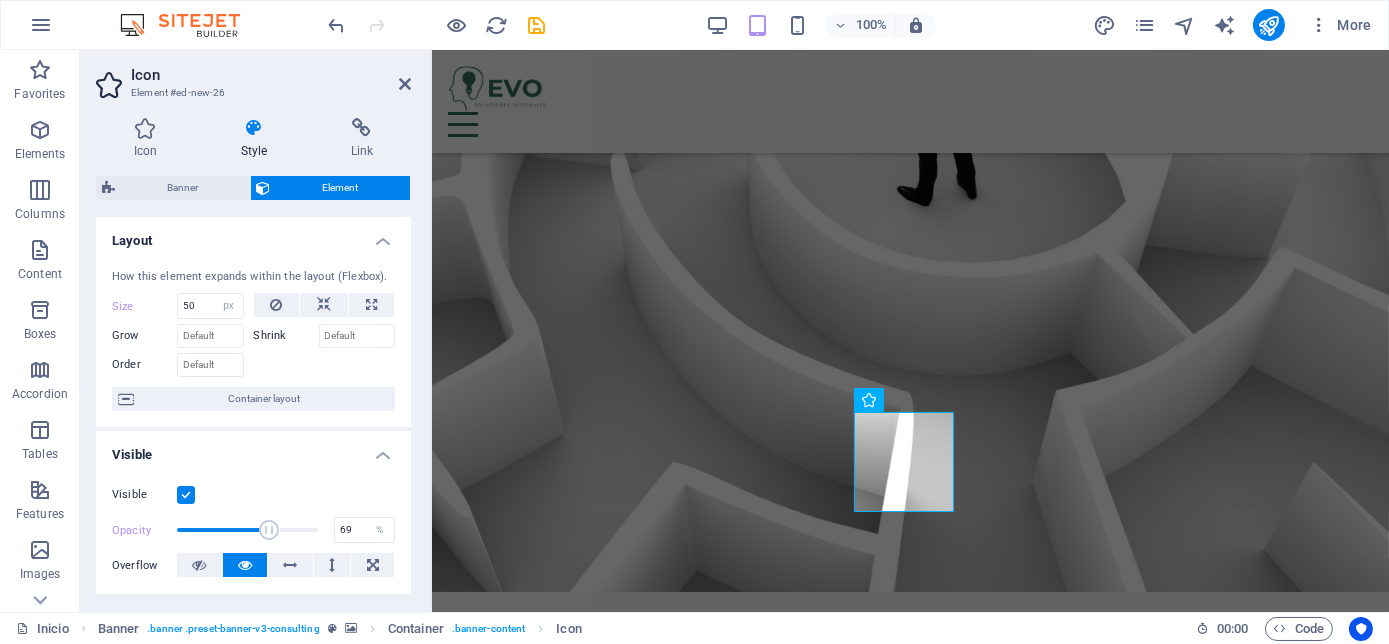 type on "70" 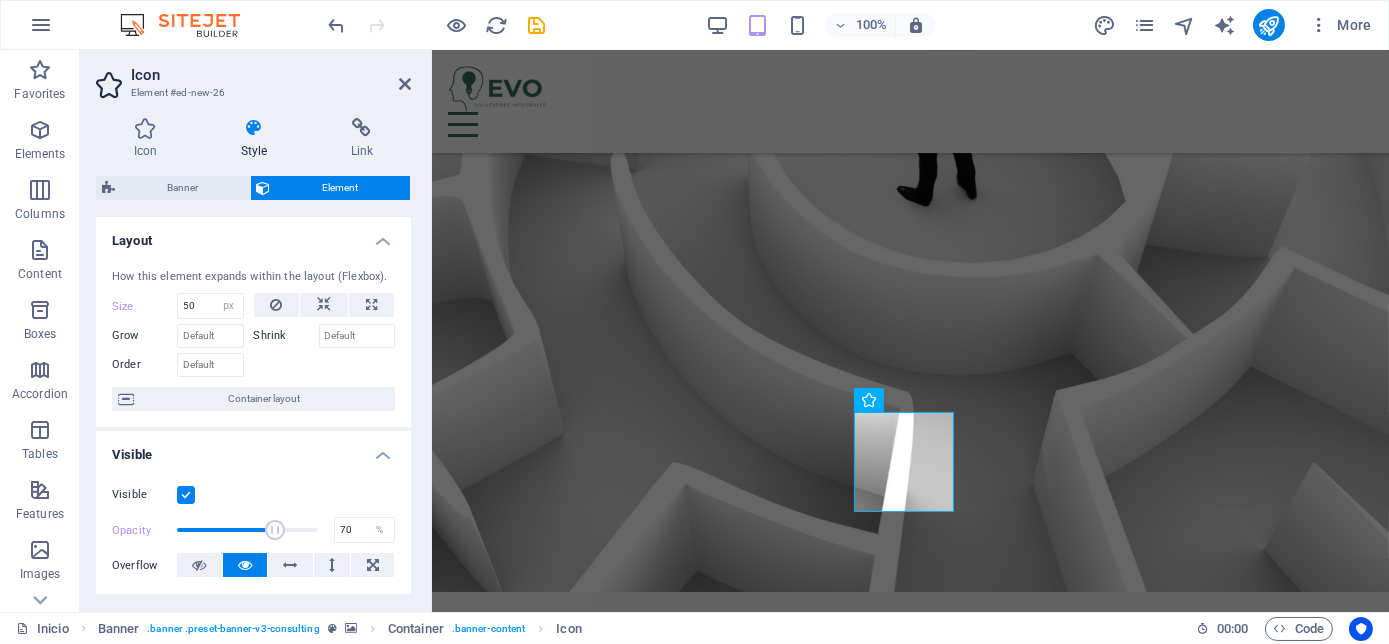 drag, startPoint x: 247, startPoint y: 529, endPoint x: 273, endPoint y: 522, distance: 26.925823 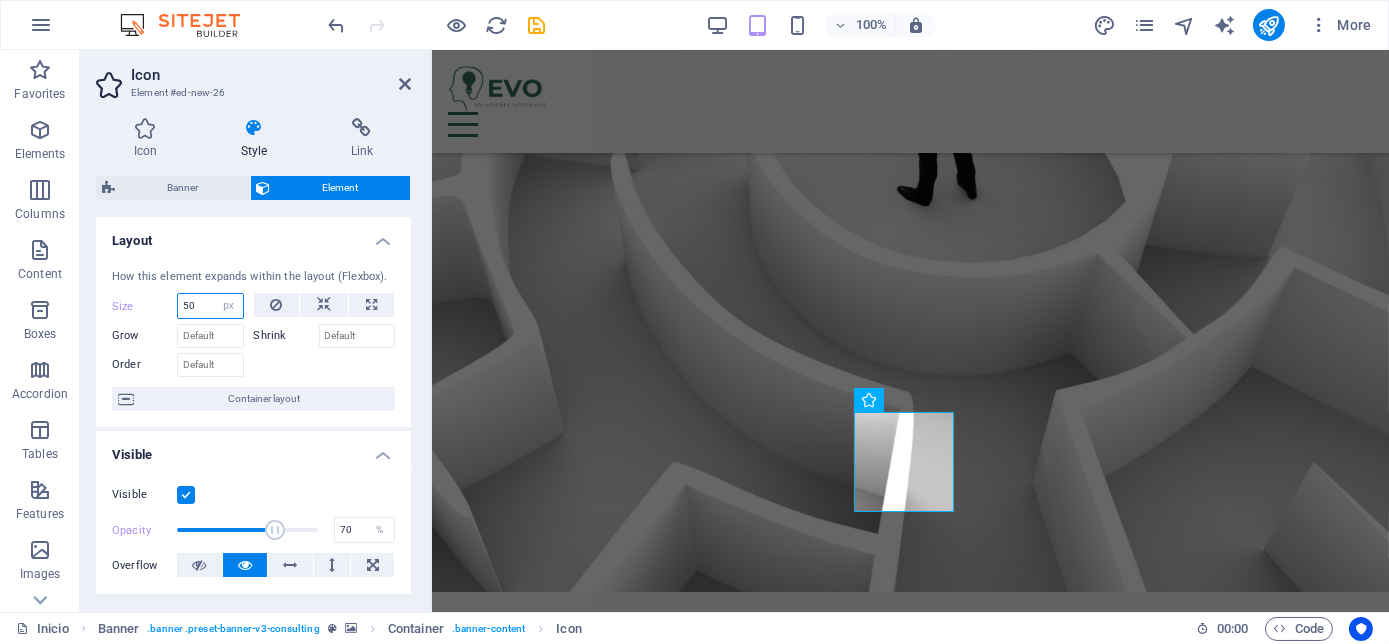 click on "50" at bounding box center (210, 306) 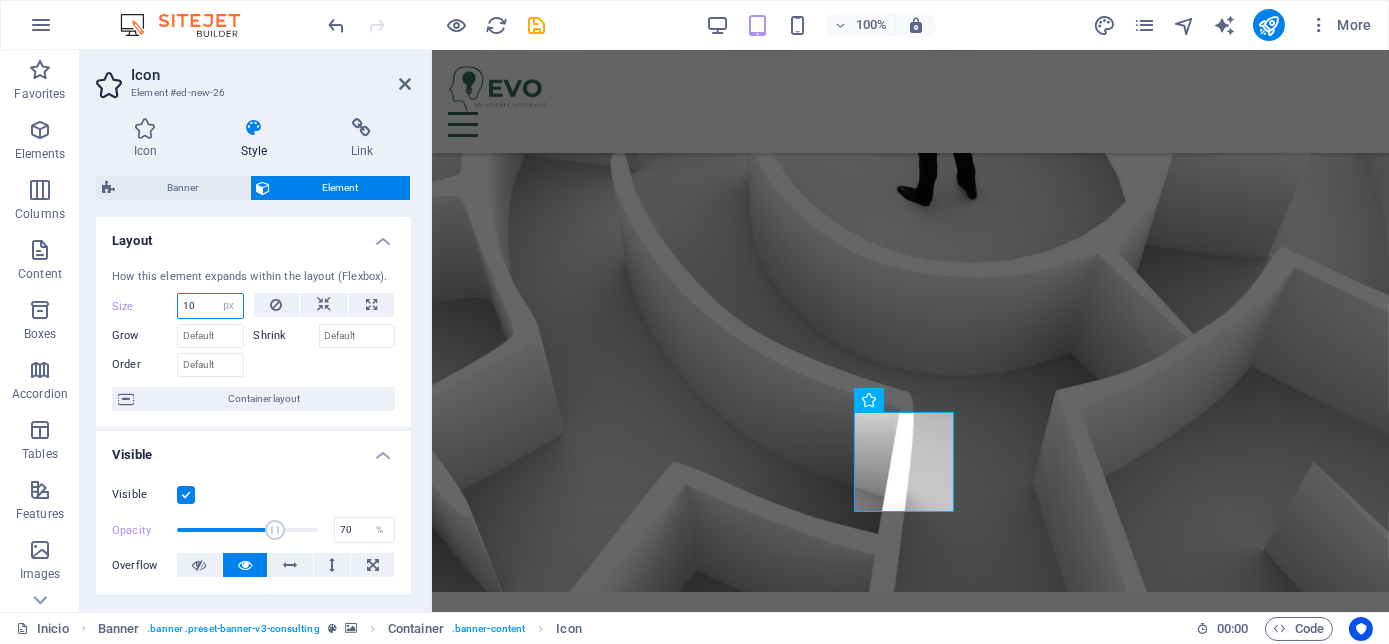 type on "10" 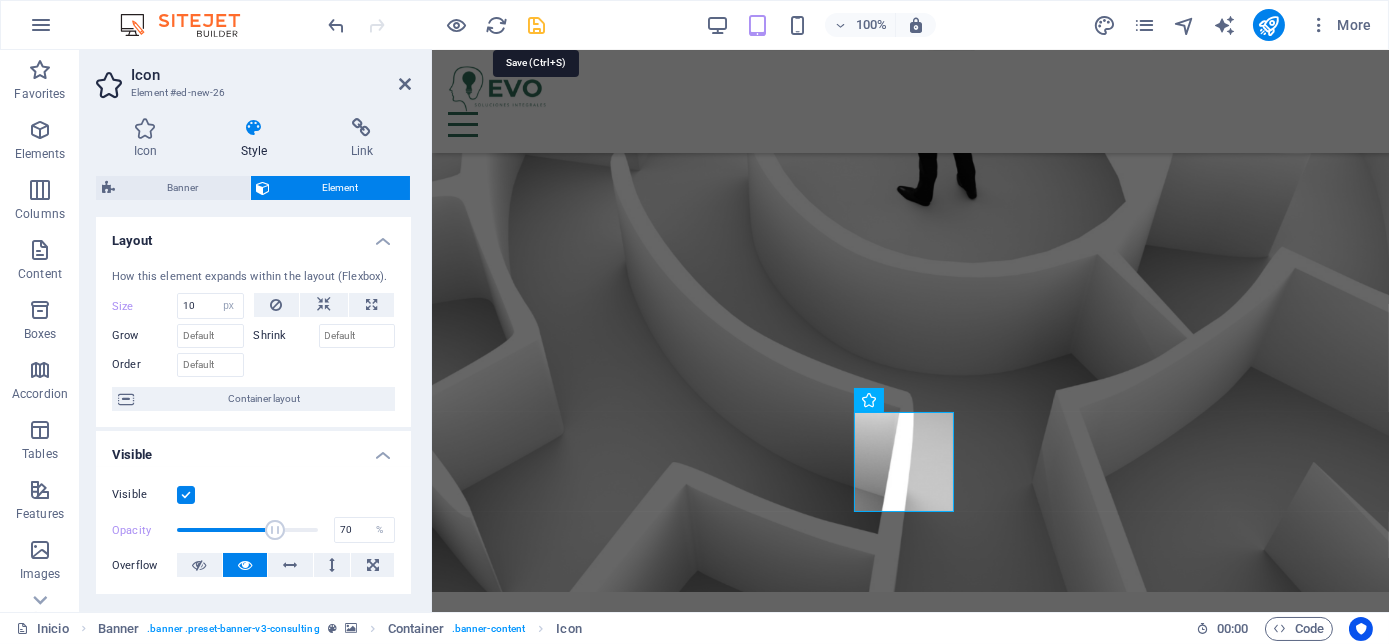 click at bounding box center (537, 25) 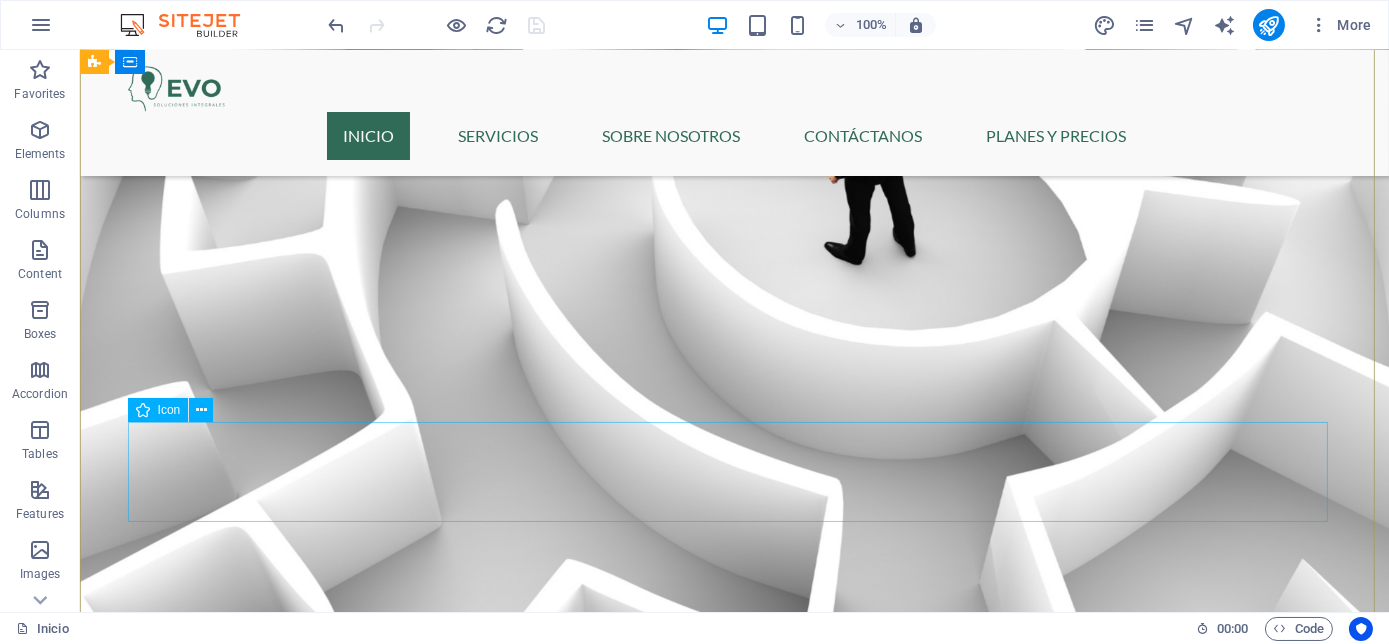 click at bounding box center [735, 1298] 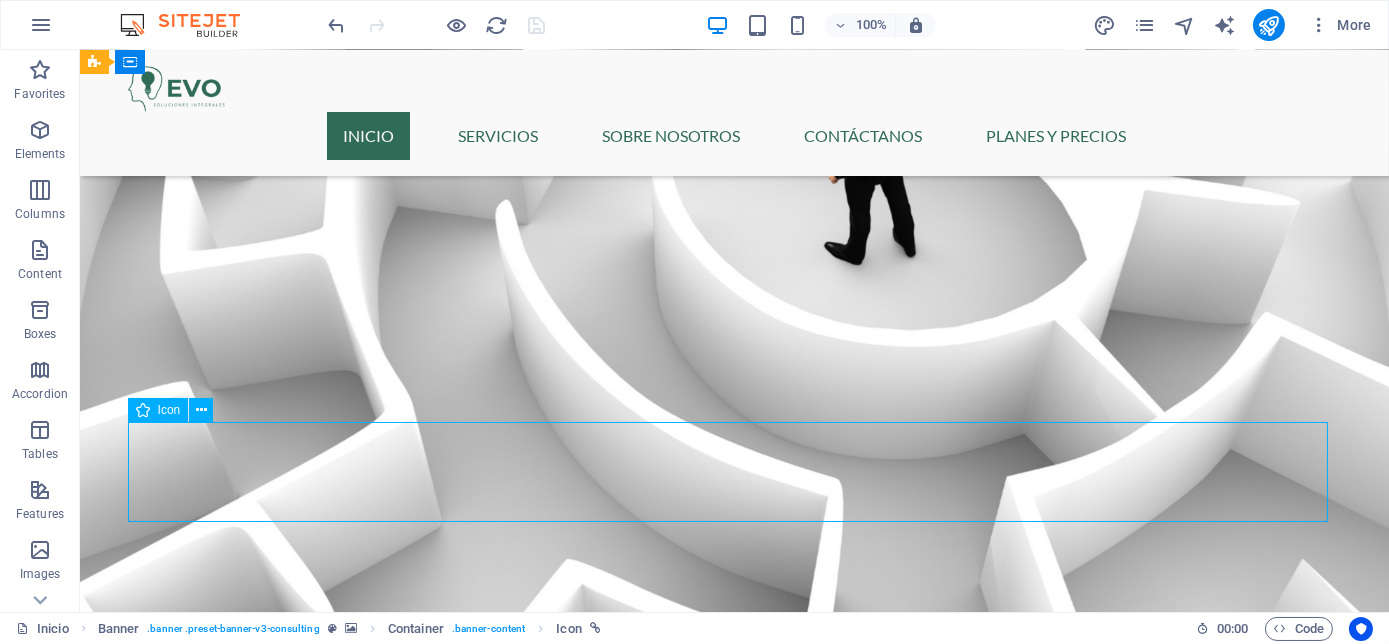 click at bounding box center (735, 1298) 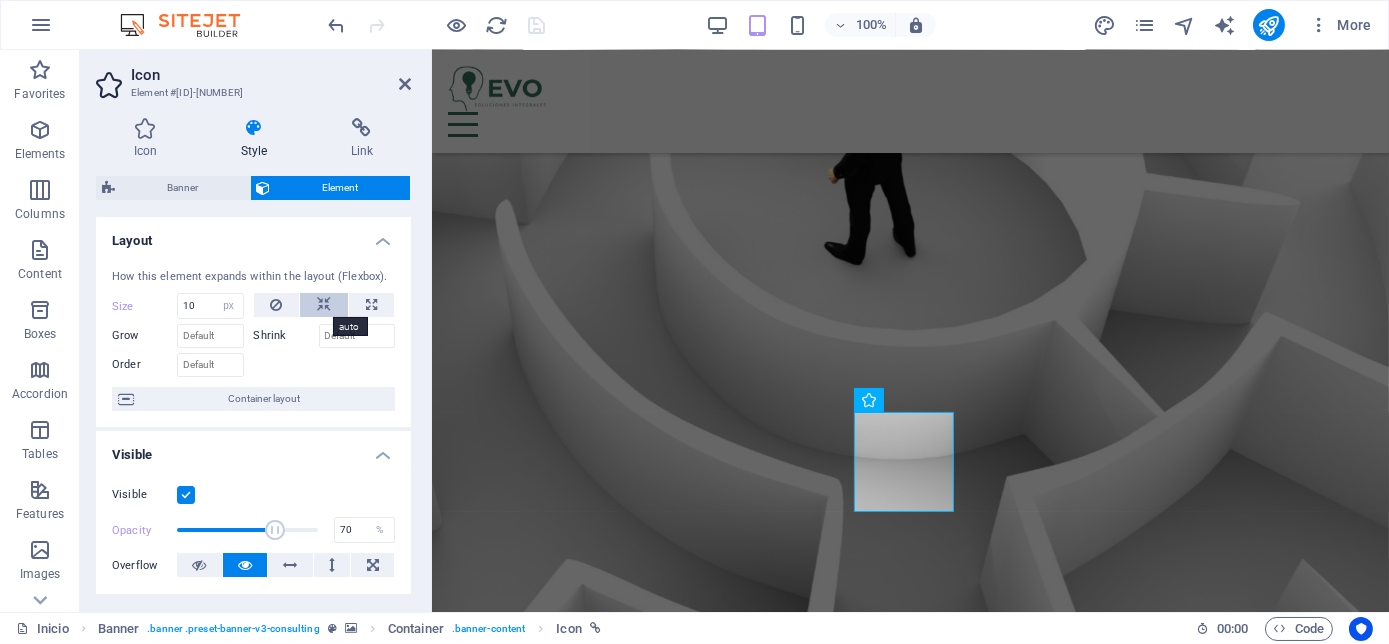 click at bounding box center [324, 305] 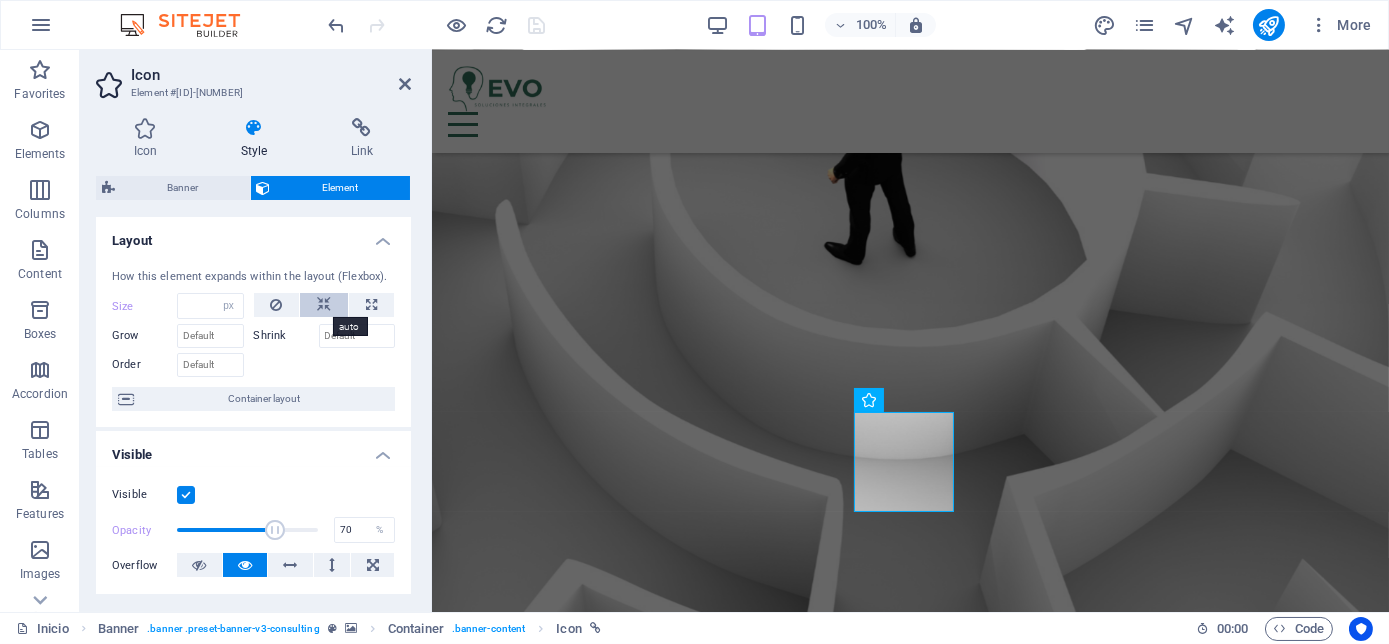 select on "DISABLED_OPTION_VALUE" 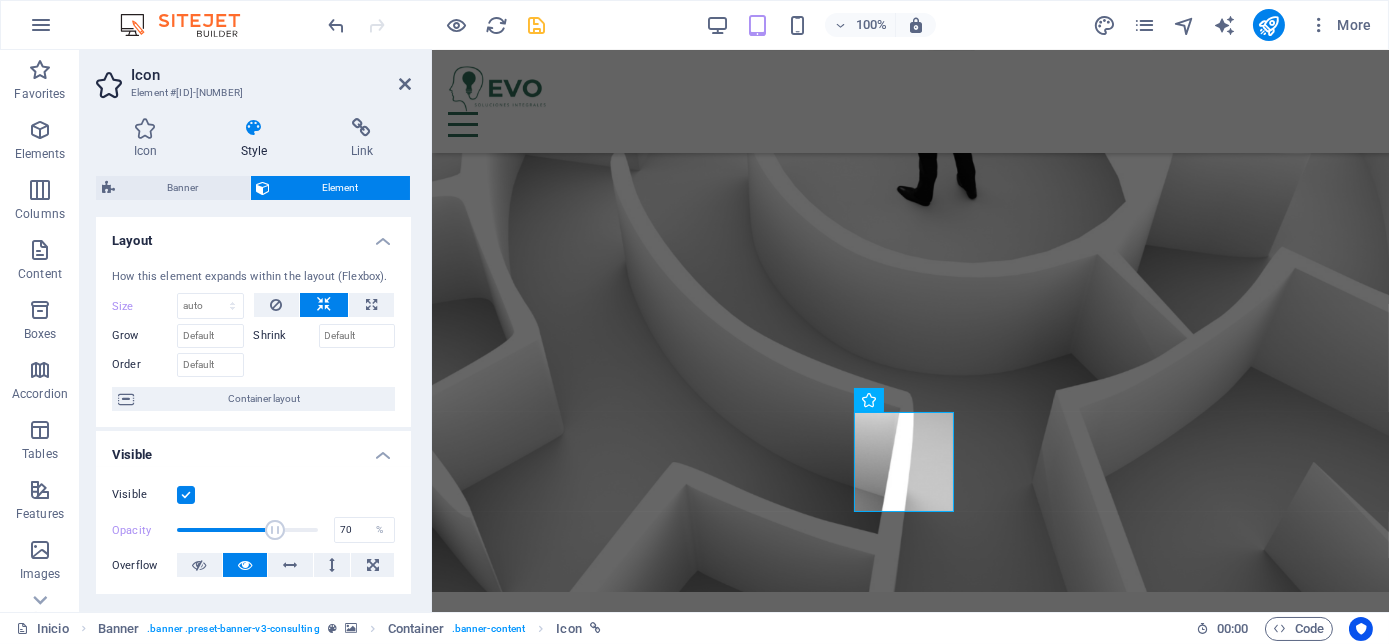 click at bounding box center [324, 305] 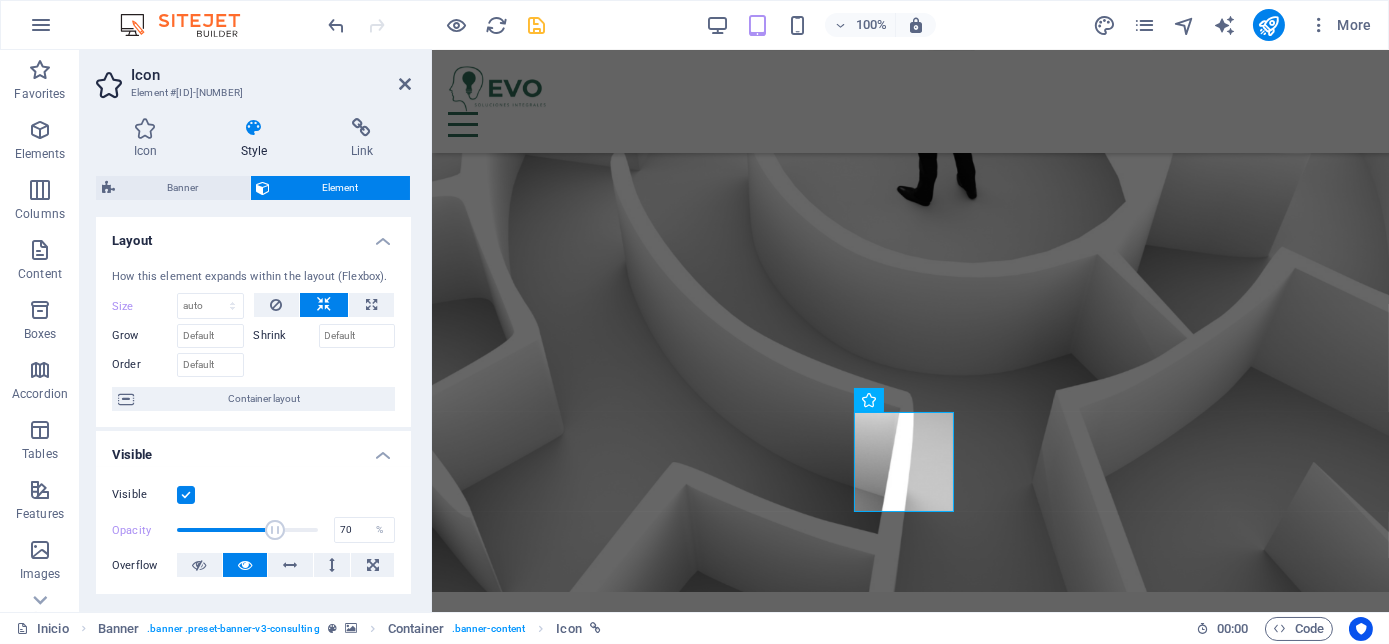click at bounding box center [324, 305] 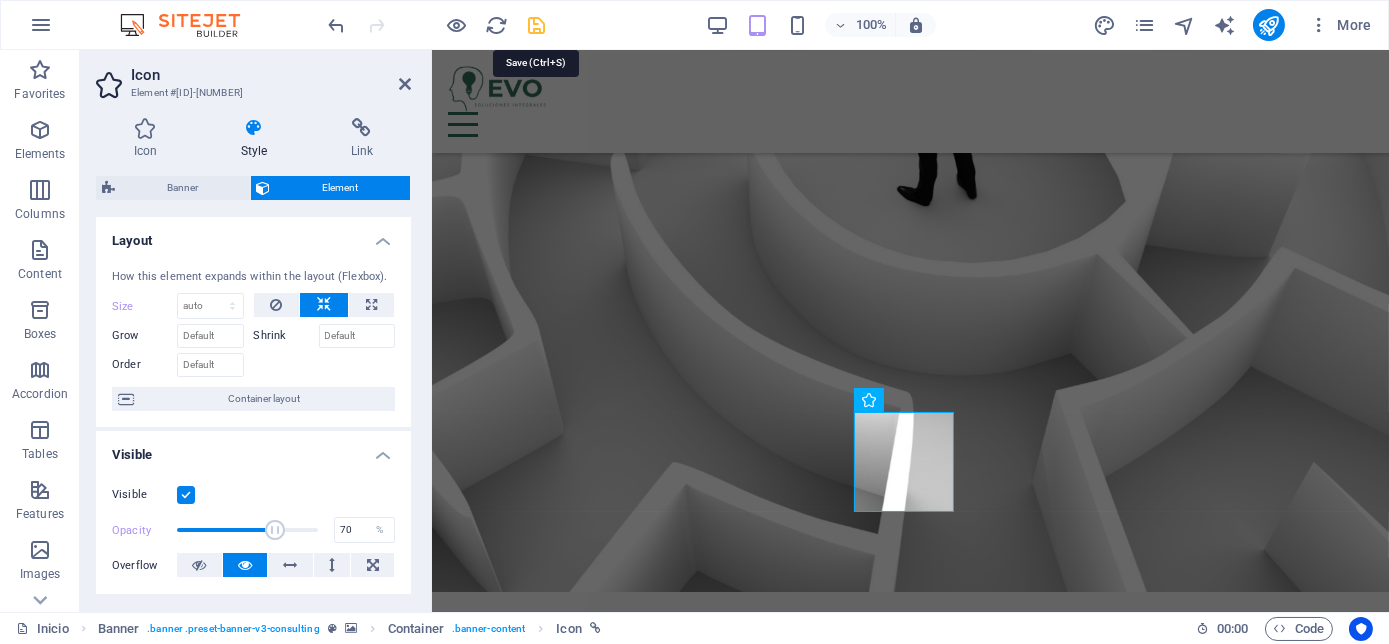 click at bounding box center (537, 25) 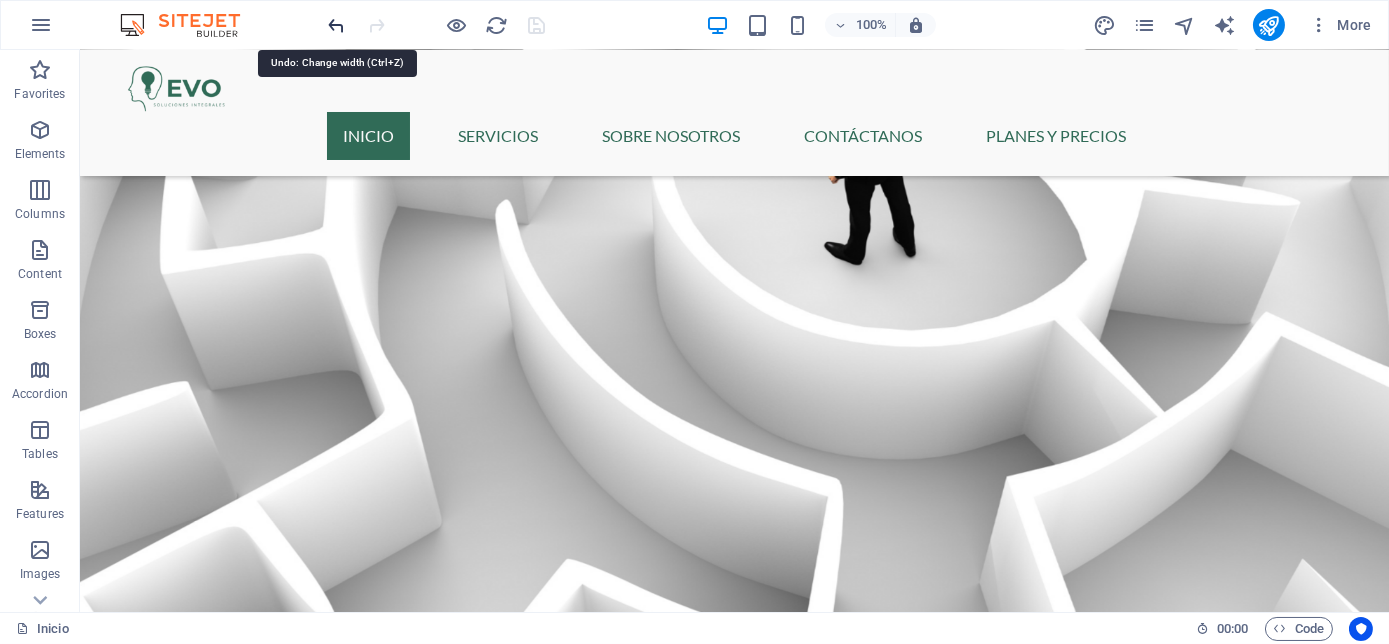 click at bounding box center [337, 25] 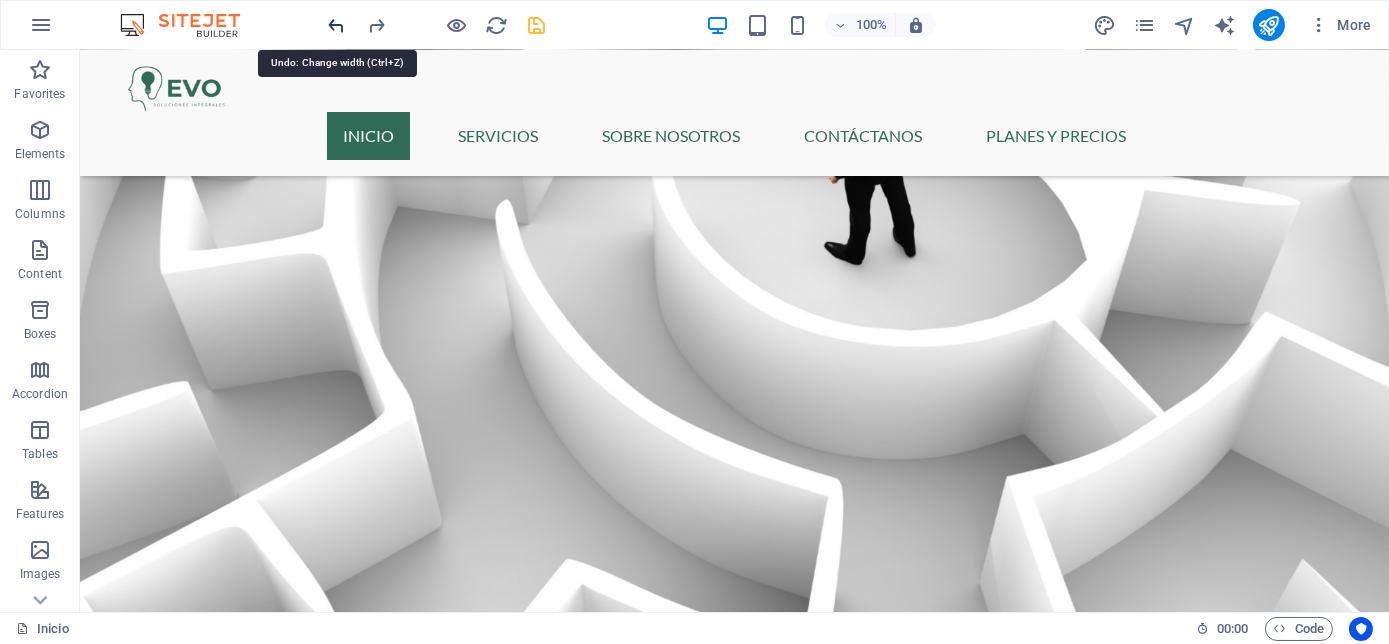 click at bounding box center (337, 25) 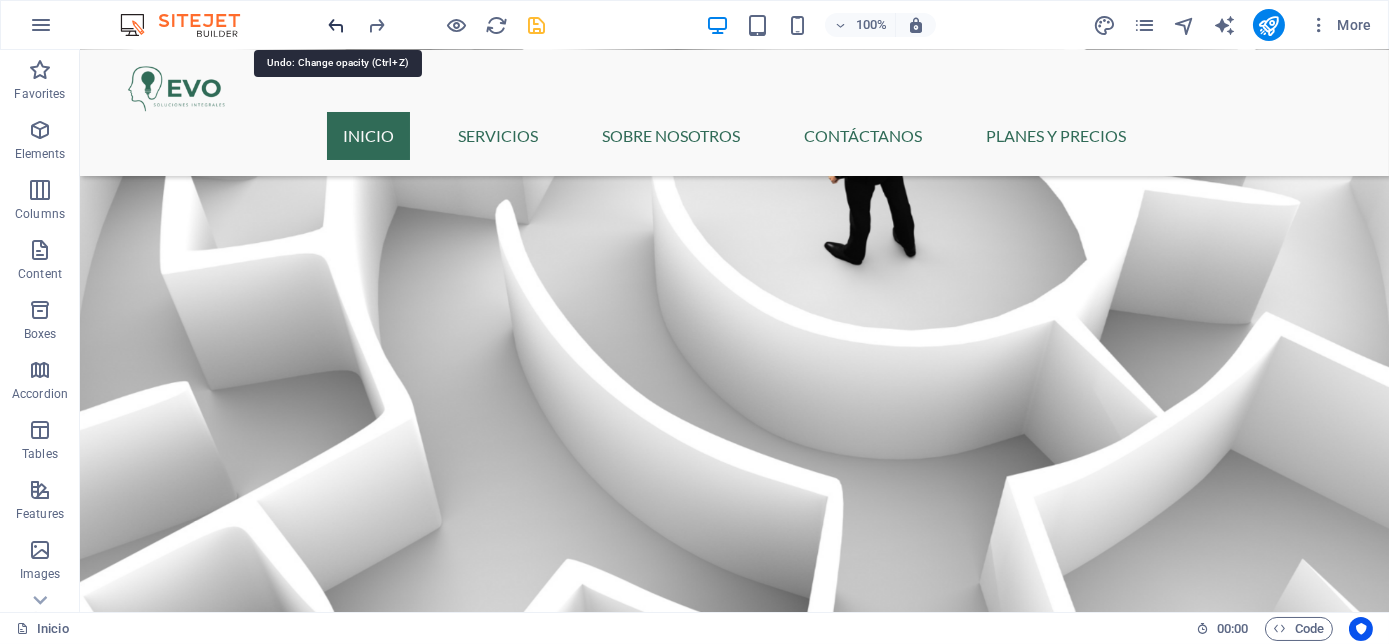 click at bounding box center (337, 25) 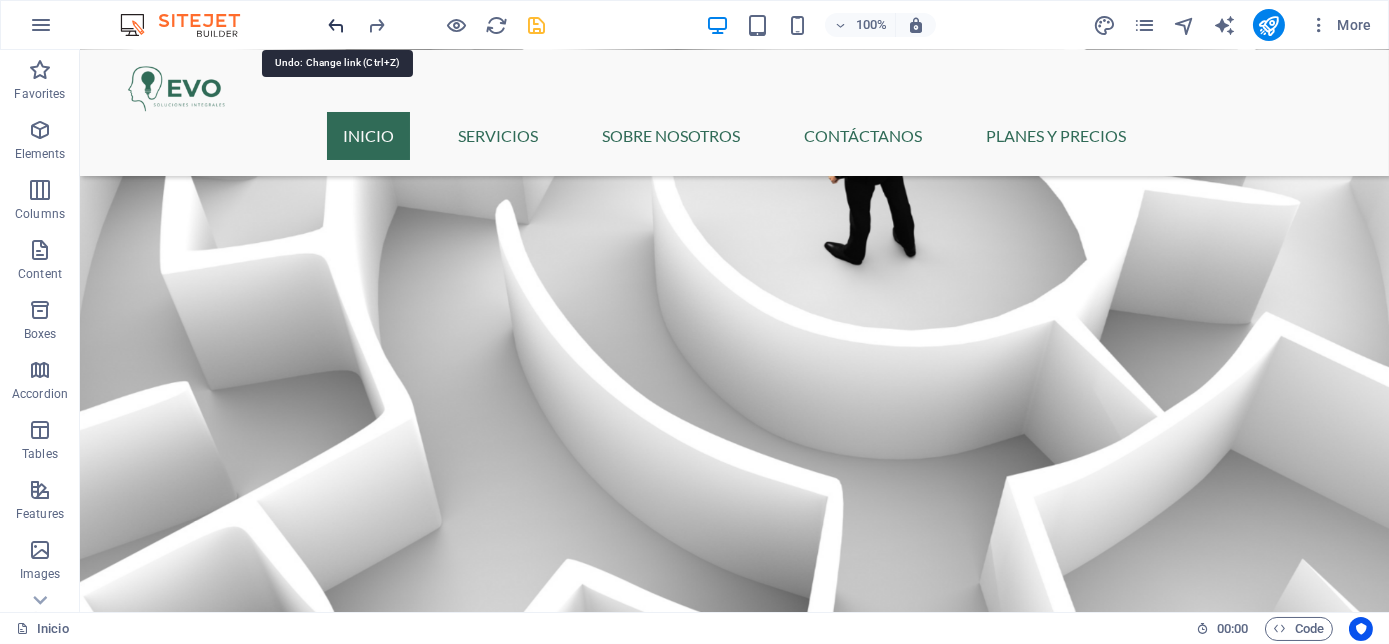 click at bounding box center (337, 25) 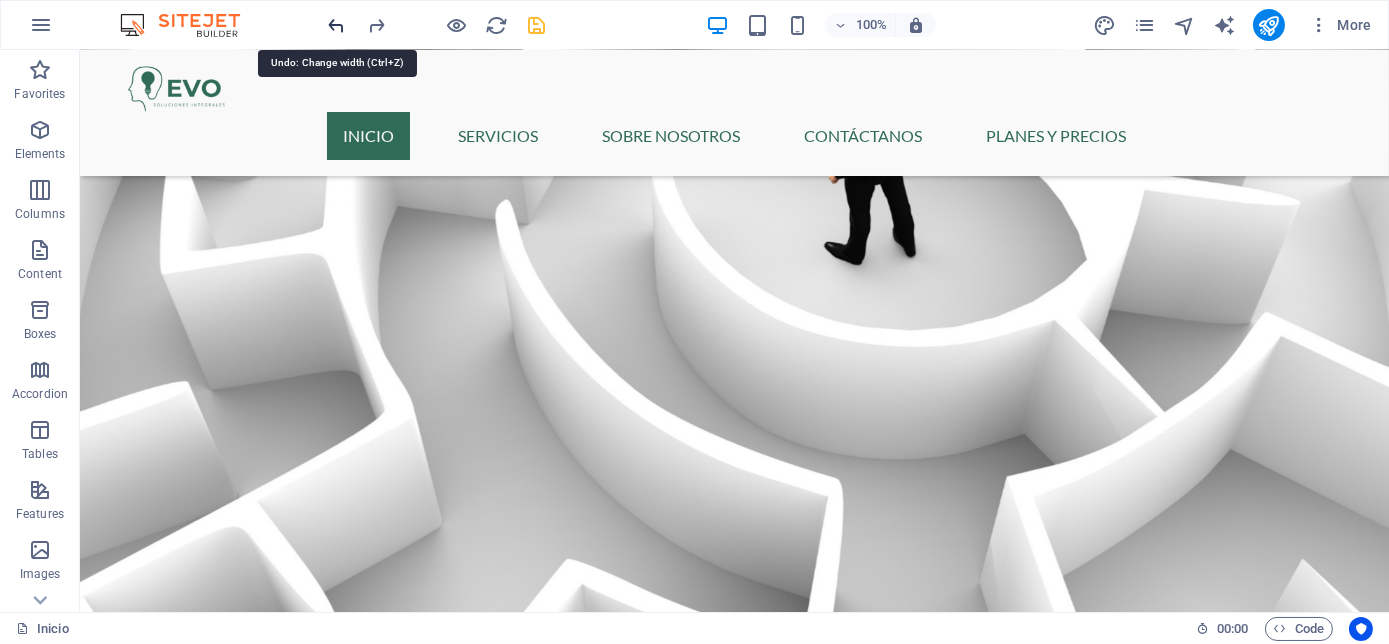click at bounding box center (337, 25) 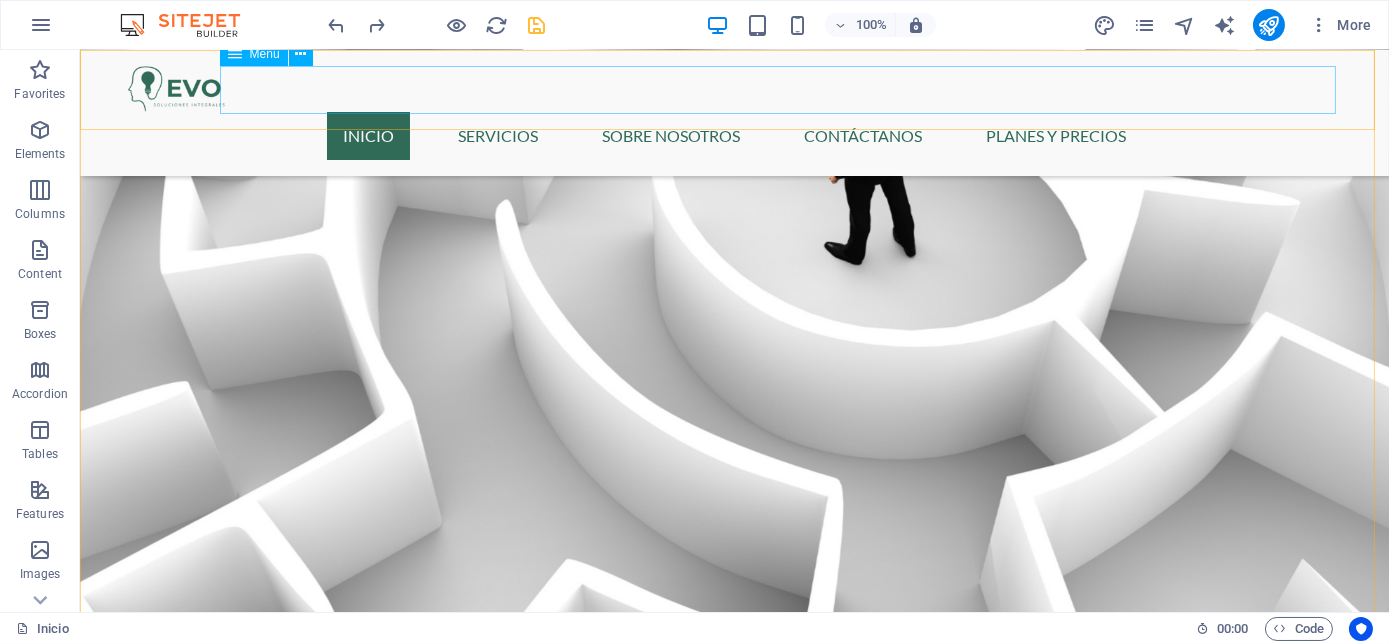 click on "[MENU_ITEM] [MENU_ITEM] [MENU_ITEM] [MENU_ITEM] [MENU_ITEM]" at bounding box center (735, 136) 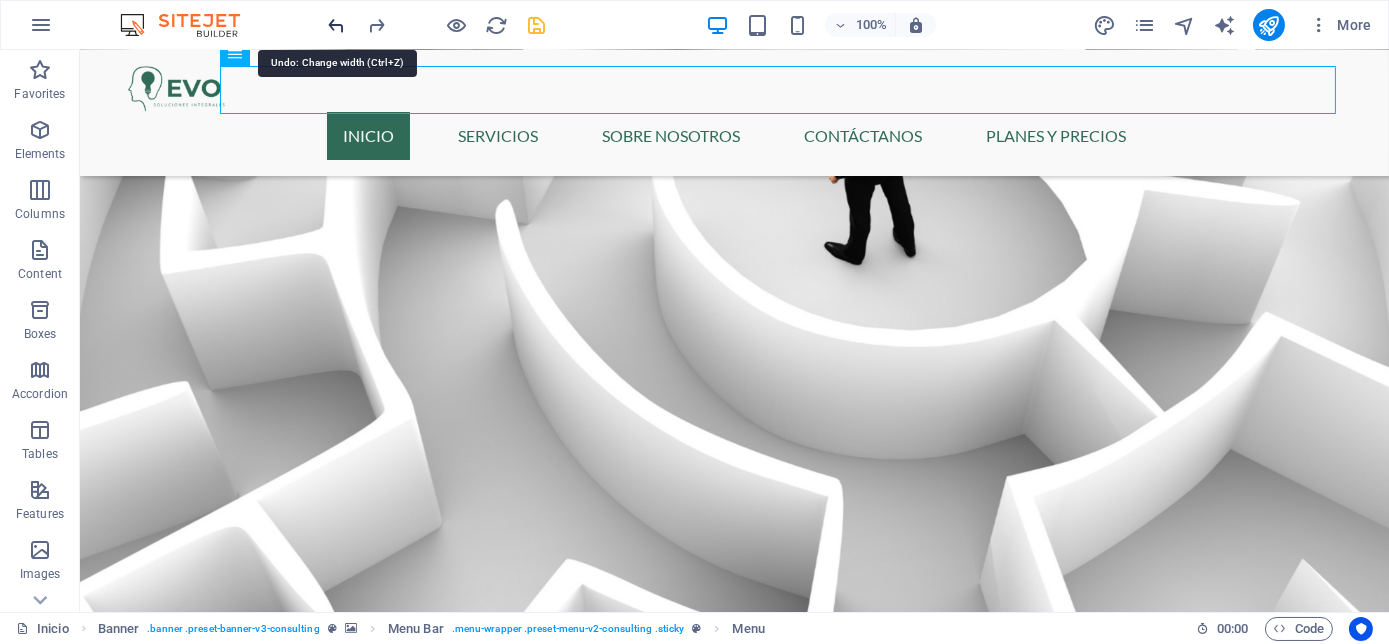 click at bounding box center [337, 25] 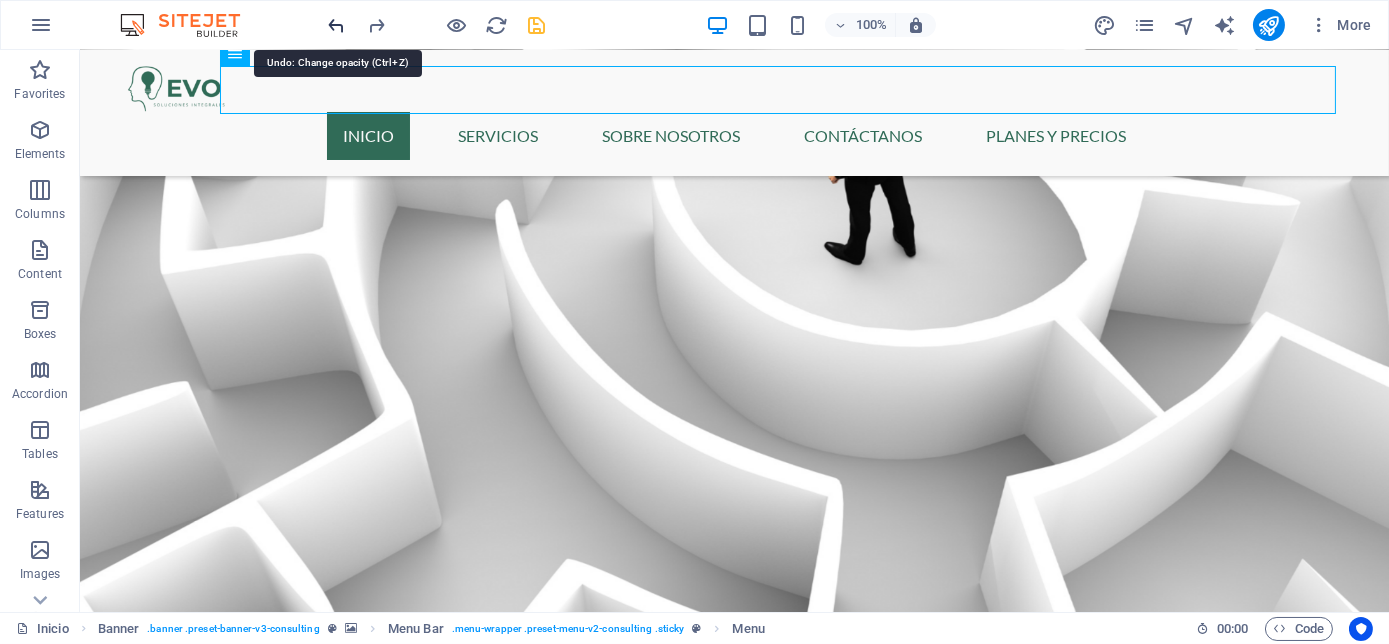 click at bounding box center (337, 25) 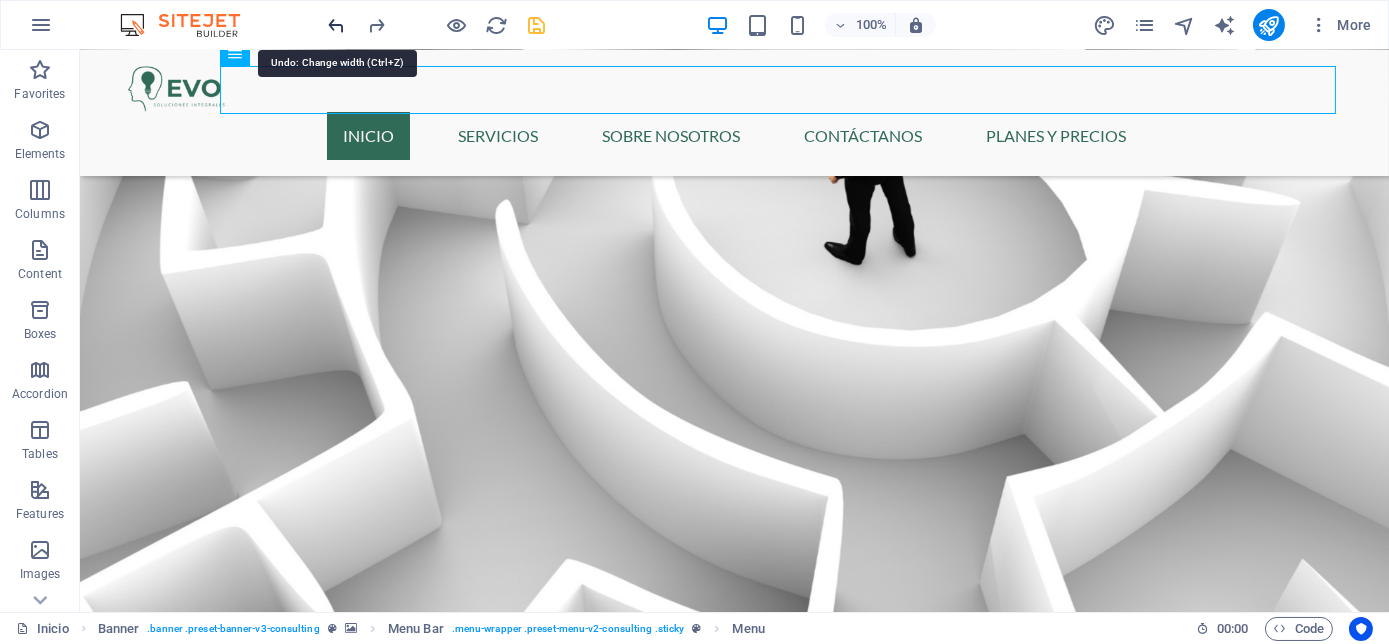 click at bounding box center (337, 25) 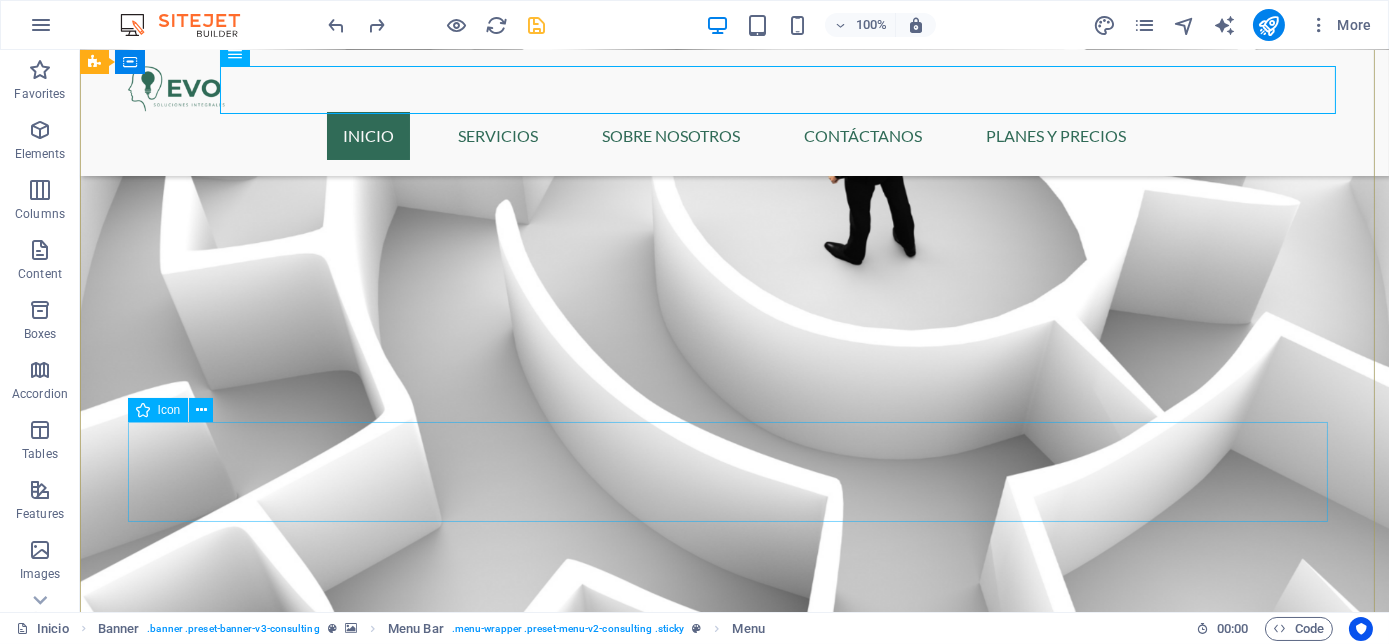 click at bounding box center [735, 1298] 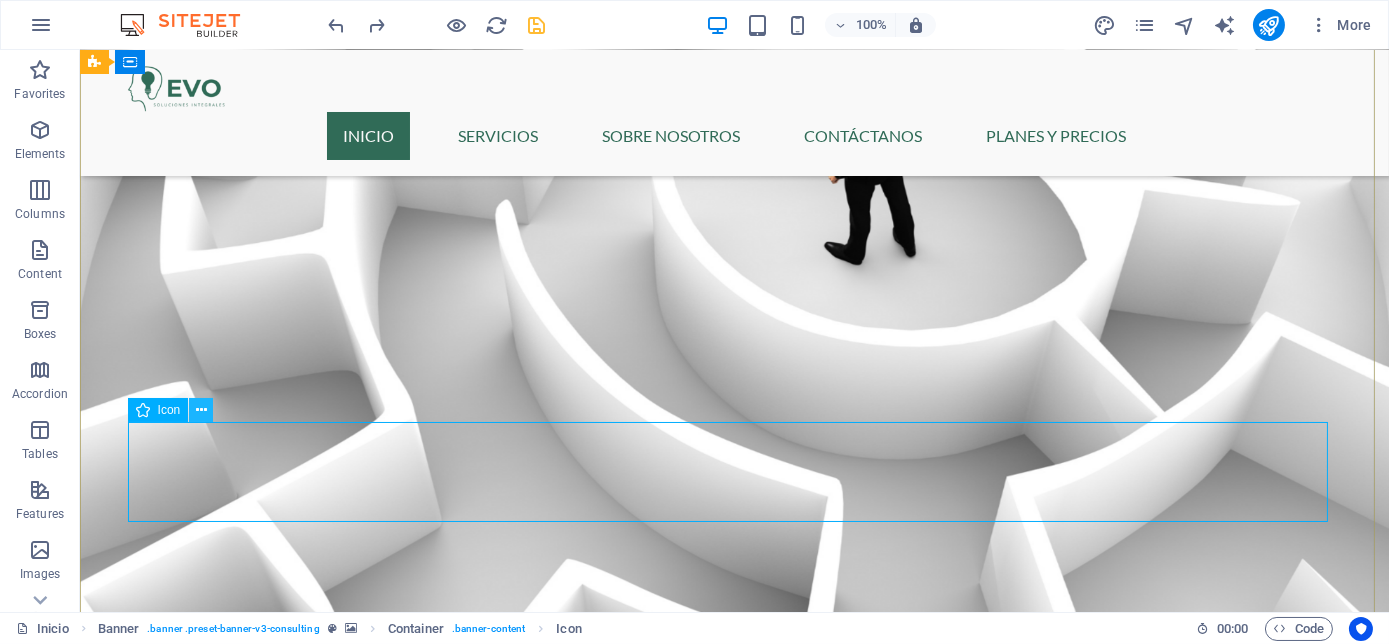click at bounding box center [201, 410] 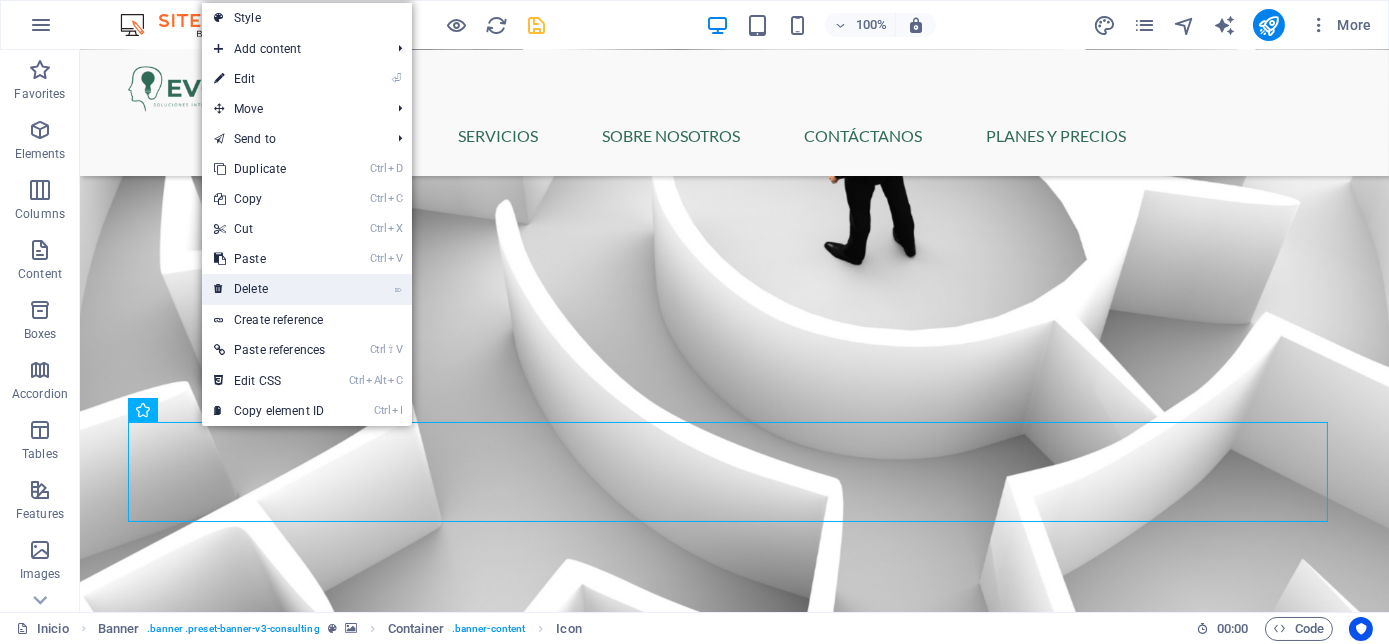 click on "⌦  Delete" at bounding box center (269, 289) 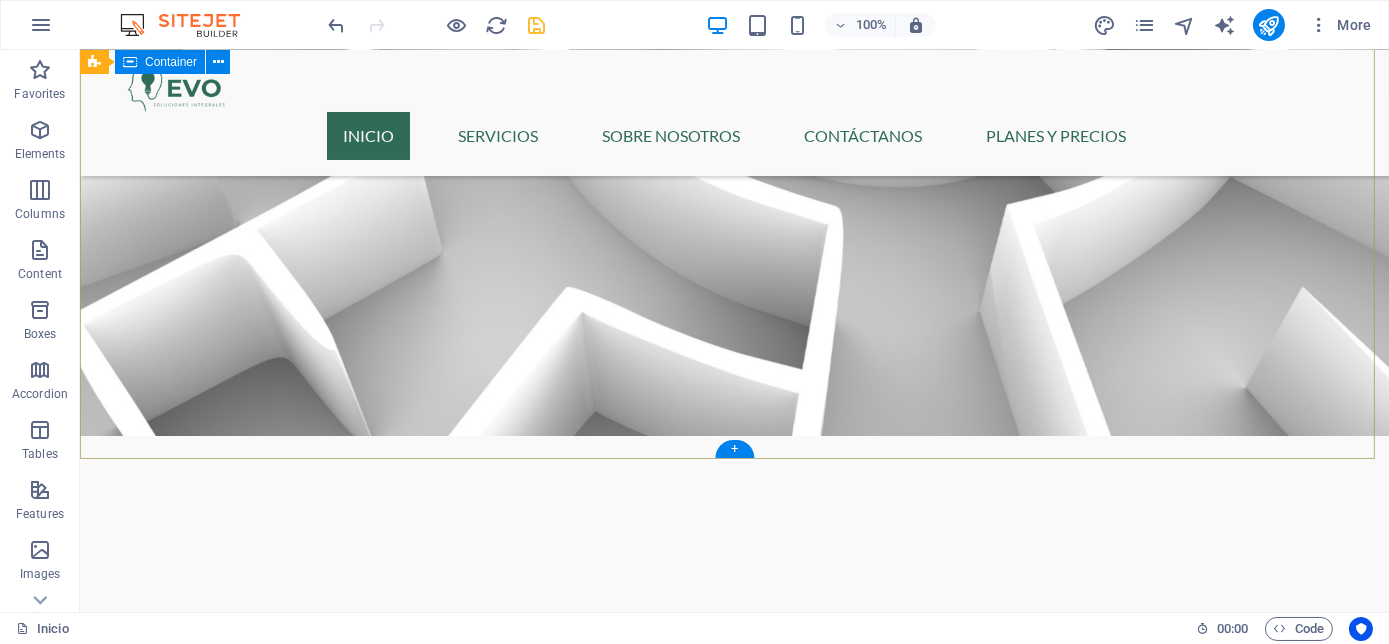 scroll, scrollTop: 534, scrollLeft: 0, axis: vertical 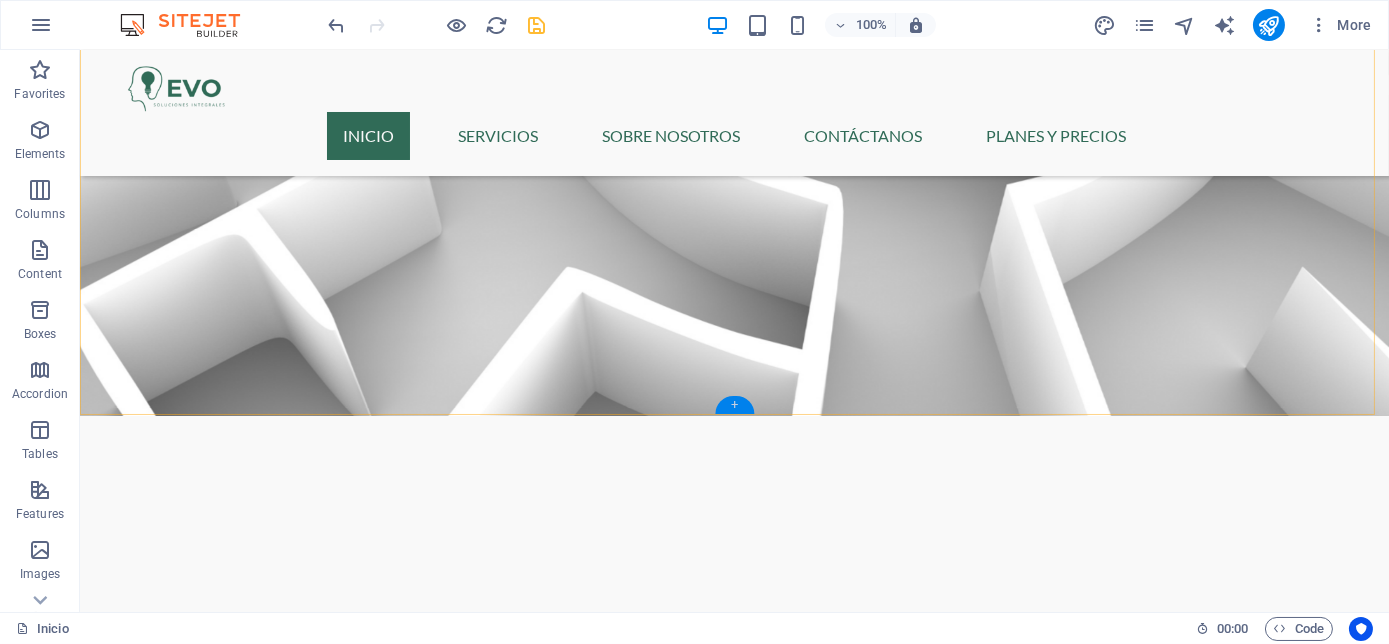 drag, startPoint x: 733, startPoint y: 402, endPoint x: 306, endPoint y: 355, distance: 429.57886 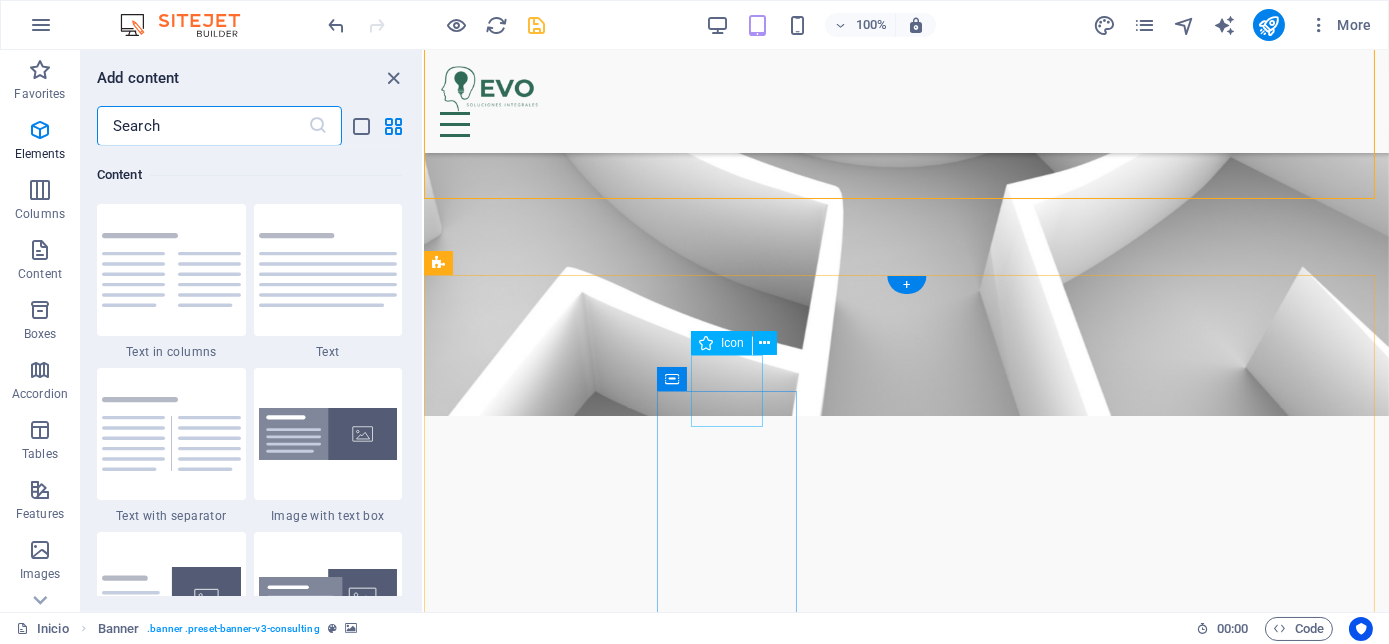 scroll, scrollTop: 3498, scrollLeft: 0, axis: vertical 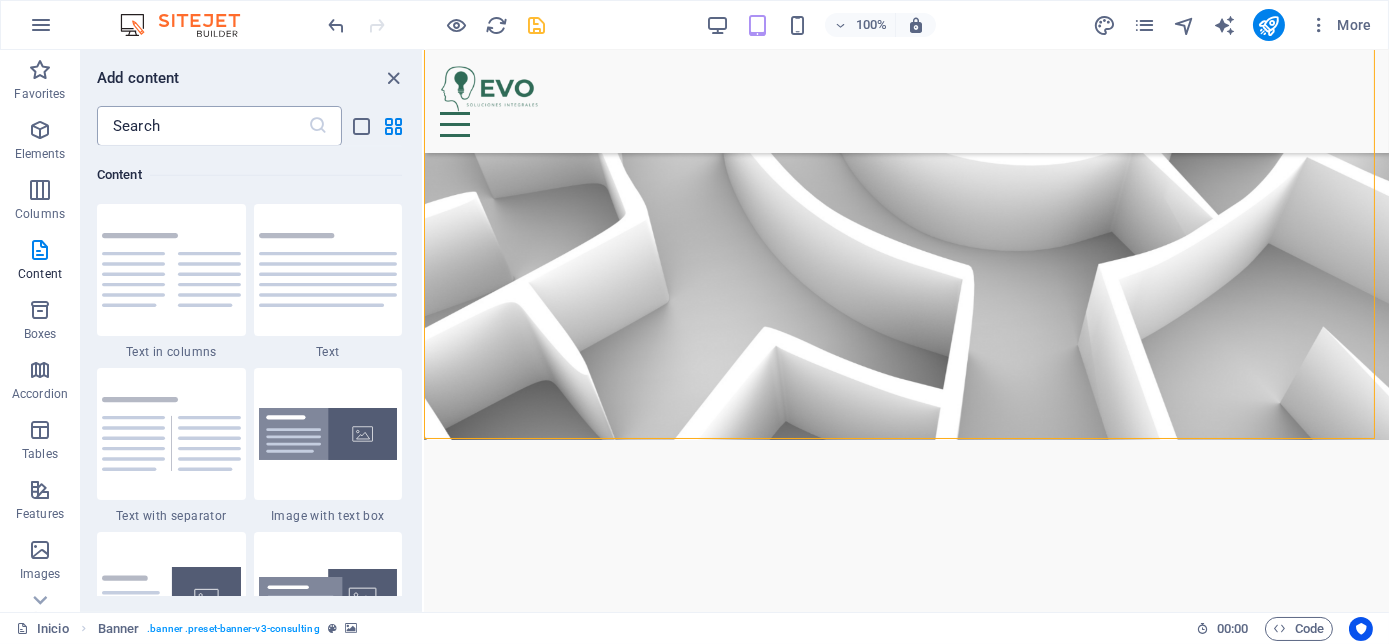click at bounding box center [202, 126] 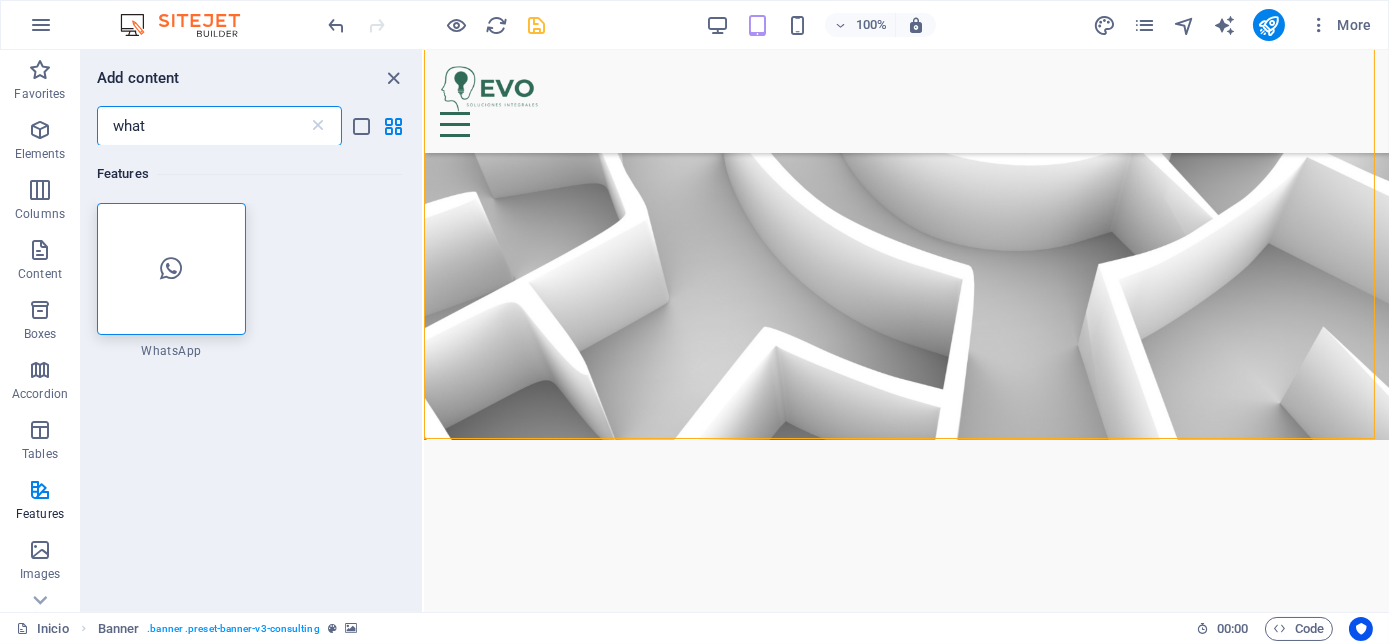 scroll, scrollTop: 0, scrollLeft: 0, axis: both 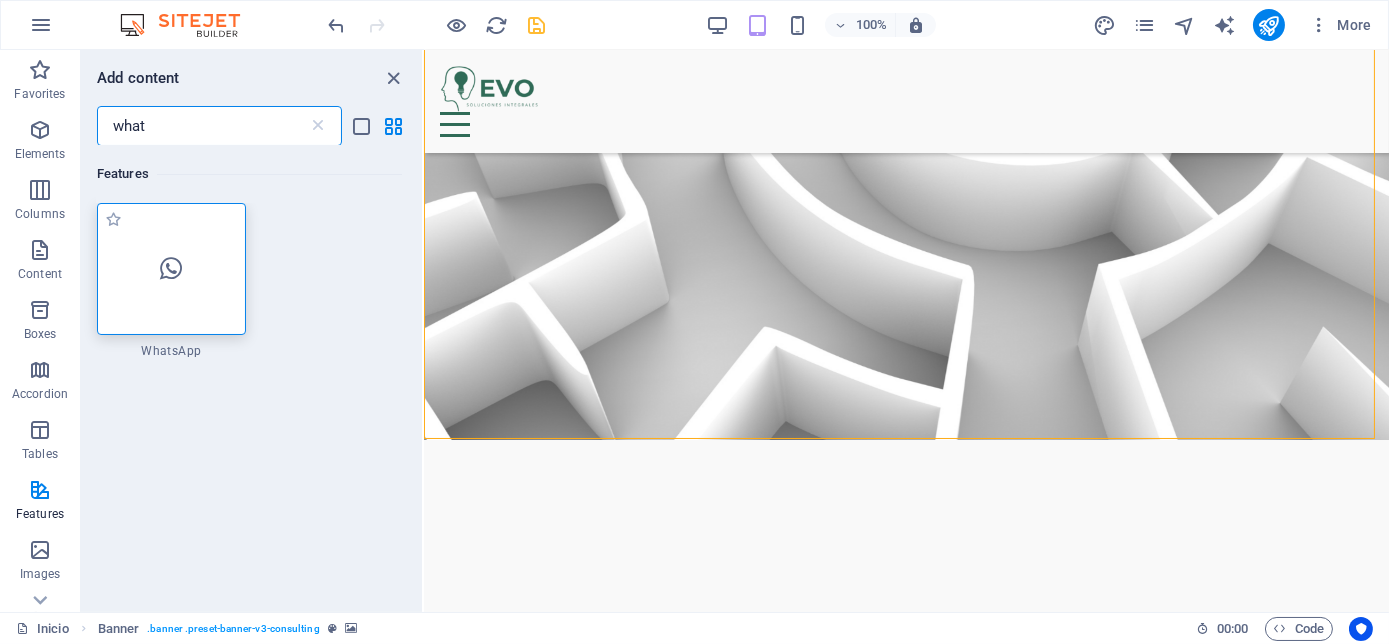 type on "what" 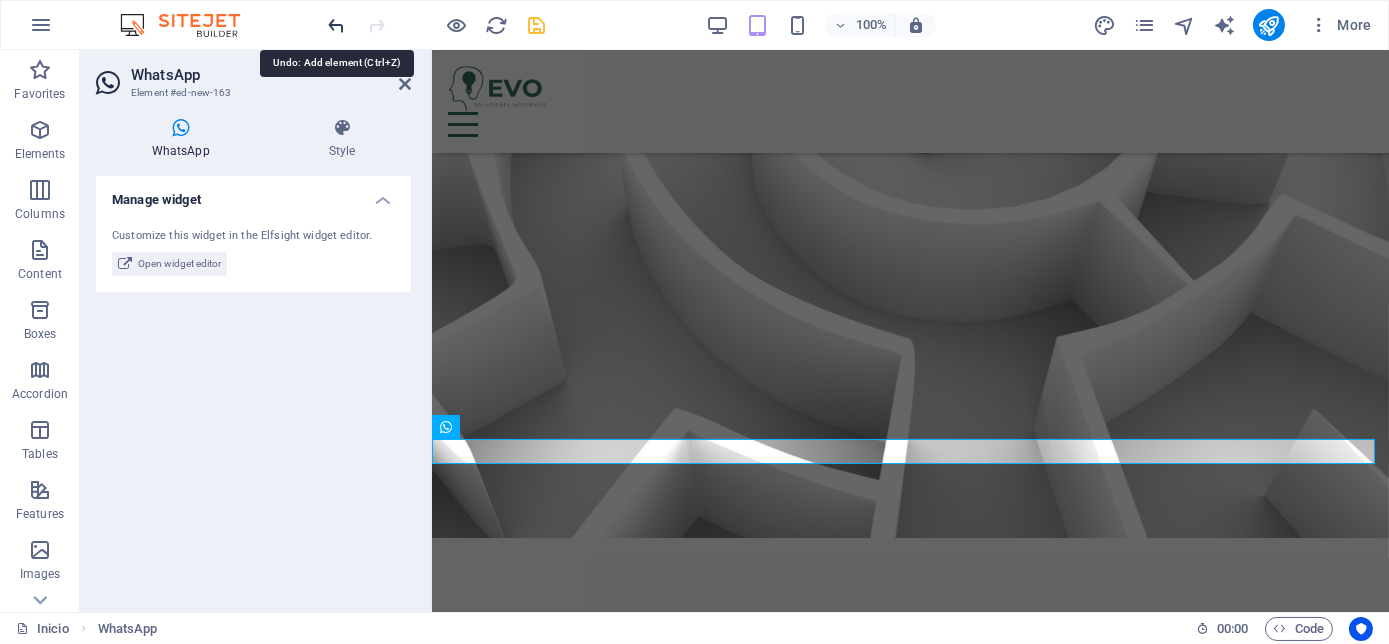click at bounding box center [337, 25] 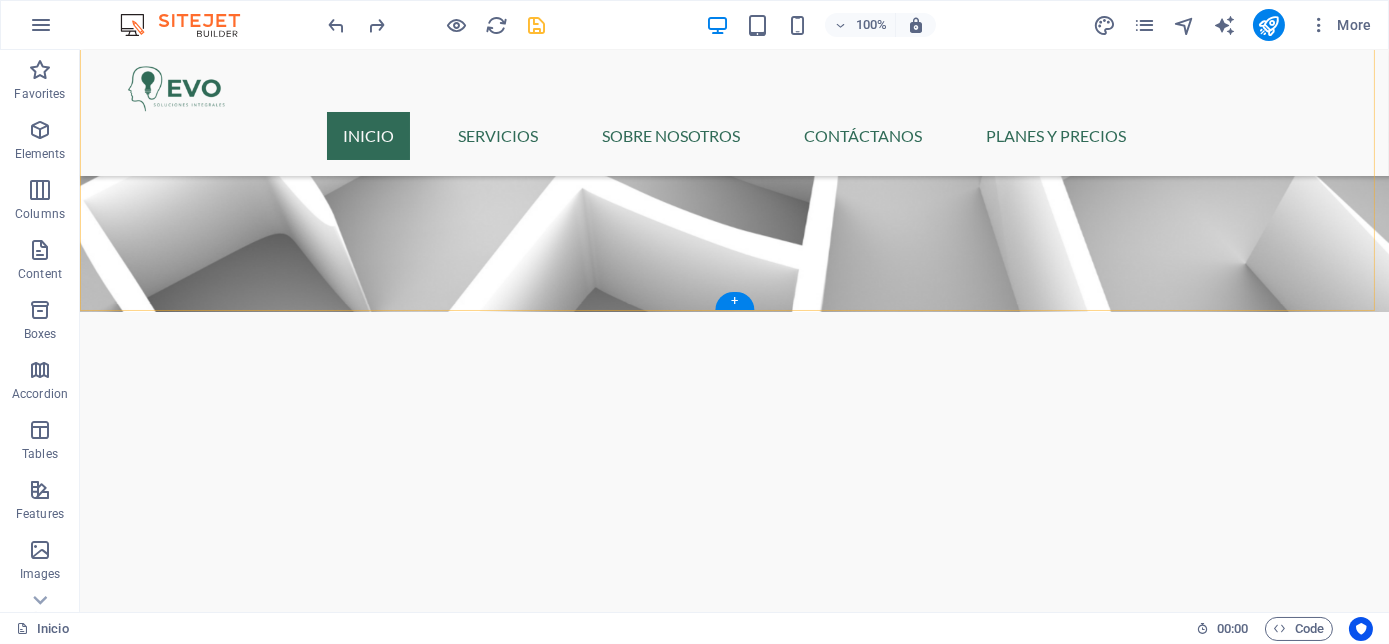 click on "+" at bounding box center [734, 301] 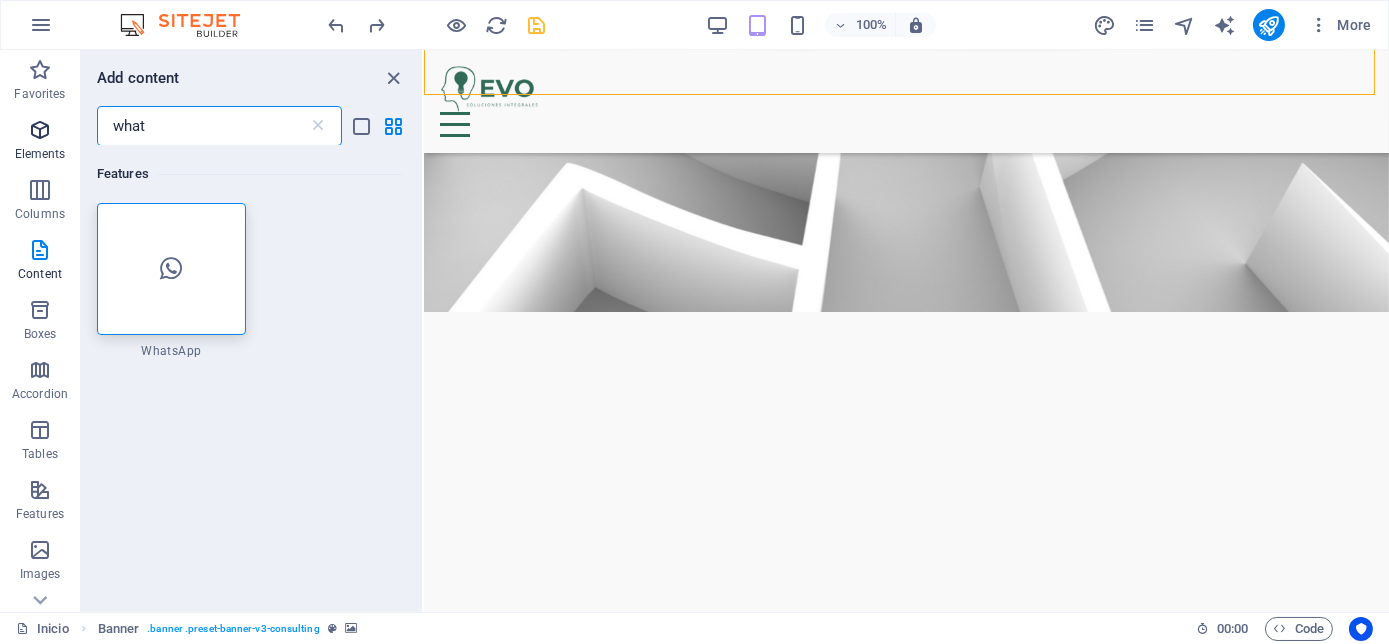 drag, startPoint x: 68, startPoint y: 130, endPoint x: 24, endPoint y: 130, distance: 44 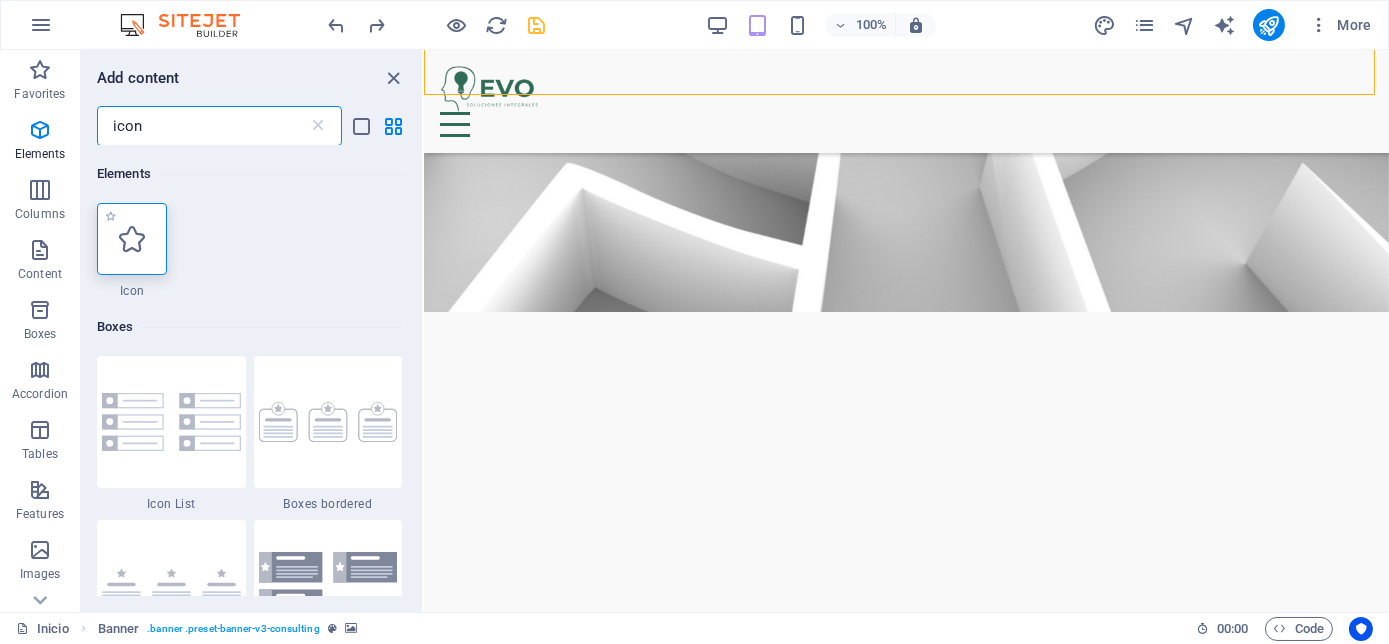 type on "icon" 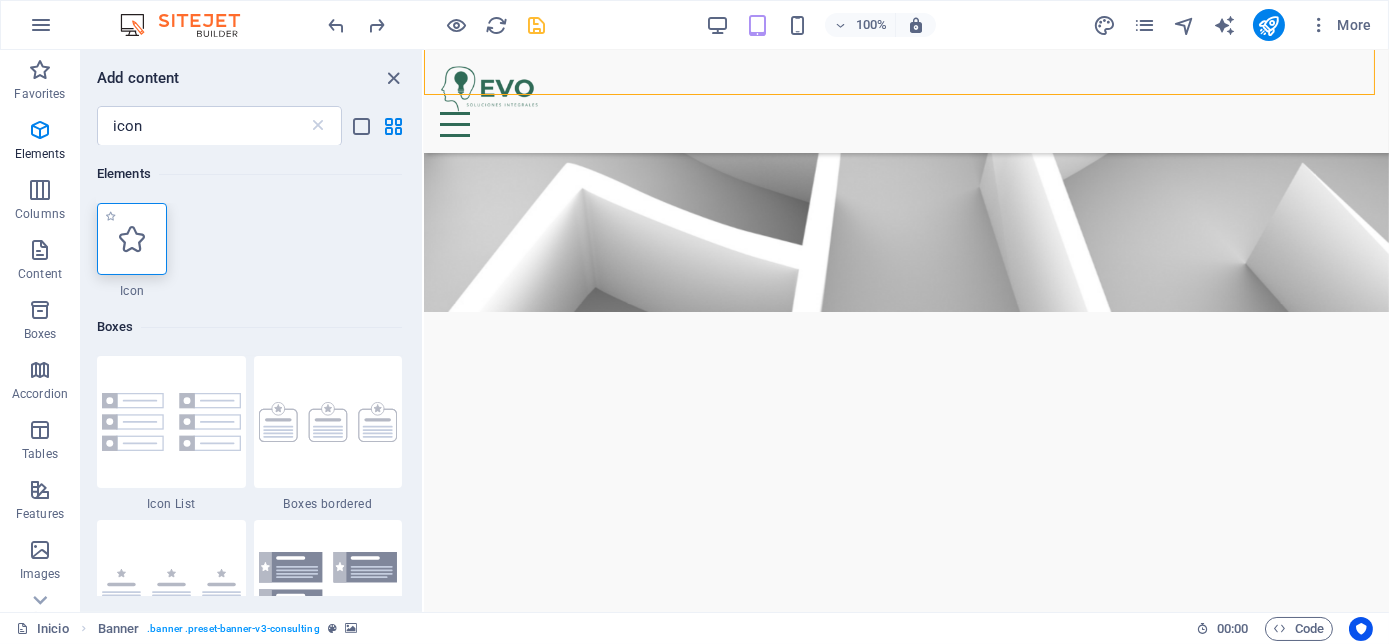 click at bounding box center [132, 239] 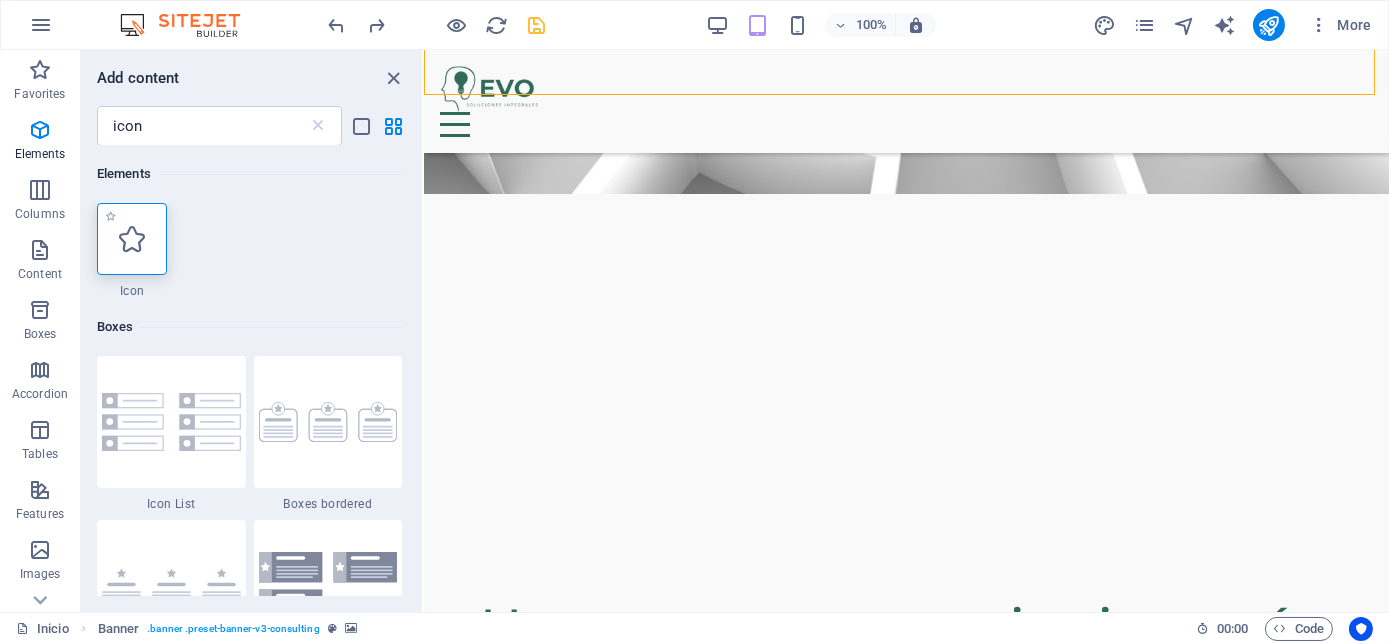 select on "xMidYMid" 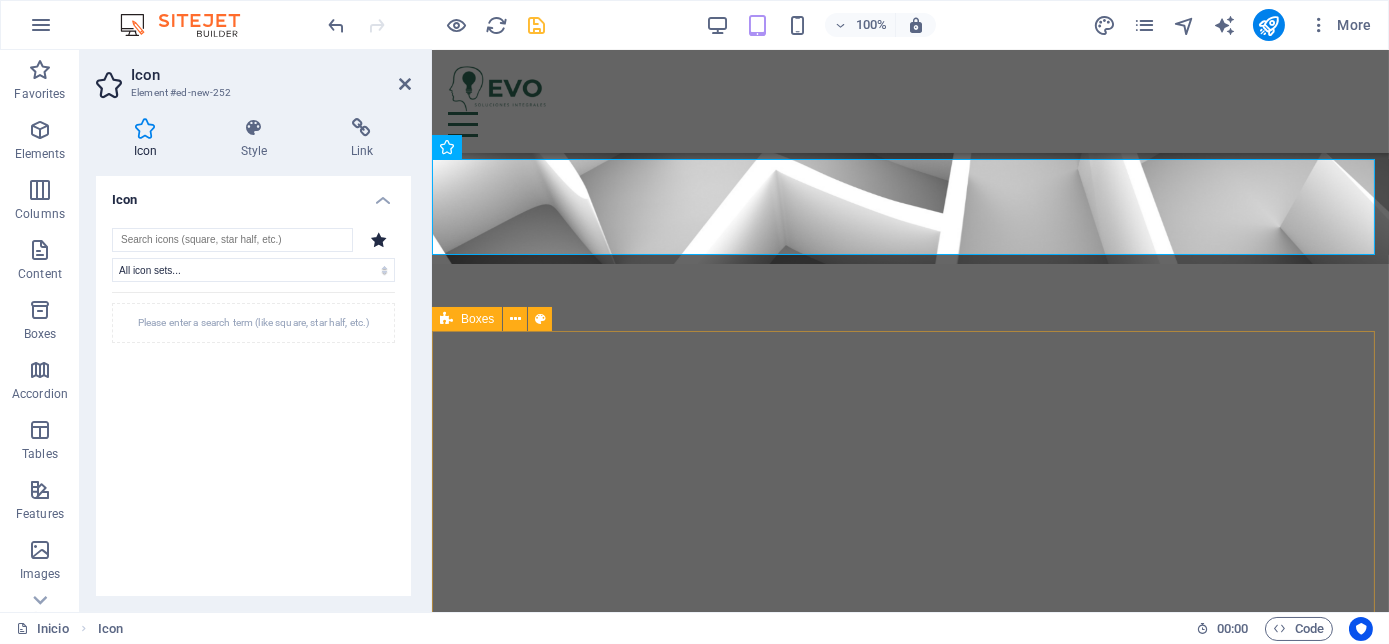 scroll, scrollTop: 373, scrollLeft: 0, axis: vertical 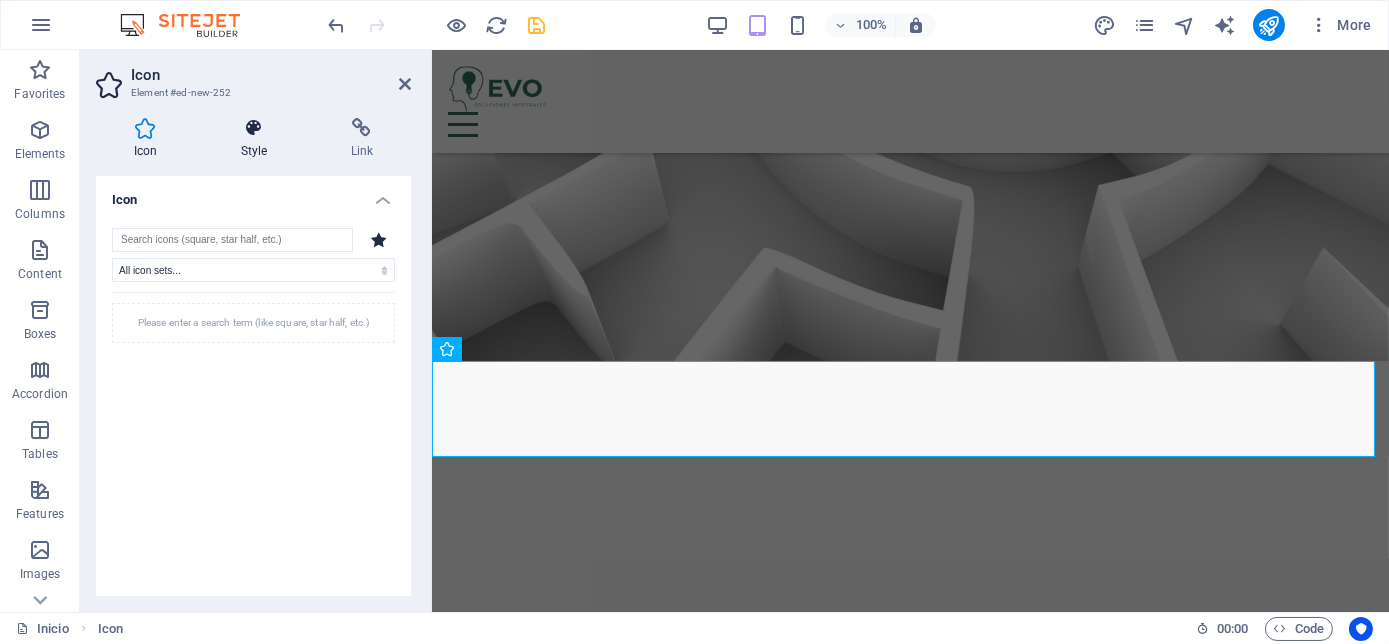 click on "Style" at bounding box center [258, 139] 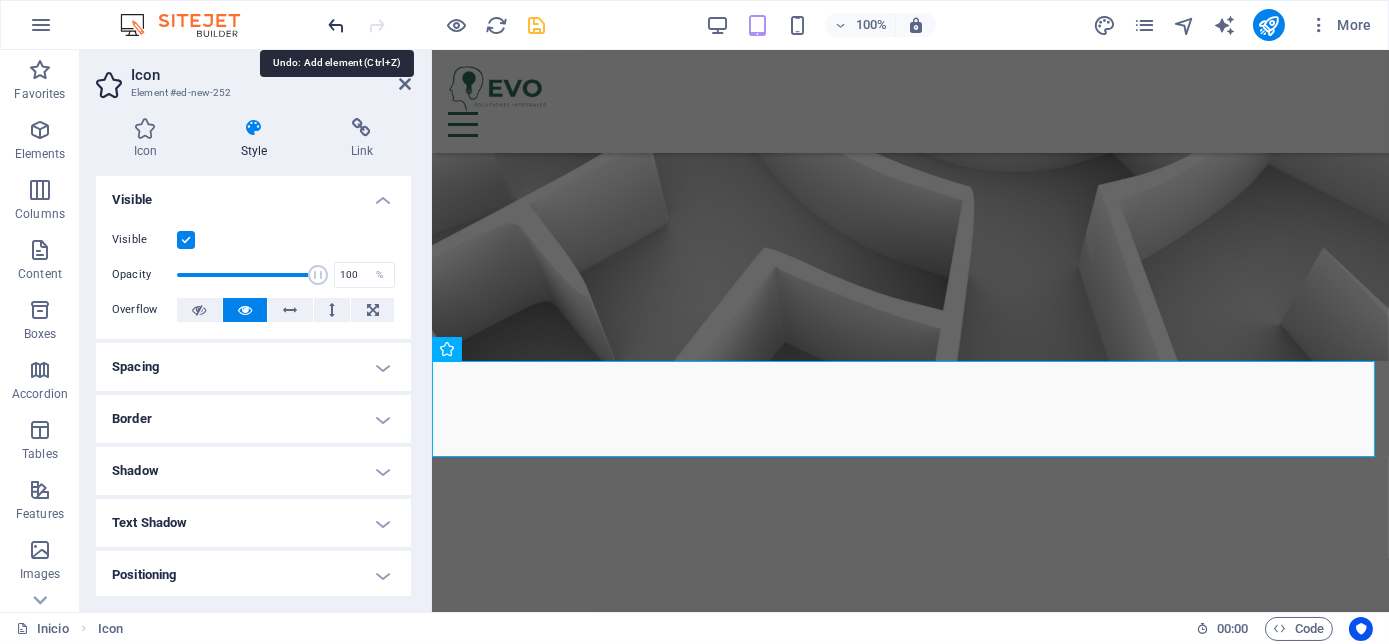 click at bounding box center [337, 25] 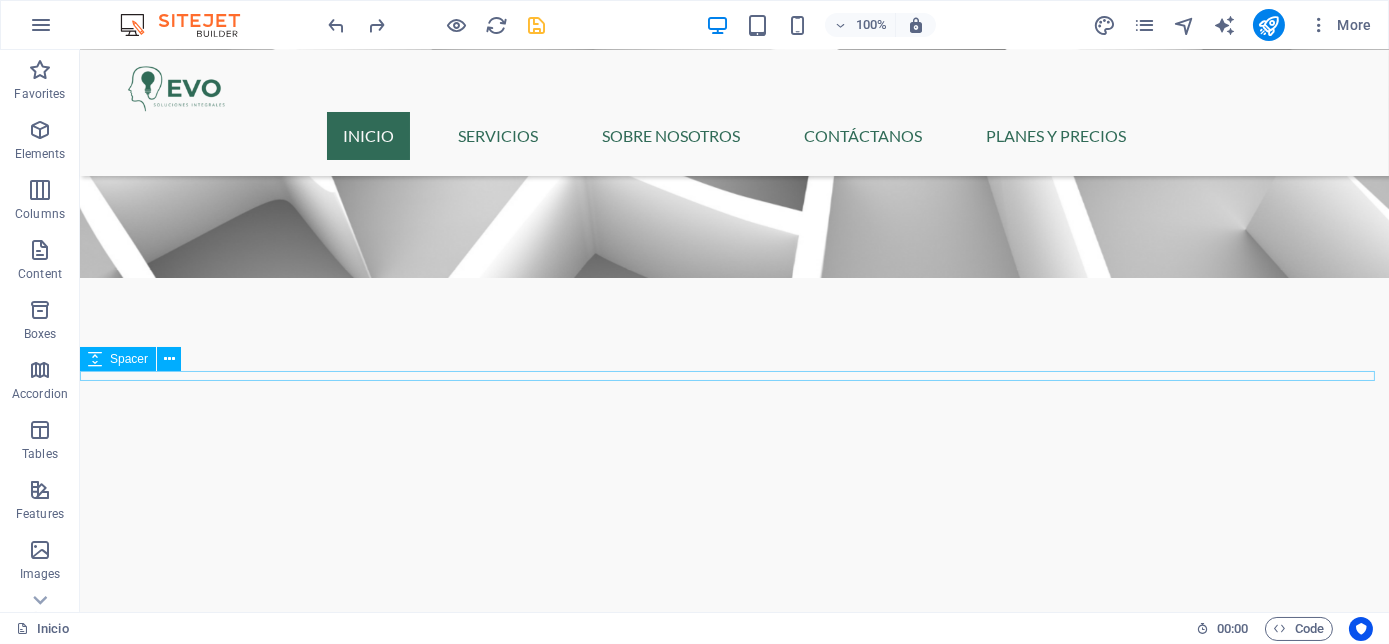 scroll, scrollTop: 687, scrollLeft: 0, axis: vertical 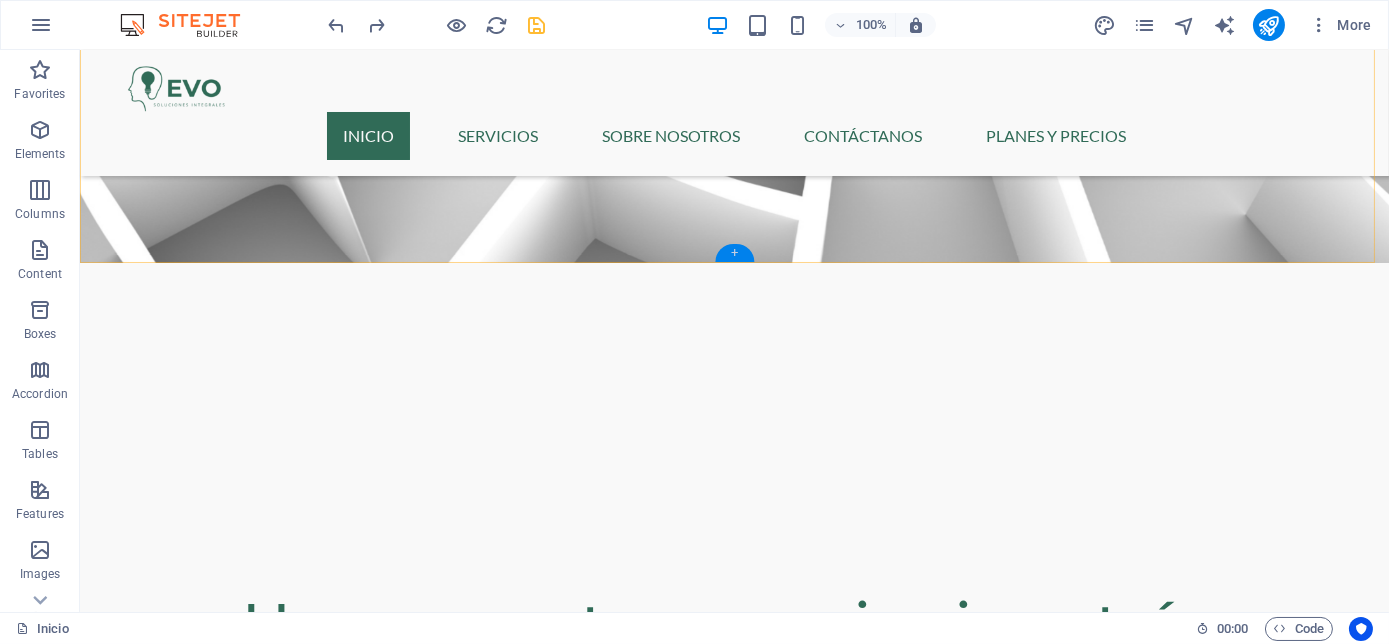 click on "+" at bounding box center [734, 253] 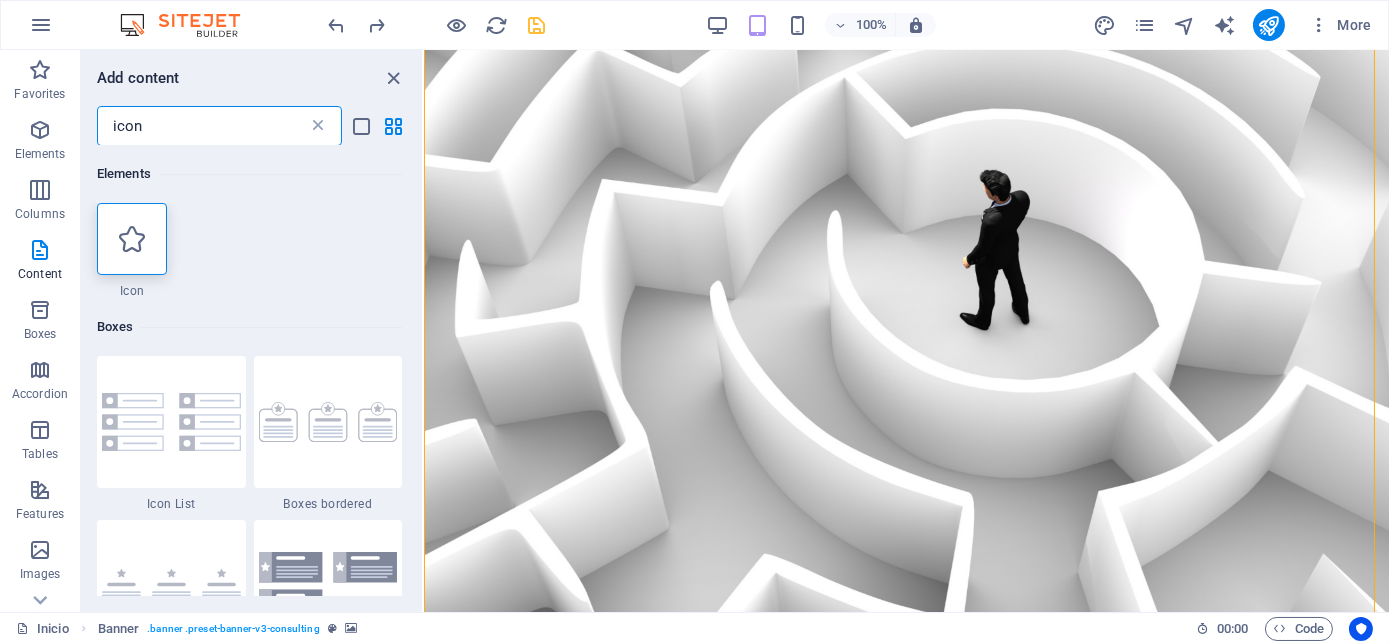 click at bounding box center [318, 126] 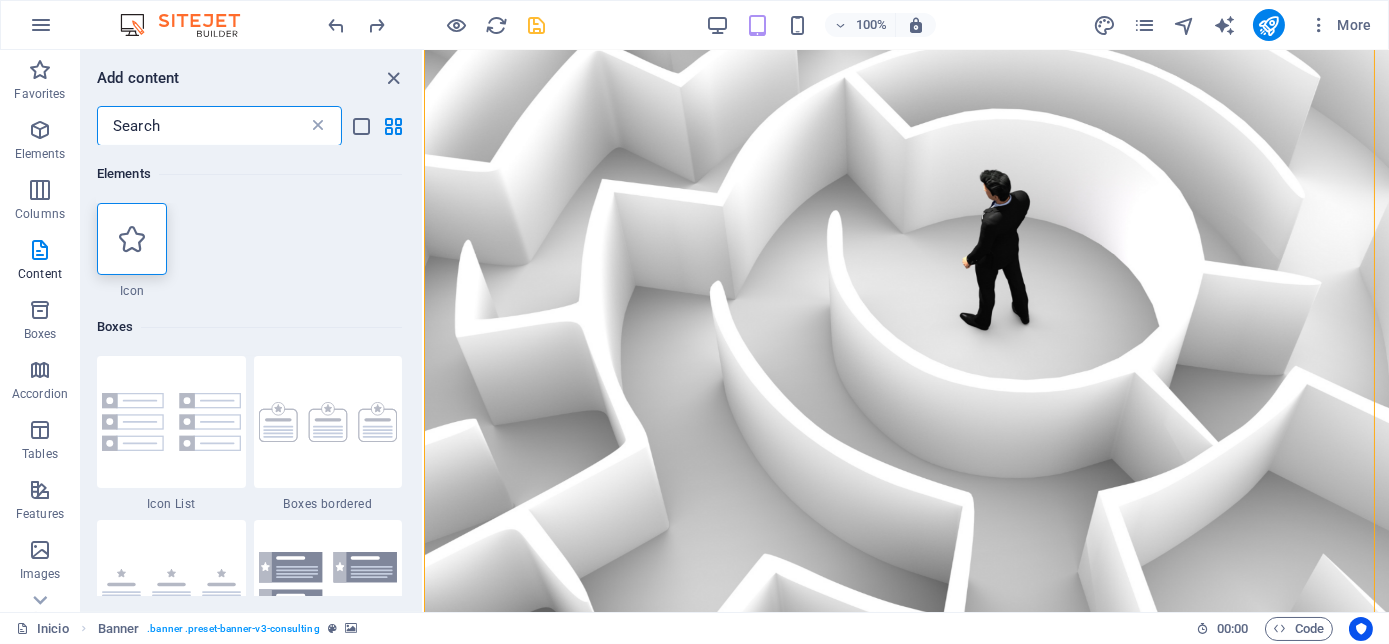 click at bounding box center (318, 126) 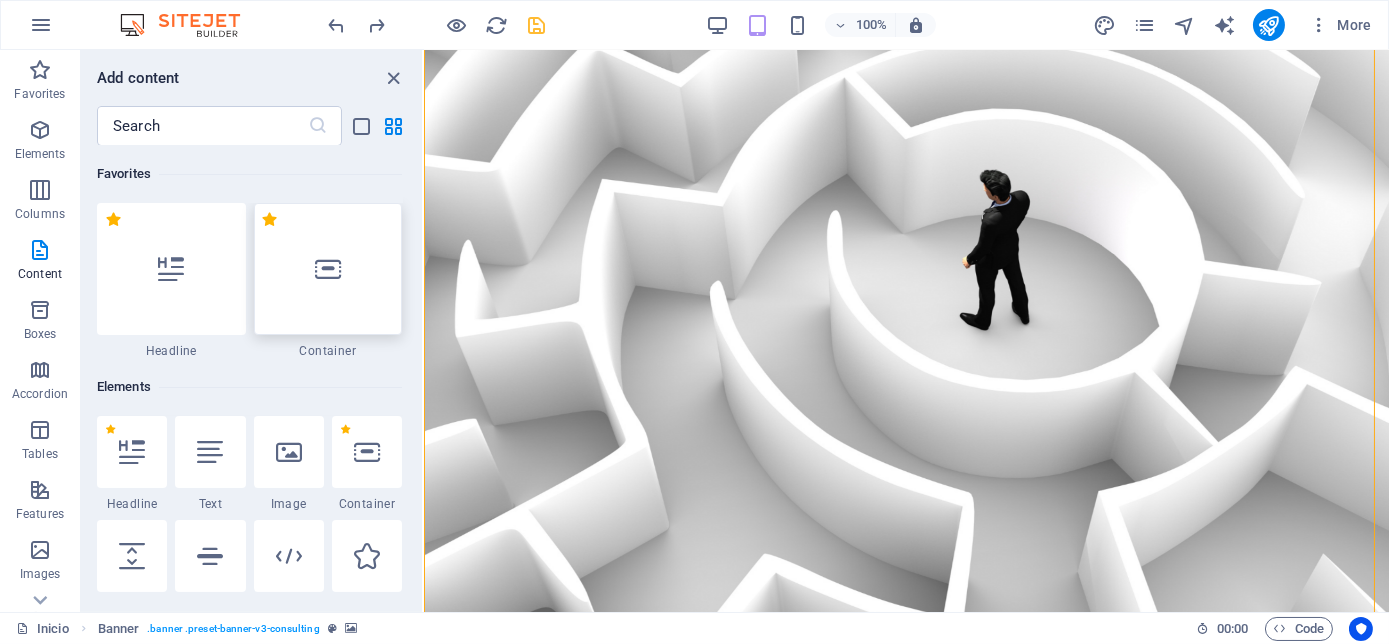 click at bounding box center [328, 269] 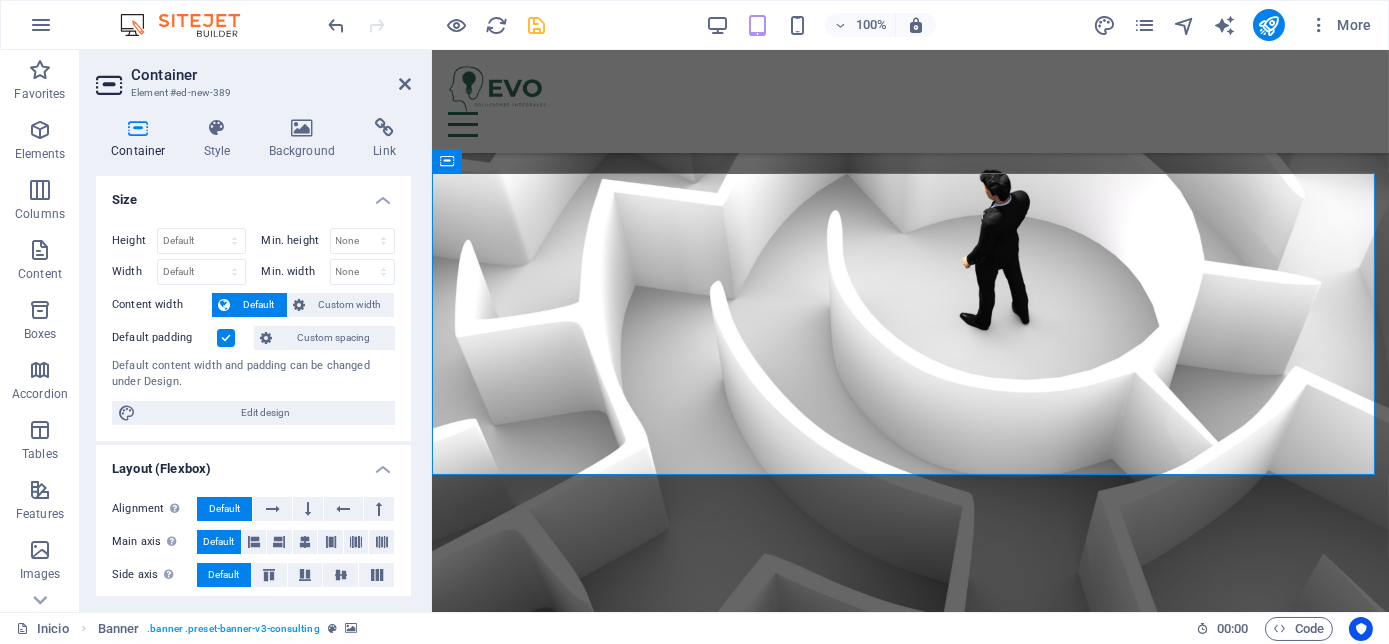 scroll, scrollTop: 560, scrollLeft: 0, axis: vertical 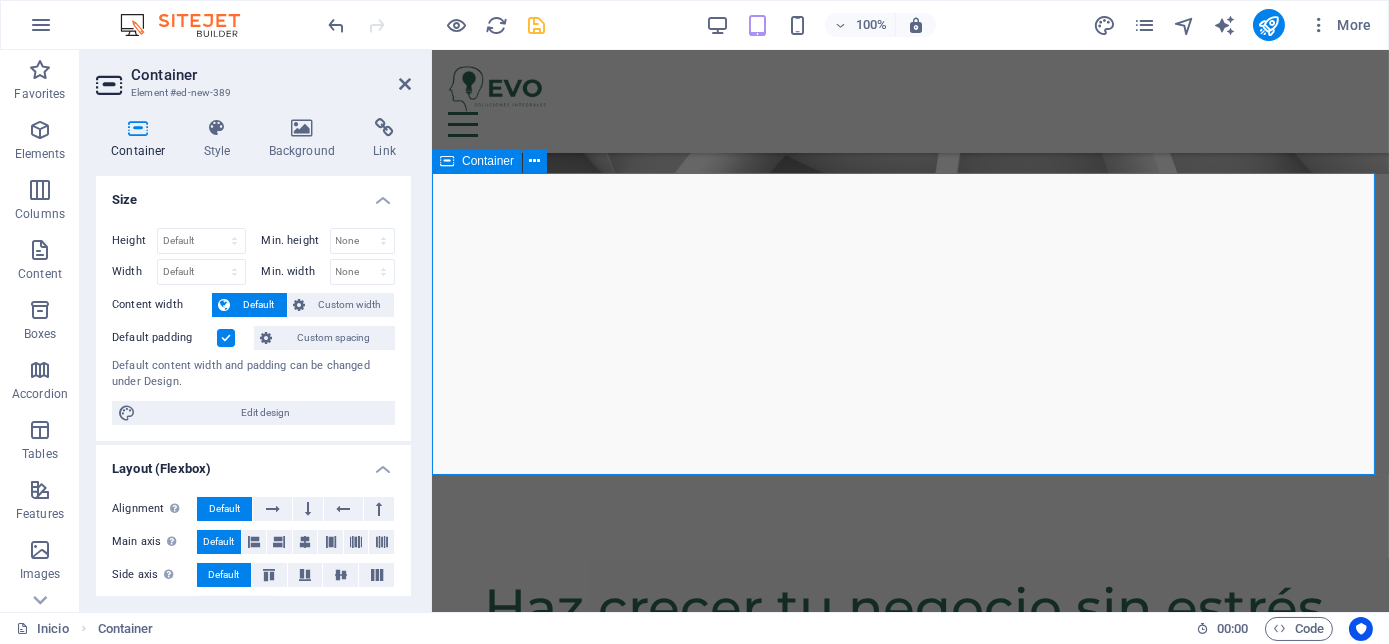 click on "Add elements" at bounding box center [850, 1039] 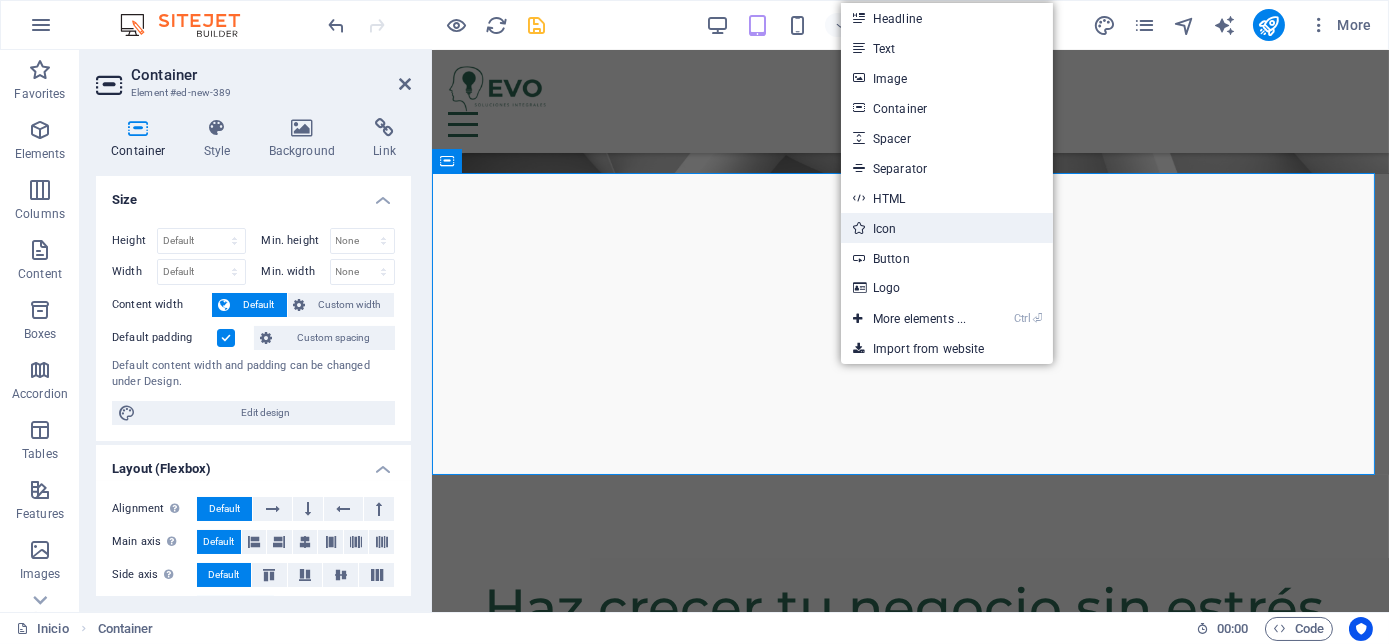 click on "Icon" at bounding box center (947, 228) 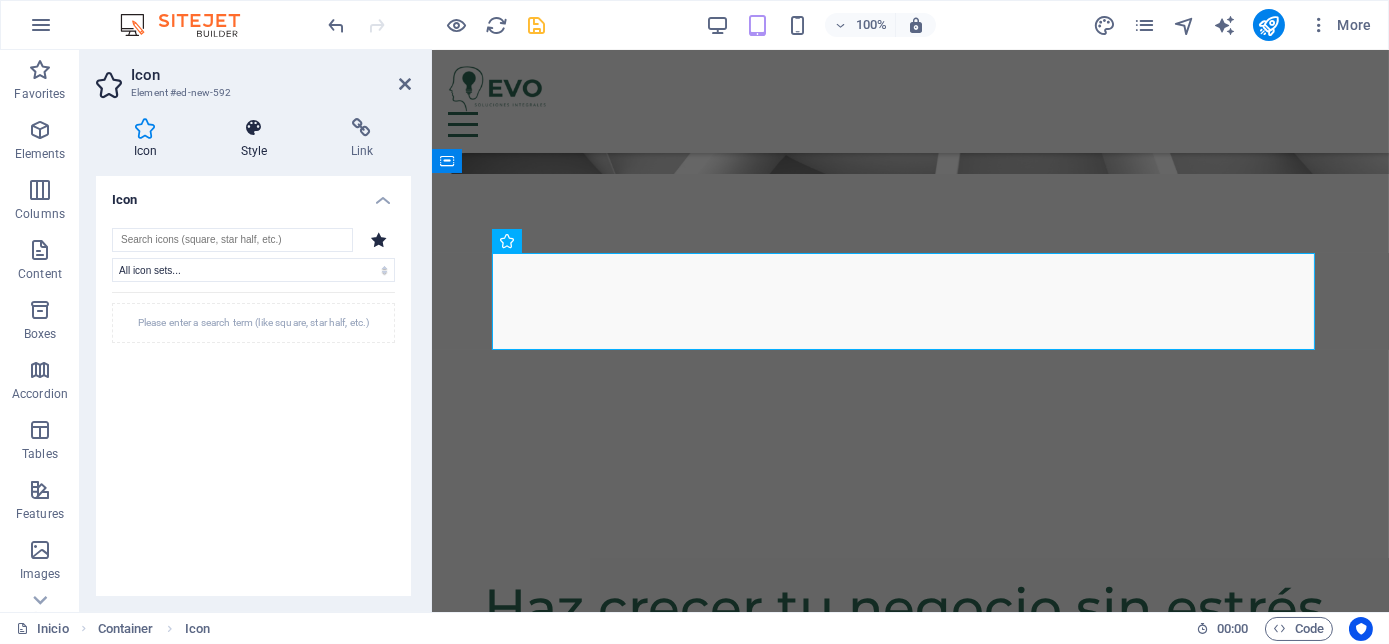 click at bounding box center [254, 128] 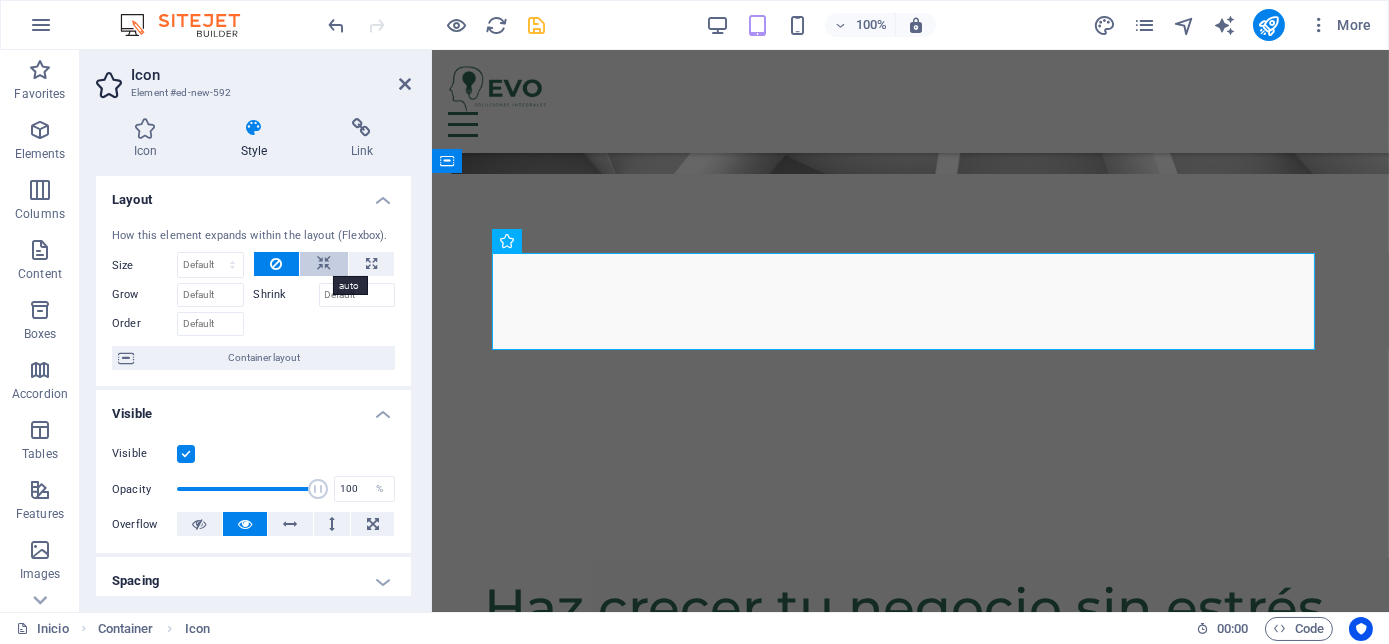 click at bounding box center [324, 264] 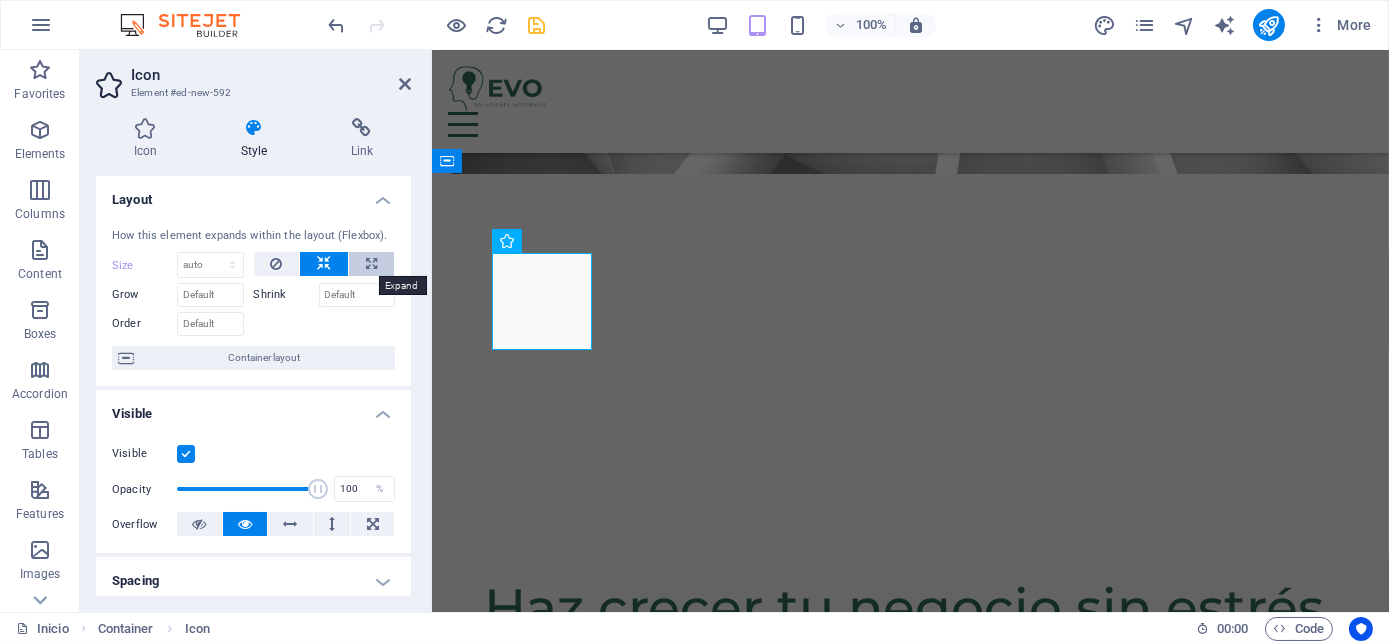 click at bounding box center (371, 264) 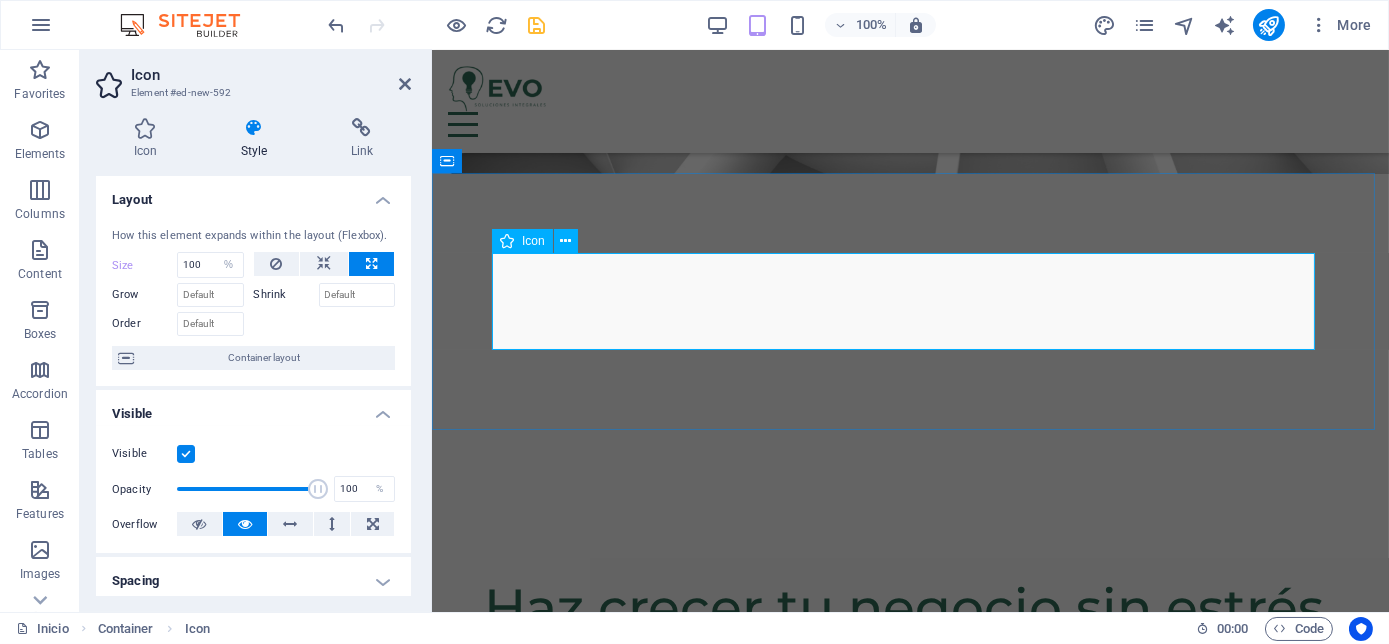 click at bounding box center (909, 989) 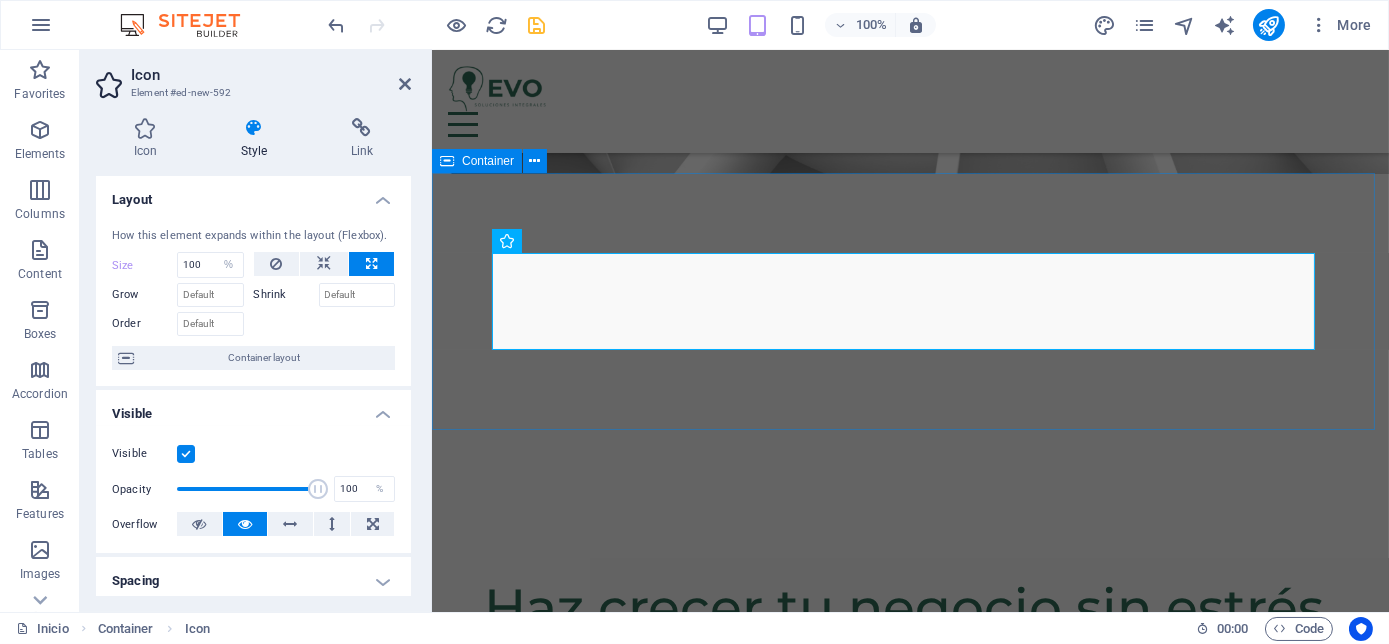 click at bounding box center [909, 989] 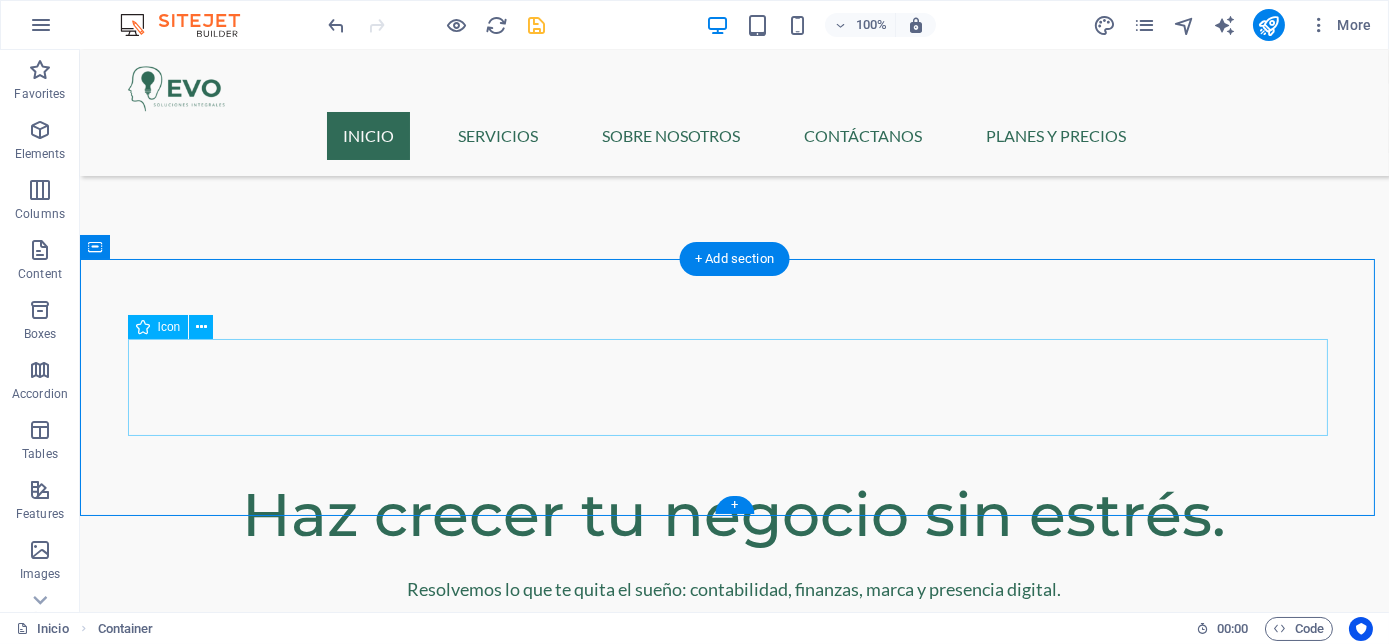 scroll, scrollTop: 808, scrollLeft: 0, axis: vertical 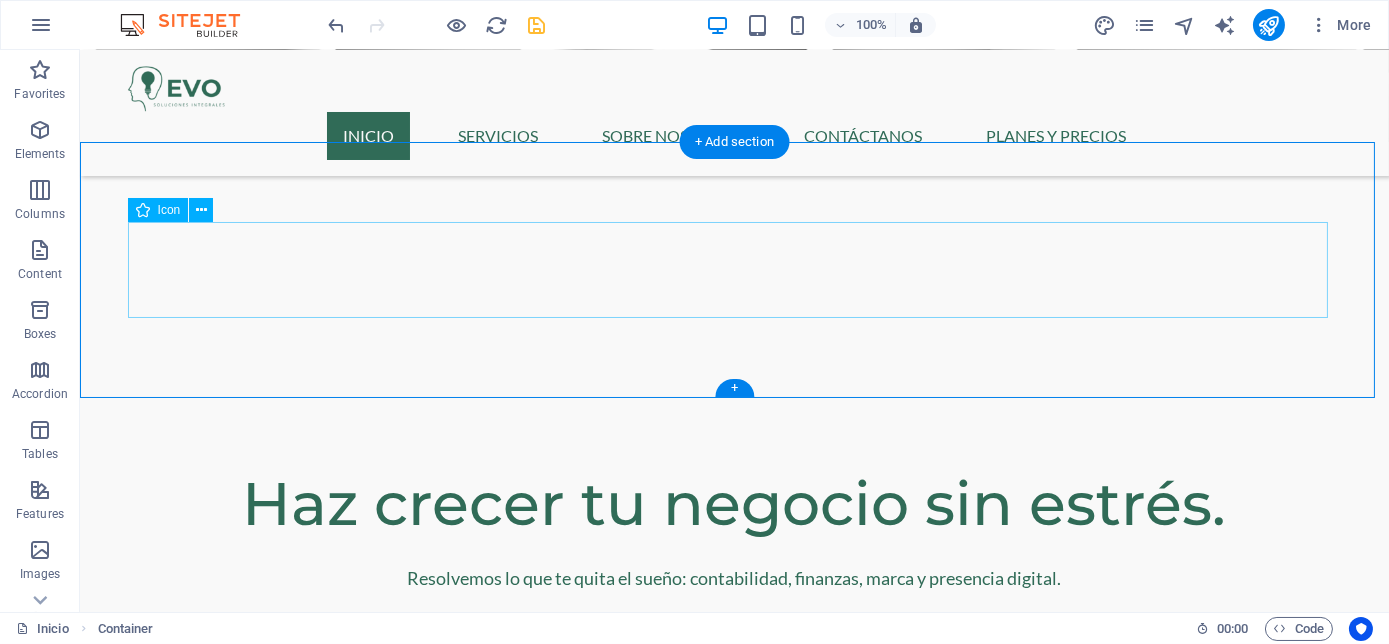 click at bounding box center (735, 919) 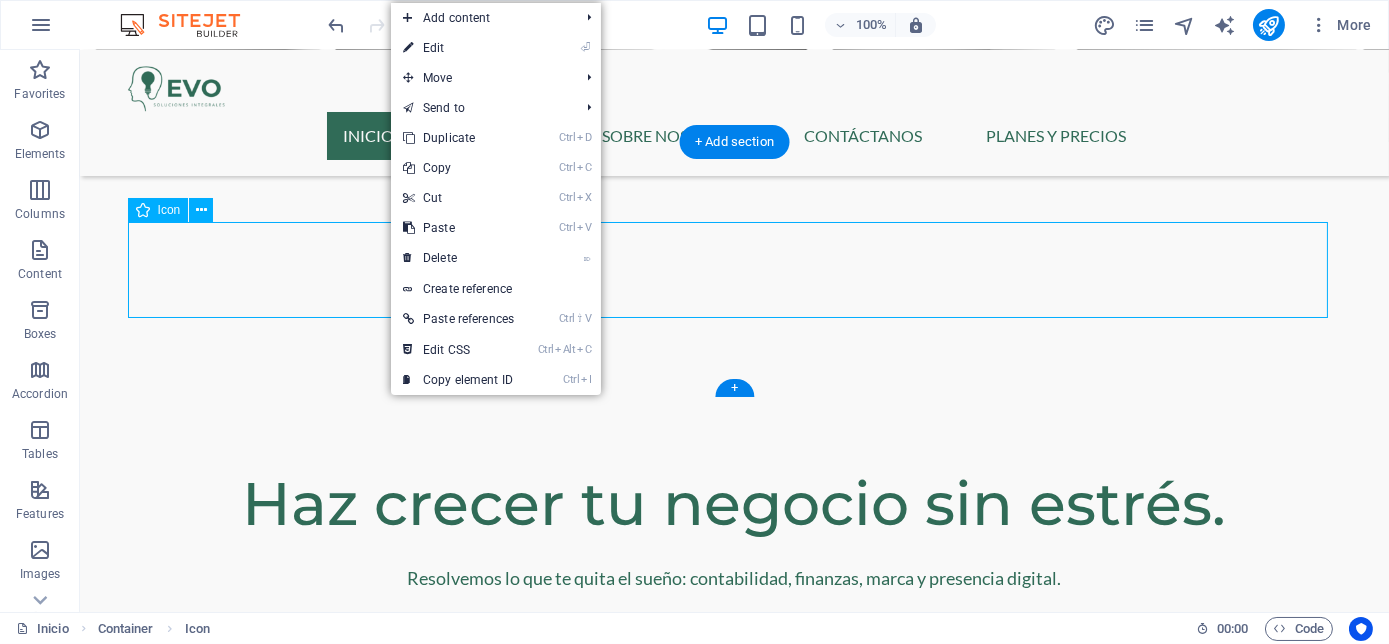 click at bounding box center [735, 919] 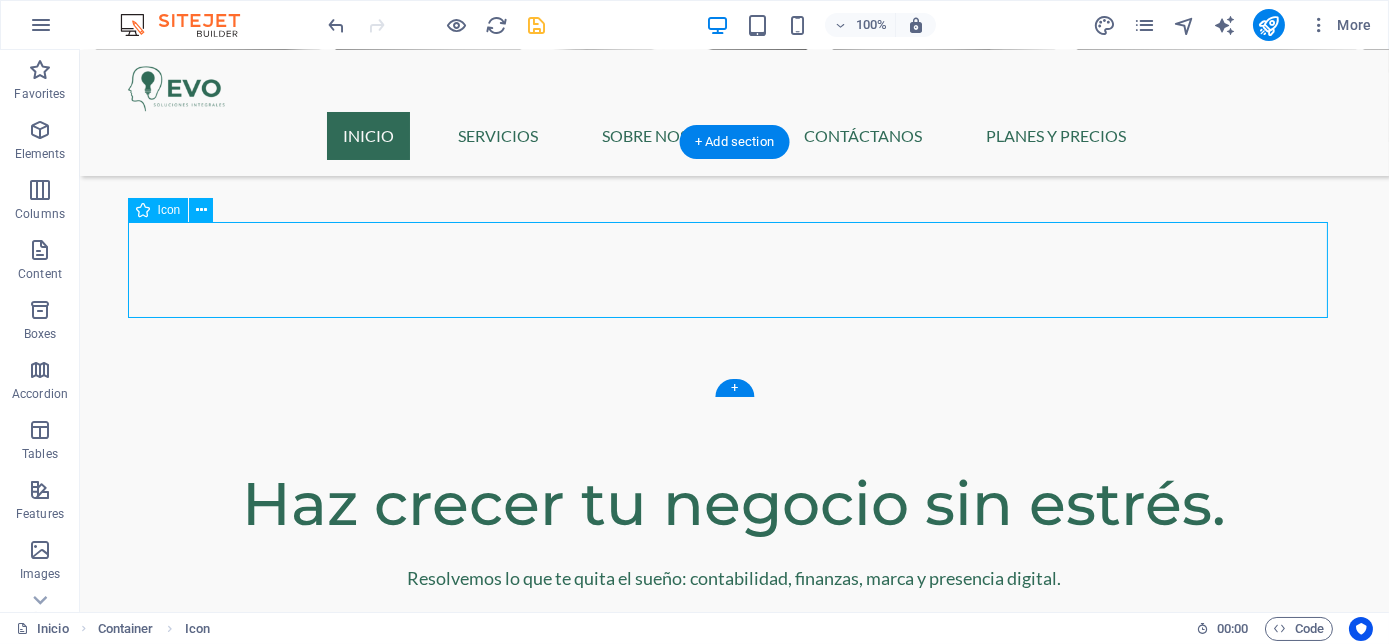 click at bounding box center [735, 919] 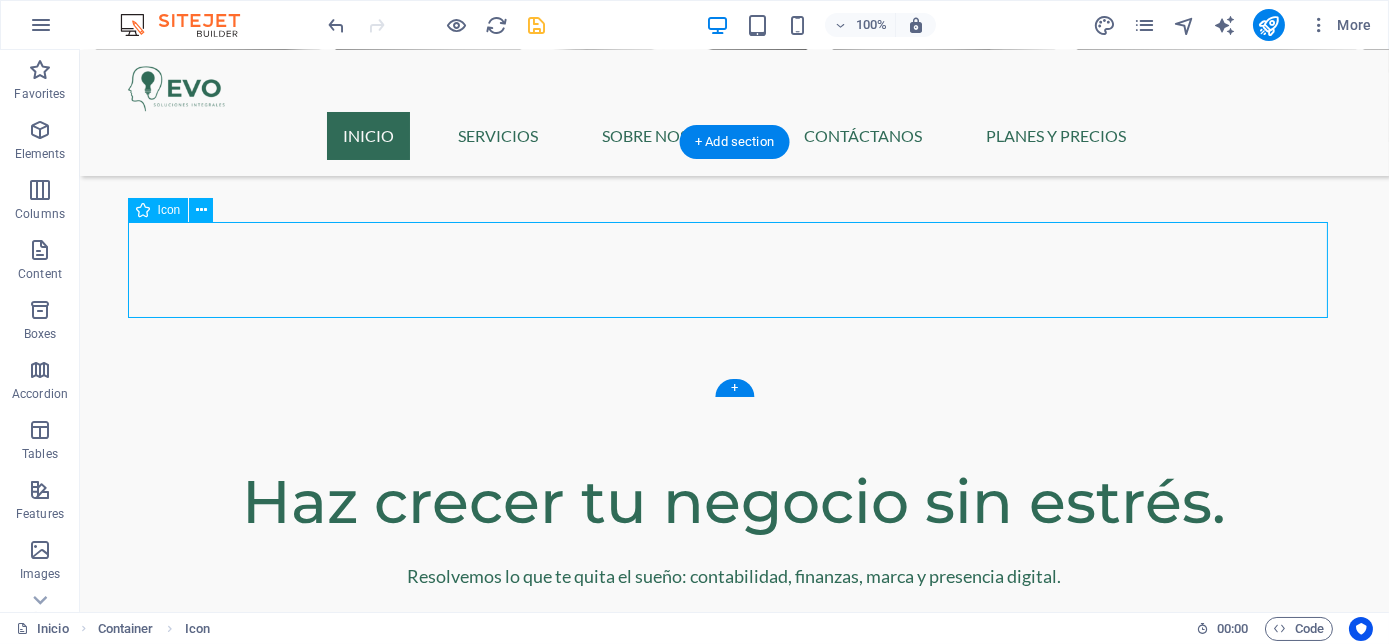 select on "%" 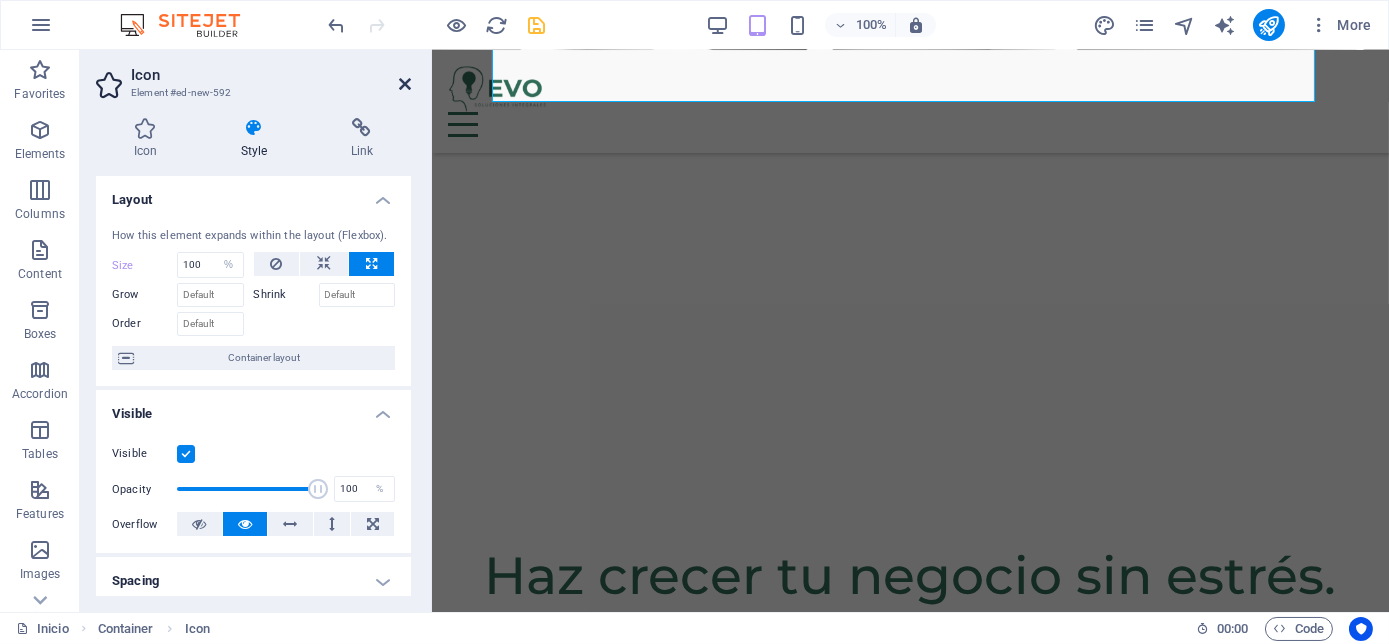click at bounding box center (405, 84) 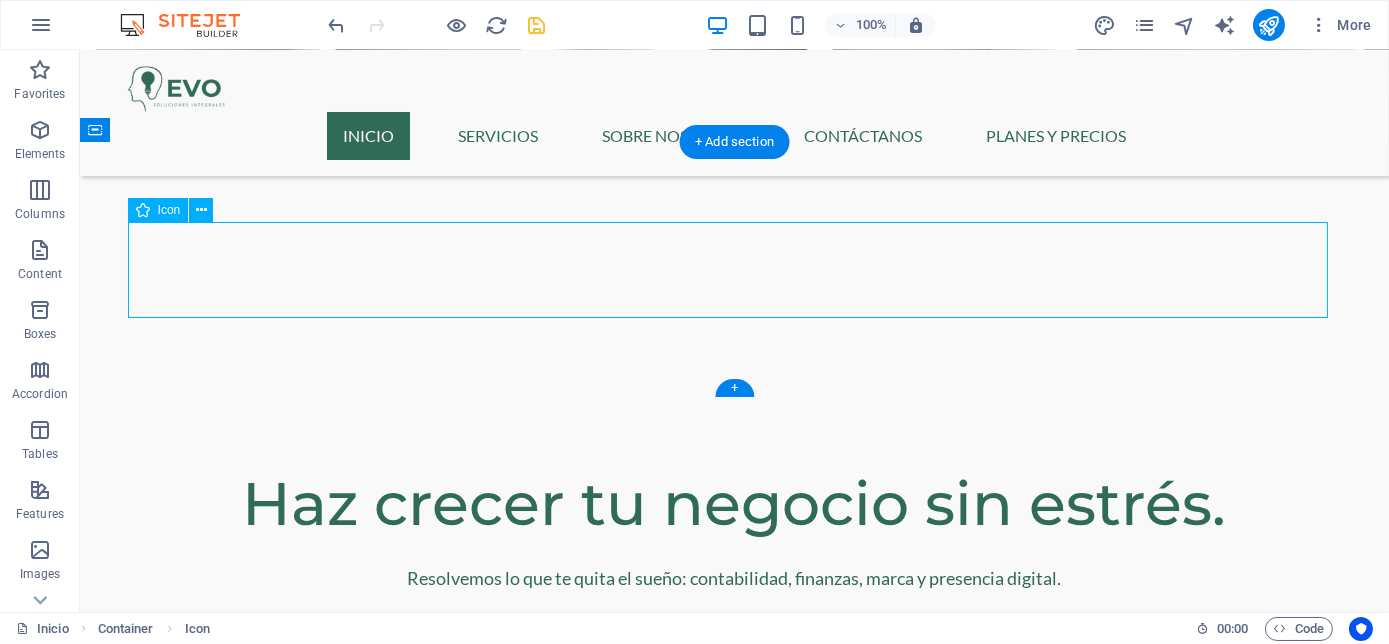 drag, startPoint x: 176, startPoint y: 289, endPoint x: 293, endPoint y: 287, distance: 117.01709 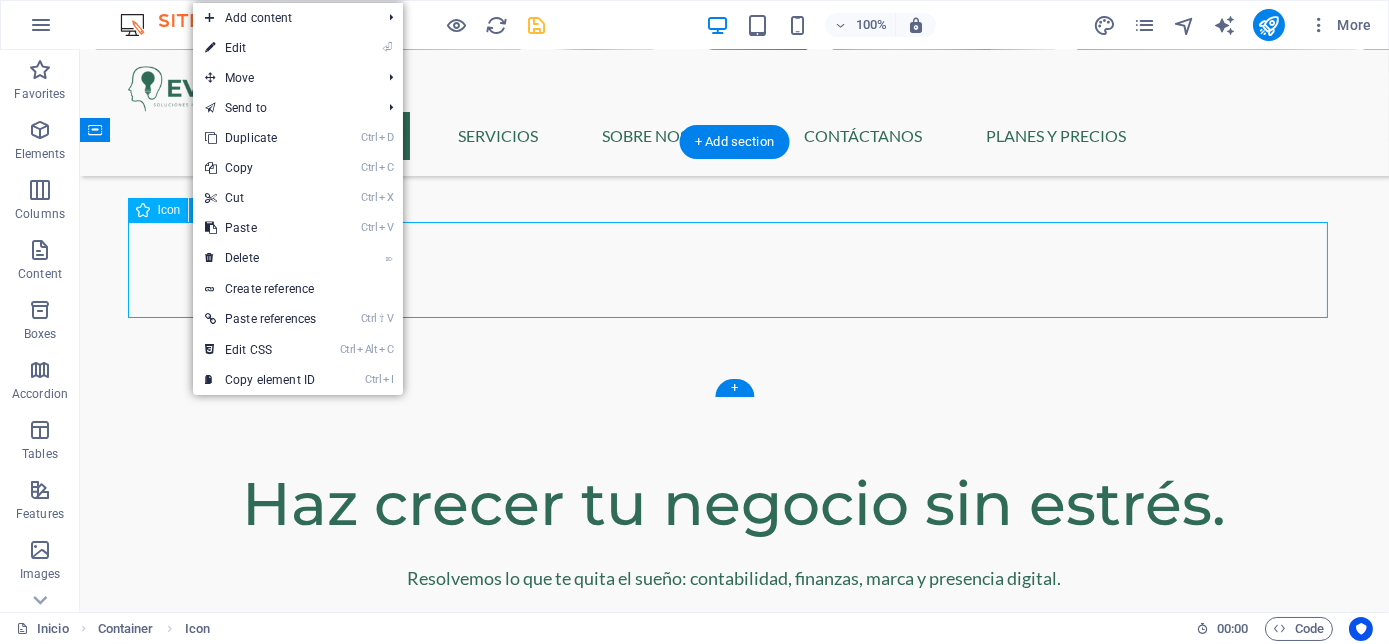 click at bounding box center (735, 919) 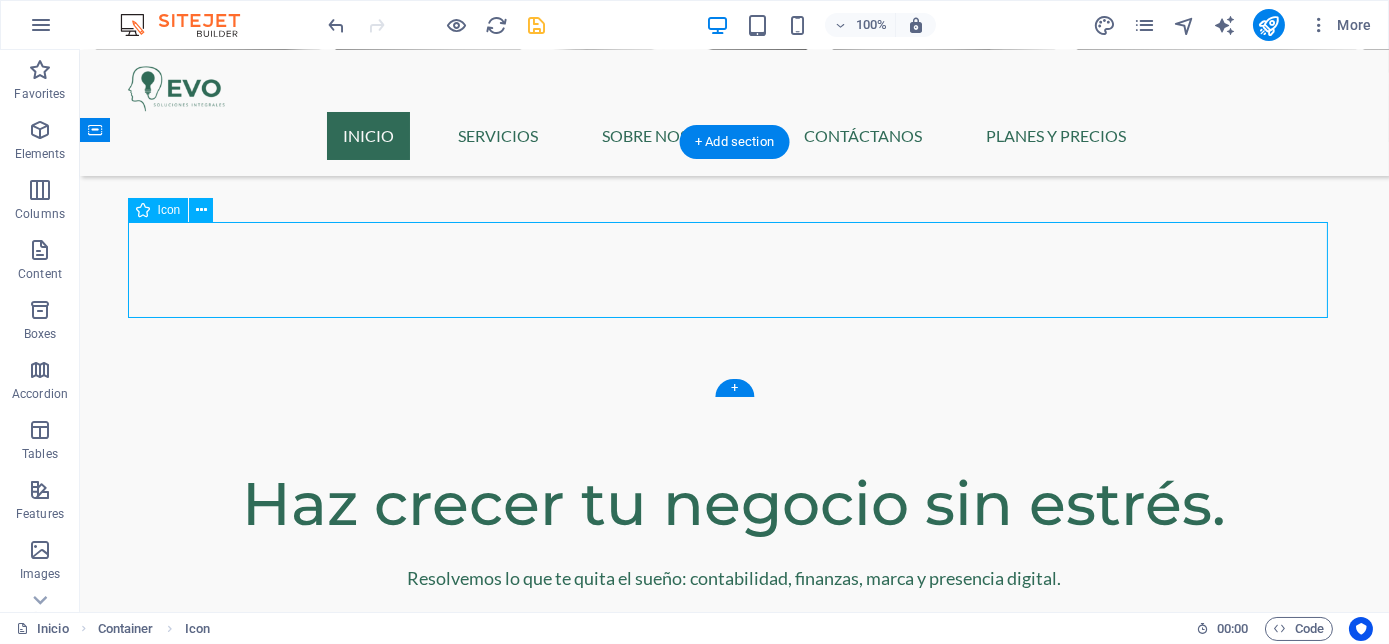 click at bounding box center (735, 919) 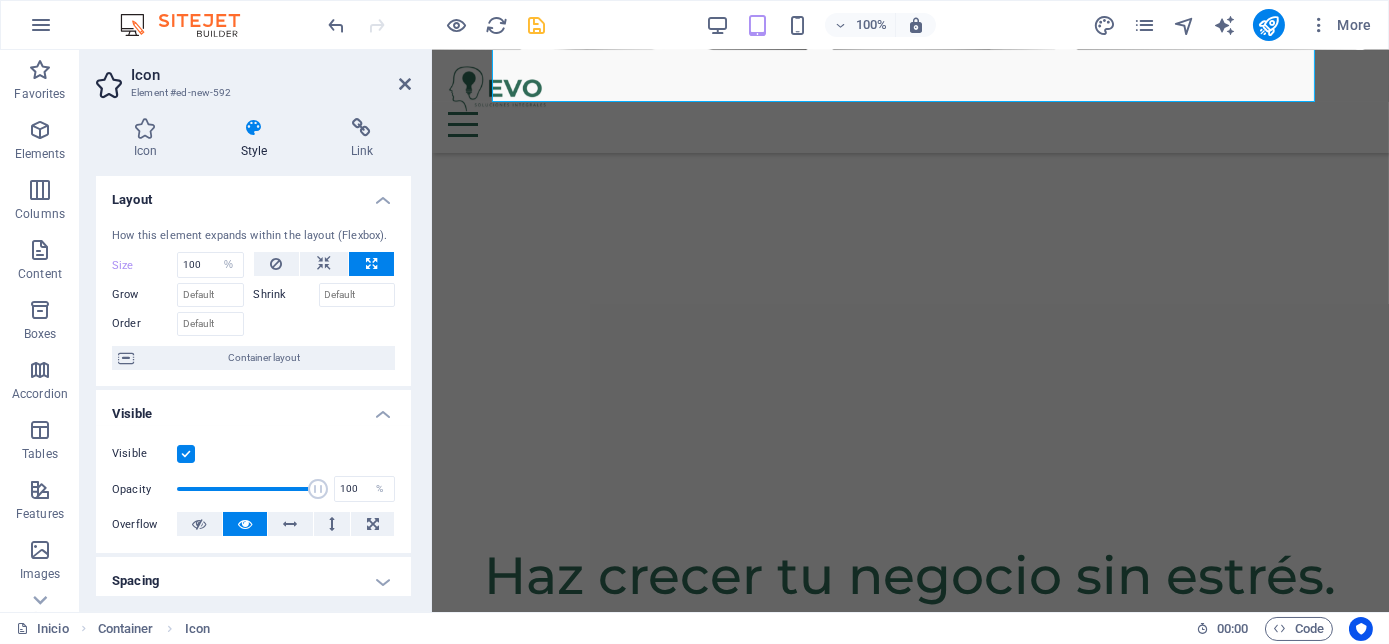 scroll, scrollTop: 0, scrollLeft: 0, axis: both 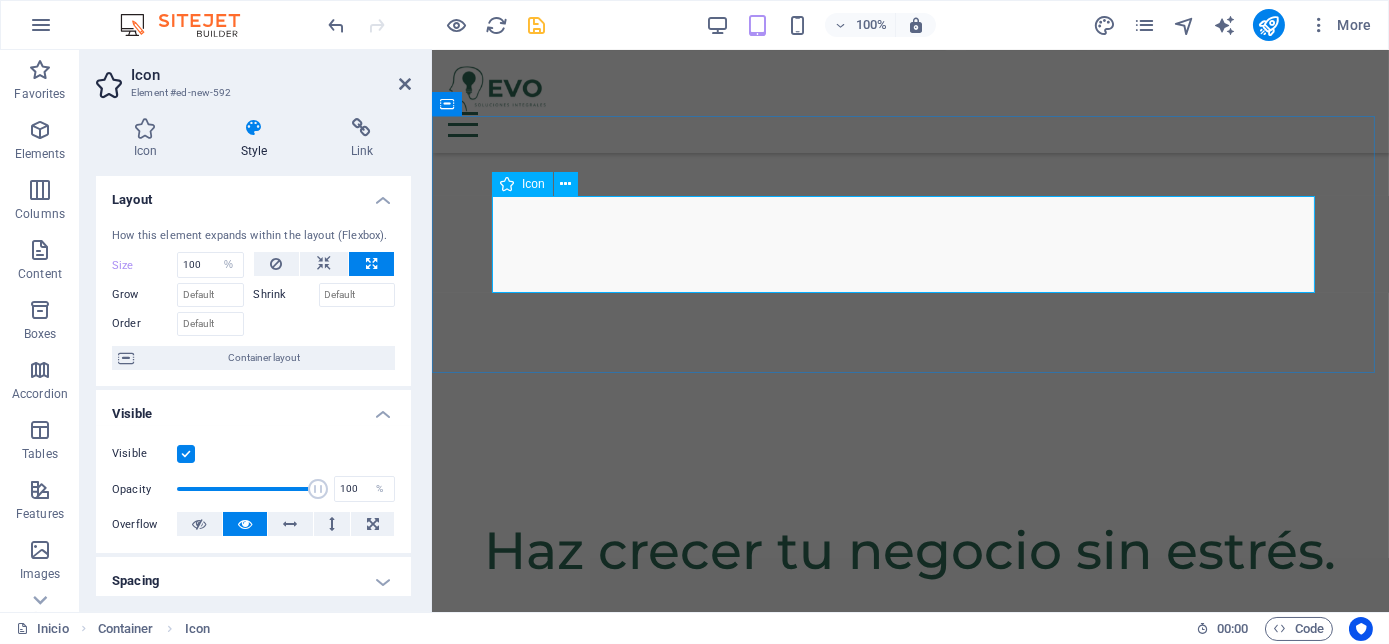 click at bounding box center (909, 932) 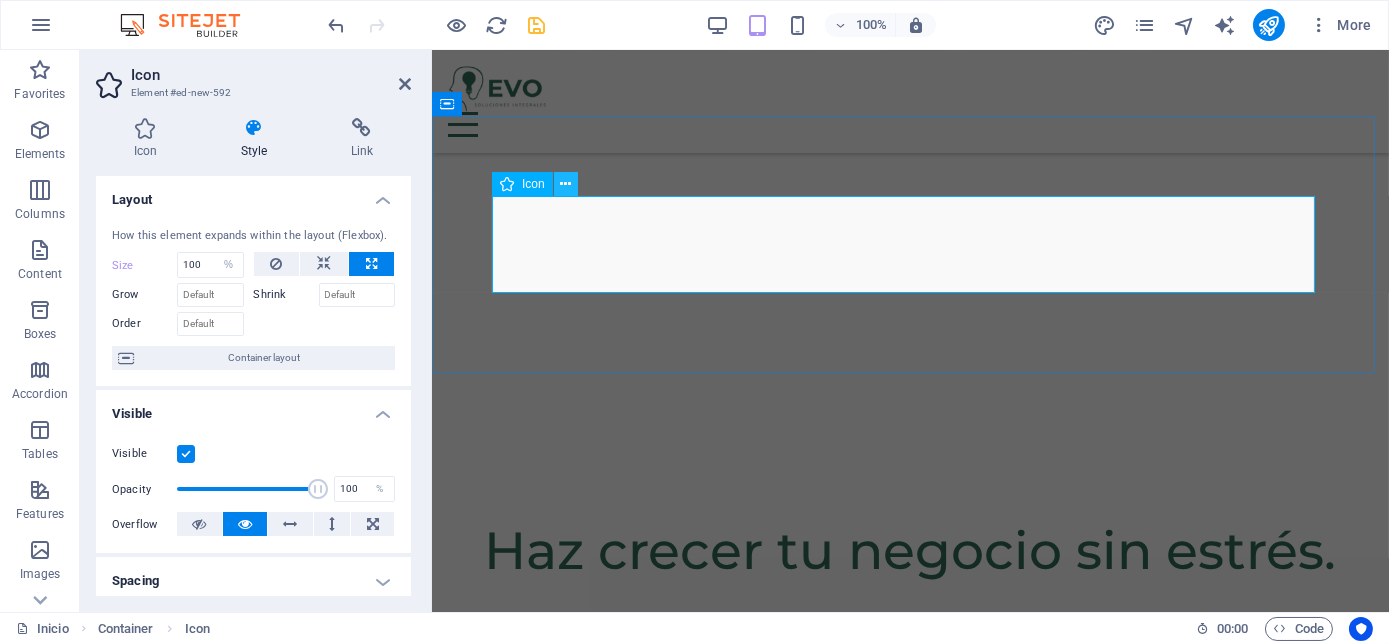 click at bounding box center (565, 184) 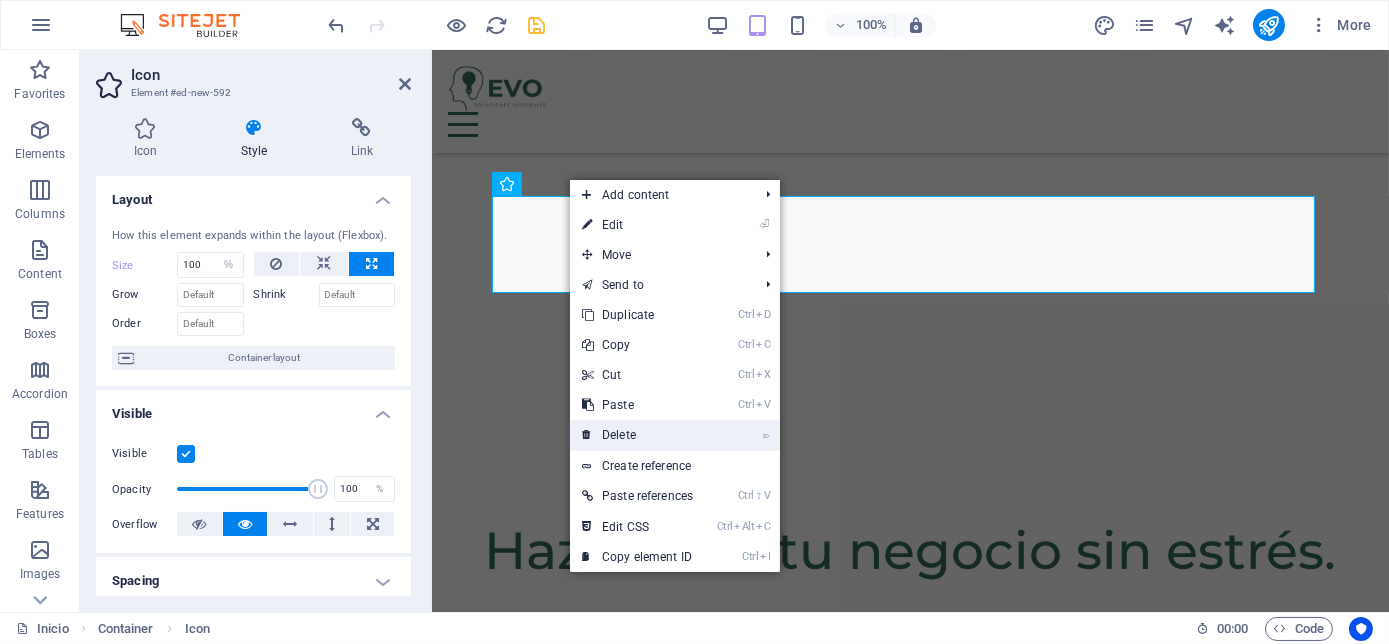 click on "⌦  Delete" at bounding box center (637, 435) 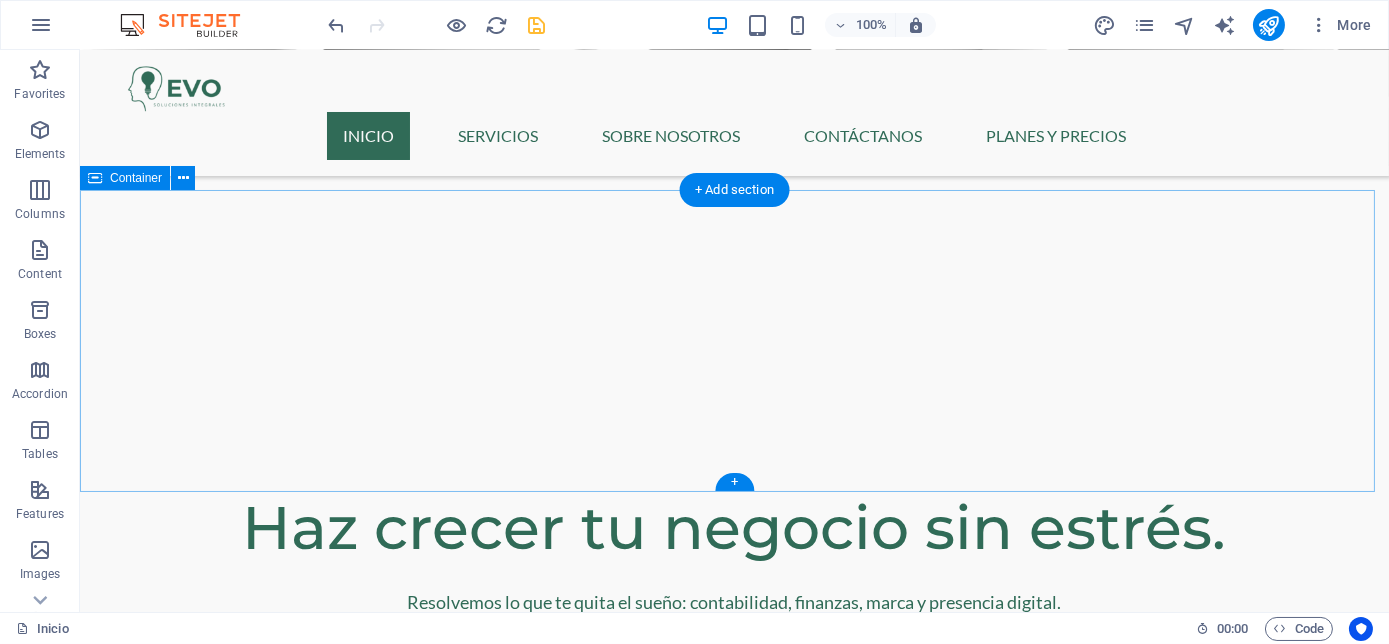 scroll, scrollTop: 793, scrollLeft: 0, axis: vertical 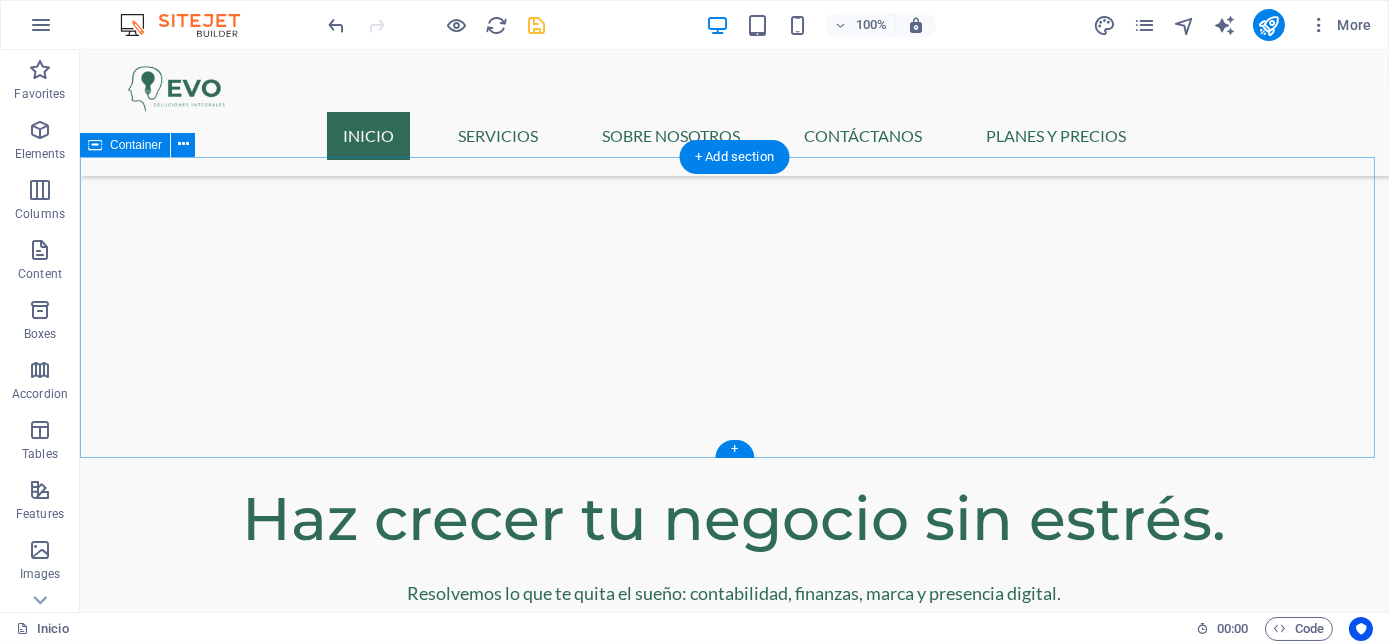 click on "Add elements" at bounding box center [675, 984] 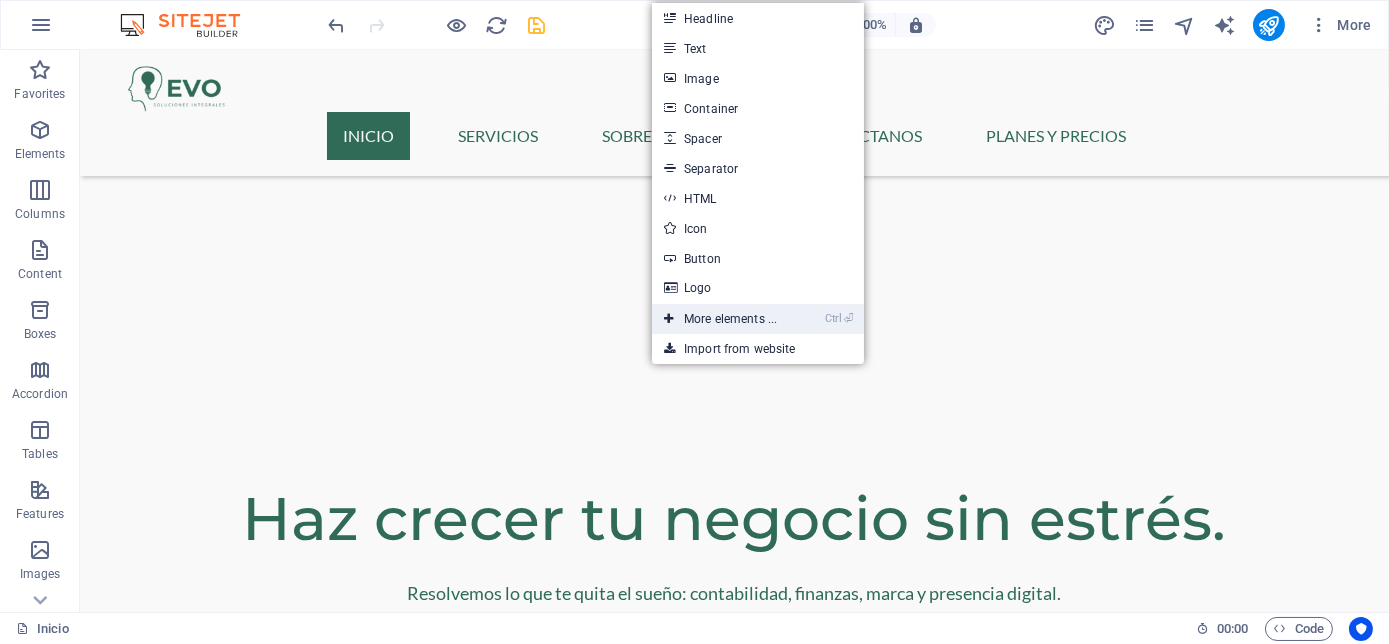 click on "Ctrl ⏎  More elements ..." at bounding box center [720, 319] 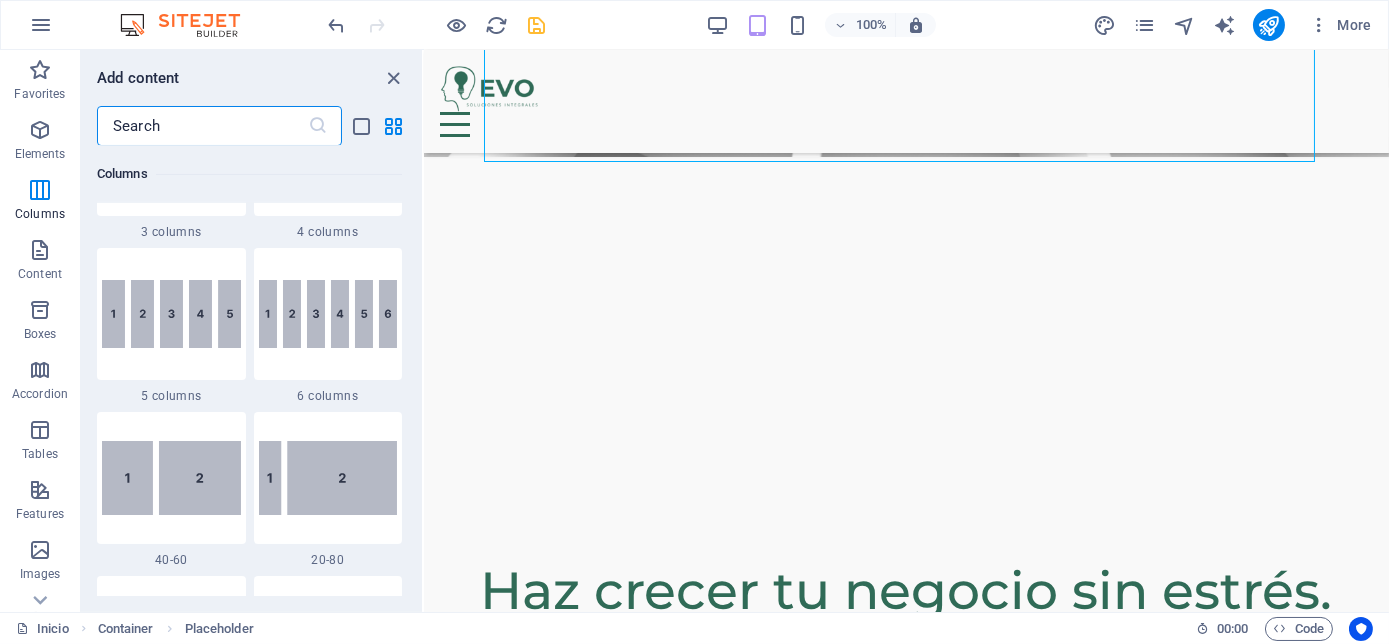 scroll, scrollTop: 1262, scrollLeft: 0, axis: vertical 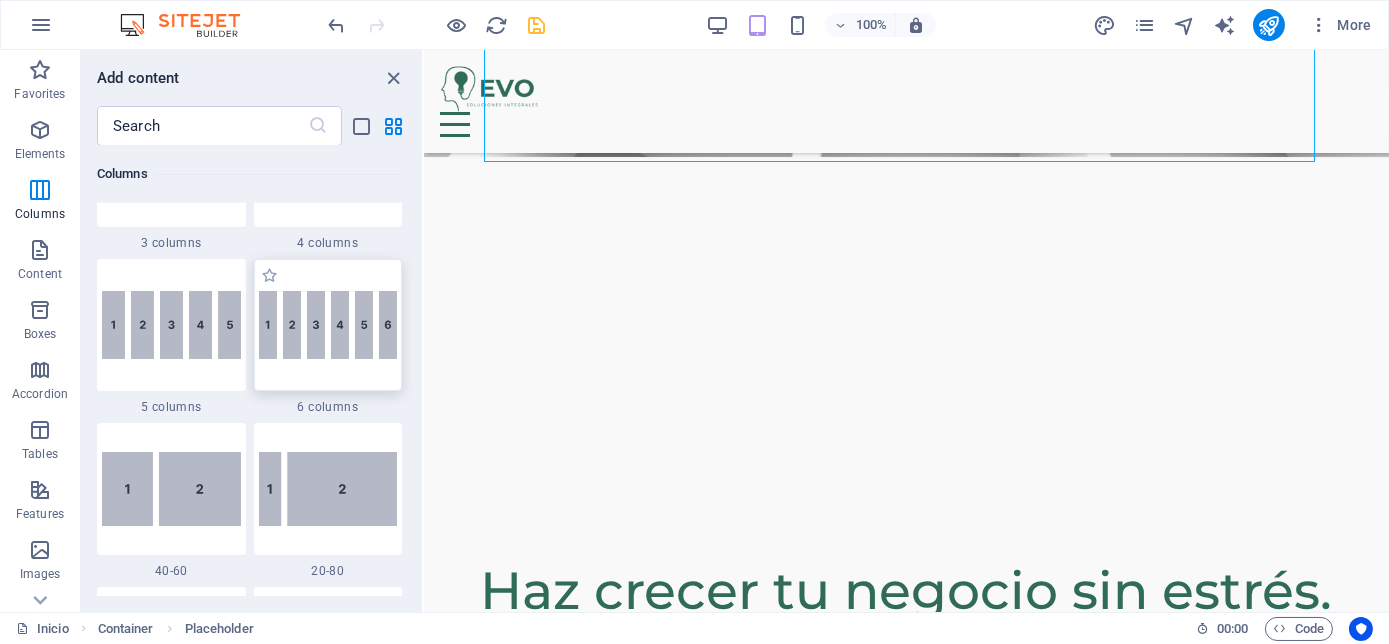 click at bounding box center (328, 325) 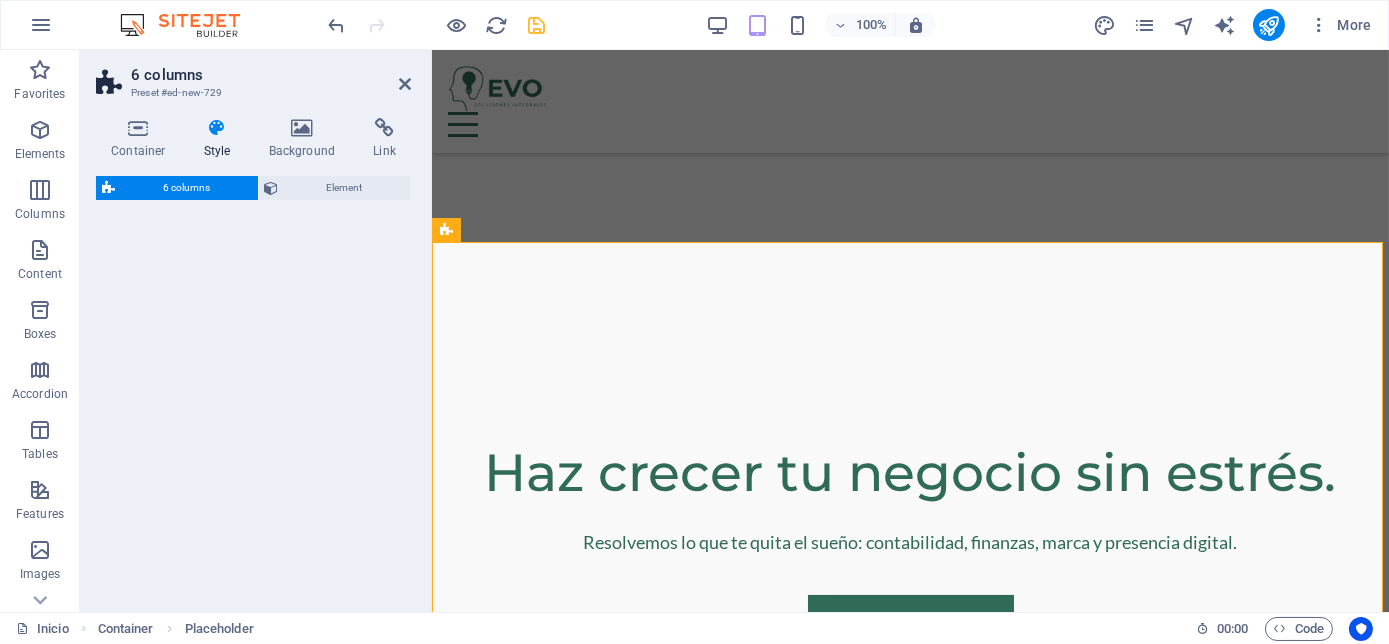 select on "rem" 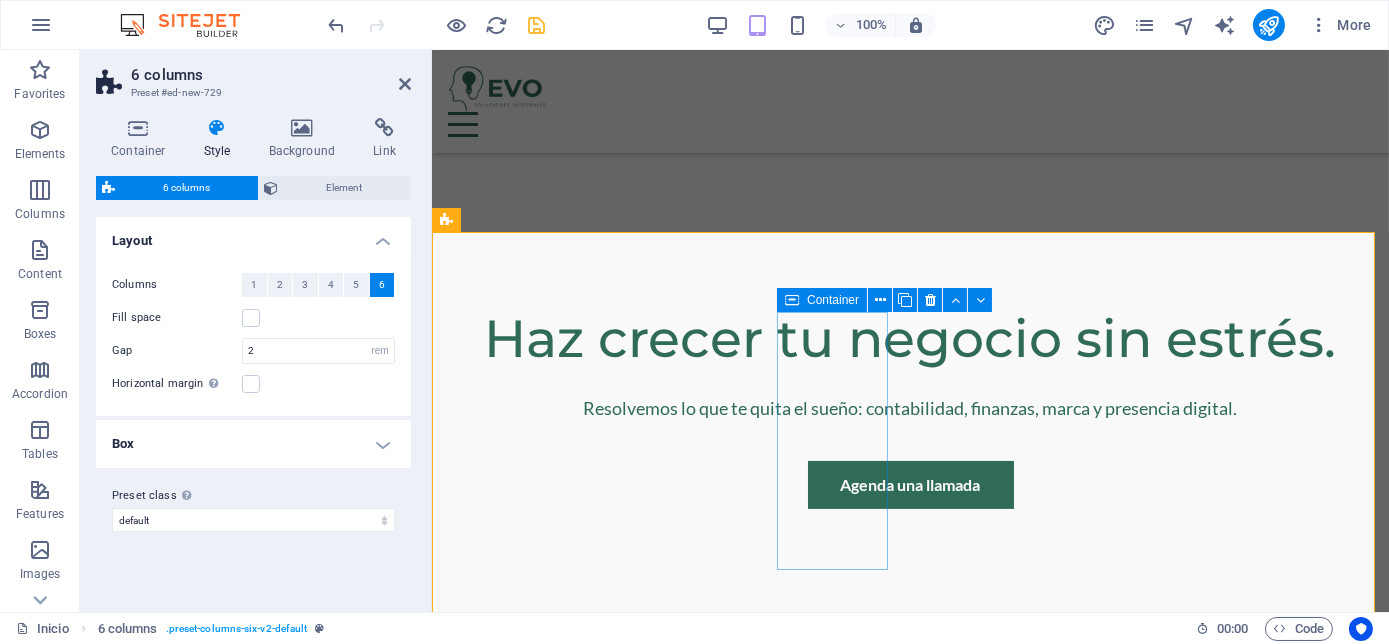 scroll, scrollTop: 875, scrollLeft: 0, axis: vertical 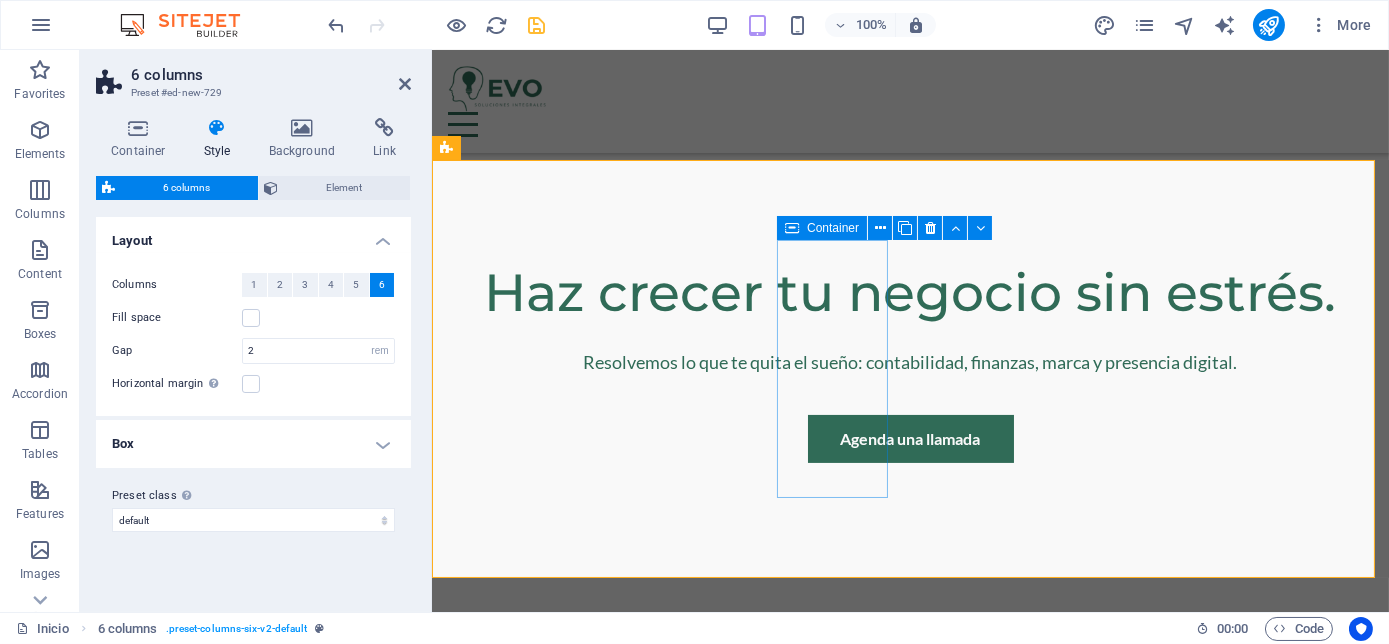 click on "Add elements" at bounding box center [547, 1624] 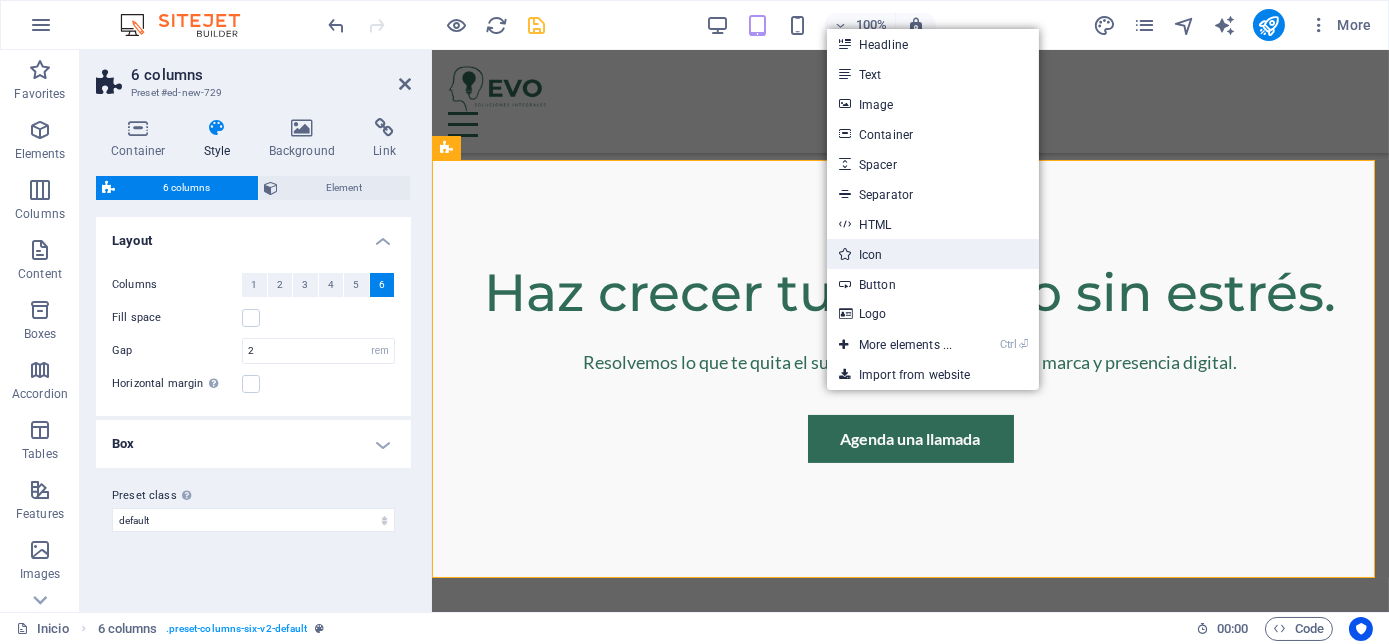 click on "Icon" at bounding box center (933, 254) 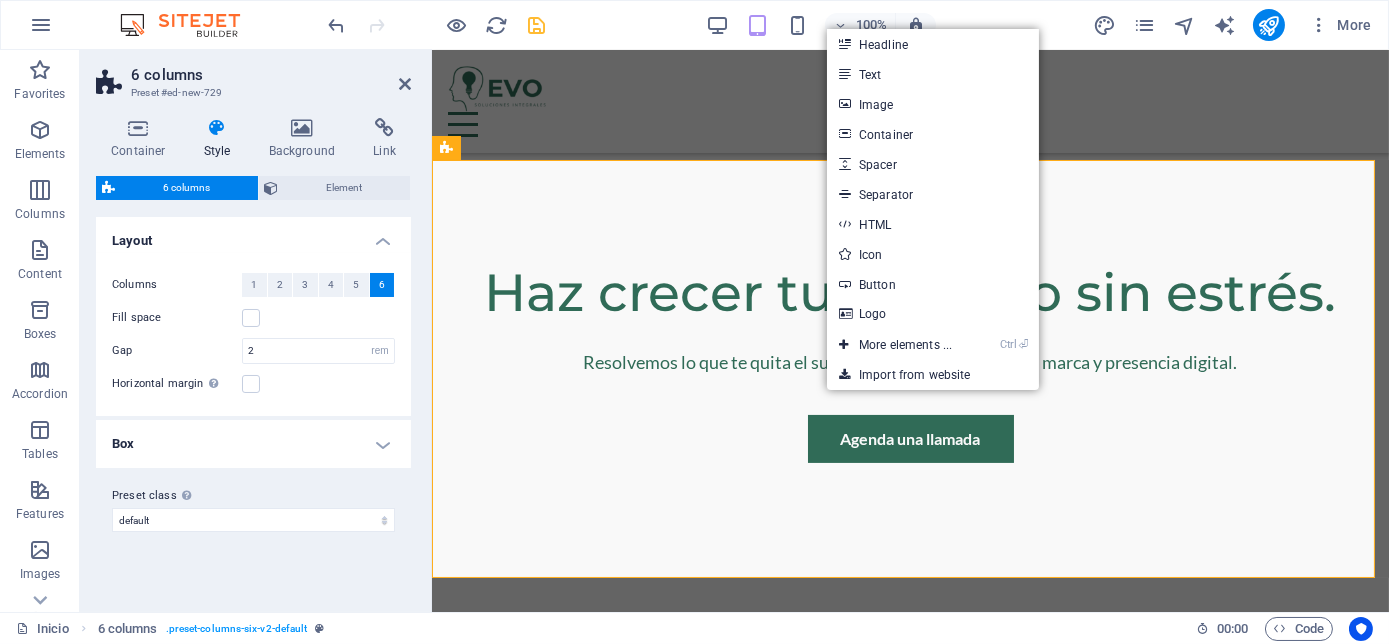select on "xMidYMid" 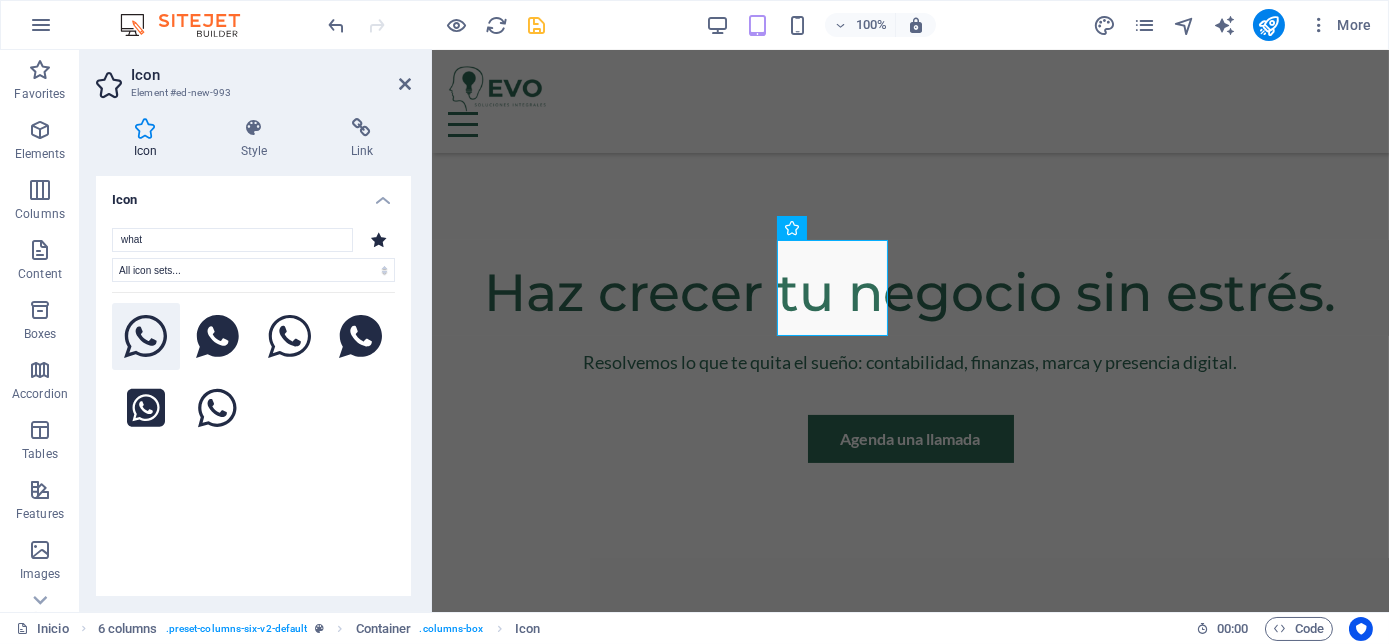type on "what" 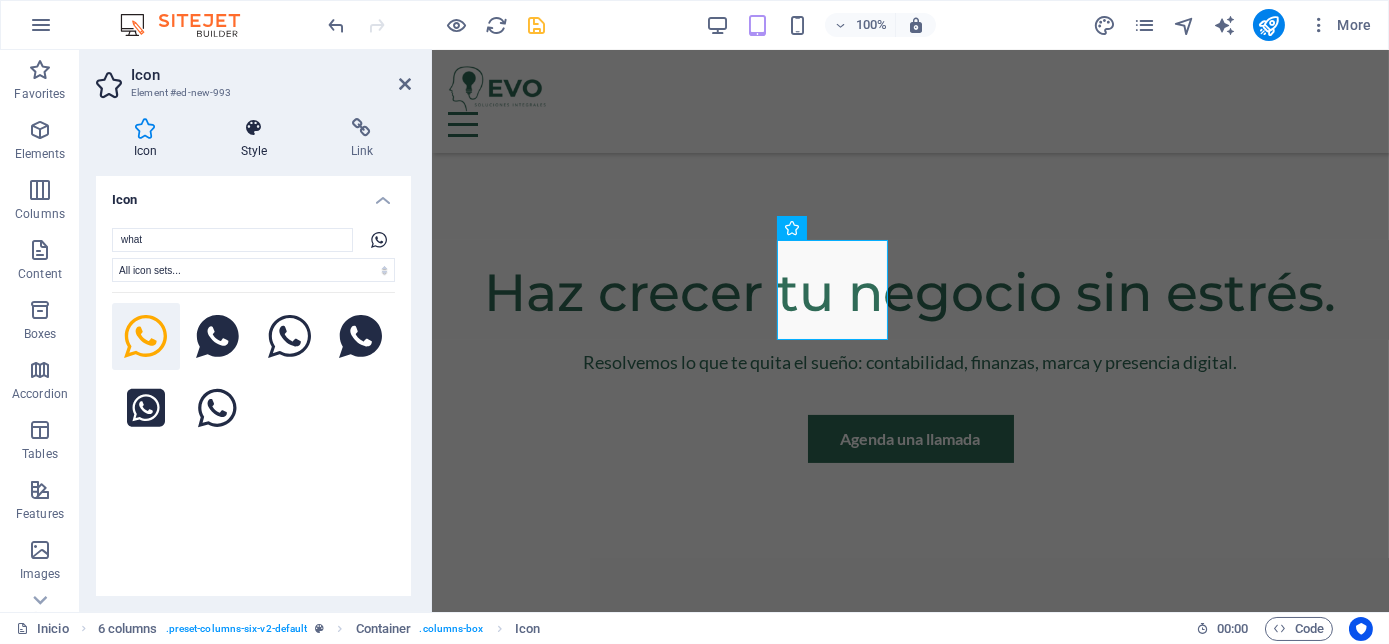 click at bounding box center (254, 128) 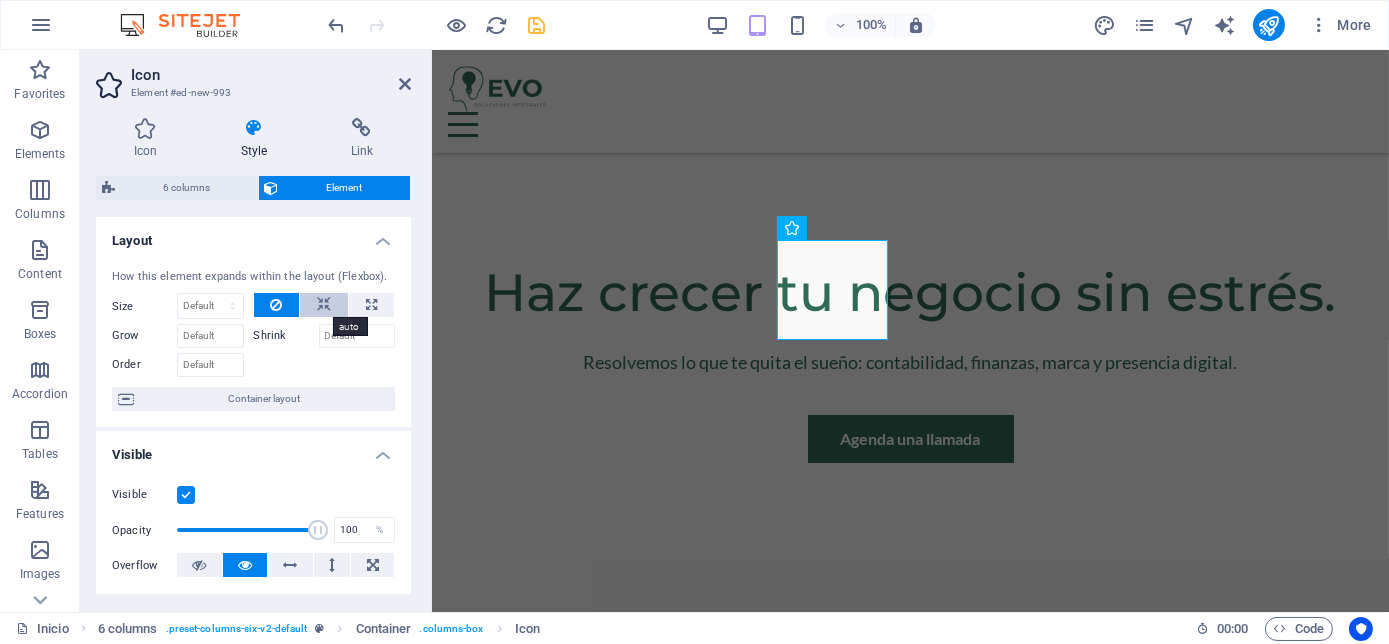 click at bounding box center [324, 305] 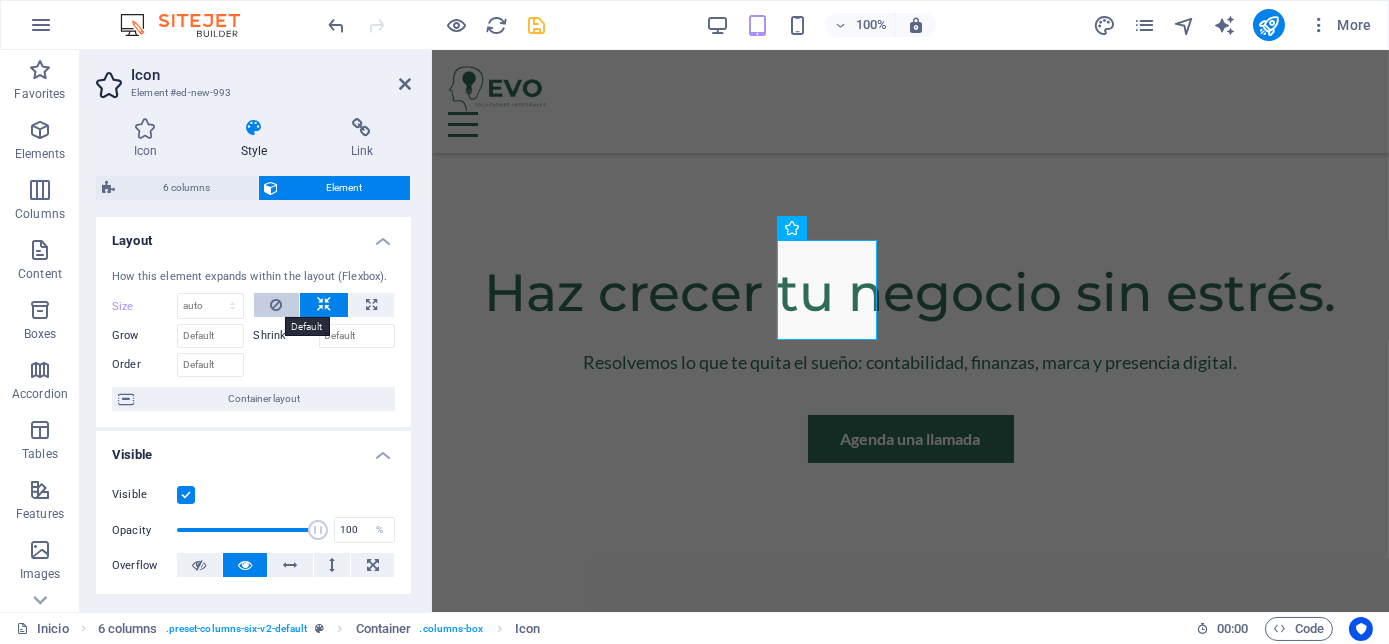 click at bounding box center (277, 305) 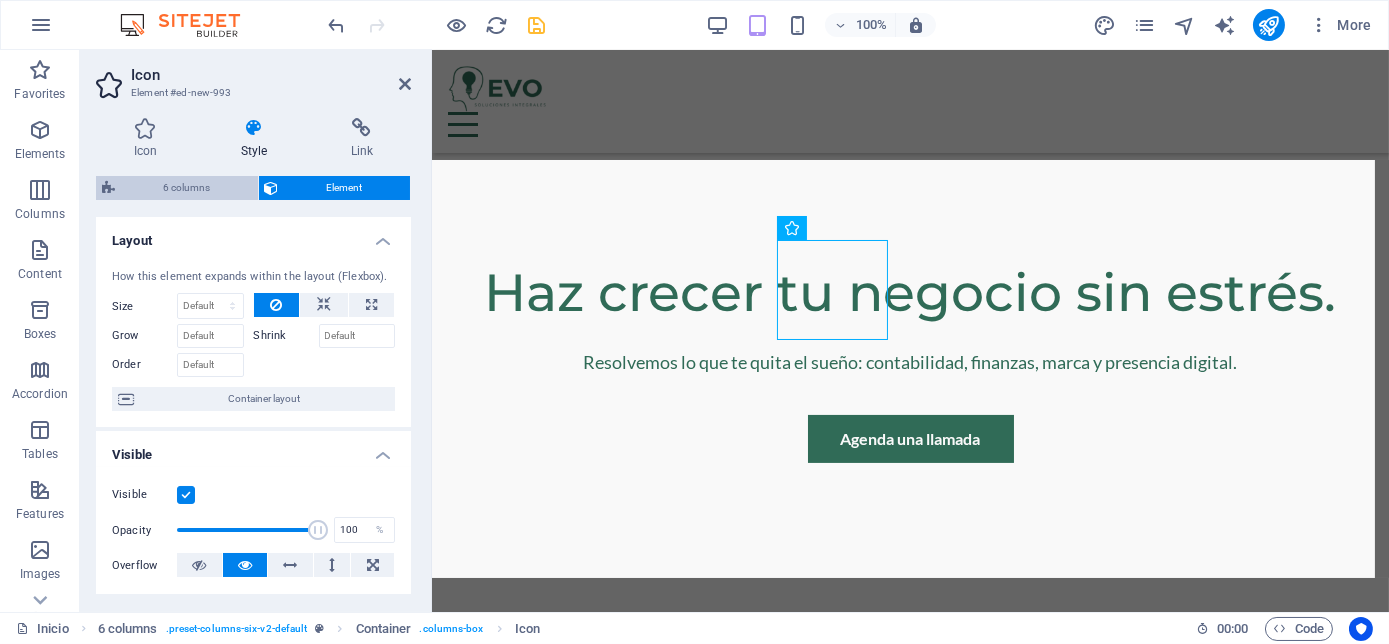 click on "6 columns" at bounding box center [186, 188] 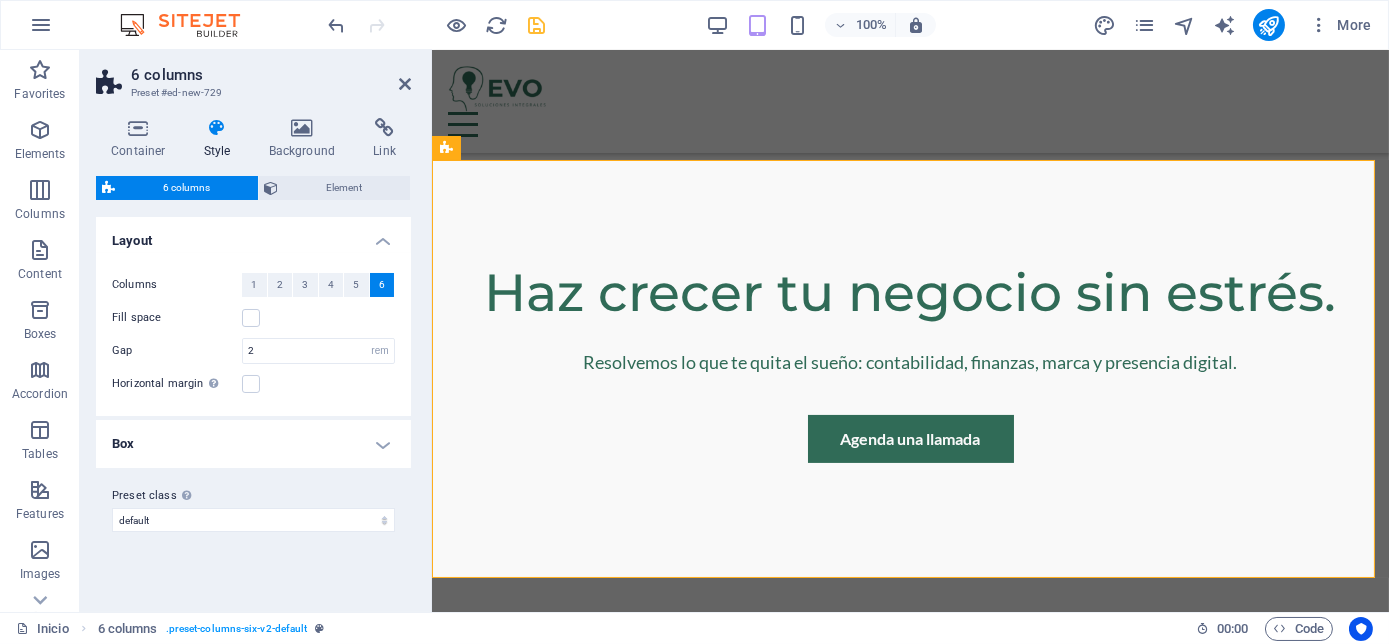 click on "Box" at bounding box center (253, 444) 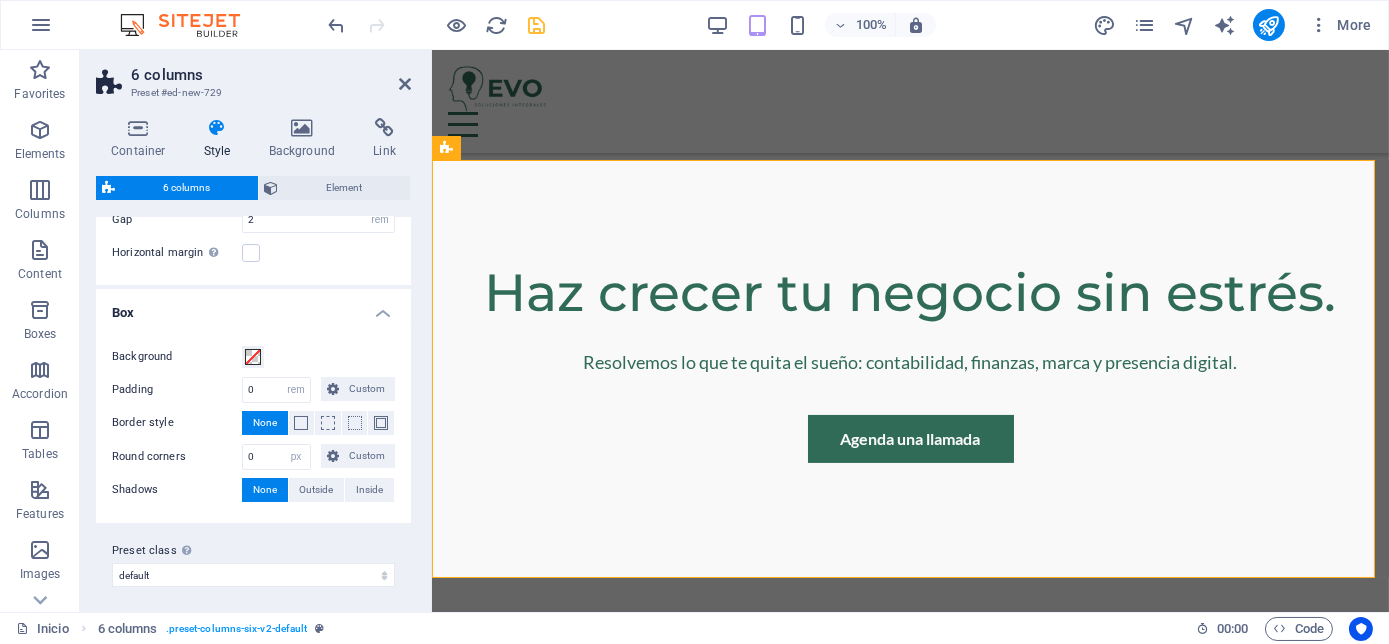 scroll, scrollTop: 136, scrollLeft: 0, axis: vertical 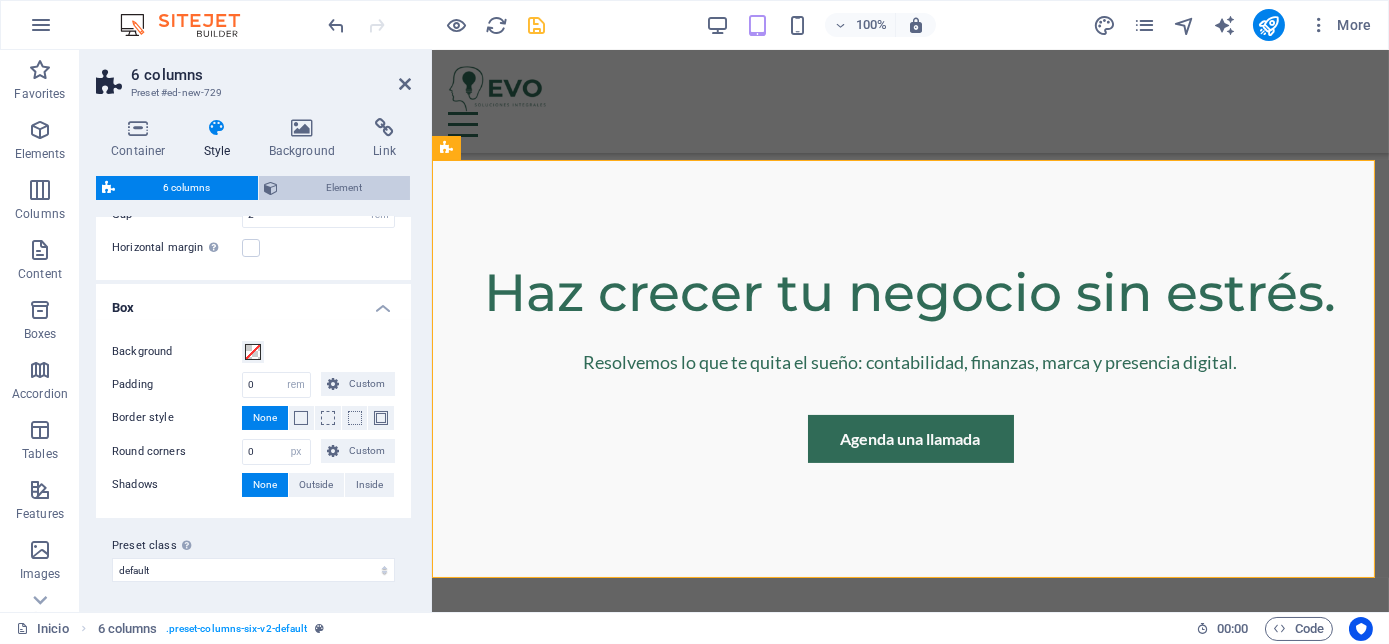 click on "Element" at bounding box center [345, 188] 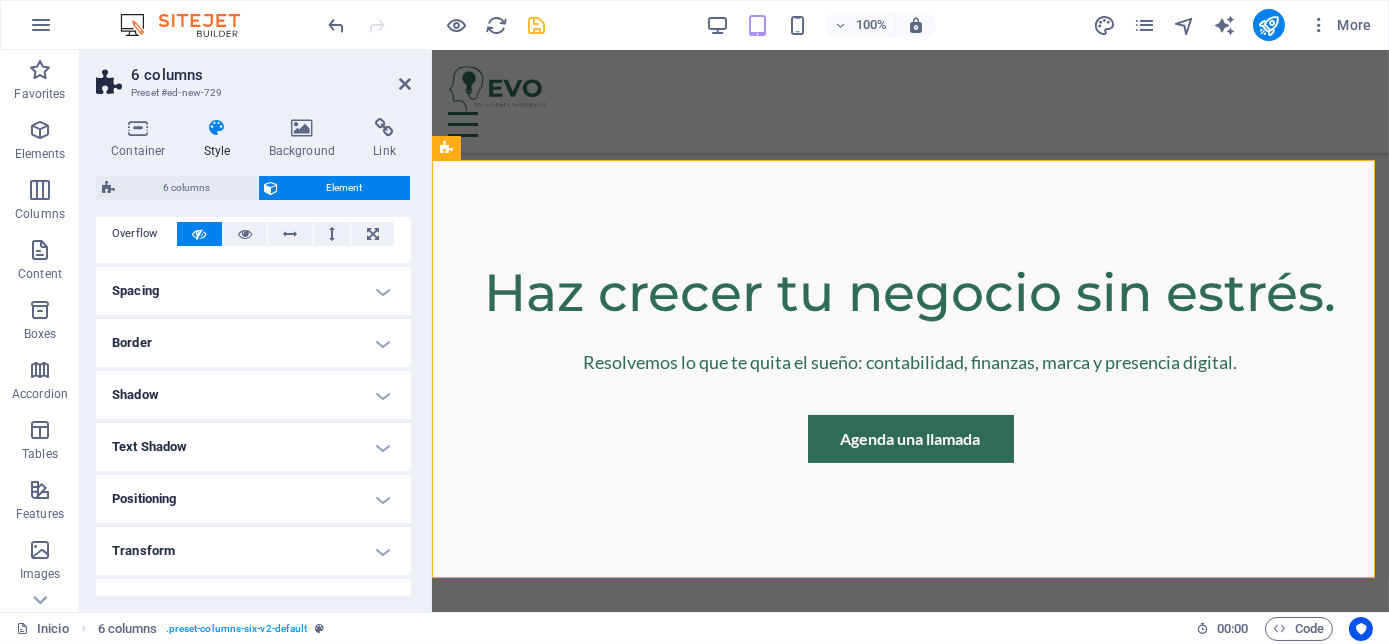 scroll, scrollTop: 108, scrollLeft: 0, axis: vertical 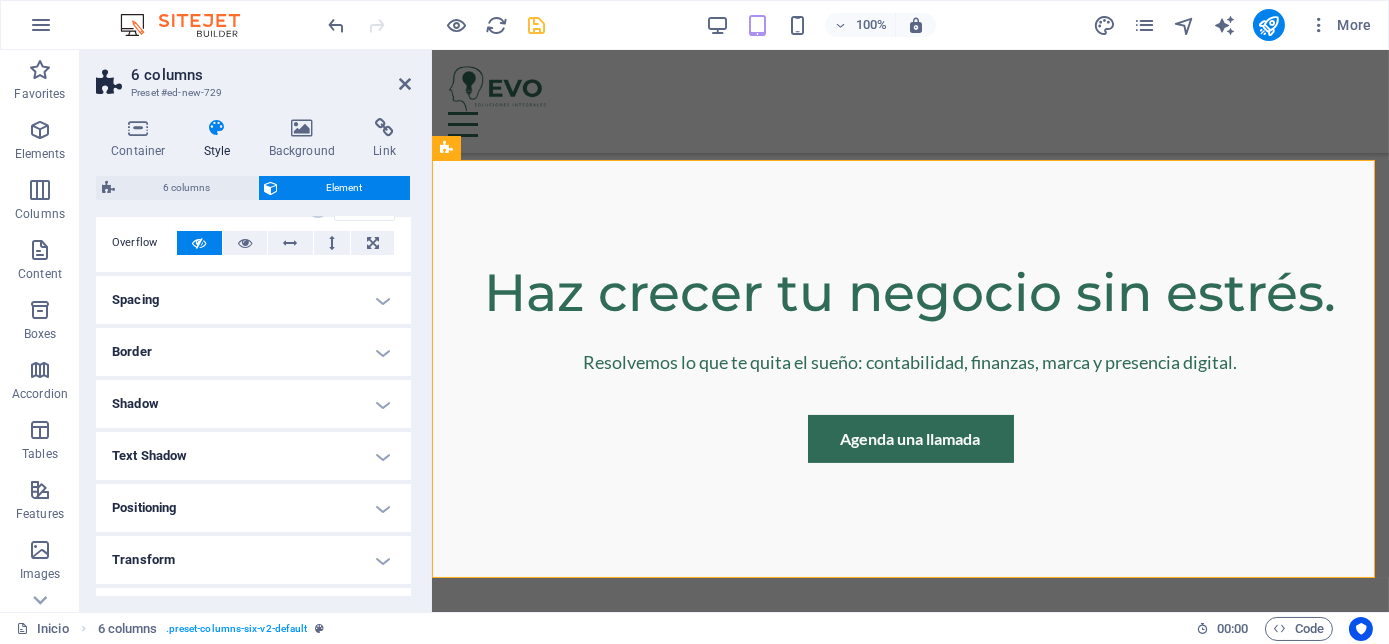click on "Shadow" at bounding box center [253, 404] 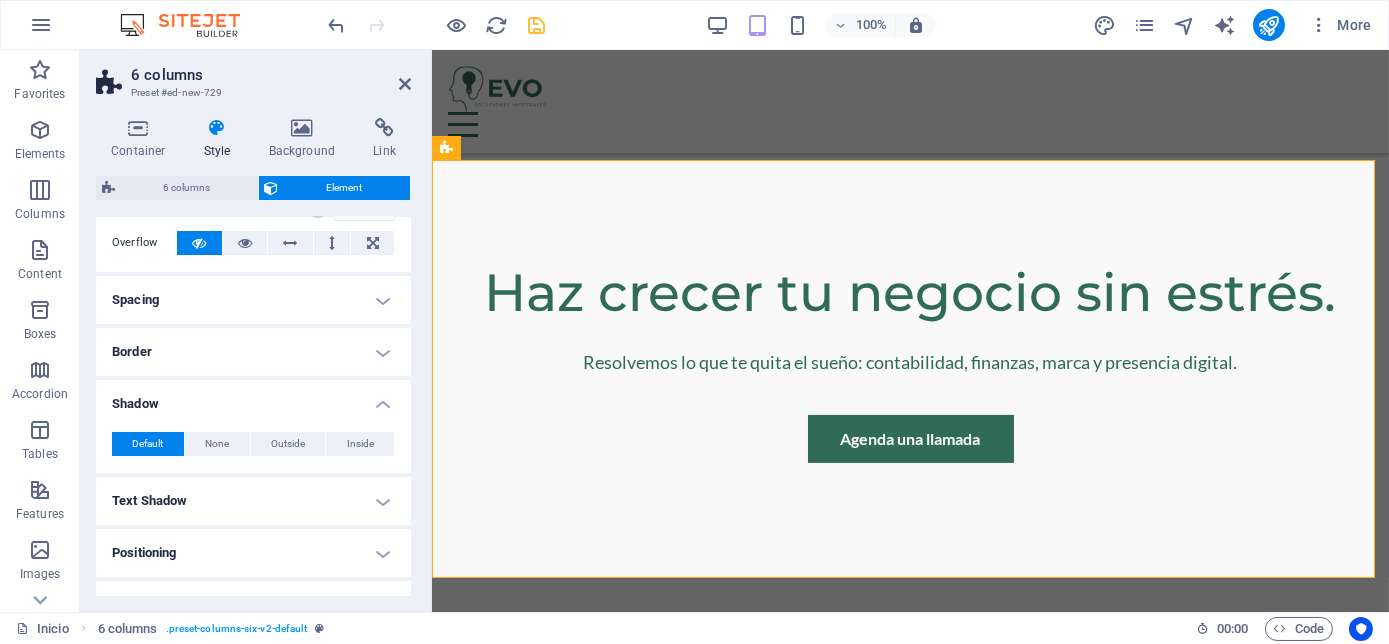click on "Border" at bounding box center (253, 352) 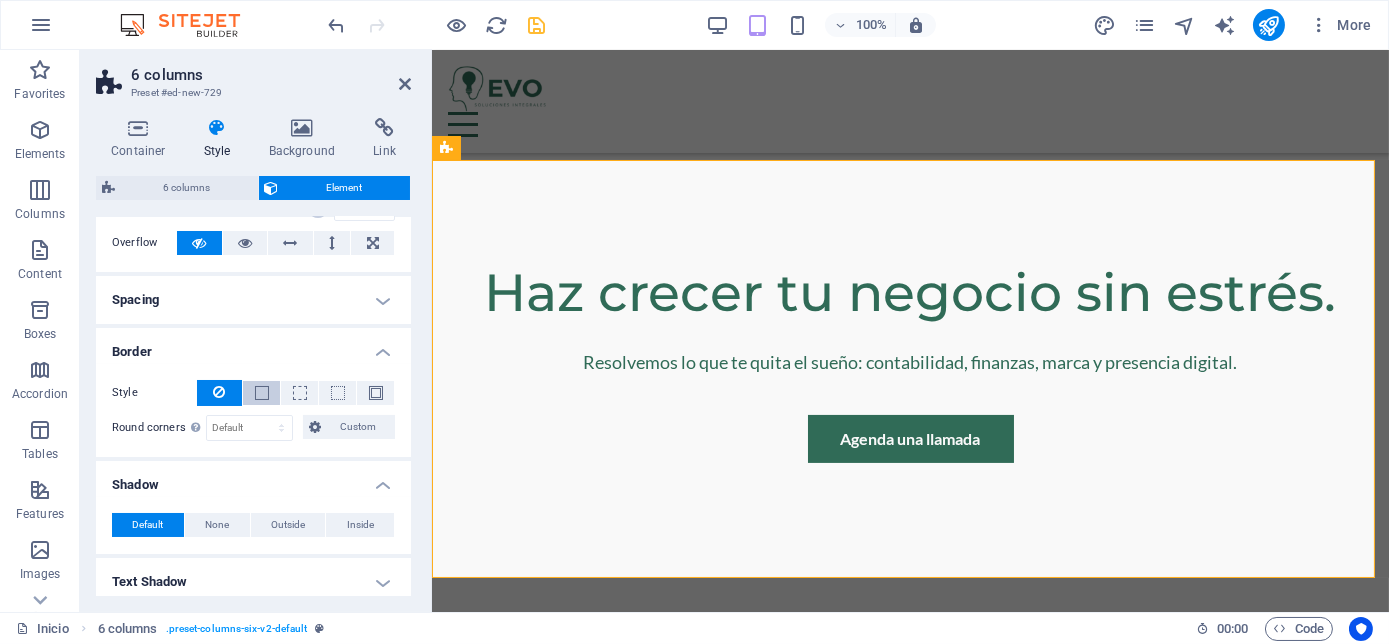 click at bounding box center [261, 393] 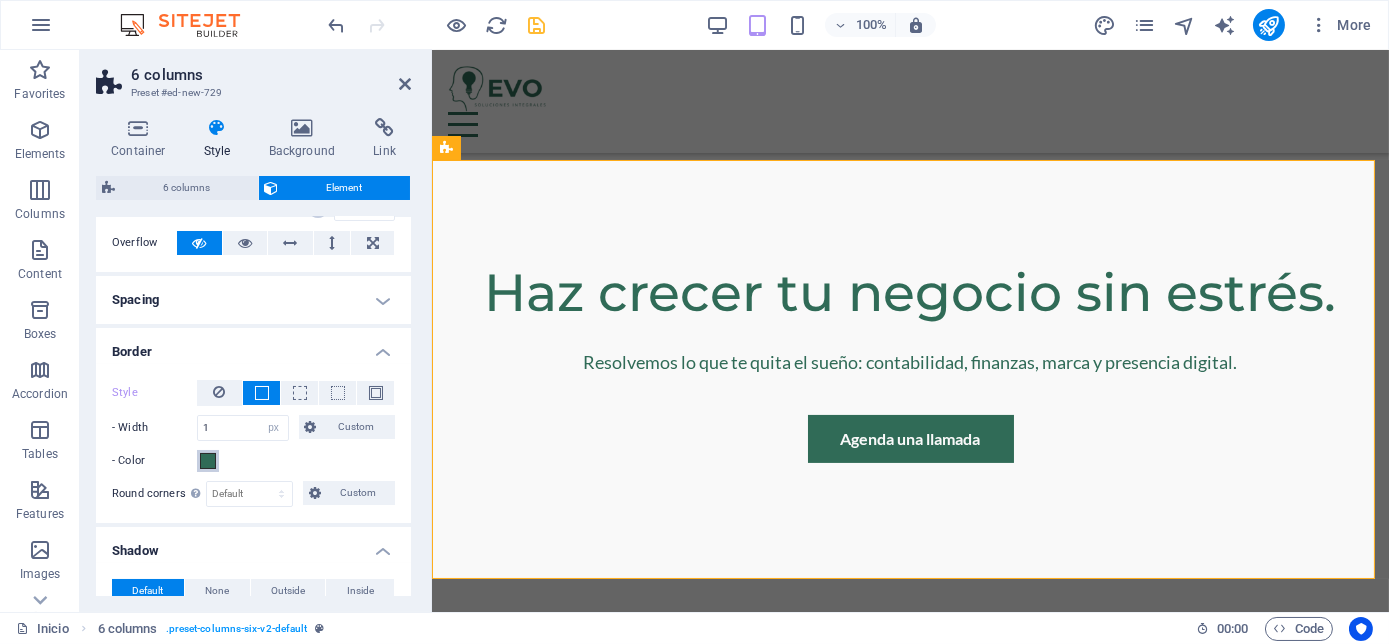 click at bounding box center (208, 461) 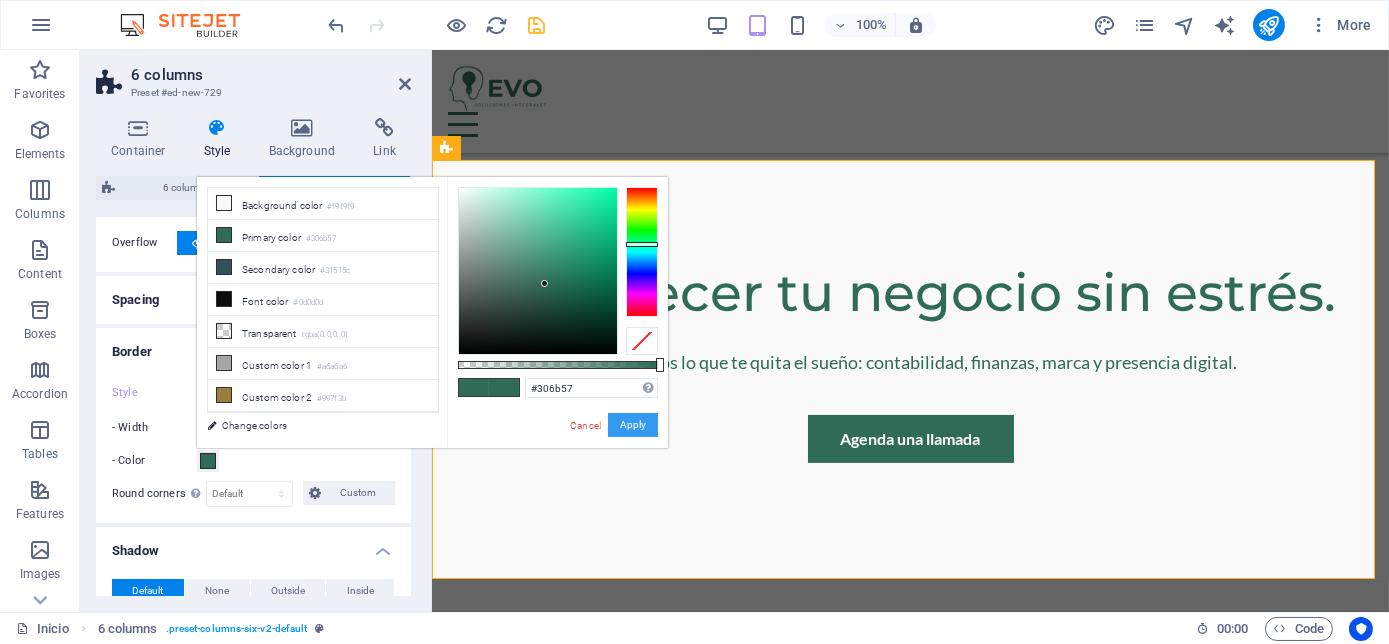 click on "Apply" at bounding box center [633, 425] 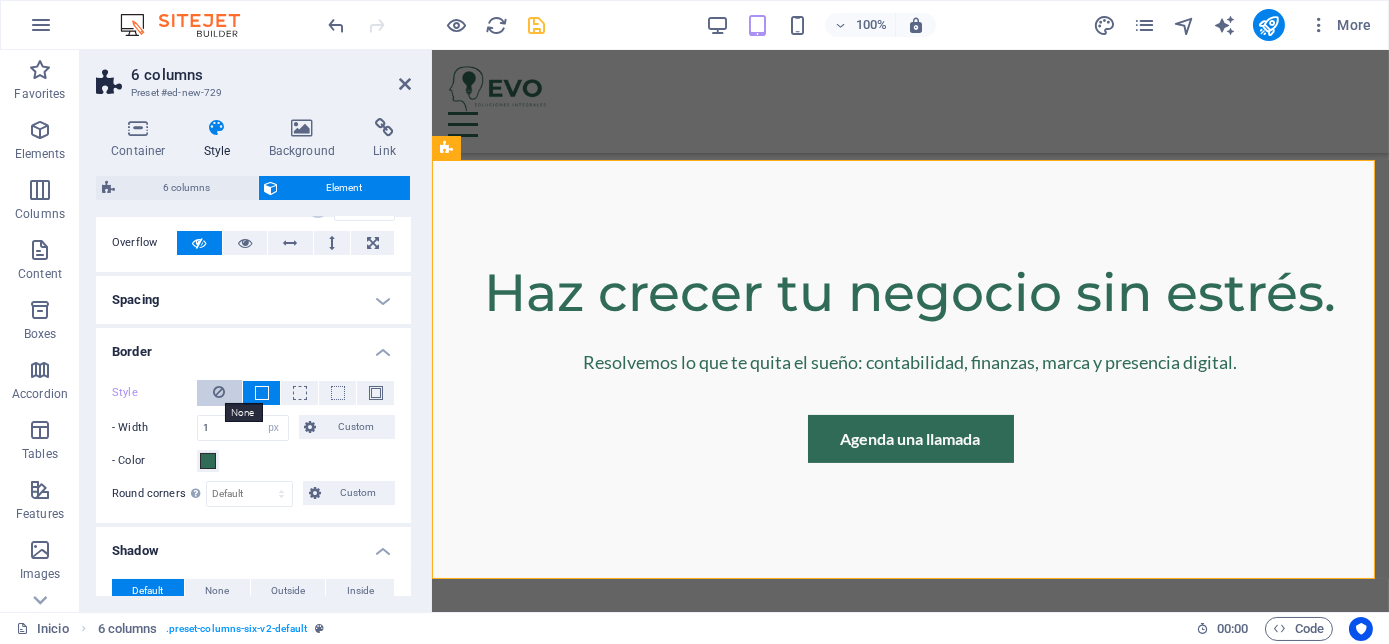 click at bounding box center (220, 392) 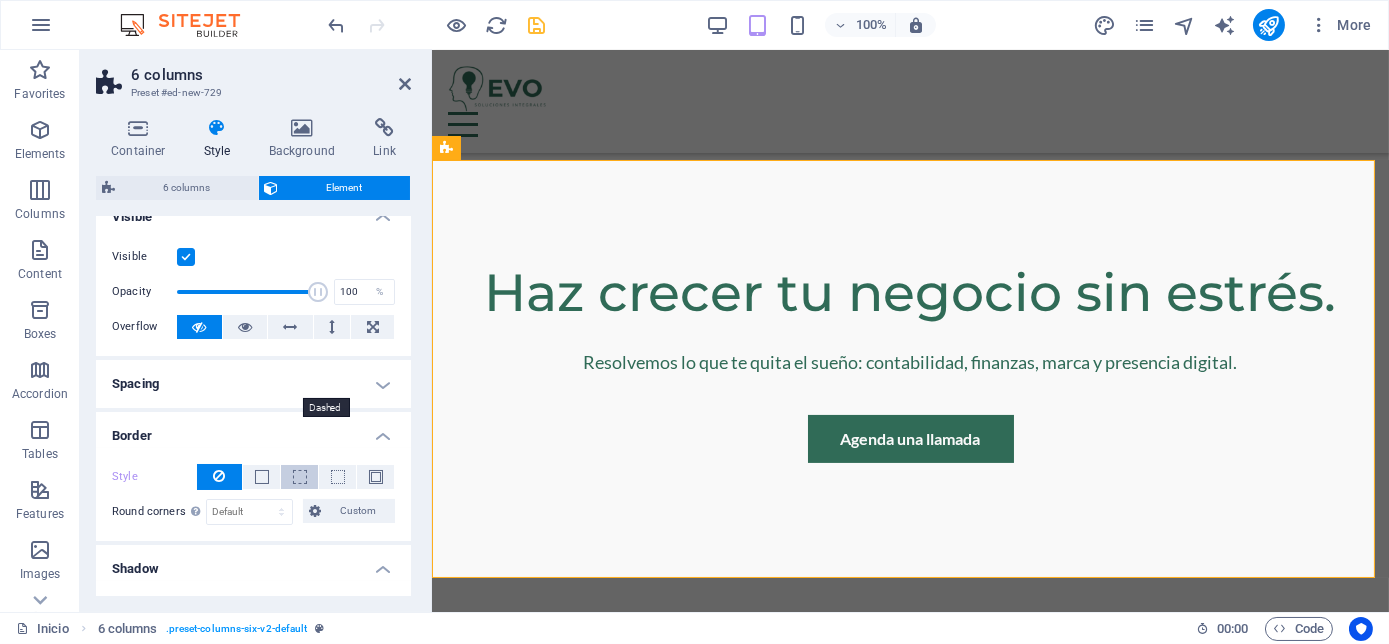 scroll, scrollTop: 0, scrollLeft: 0, axis: both 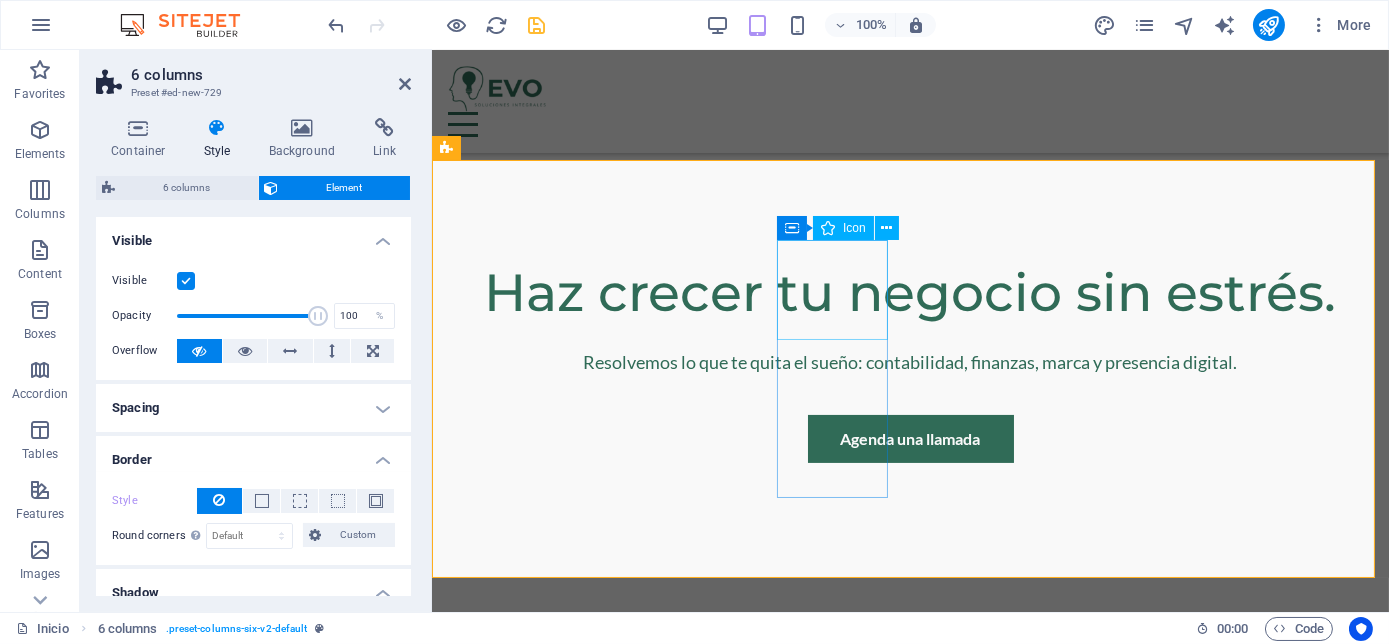 click at bounding box center (547, 1525) 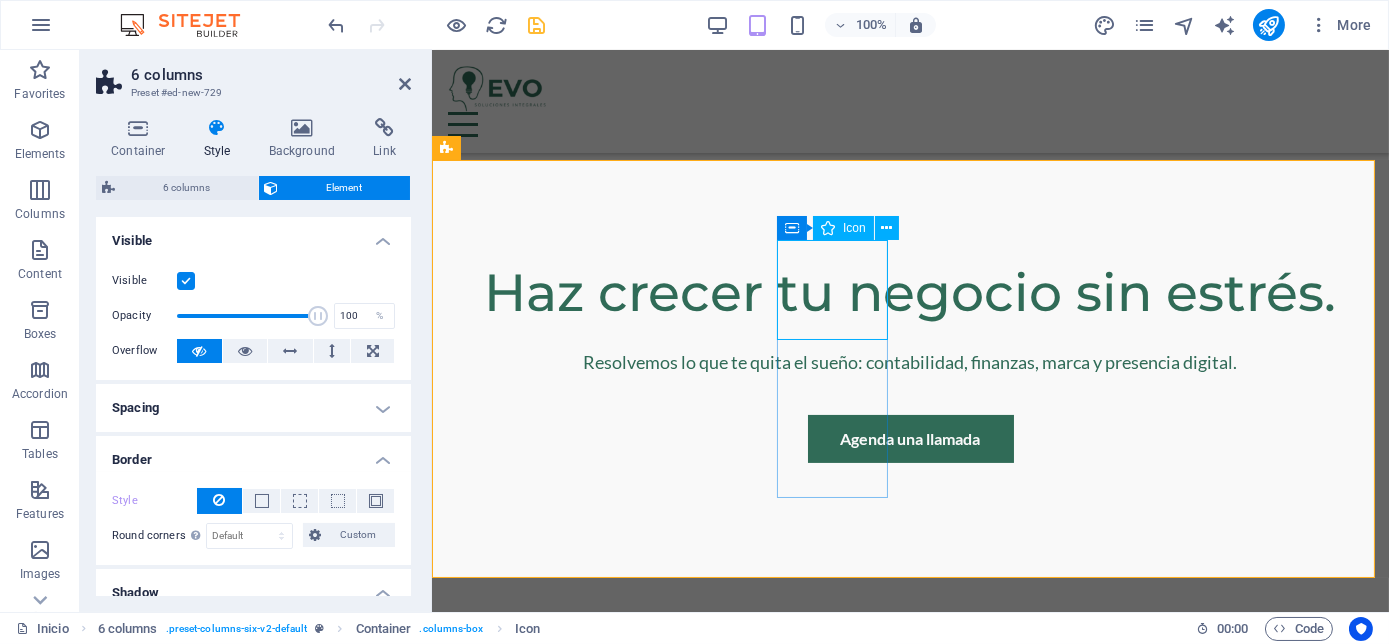 click at bounding box center [547, 1525] 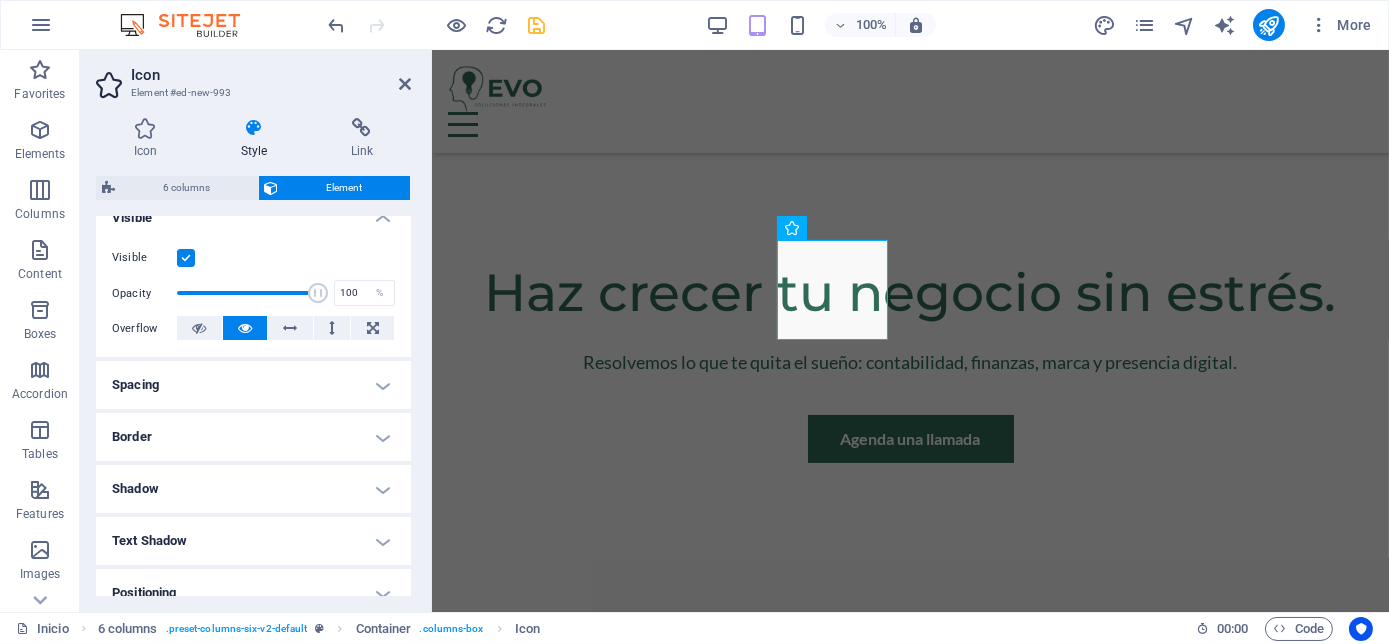 scroll, scrollTop: 295, scrollLeft: 0, axis: vertical 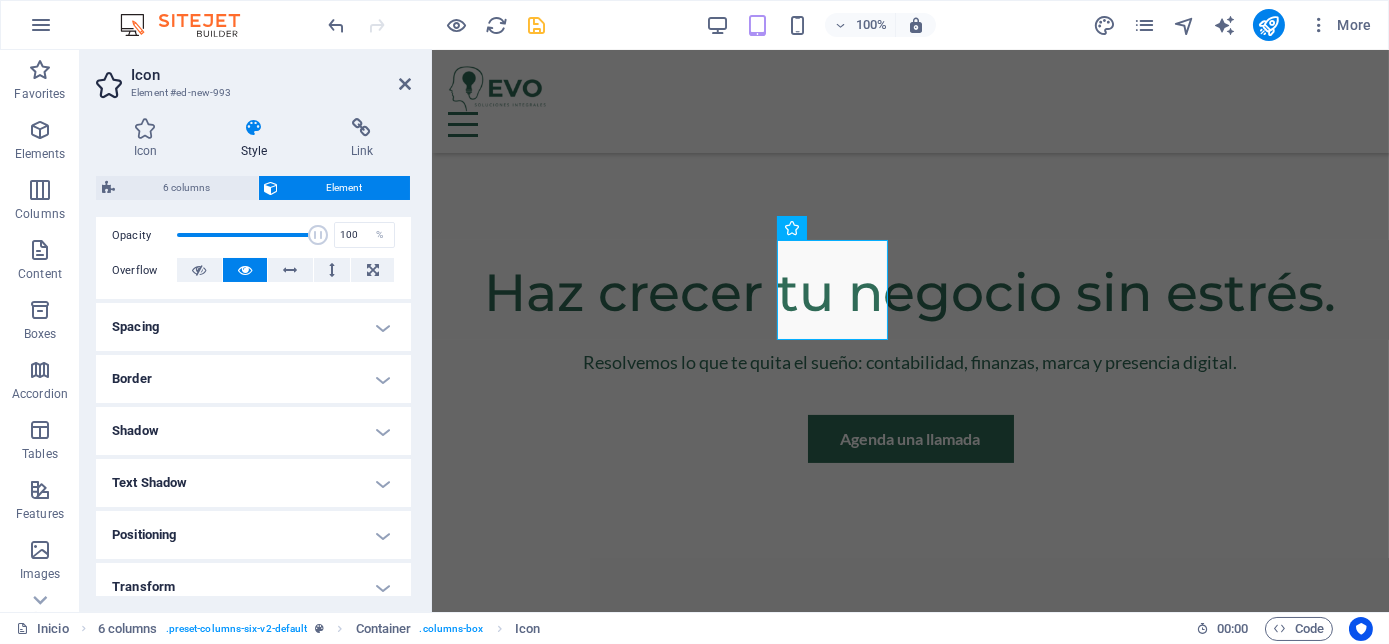 click on "Border" at bounding box center [253, 379] 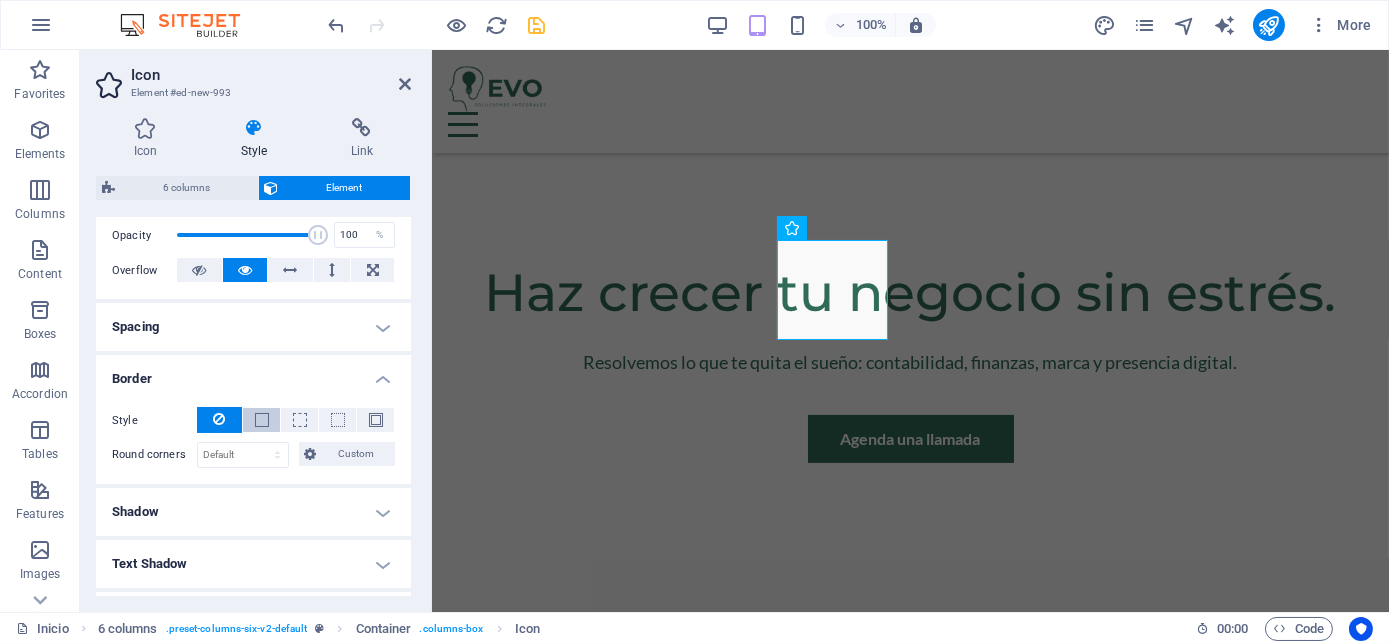 click at bounding box center (261, 420) 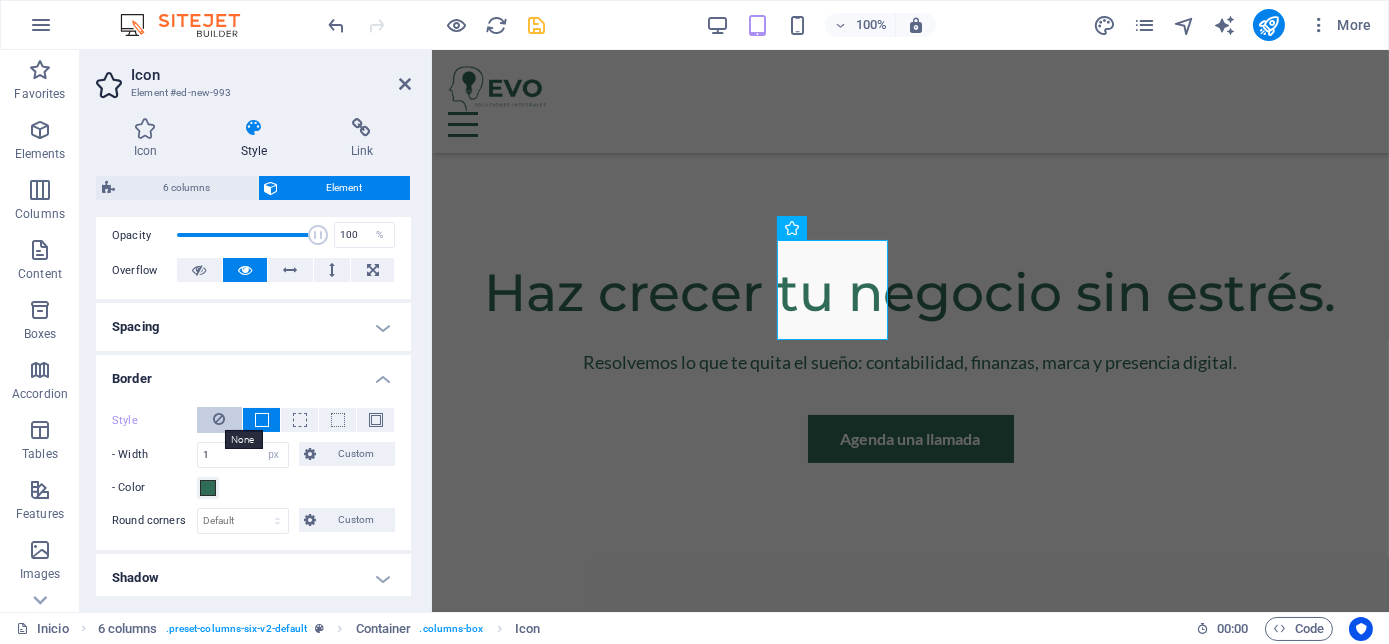 click at bounding box center (220, 419) 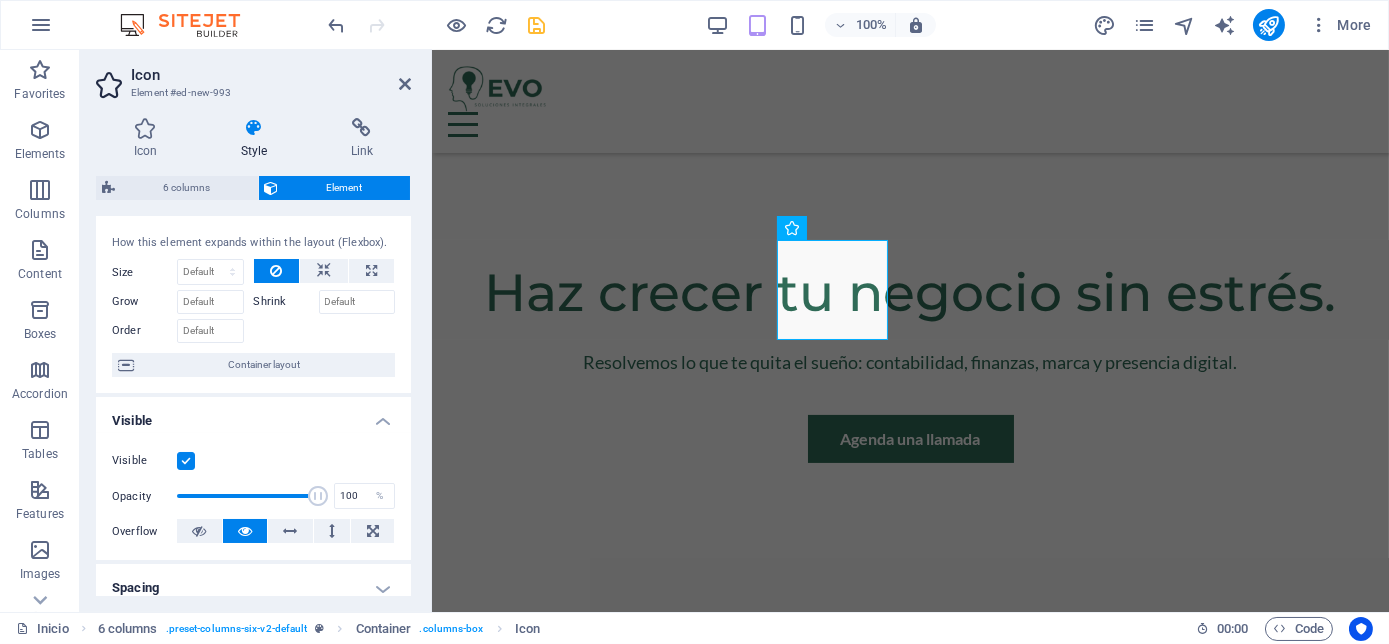 scroll, scrollTop: 27, scrollLeft: 0, axis: vertical 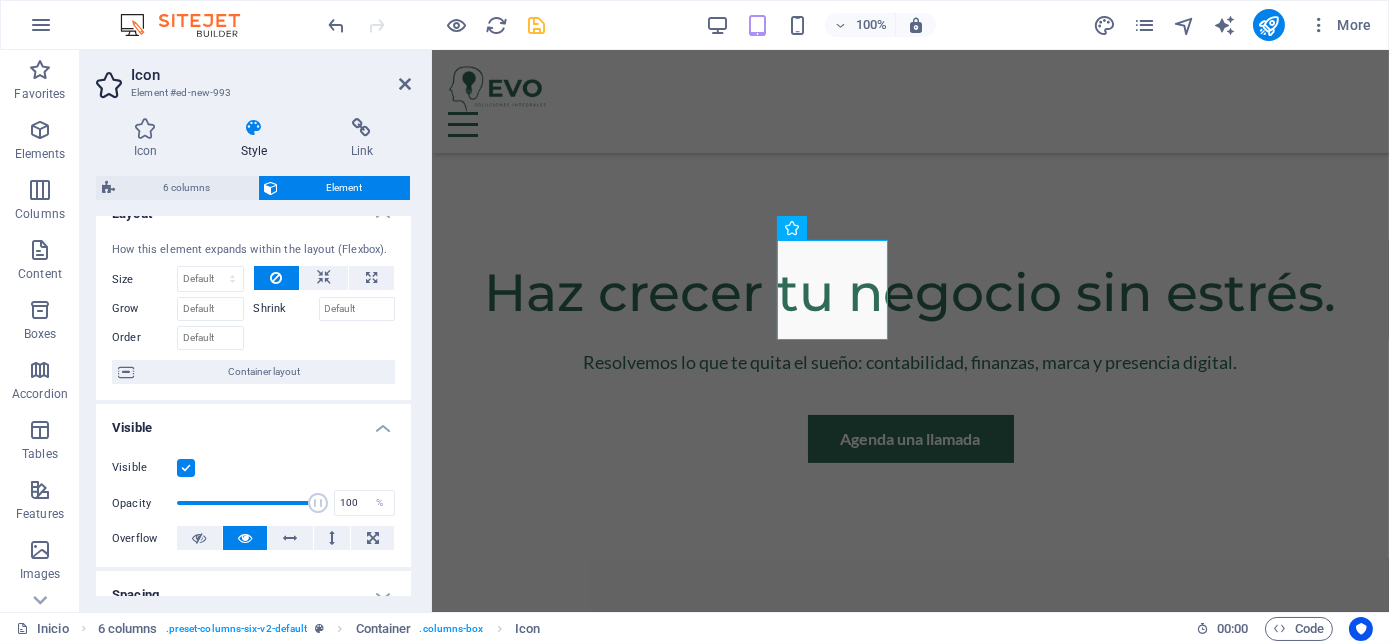 click on "Visible" at bounding box center [253, 422] 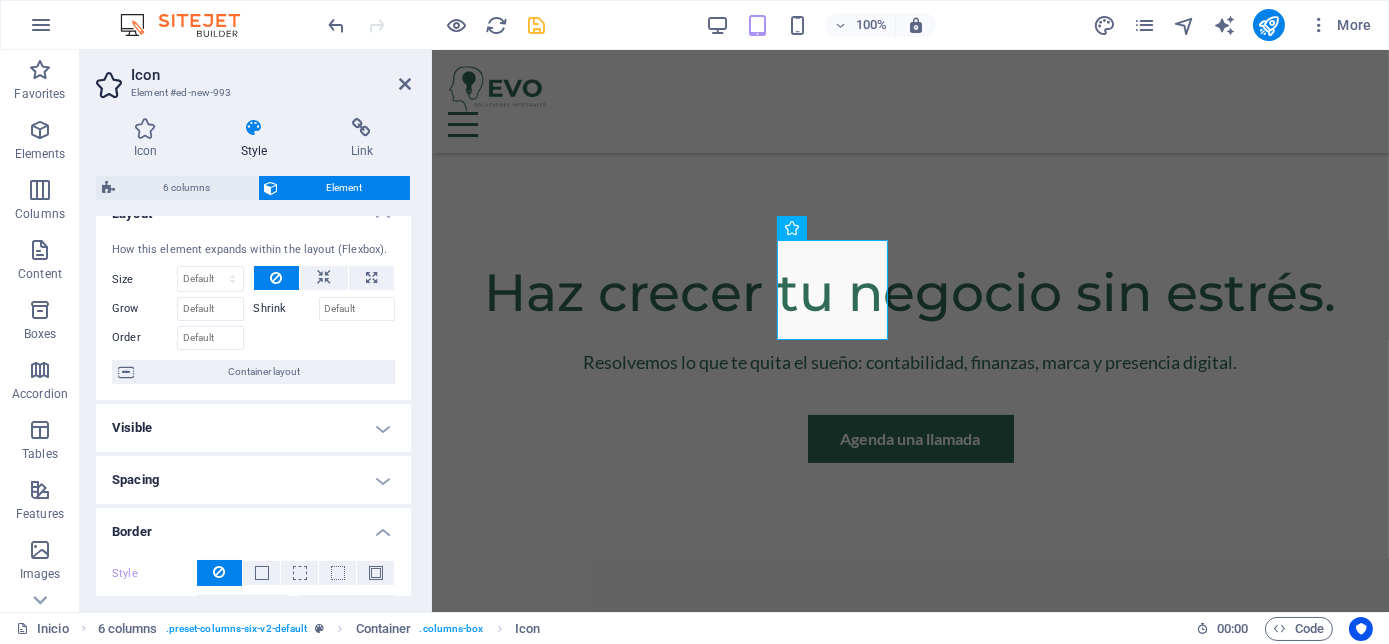 click on "Visible" at bounding box center [253, 428] 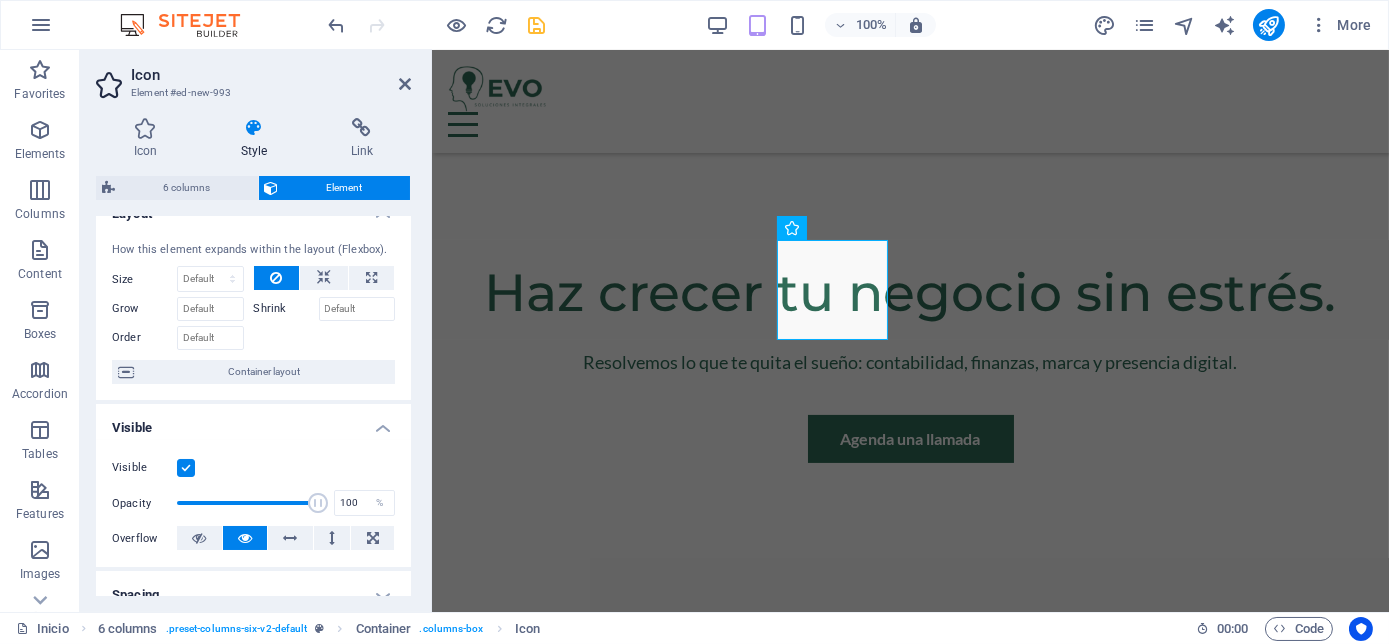 scroll, scrollTop: 0, scrollLeft: 0, axis: both 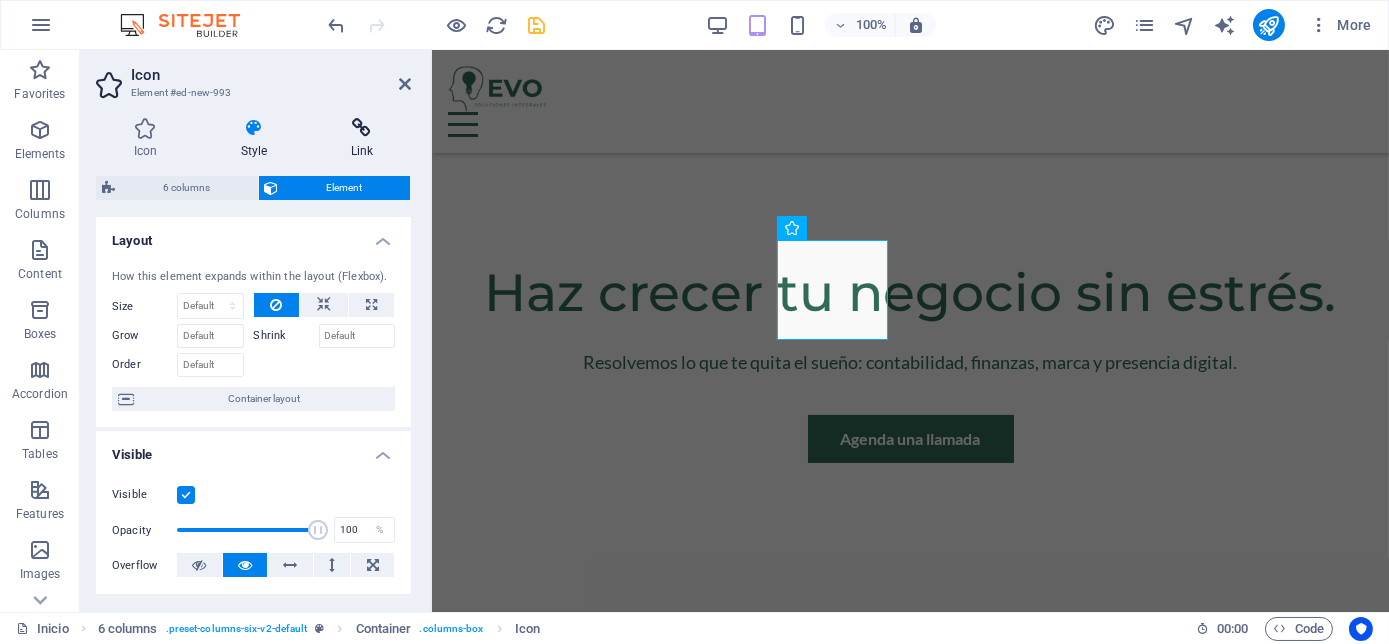 click on "Link" at bounding box center (362, 139) 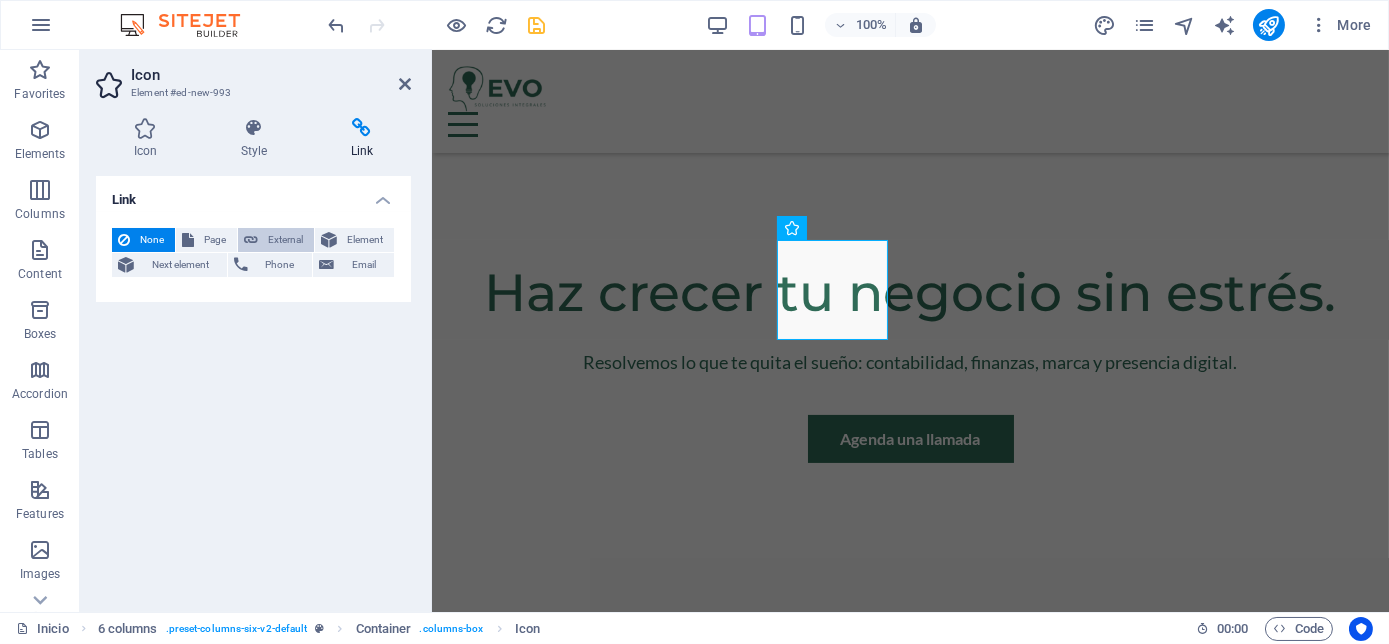 click on "External" at bounding box center [286, 240] 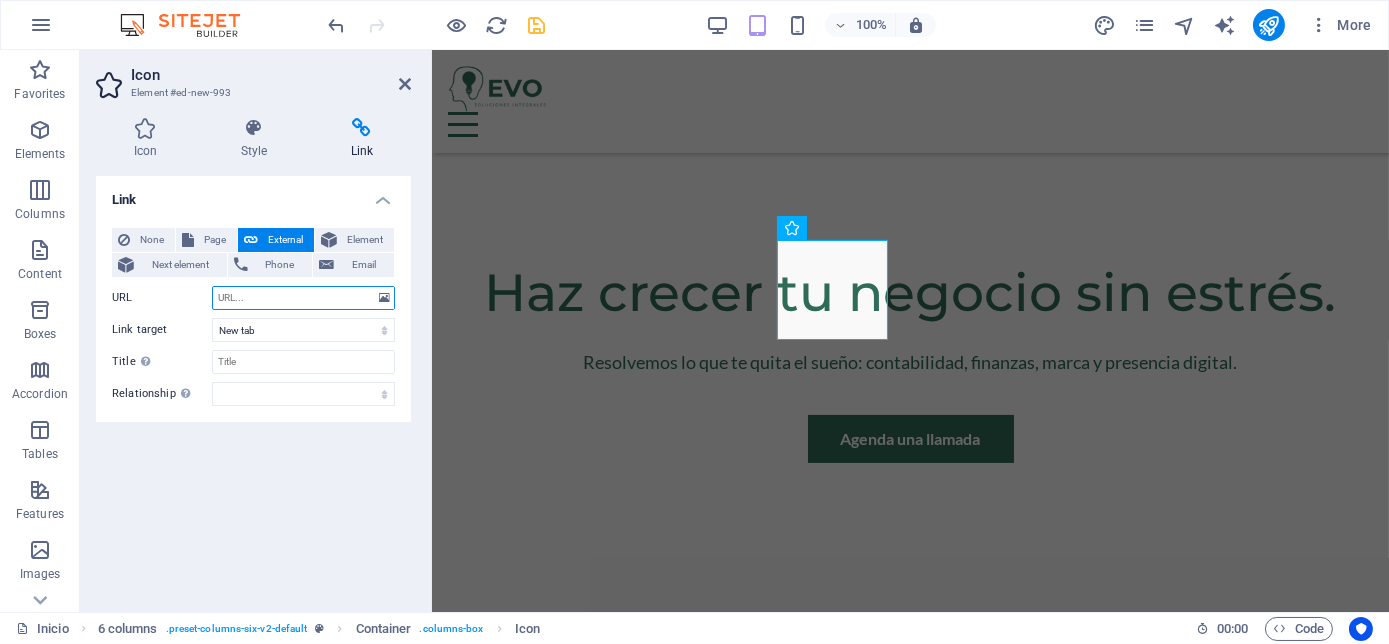 paste on "https://wa.me/message/[ID]" 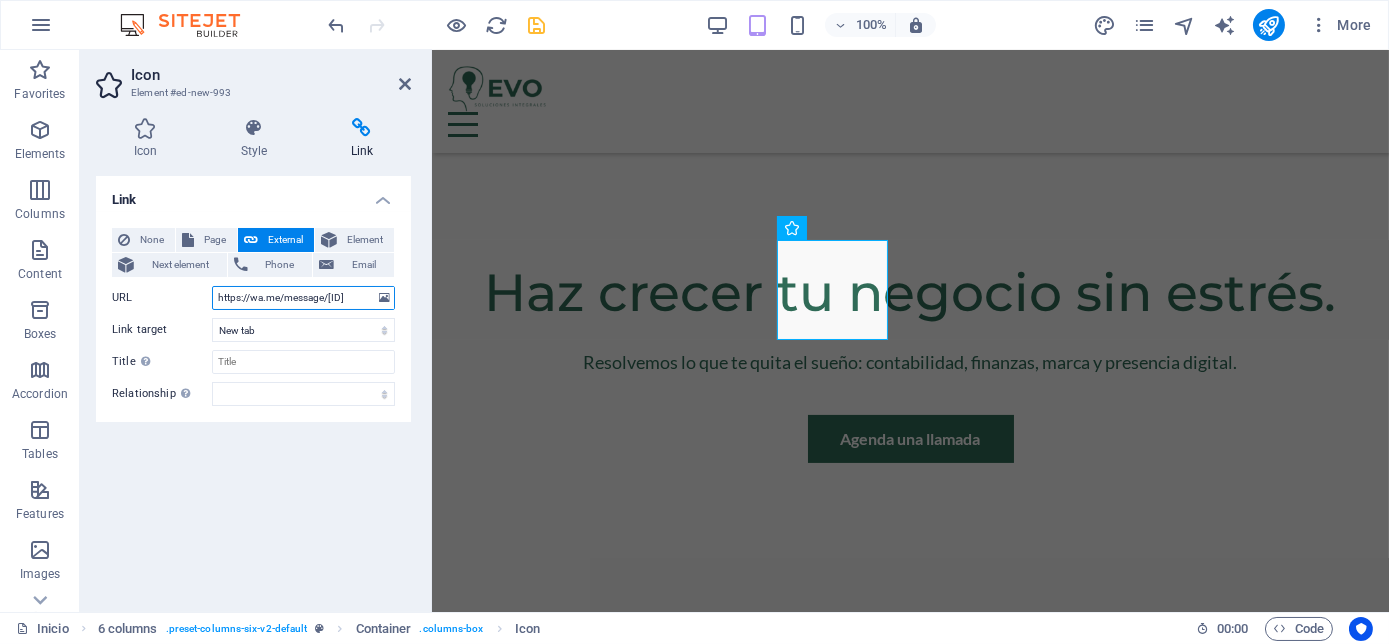scroll, scrollTop: 0, scrollLeft: 47, axis: horizontal 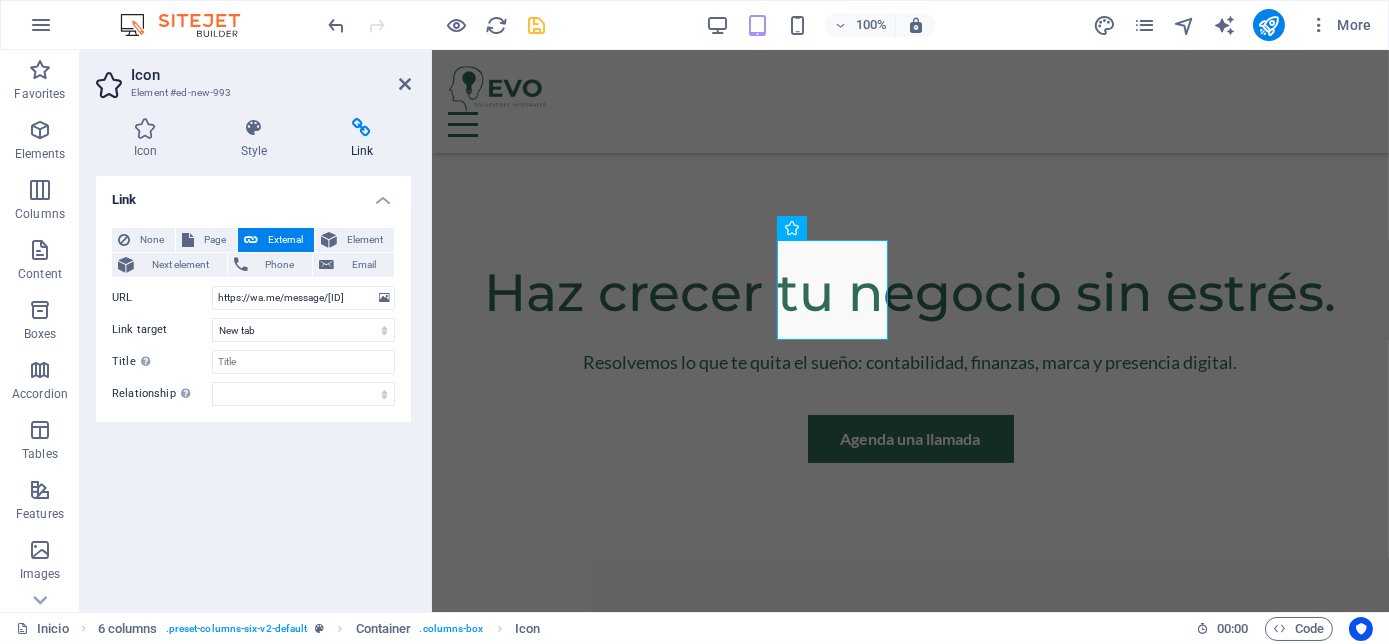 click on "Link None Page External Element Next element Phone Email Page [MENU_ITEM] [MENU_ITEM] [MENU_ITEM] [MENU_ITEM] [MENU_ITEM] [MENU_ITEM] [MENU_ITEM] [MENU_ITEM] Element
URL [URL] Phone Email Link target New tab Same tab Overlay Title Additional link description, should not be the same as the link text. The title is most often shown as a tooltip text when the mouse moves over the element. Leave empty if uncertain. Relationship Sets the  relationship of this link to the link target . For example, the value "nofollow" instructs search engines not to follow the link. Can be left empty. alternate author bookmark external help license next nofollow noreferrer noopener prev search tag" at bounding box center [253, 386] 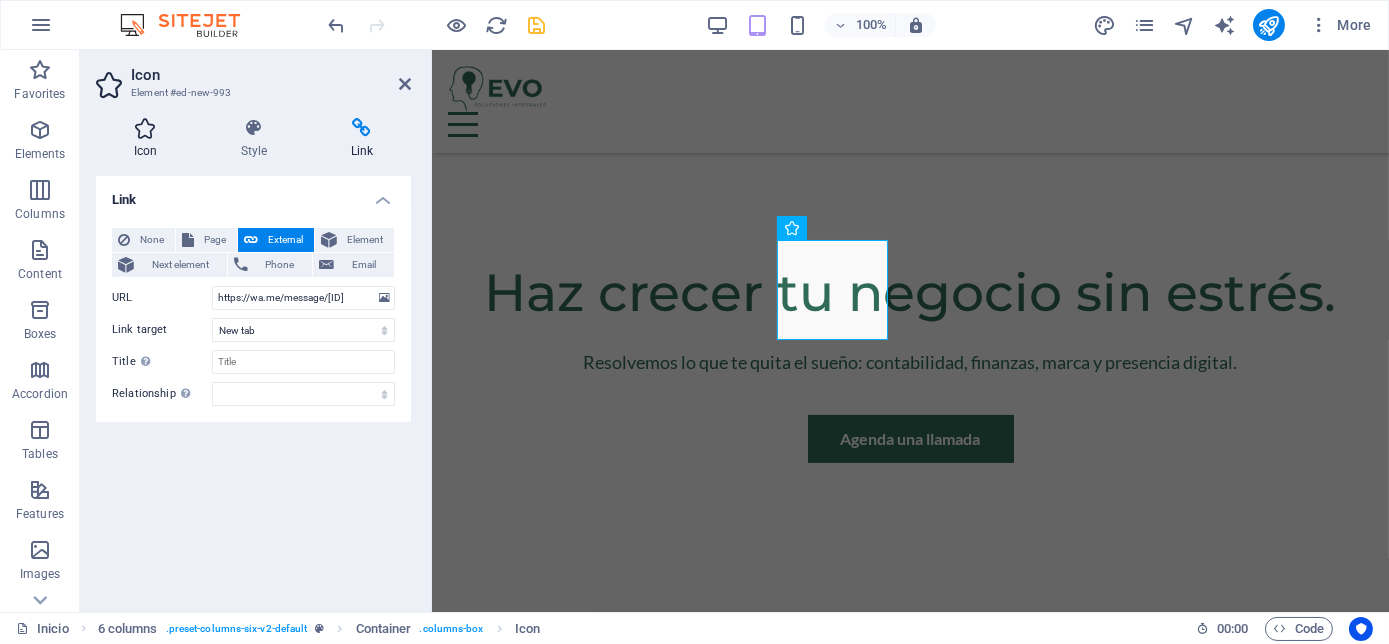 click on "Icon" at bounding box center [149, 139] 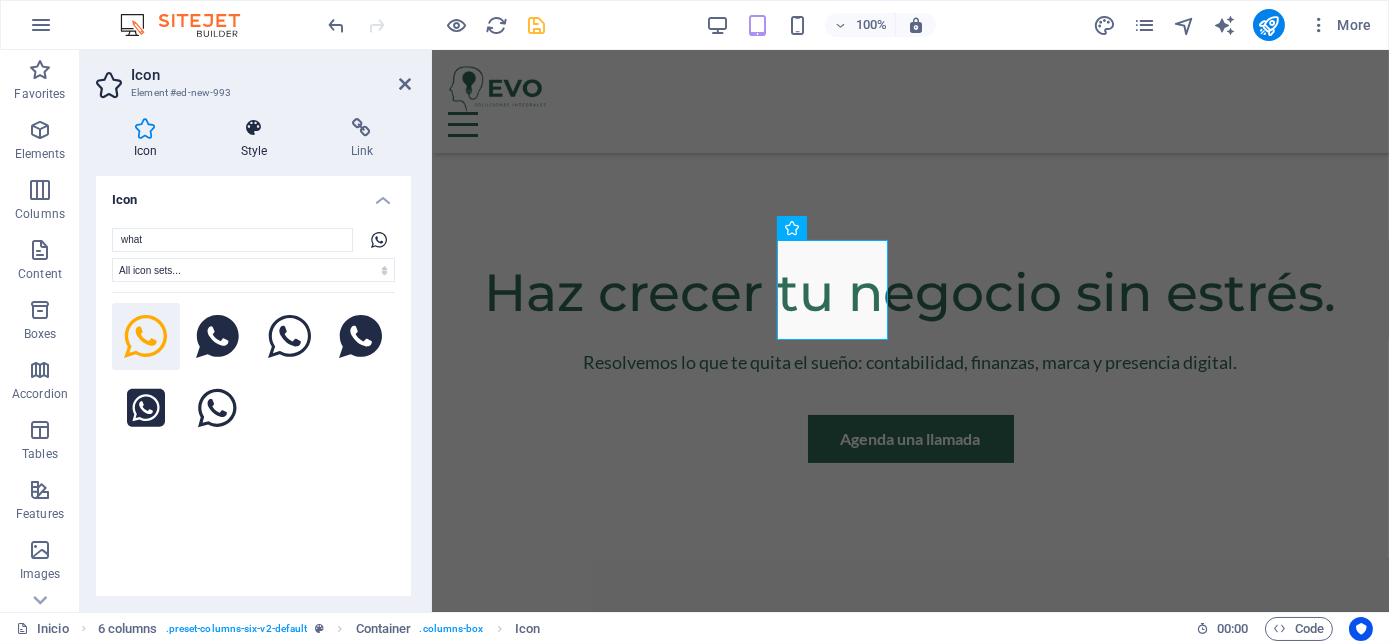 click on "Style" at bounding box center [258, 139] 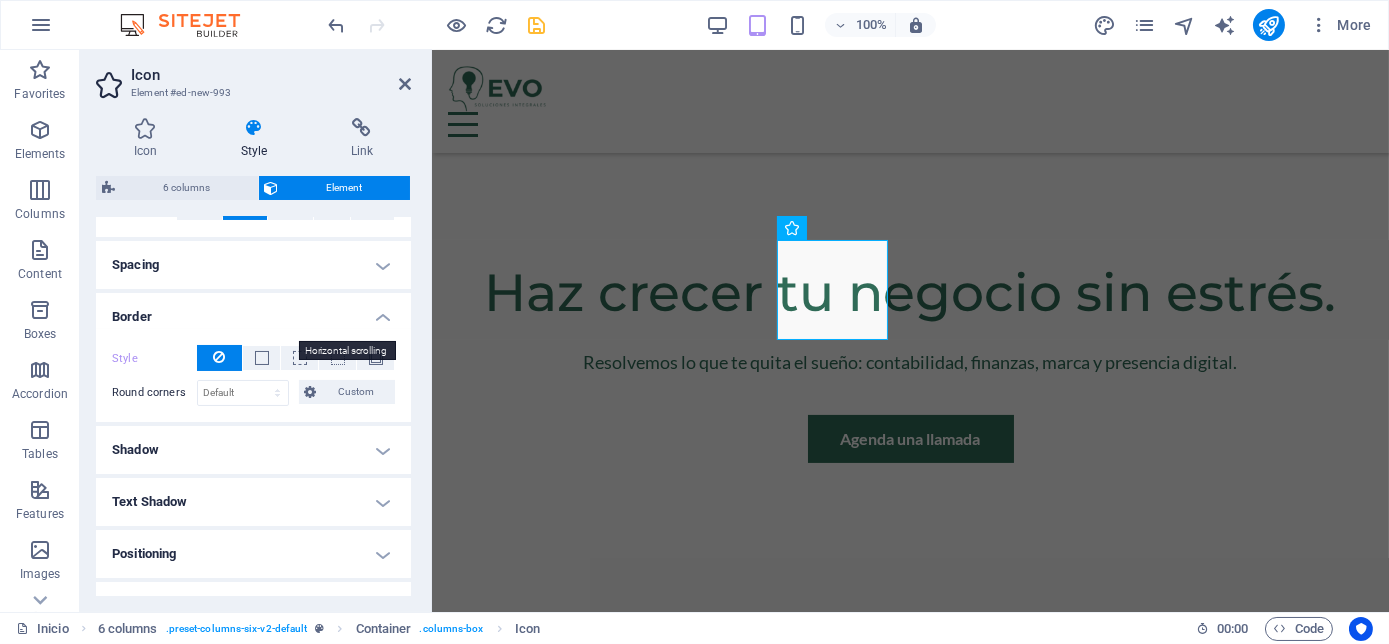 scroll, scrollTop: 357, scrollLeft: 0, axis: vertical 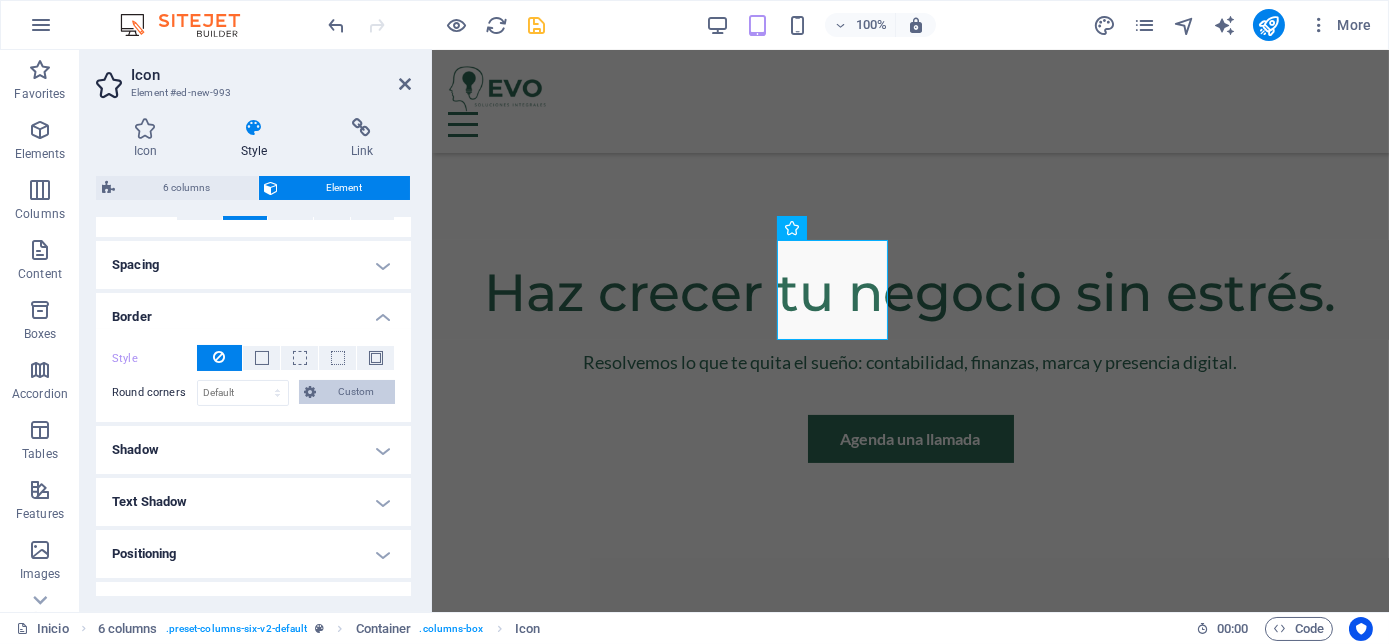 click on "Custom" at bounding box center (356, 392) 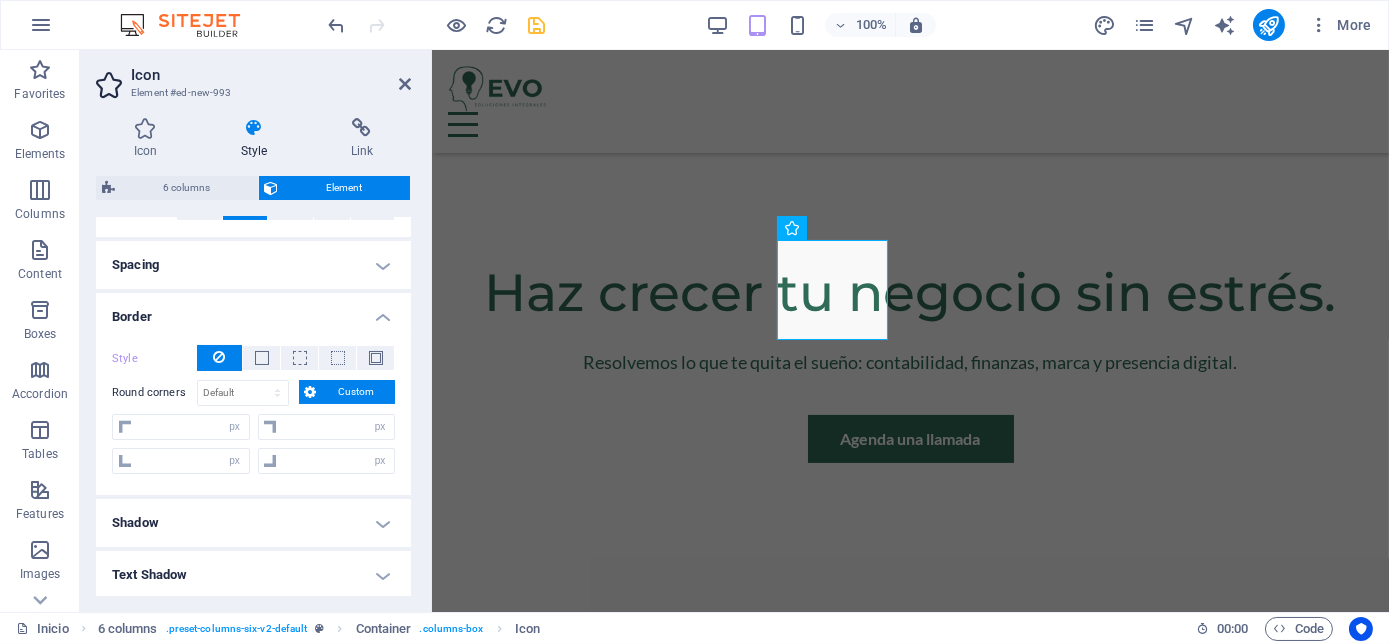 click on "Custom" at bounding box center (356, 392) 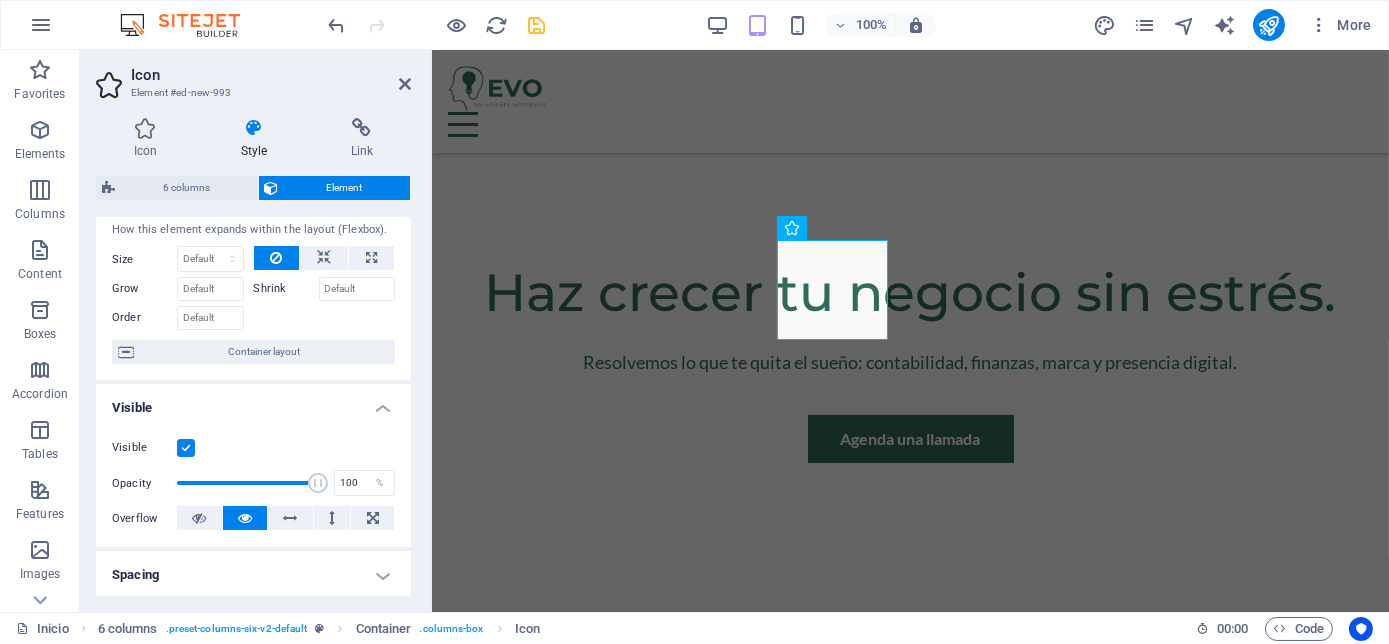 scroll, scrollTop: 0, scrollLeft: 0, axis: both 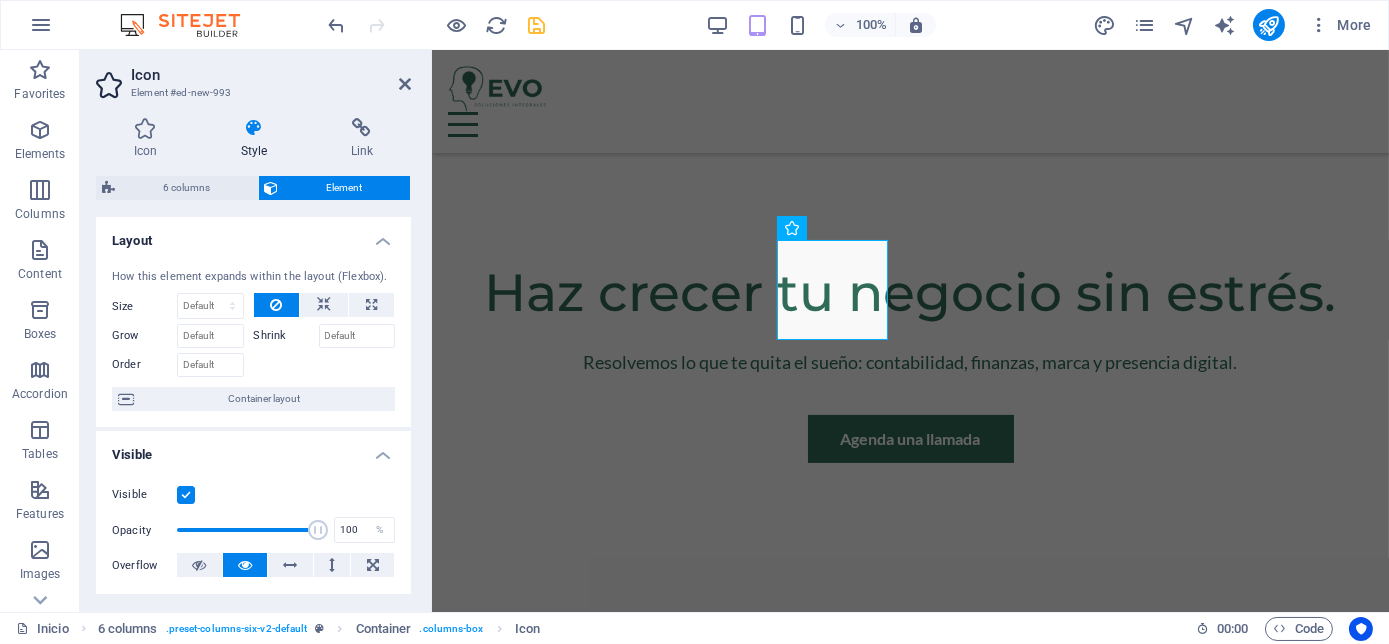 click on "Layout" at bounding box center (253, 235) 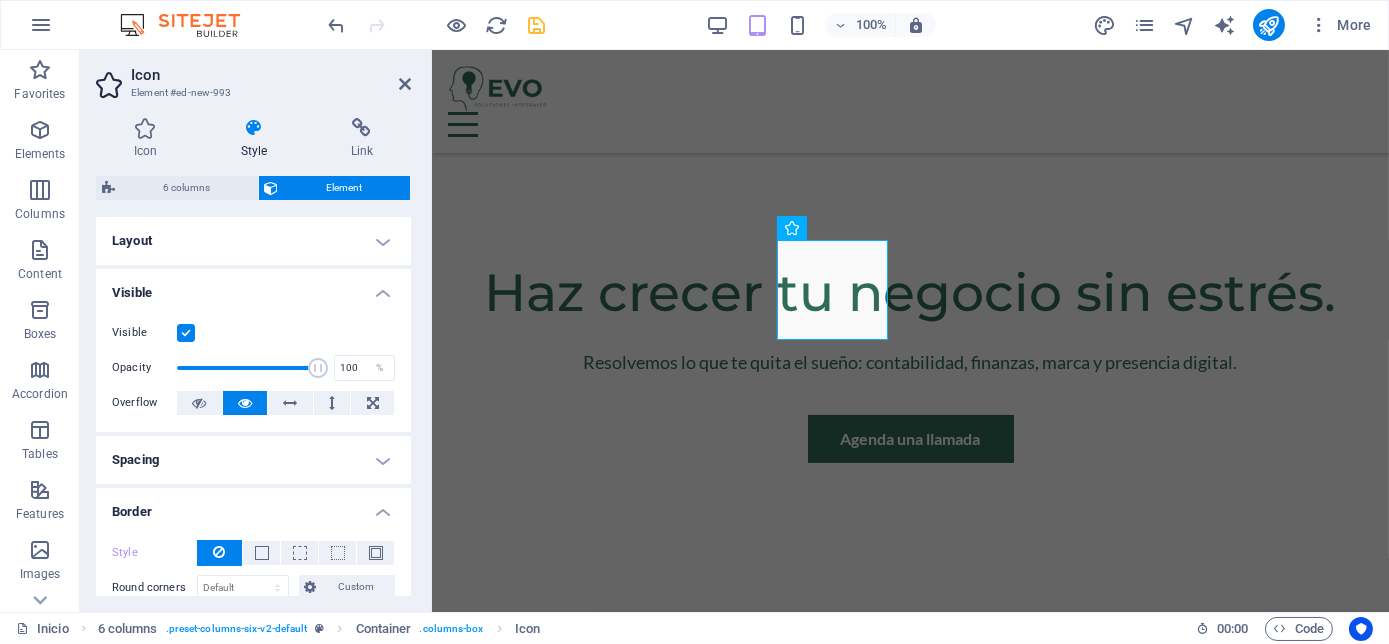 click on "Visible" at bounding box center (253, 287) 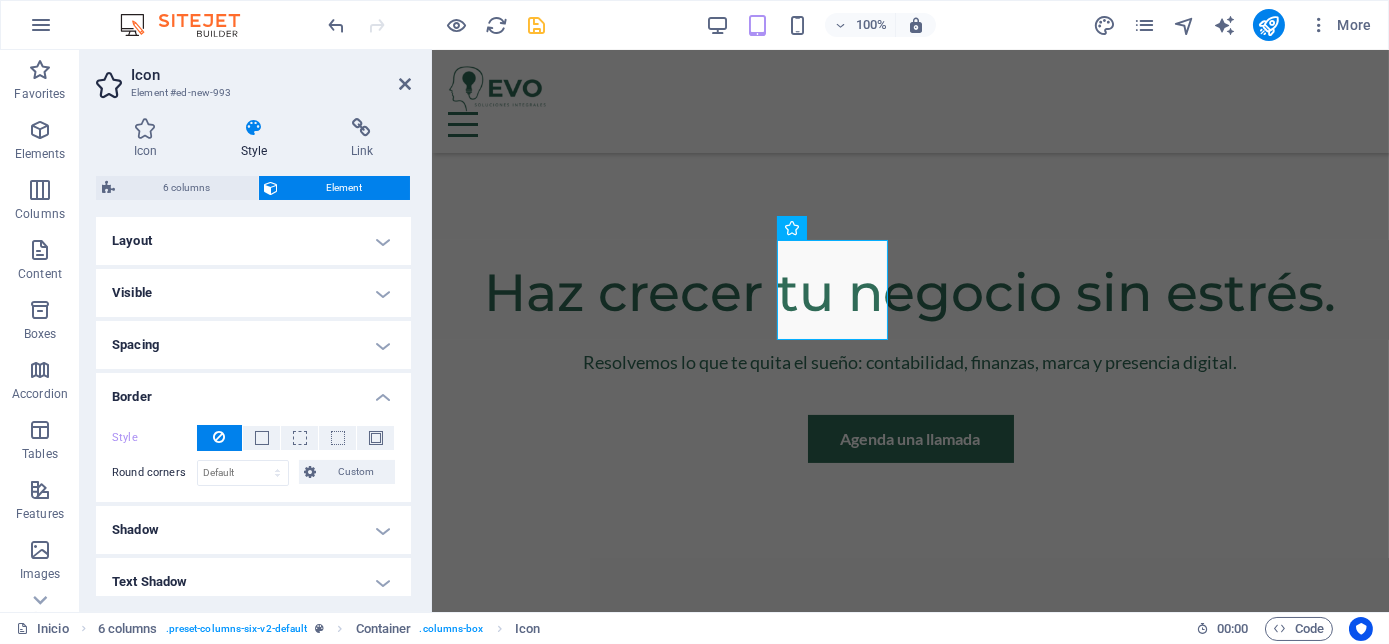 click on "Border" at bounding box center (253, 391) 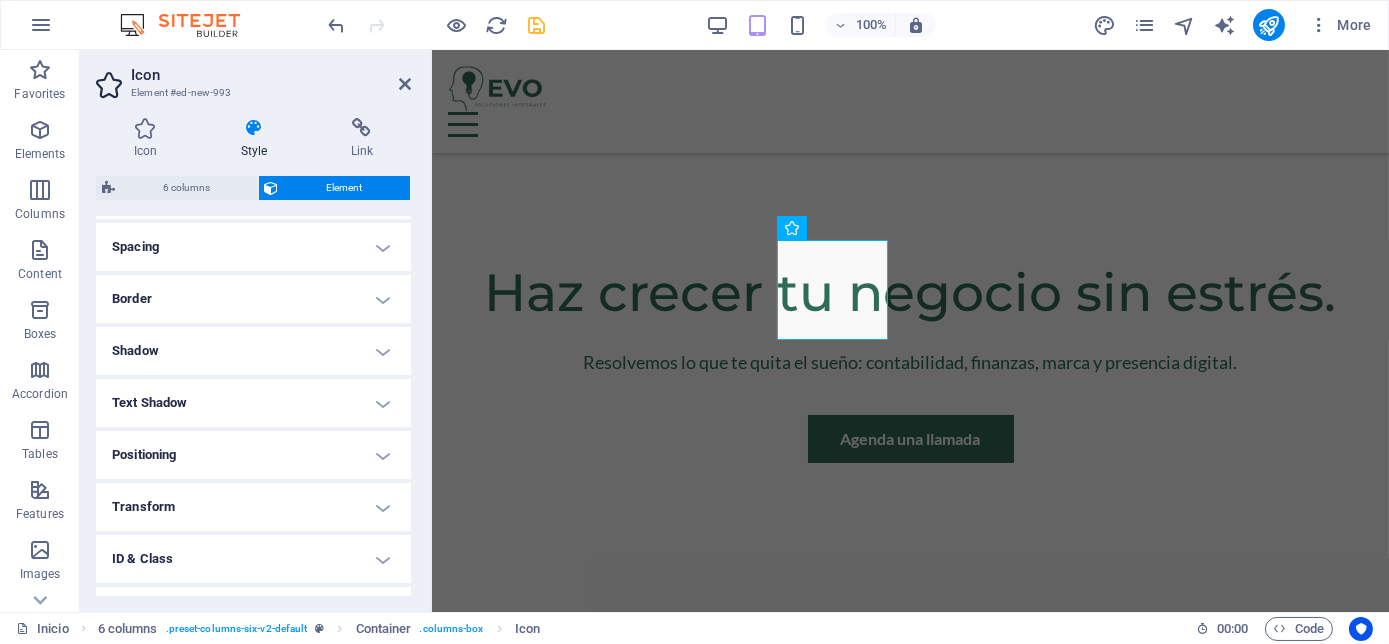scroll, scrollTop: 0, scrollLeft: 0, axis: both 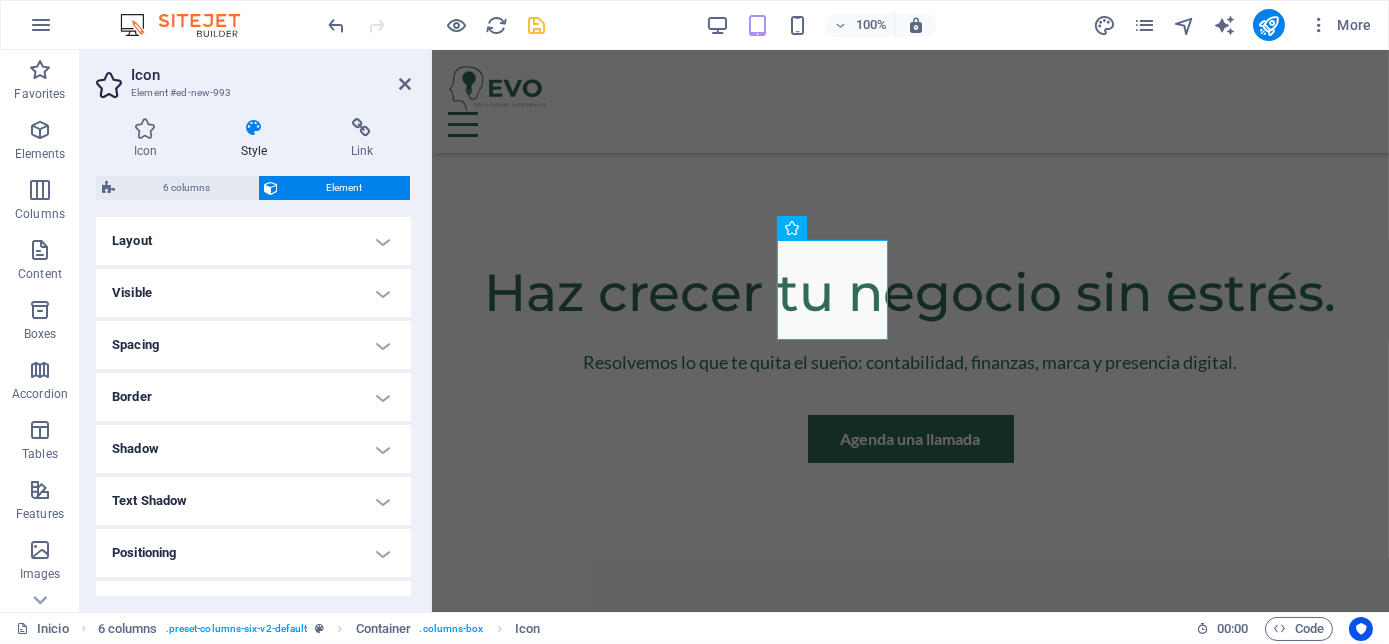 click on "Visible" at bounding box center [253, 293] 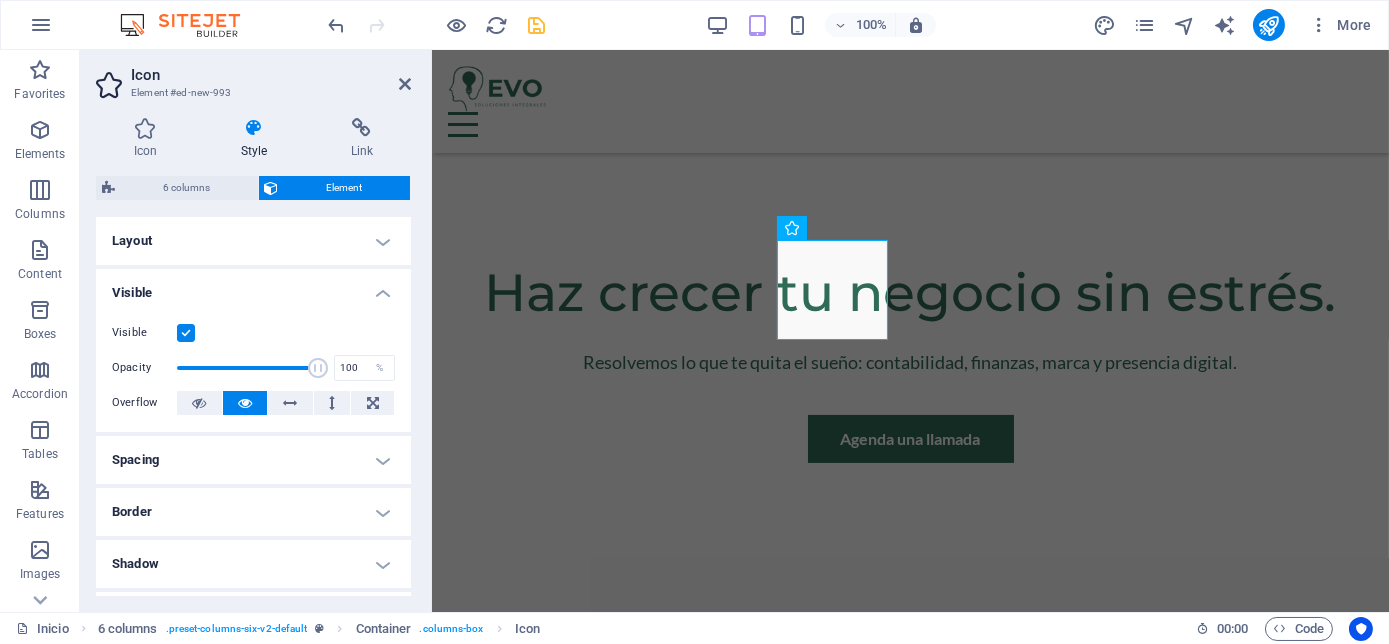 click on "Visible" at bounding box center [253, 287] 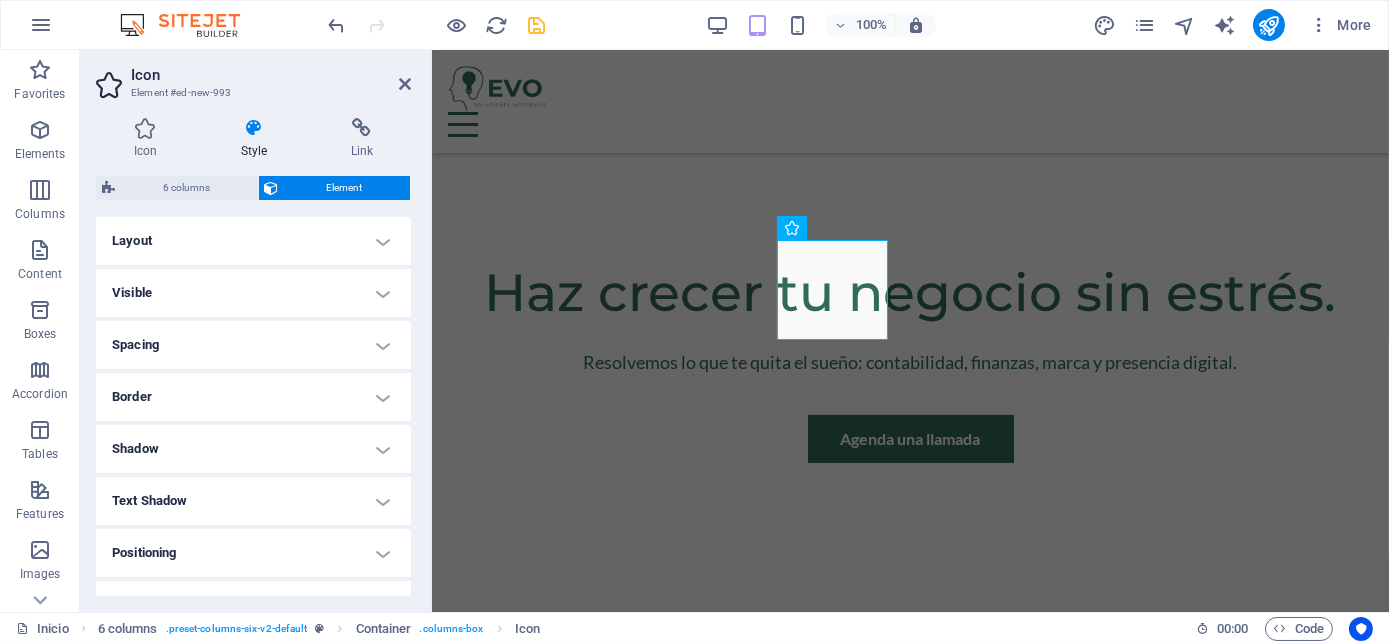 click on "Spacing" at bounding box center [253, 345] 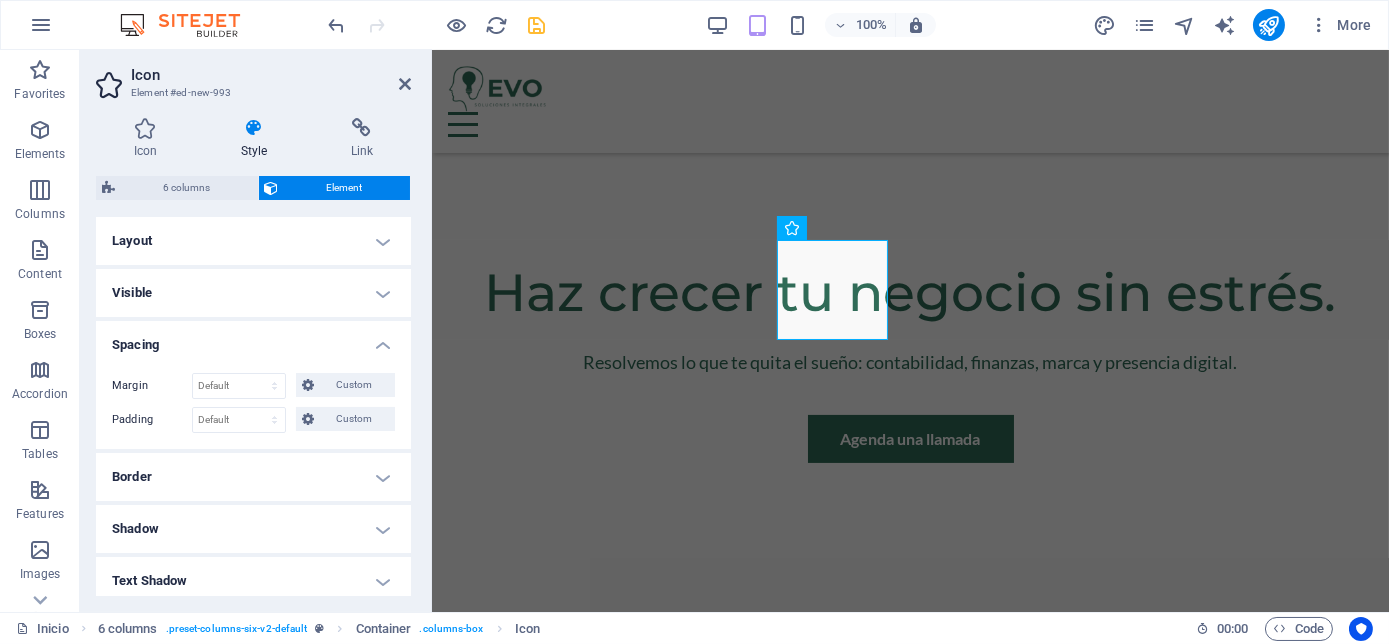click on "Spacing" at bounding box center (253, 339) 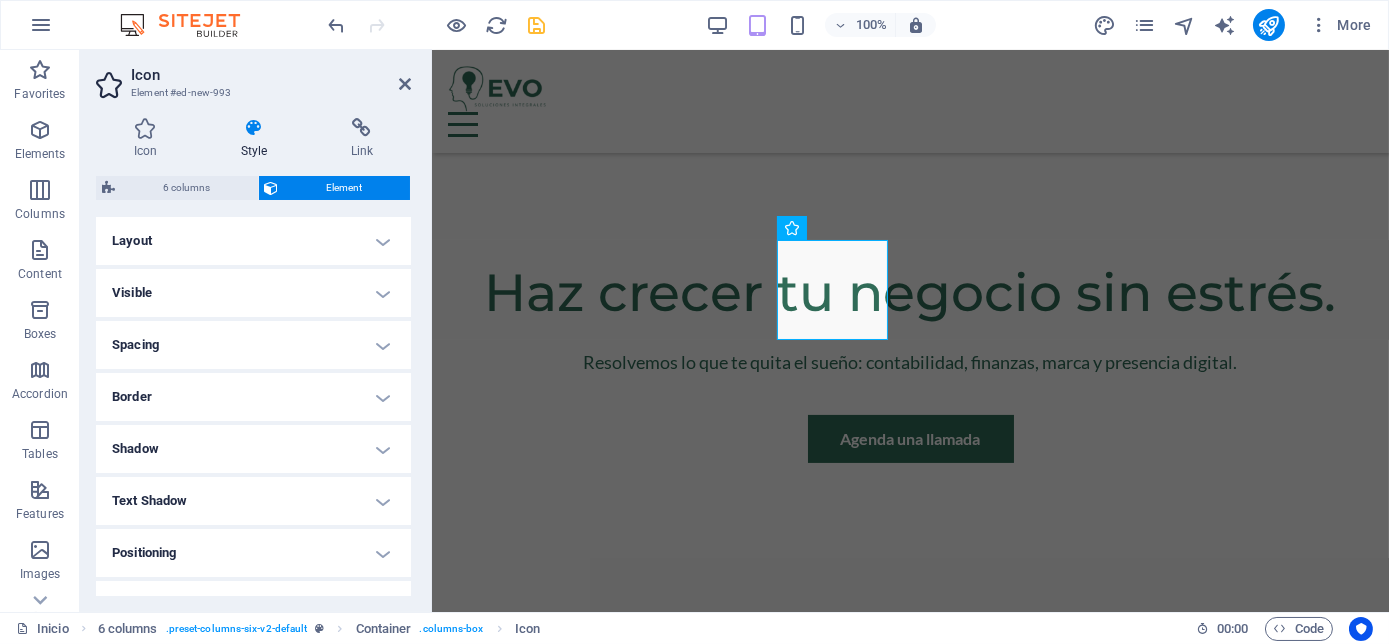 click on "Border" at bounding box center [253, 397] 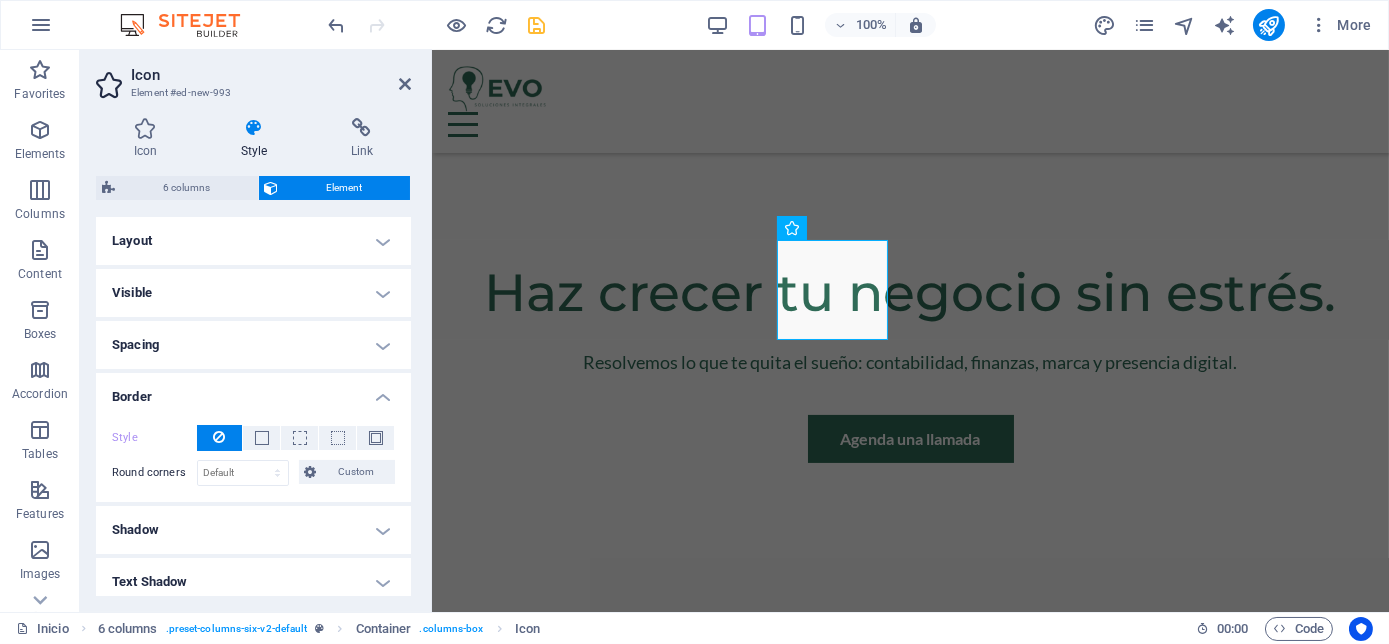 click on "Border" at bounding box center (253, 391) 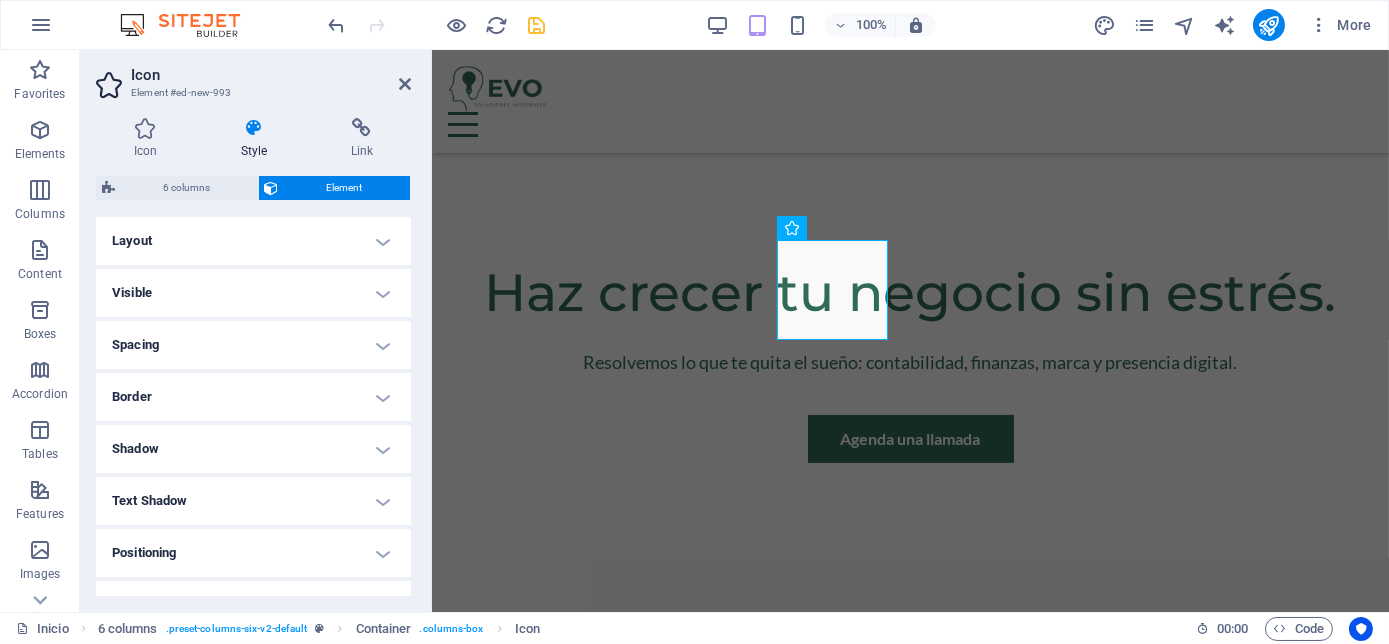 click on "Shadow" at bounding box center [253, 449] 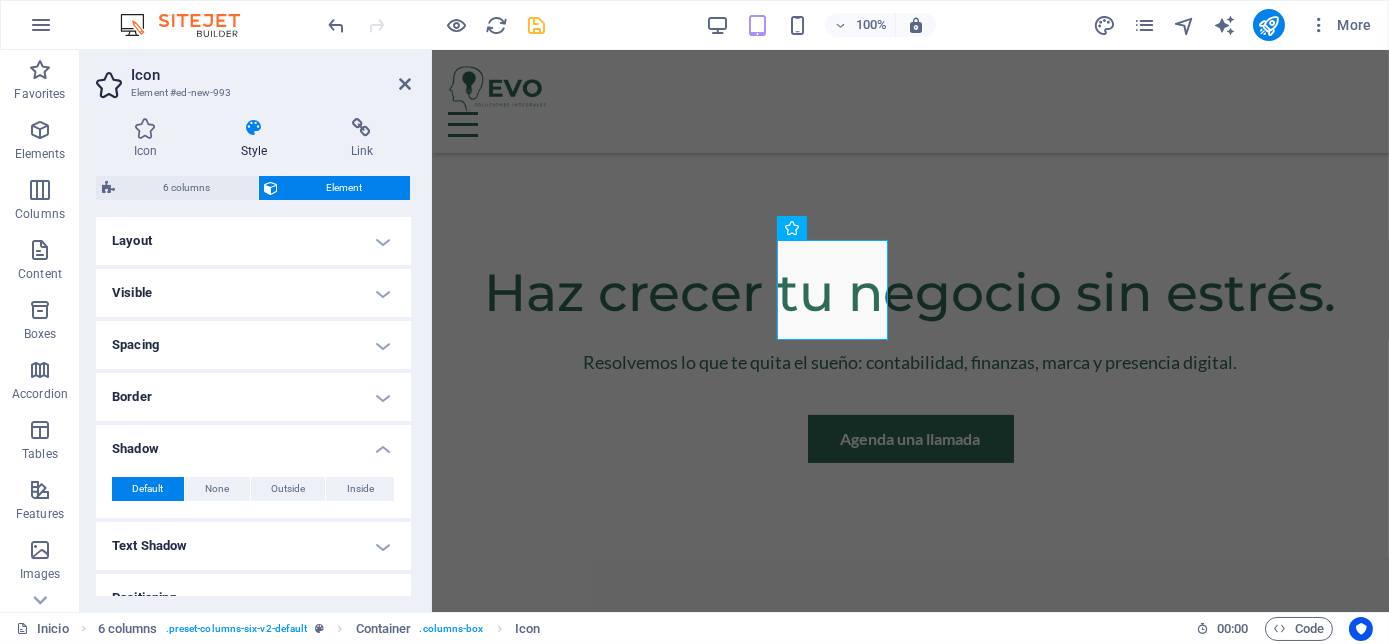 click on "Shadow" at bounding box center (253, 443) 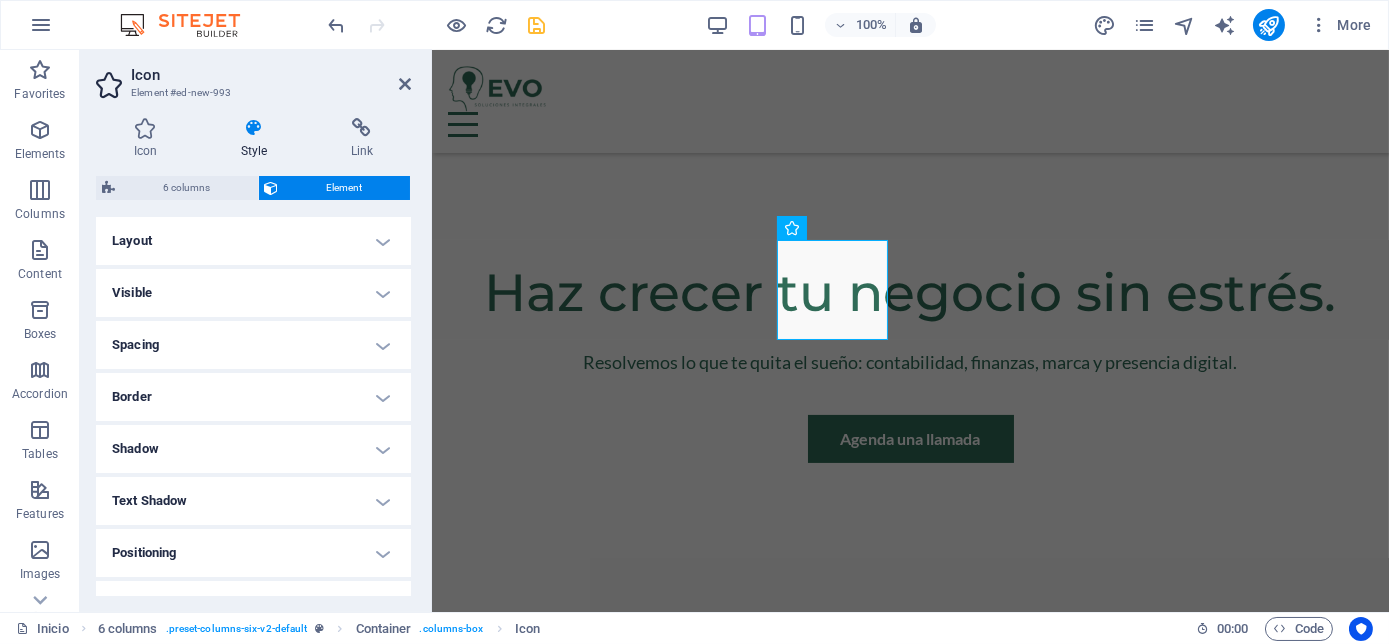 click on "Text Shadow" at bounding box center [253, 501] 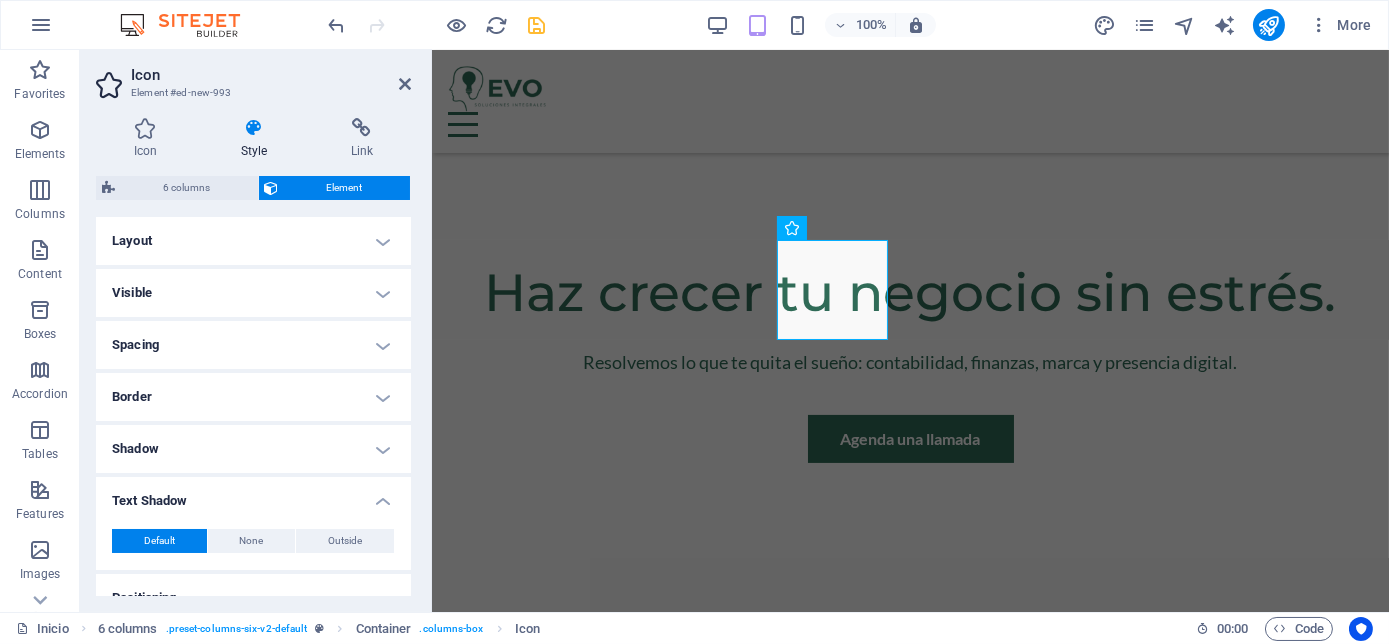 click on "Text Shadow" at bounding box center [253, 495] 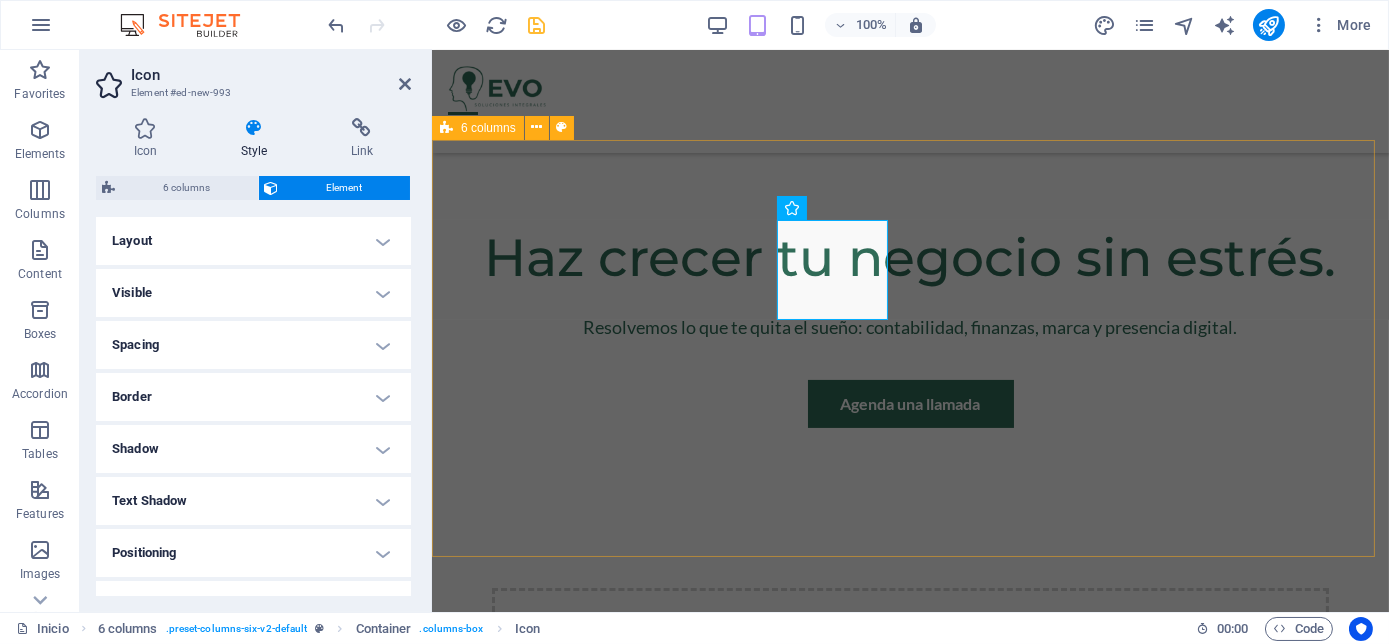 scroll, scrollTop: 911, scrollLeft: 0, axis: vertical 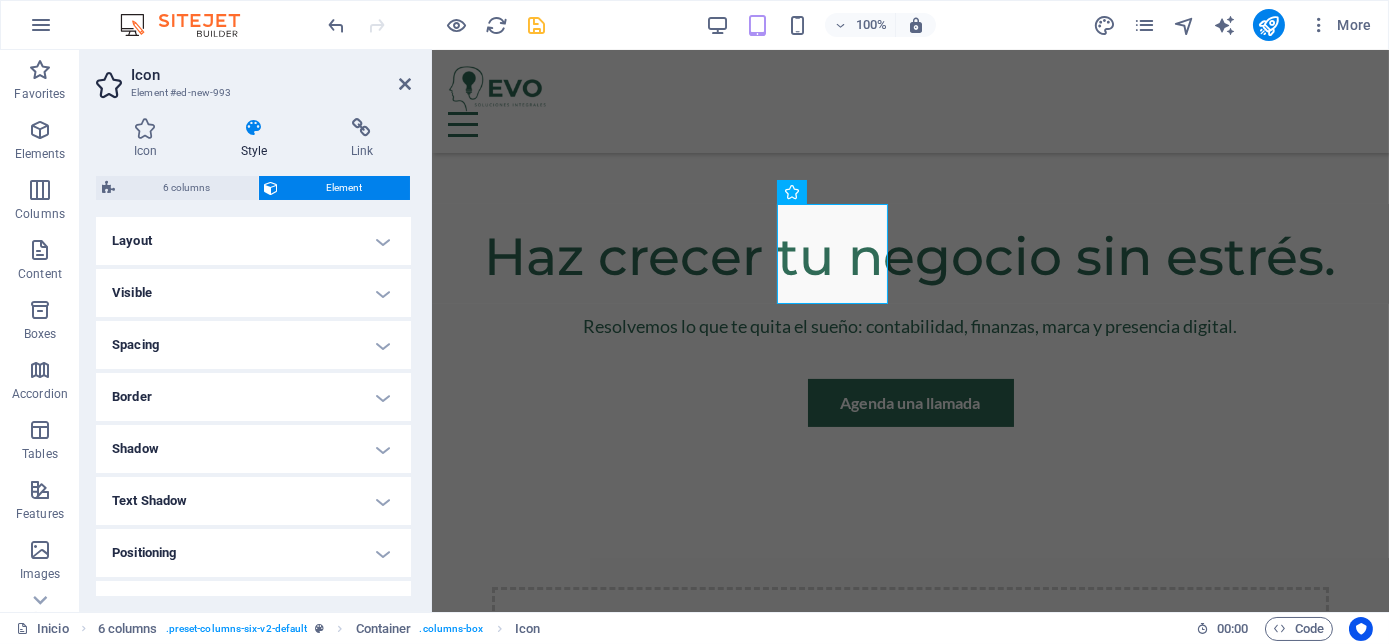 click on "Layout" at bounding box center (253, 241) 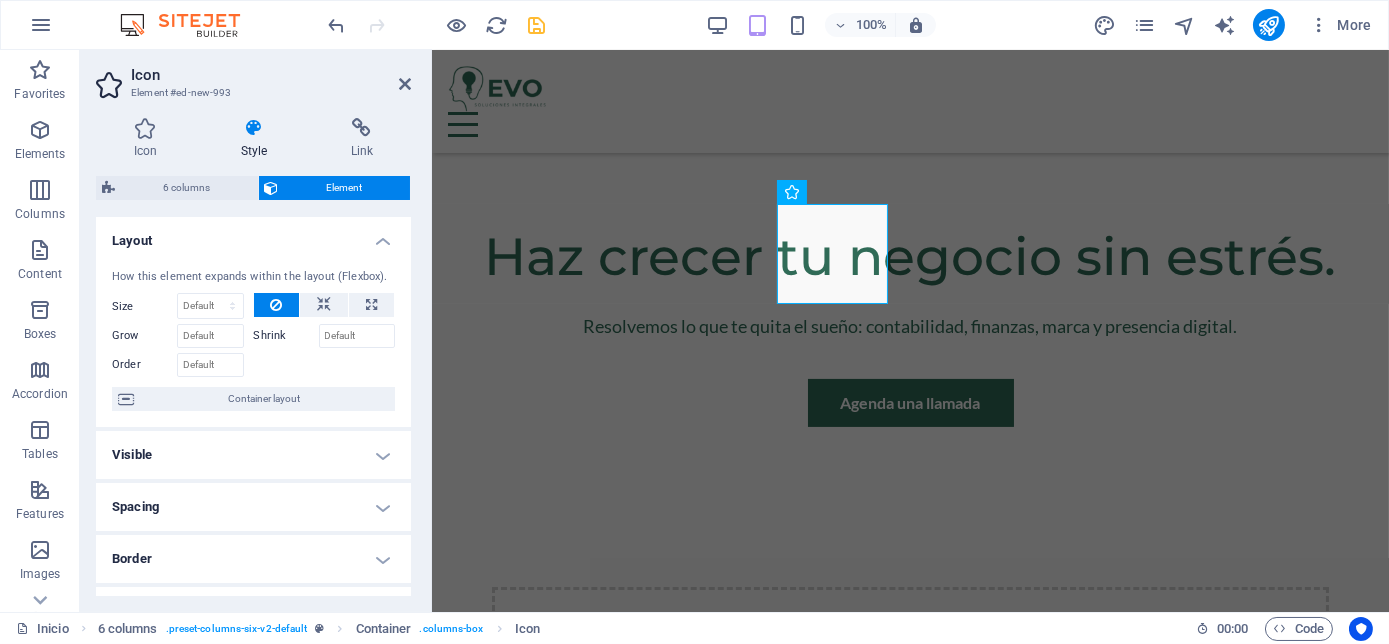 click on "Visible" at bounding box center (253, 455) 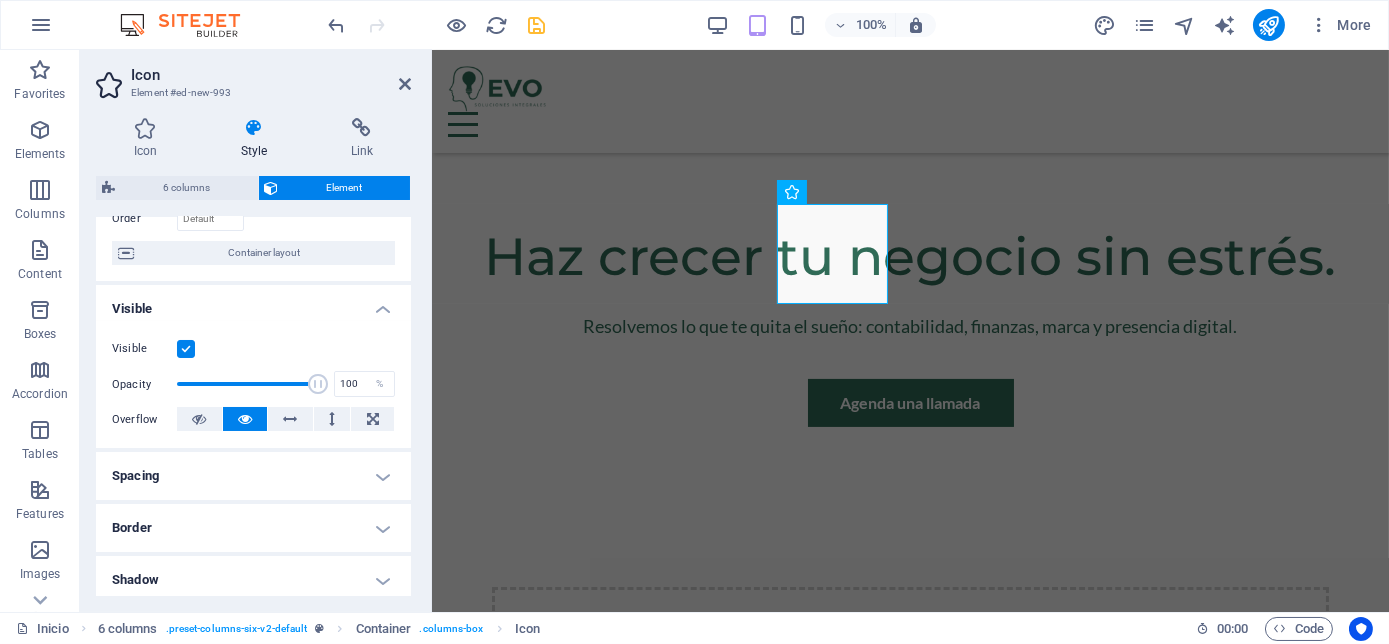 scroll, scrollTop: 159, scrollLeft: 0, axis: vertical 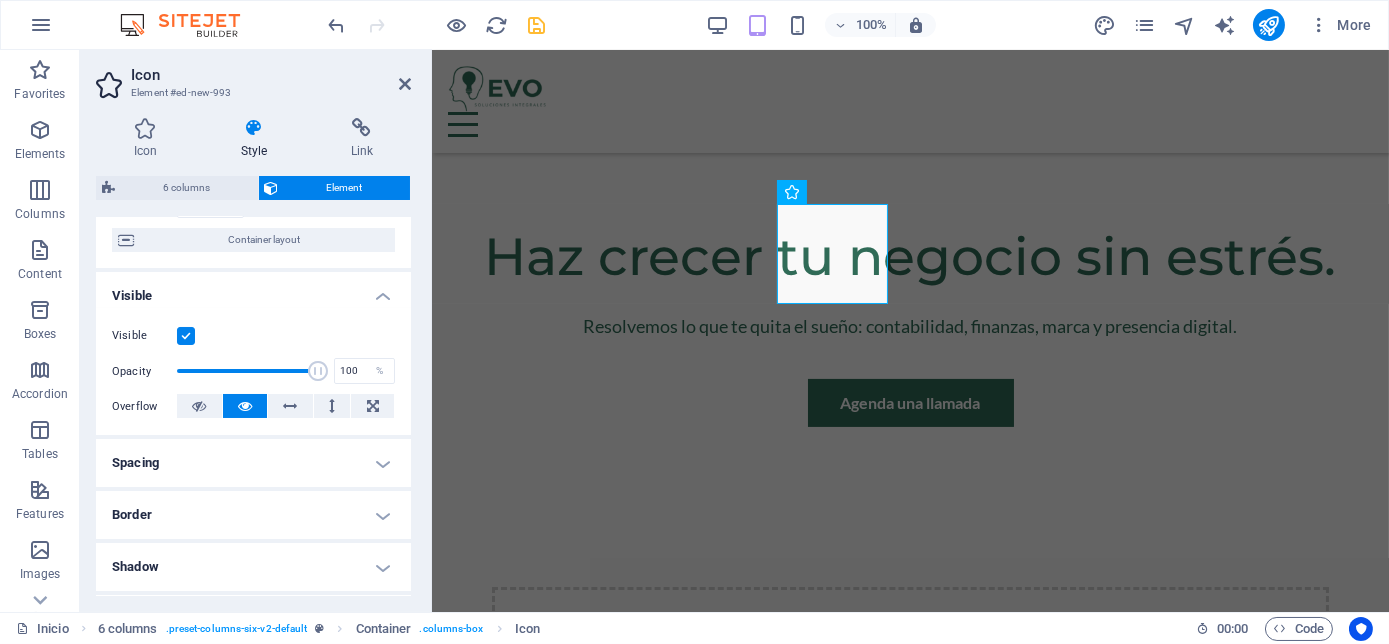 click on "Spacing" at bounding box center (253, 463) 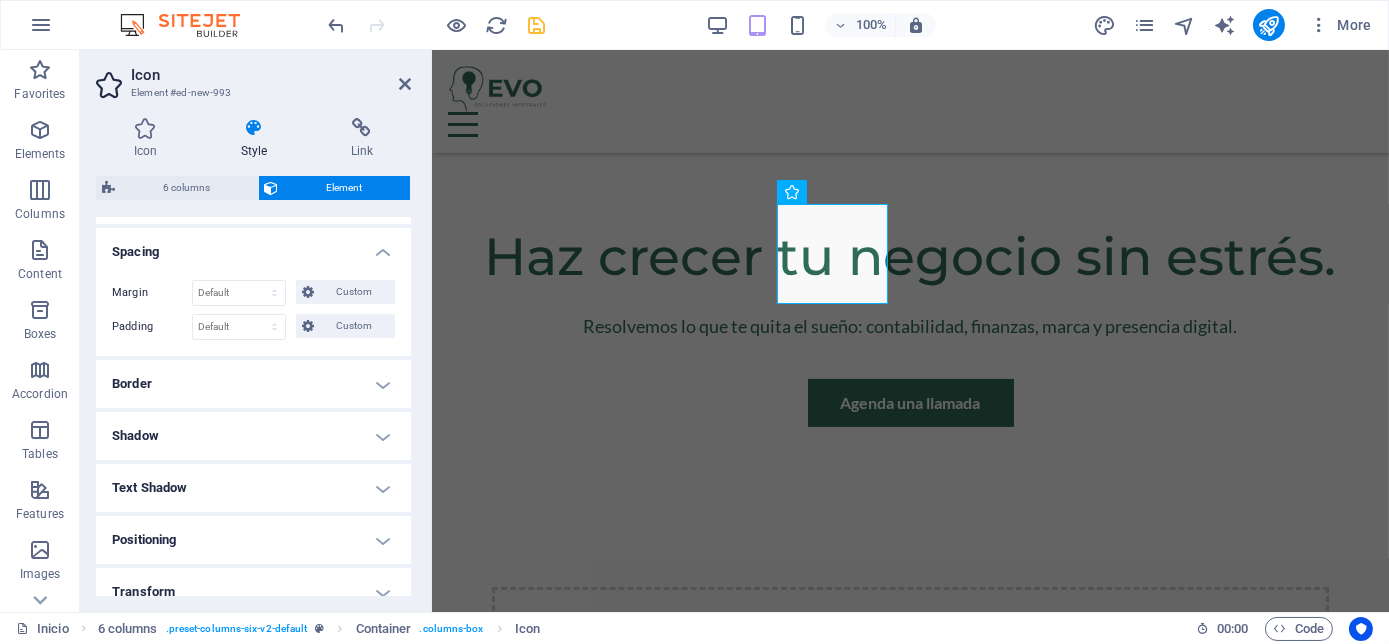 scroll, scrollTop: 381, scrollLeft: 0, axis: vertical 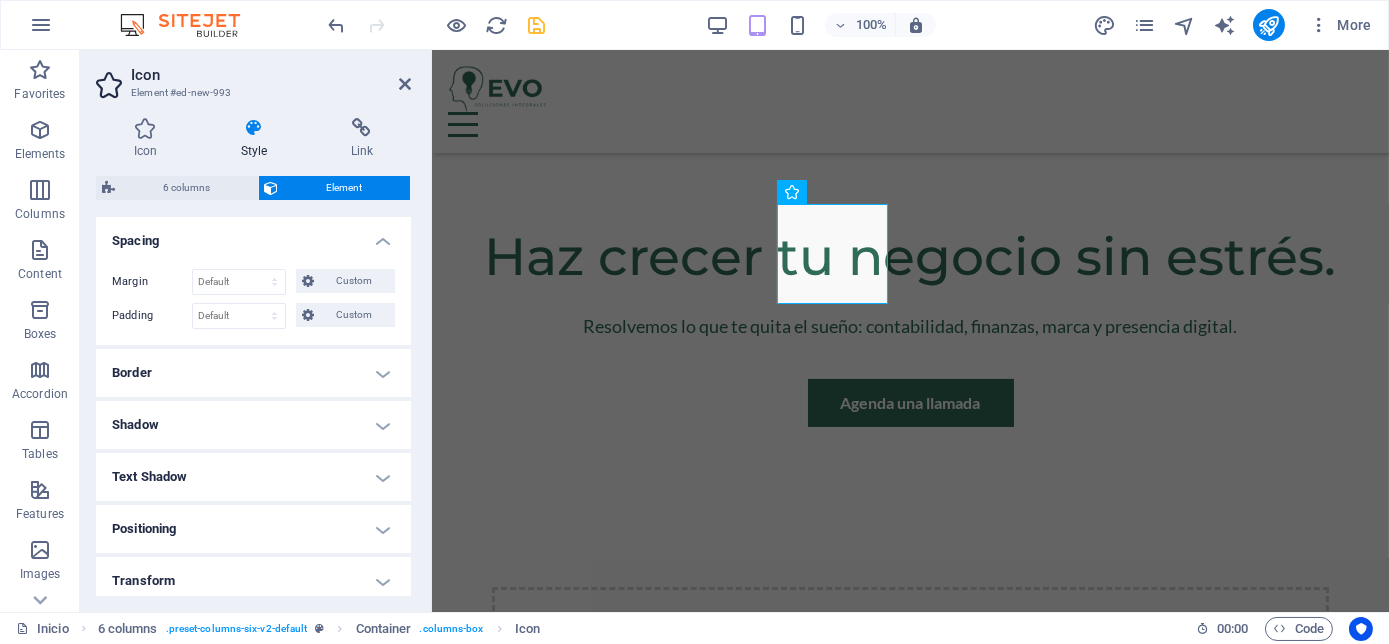 click on "Border" at bounding box center (253, 373) 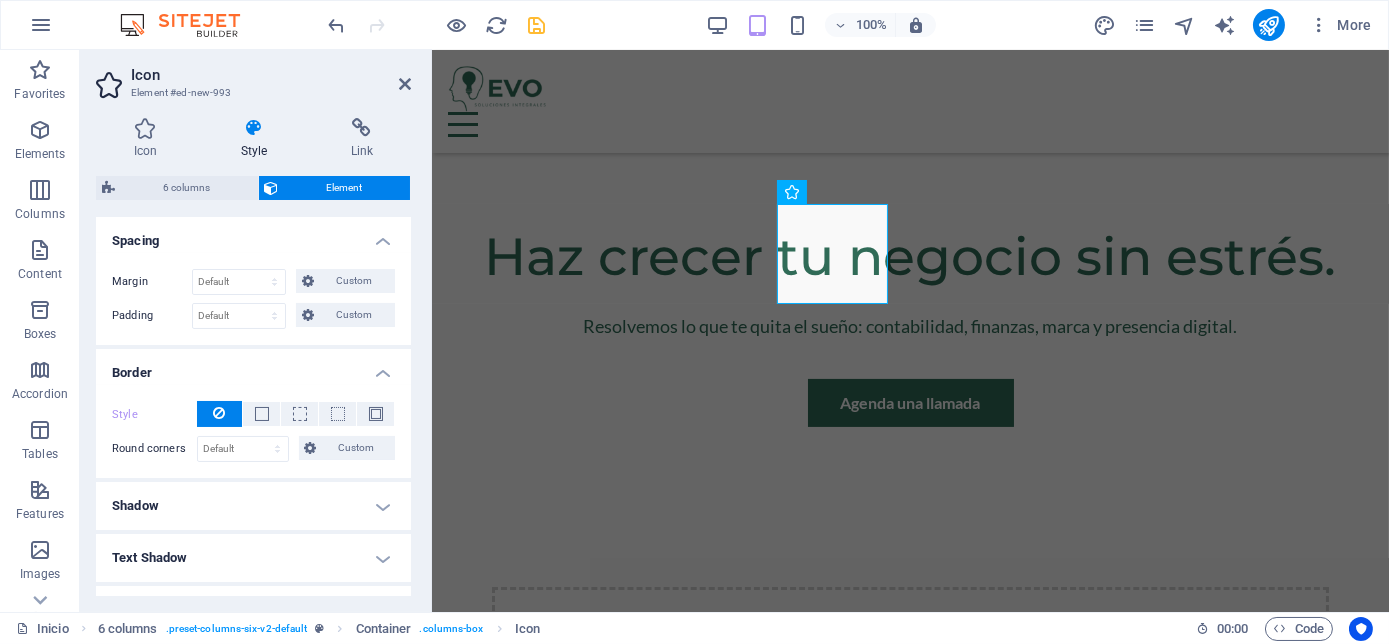 click on "Shadow" at bounding box center (253, 506) 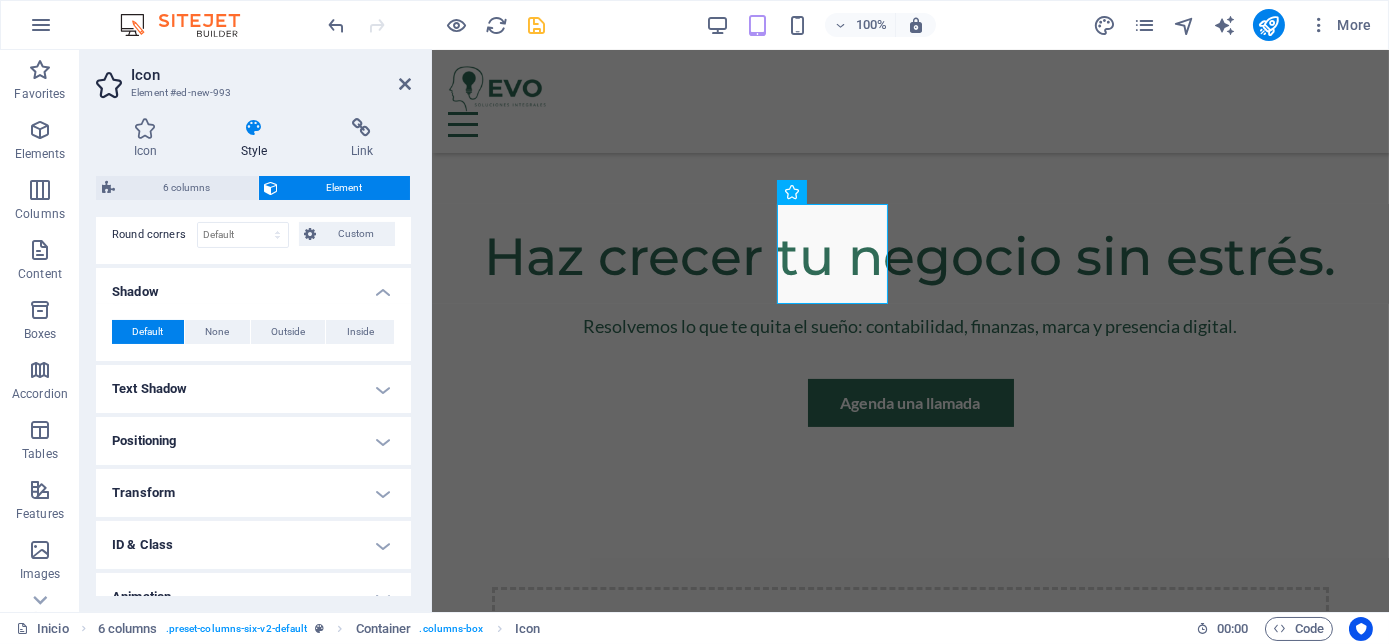 scroll, scrollTop: 0, scrollLeft: 0, axis: both 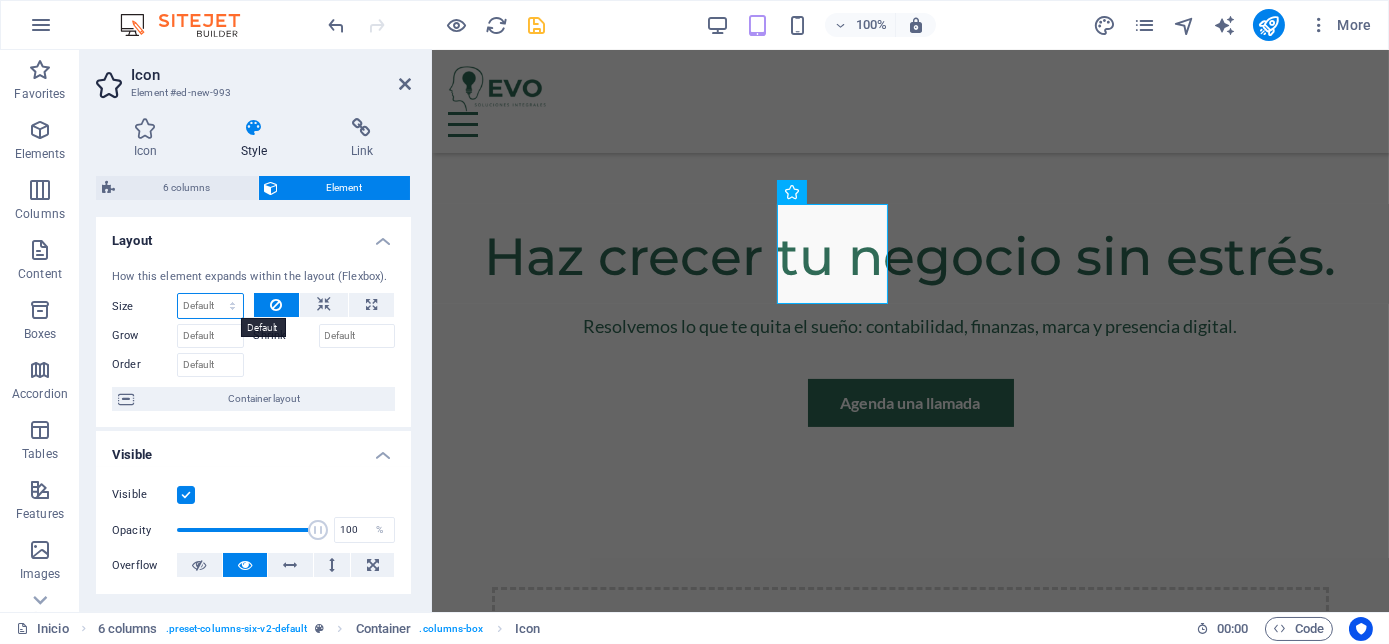 click on "Default auto px % 1/1 1/2 1/3 1/4 1/5 1/6 1/7 1/8 1/9 1/10" at bounding box center (210, 306) 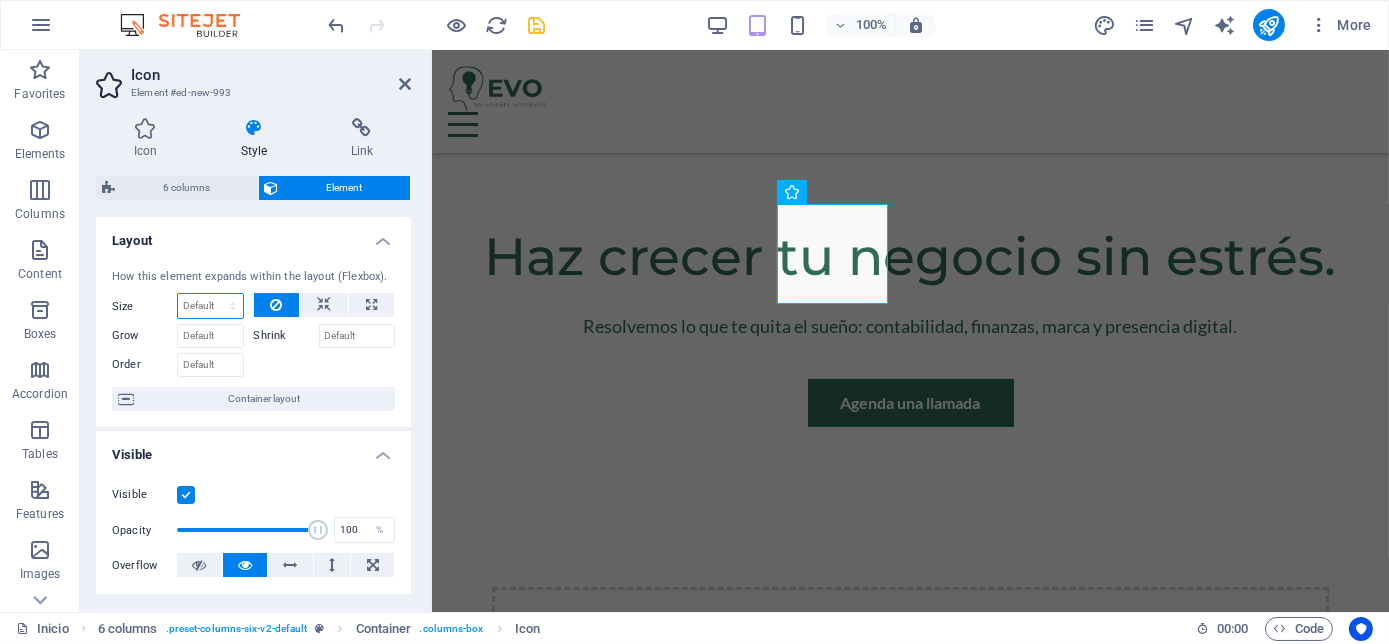 select on "1/1" 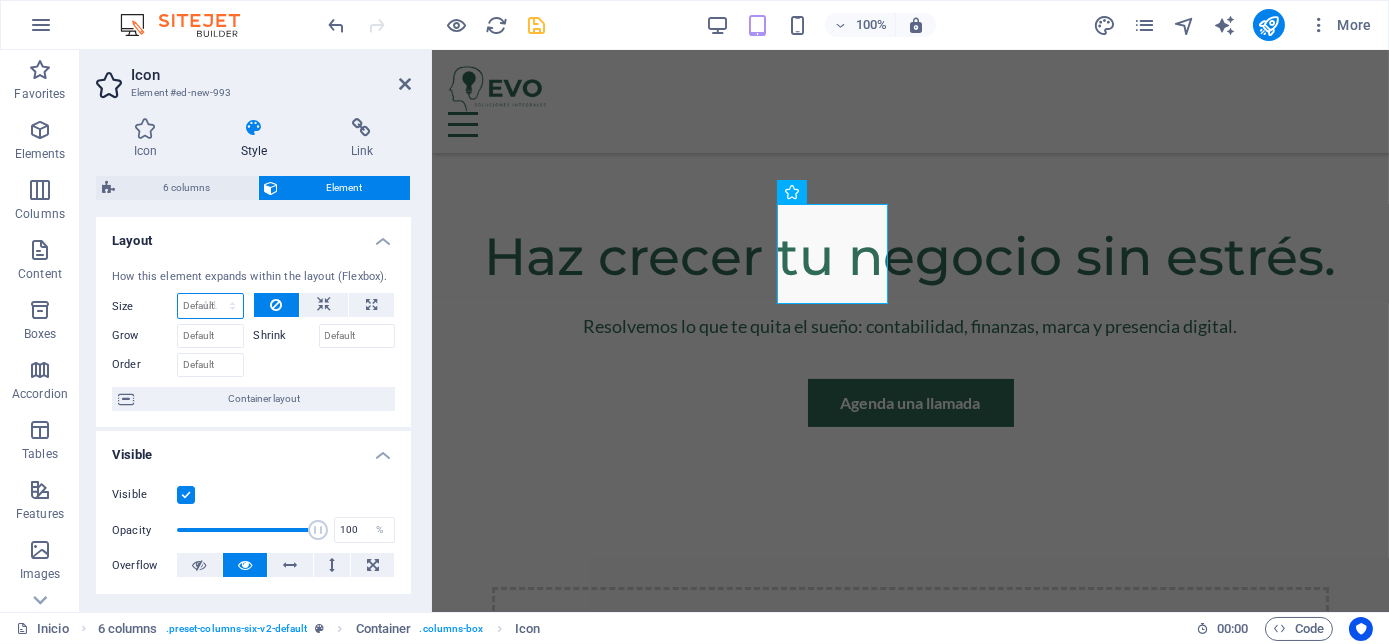 click on "Default auto px % 1/1 1/2 1/3 1/4 1/5 1/6 1/7 1/8 1/9 1/10" at bounding box center [210, 306] 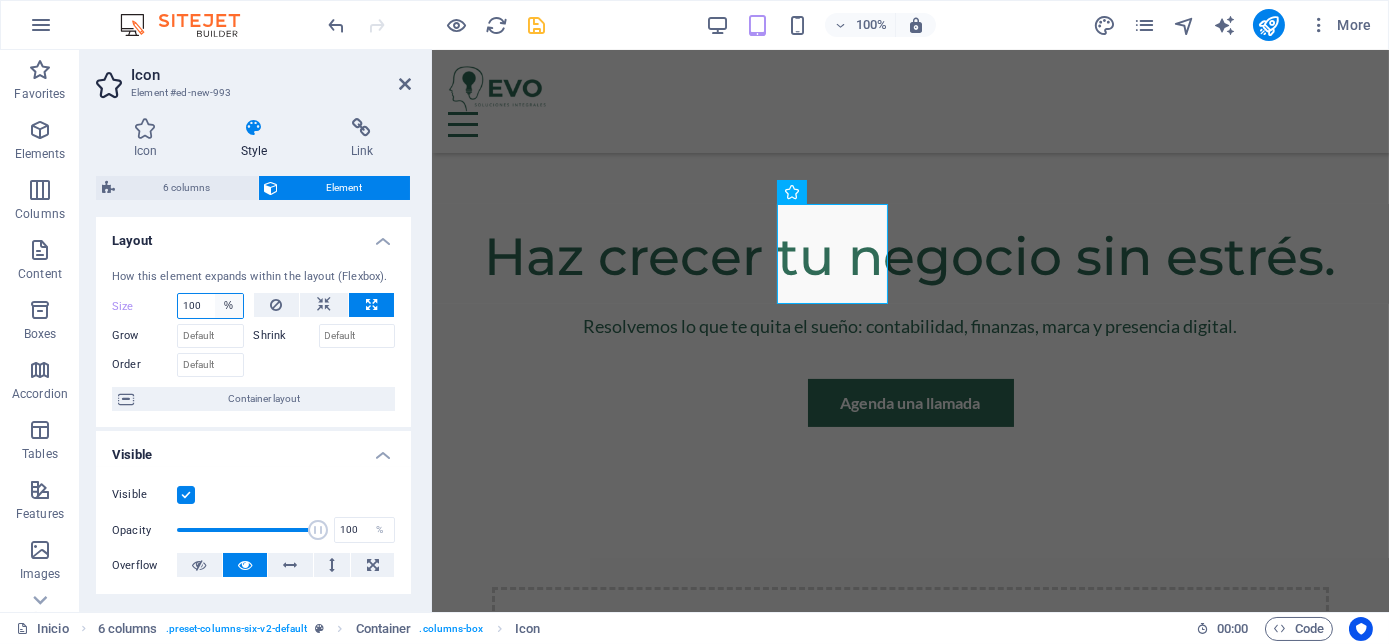 click on "Default auto px % 1/1 1/2 1/3 1/4 1/5 1/6 1/7 1/8 1/9 1/10" at bounding box center [229, 306] 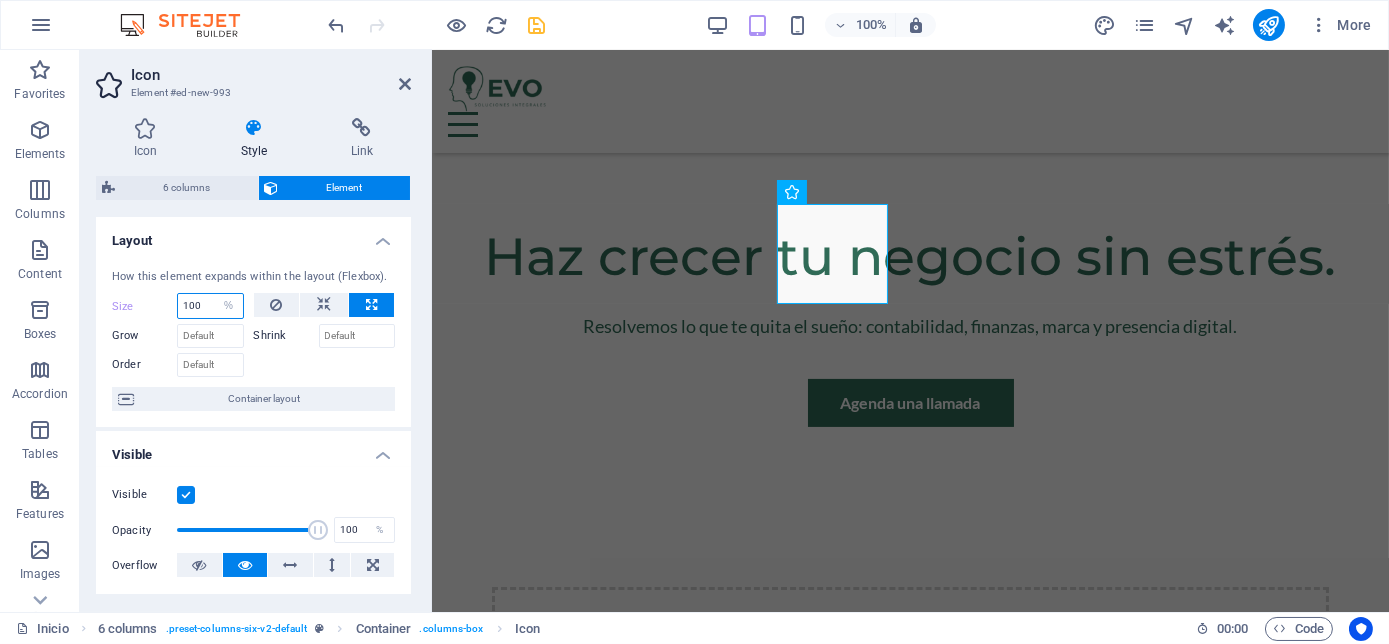 select on "1/3" 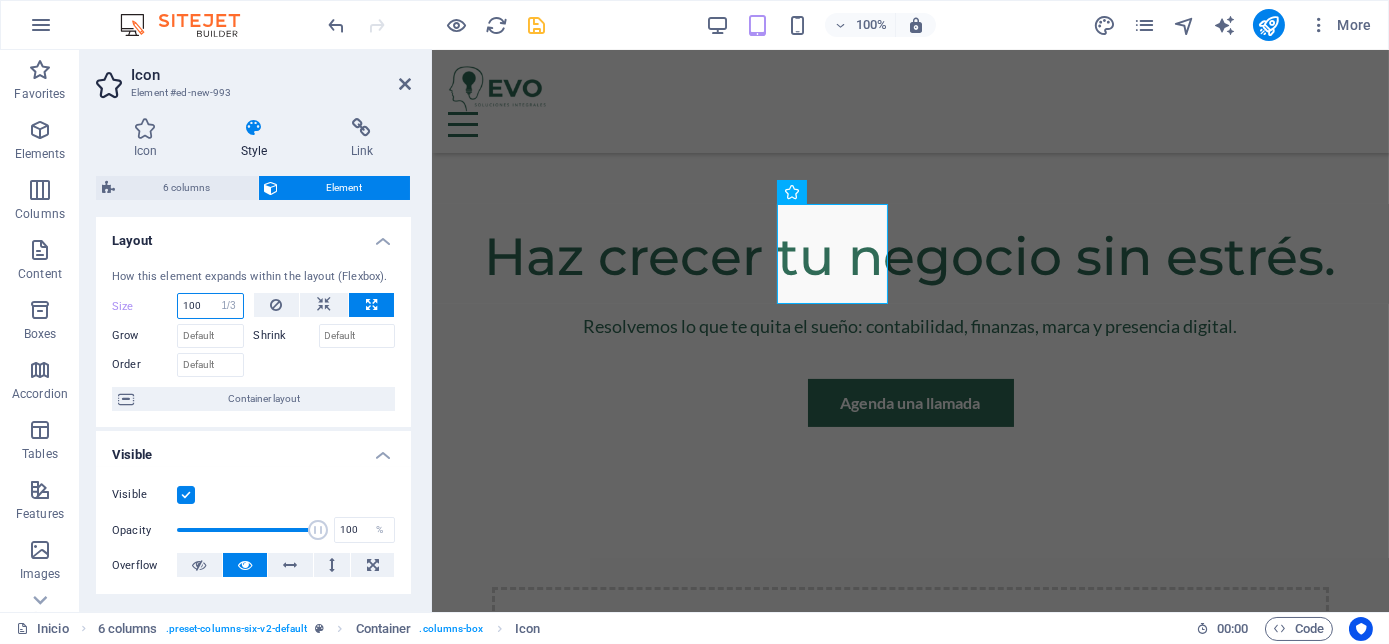 click on "Default auto px % 1/1 1/2 1/3 1/4 1/5 1/6 1/7 1/8 1/9 1/10" at bounding box center [229, 306] 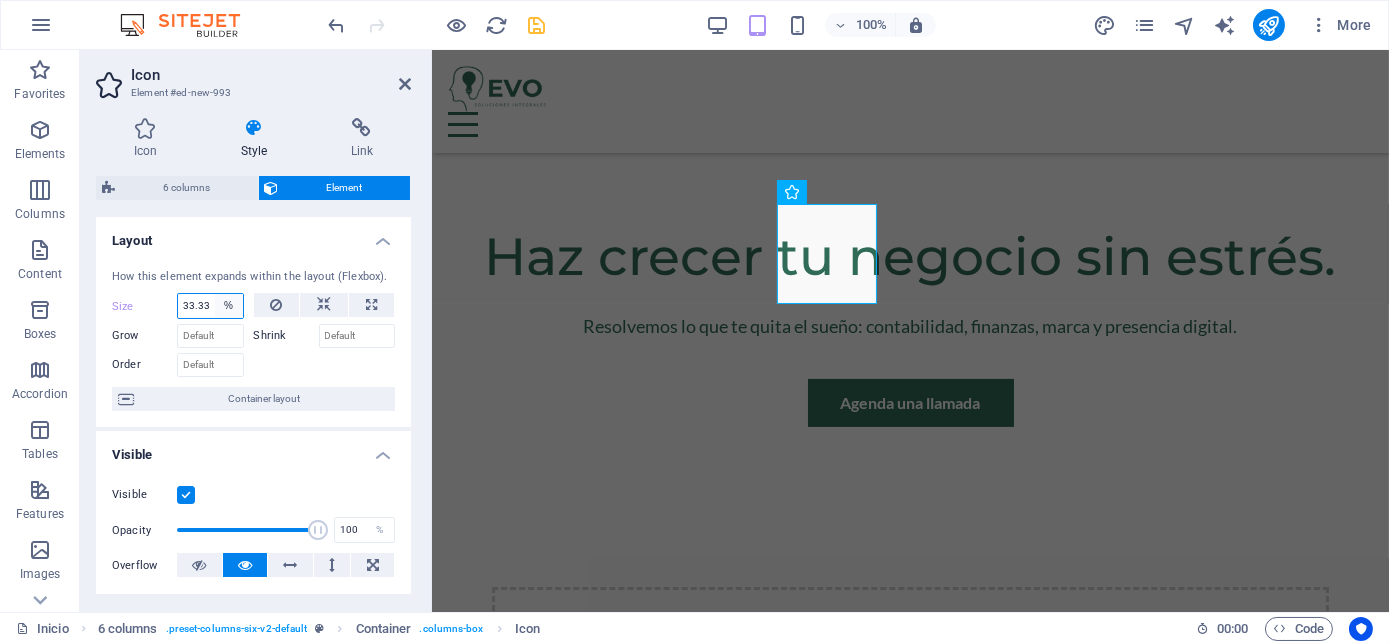 click on "Default auto px % 1/1 1/2 1/3 1/4 1/5 1/6 1/7 1/8 1/9 1/10" at bounding box center [229, 306] 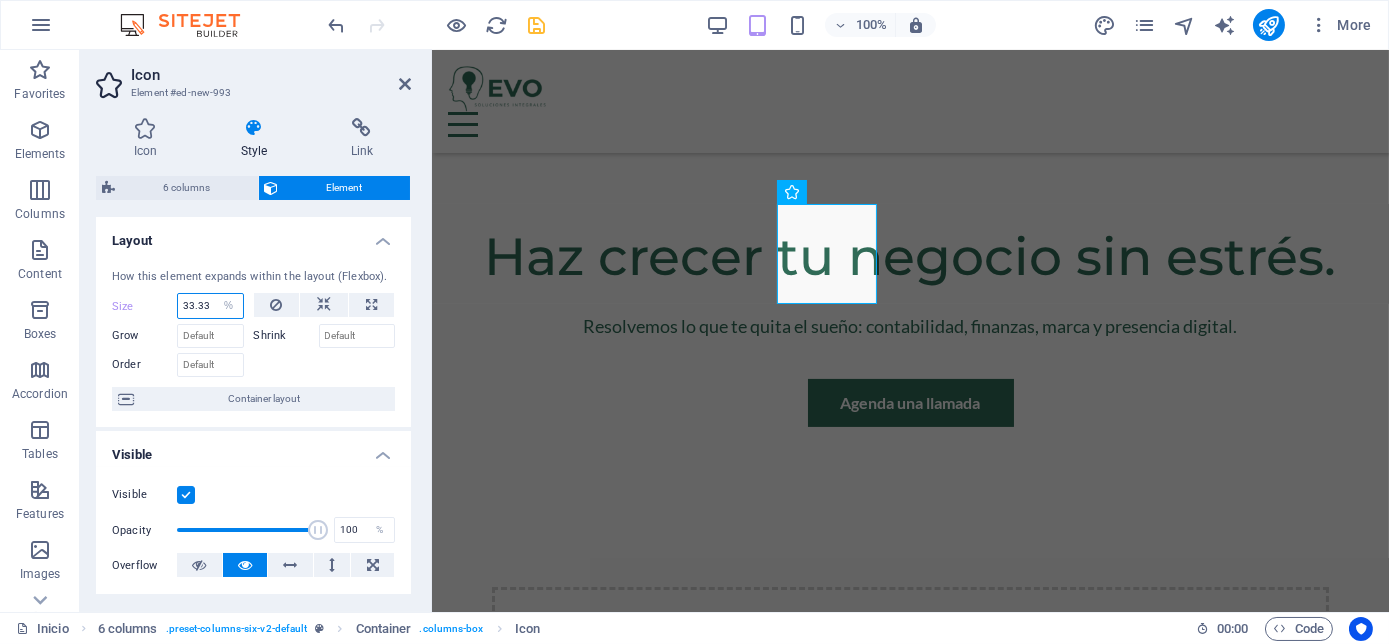select on "1/5" 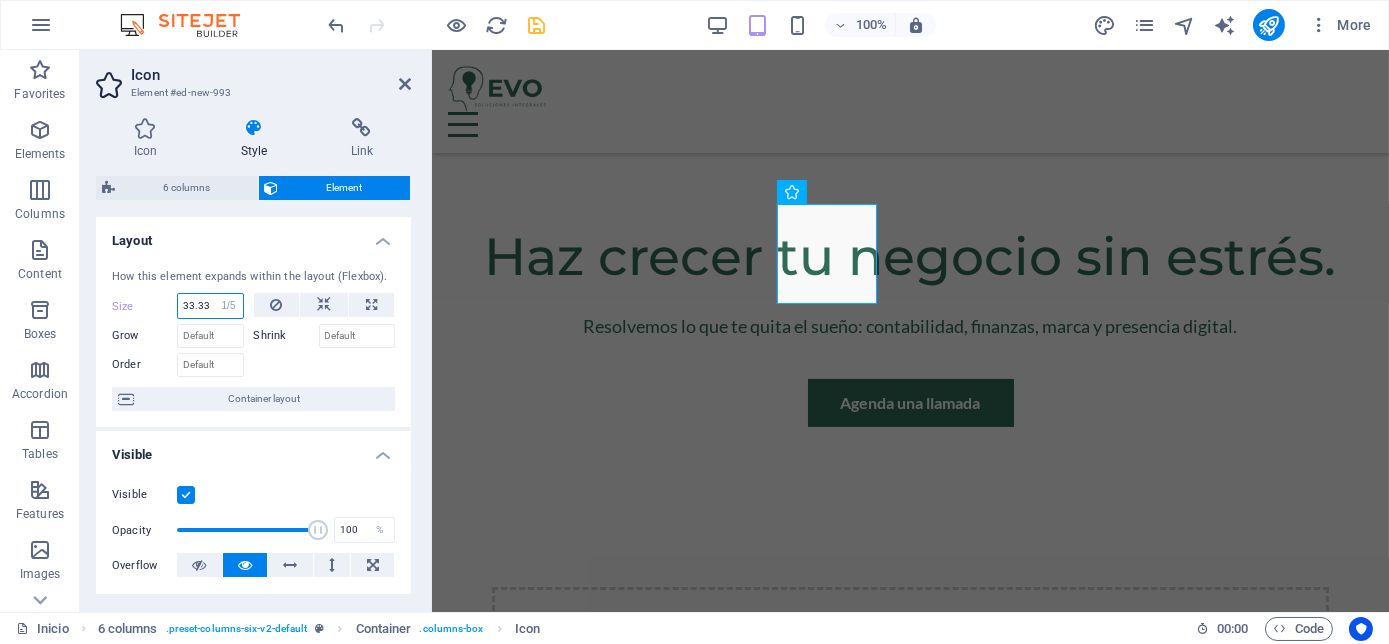 click on "Default auto px % 1/1 1/2 1/3 1/4 1/5 1/6 1/7 1/8 1/9 1/10" at bounding box center [229, 306] 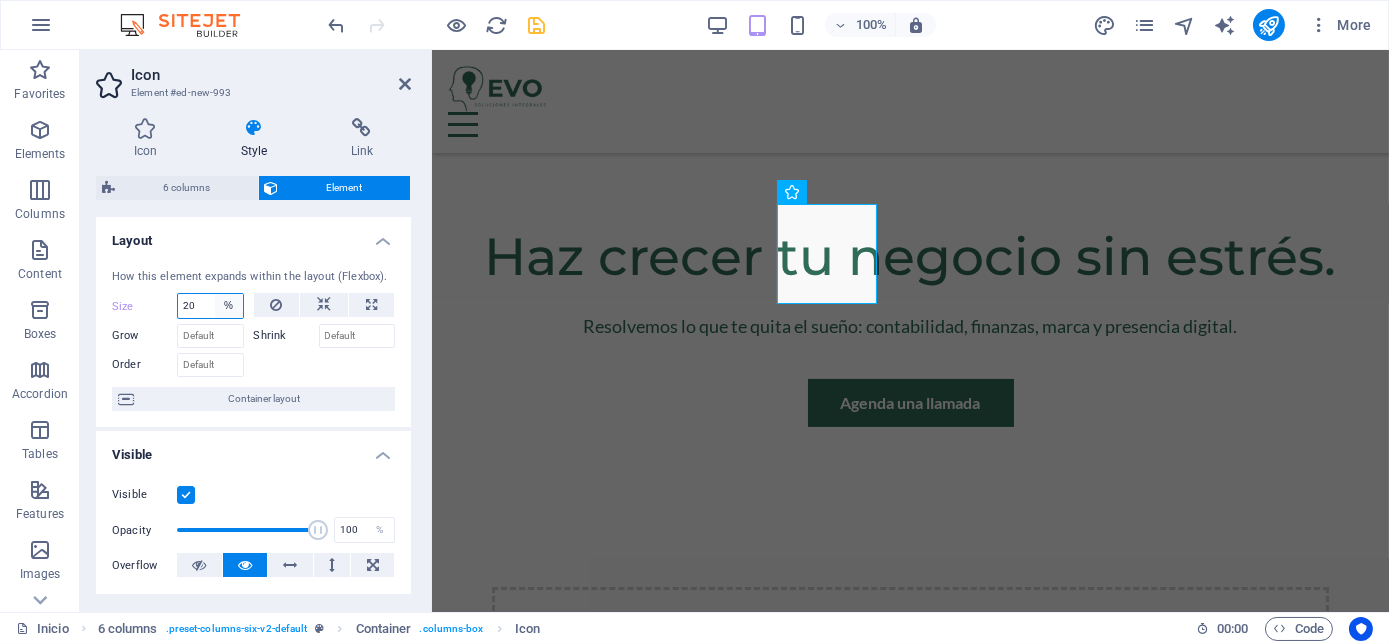 click on "Default auto px % 1/1 1/2 1/3 1/4 1/5 1/6 1/7 1/8 1/9 1/10" at bounding box center (229, 306) 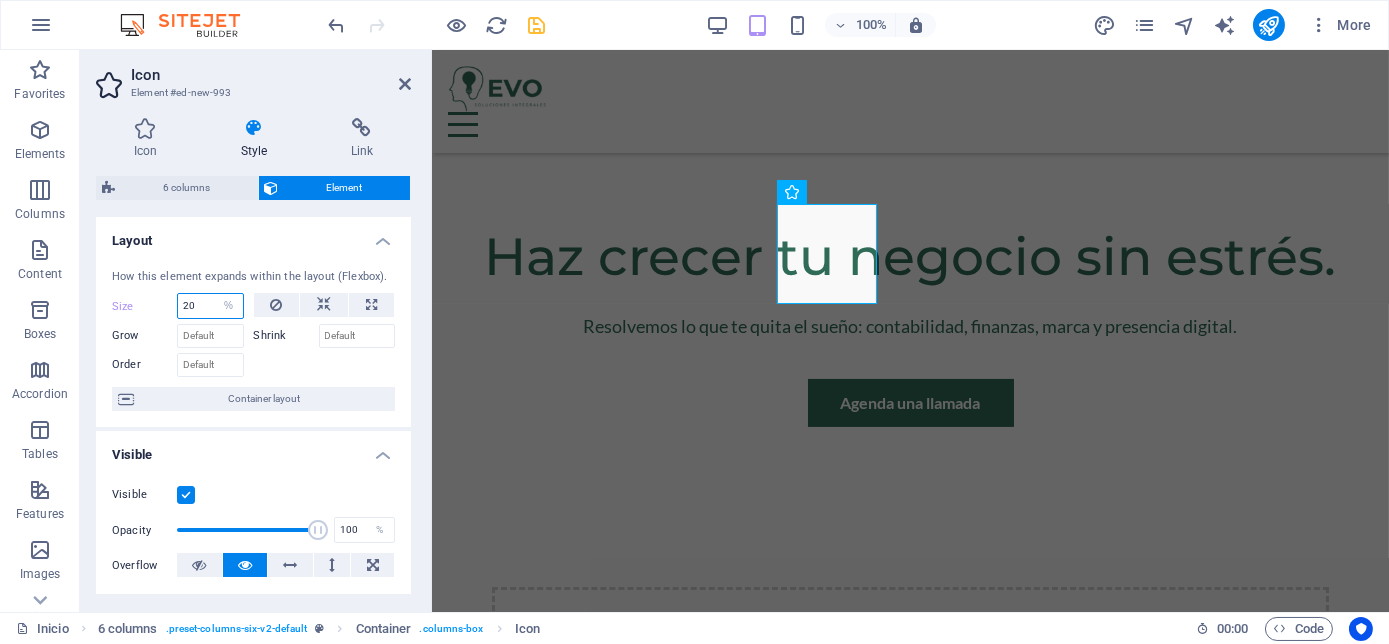 select on "px" 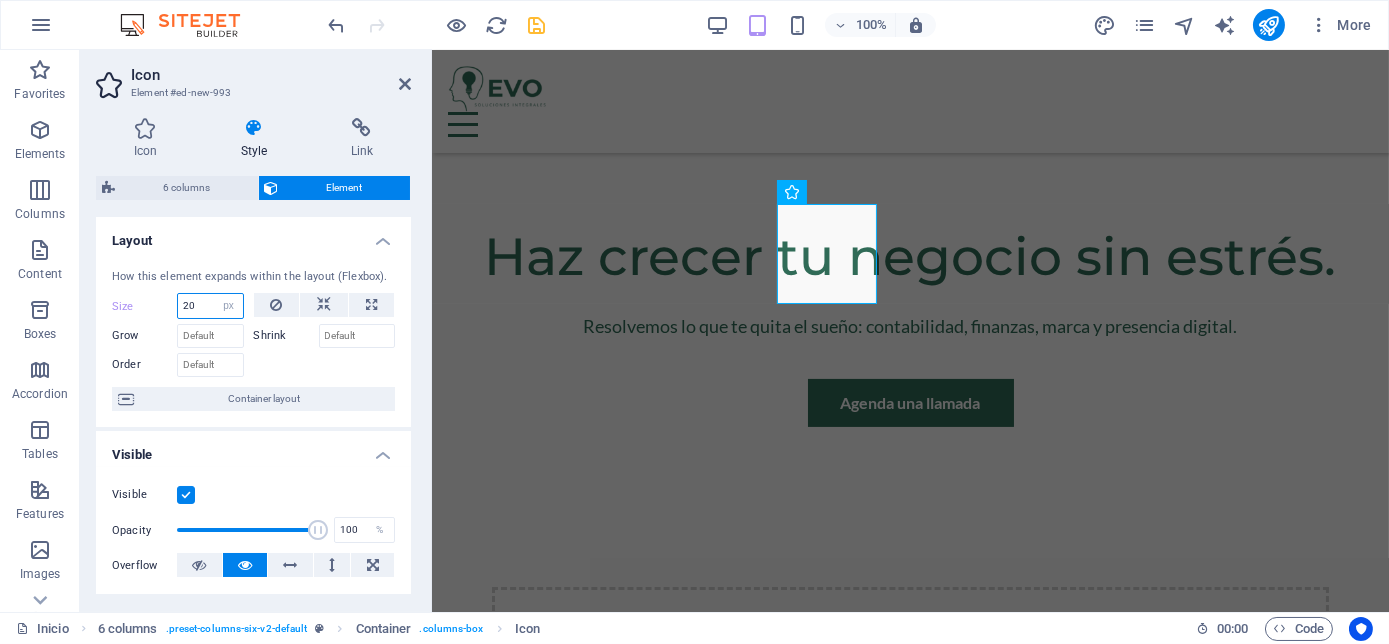 click on "Default auto px % 1/1 1/2 1/3 1/4 1/5 1/6 1/7 1/8 1/9 1/10" at bounding box center [229, 306] 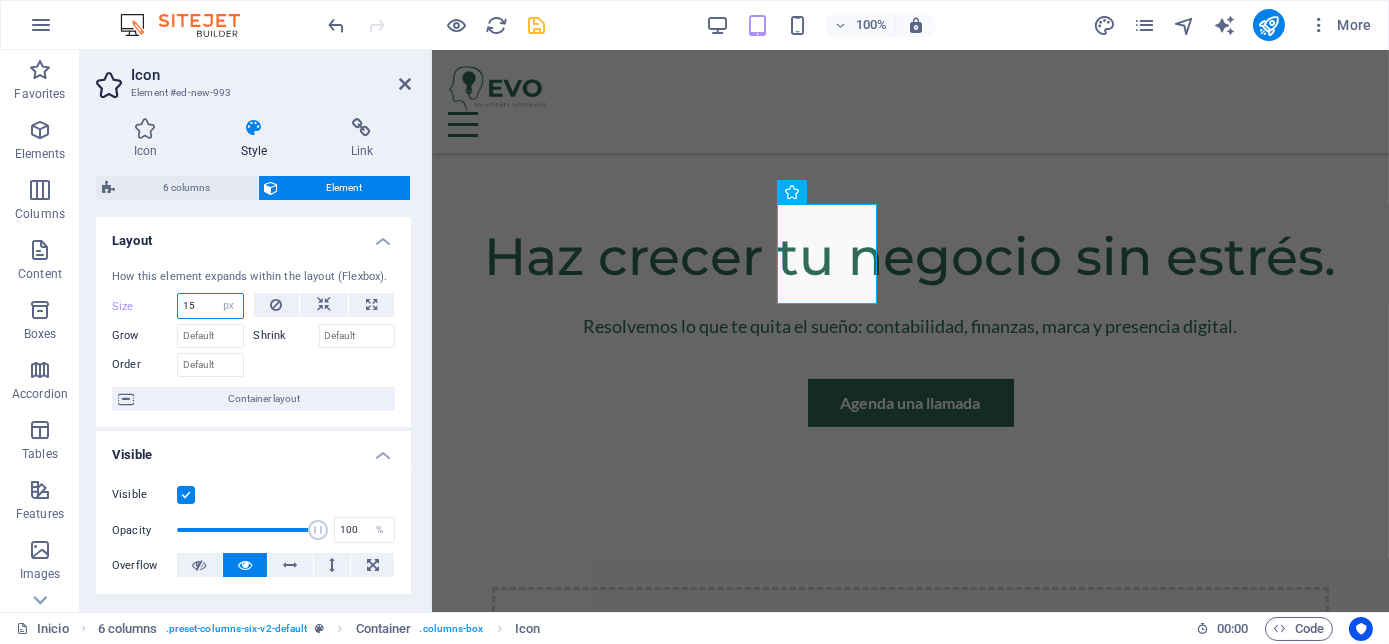 type on "15" 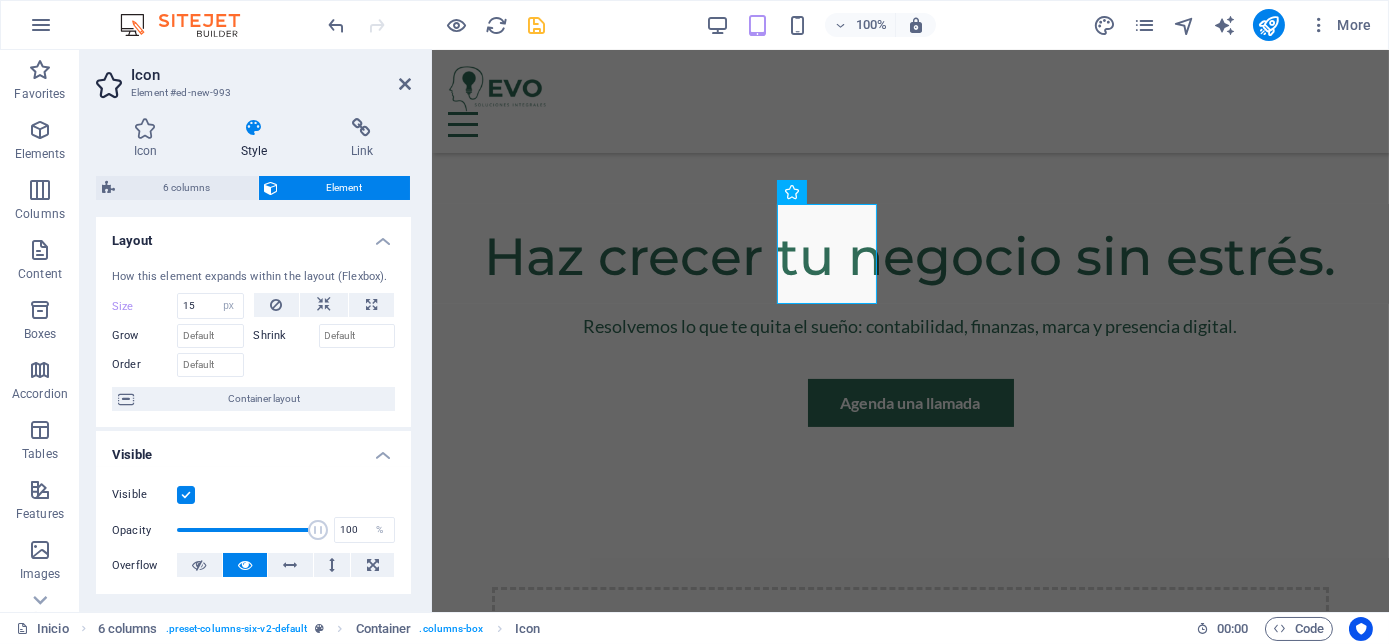 click at bounding box center (325, 362) 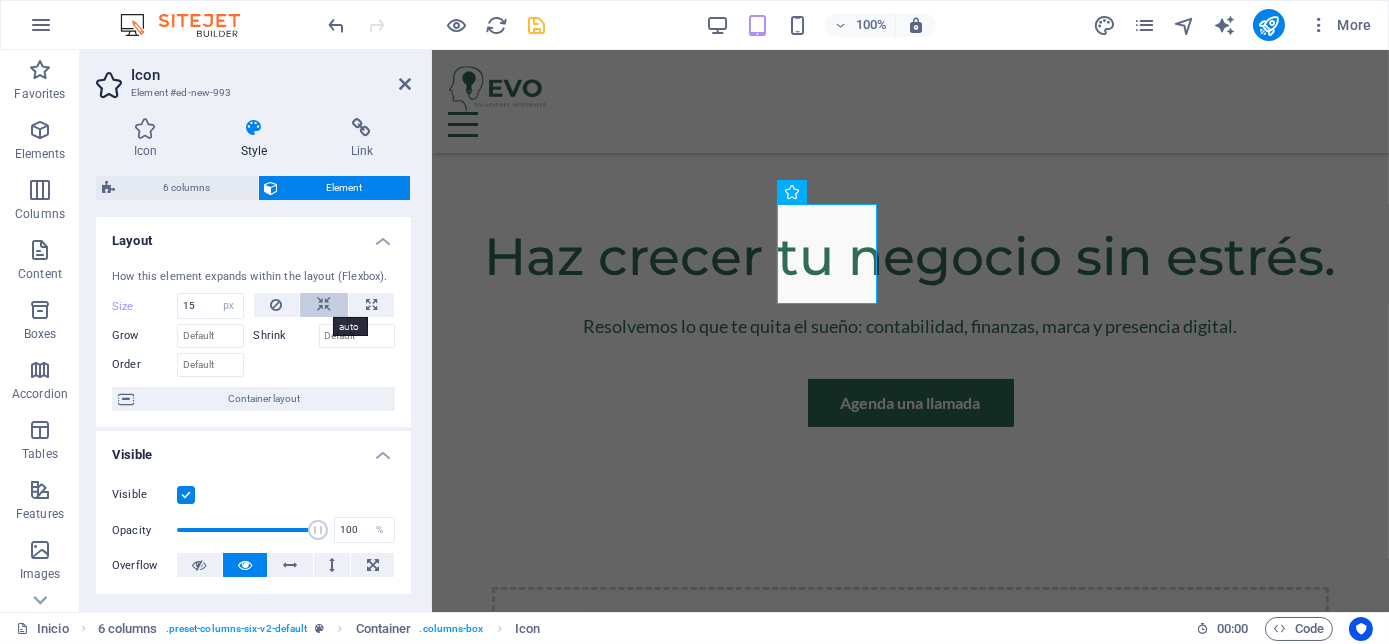 click at bounding box center [324, 305] 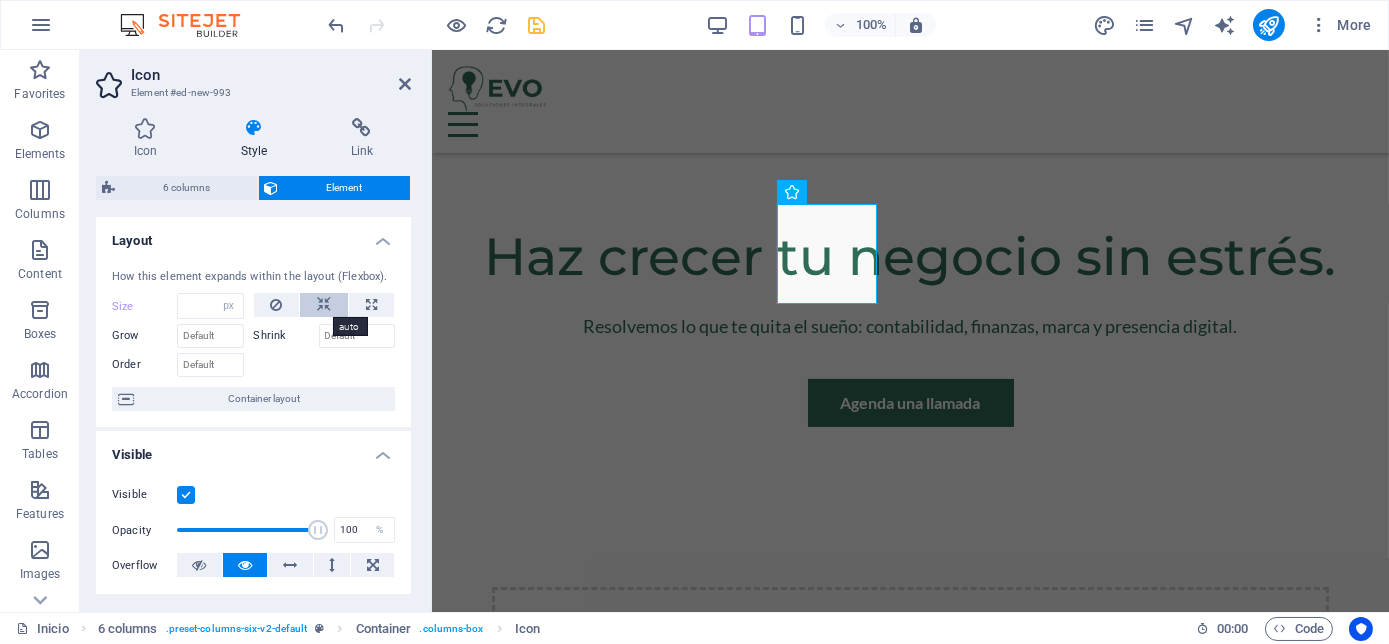 select on "DISABLED_OPTION_VALUE" 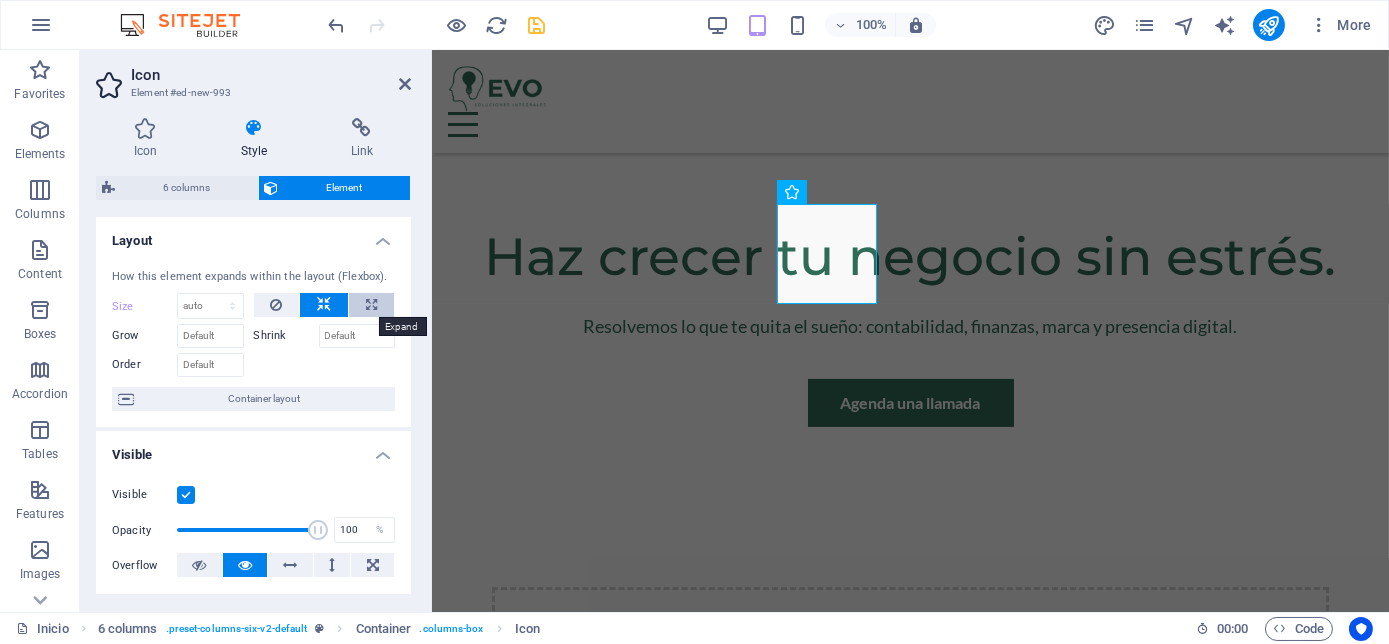click at bounding box center (371, 305) 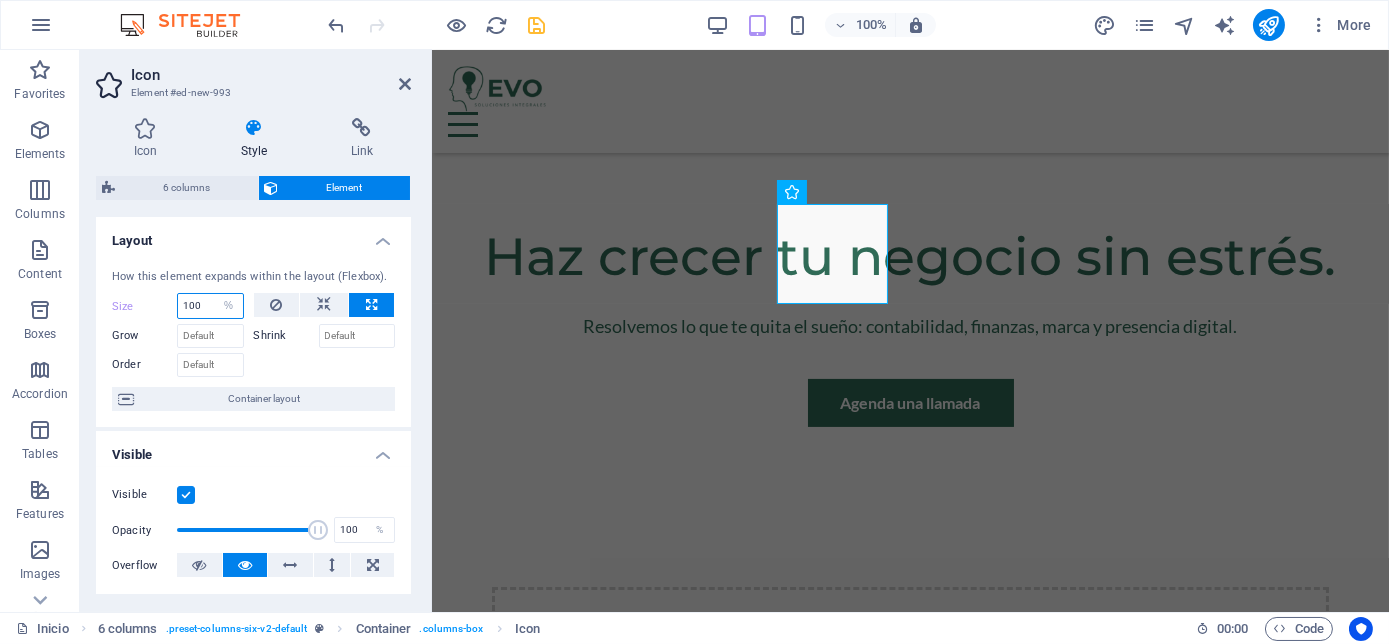 click on "100" at bounding box center (210, 306) 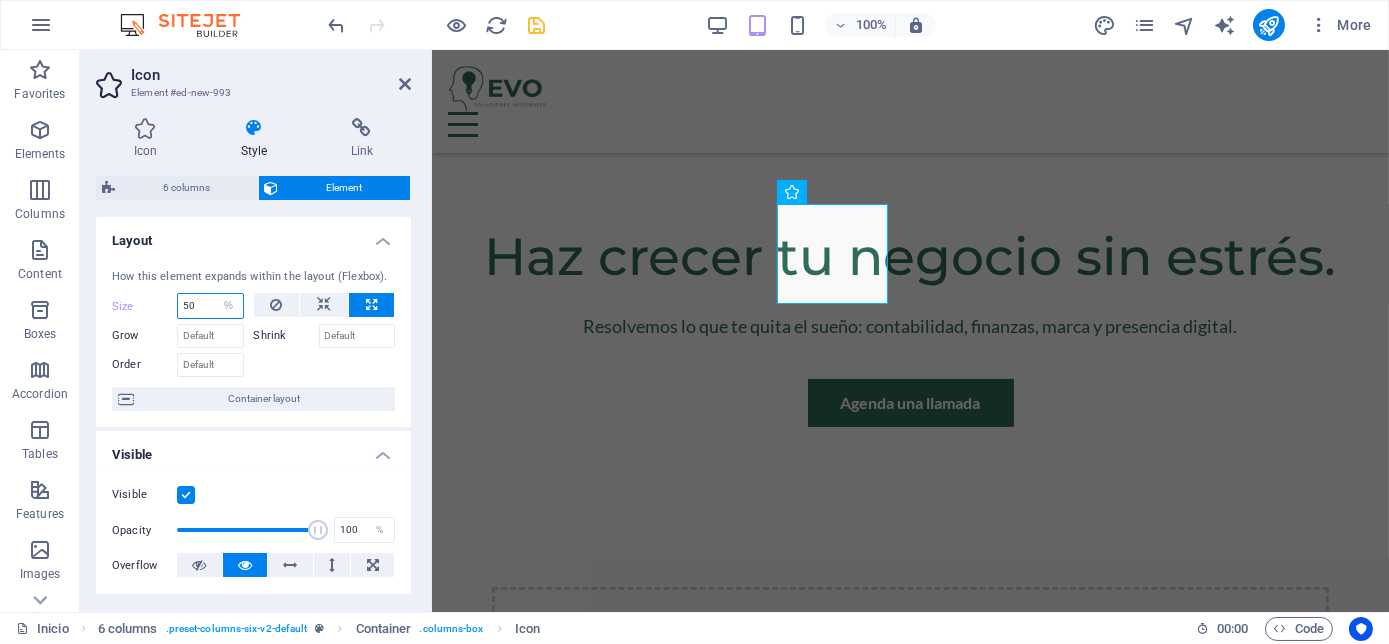 type on "50" 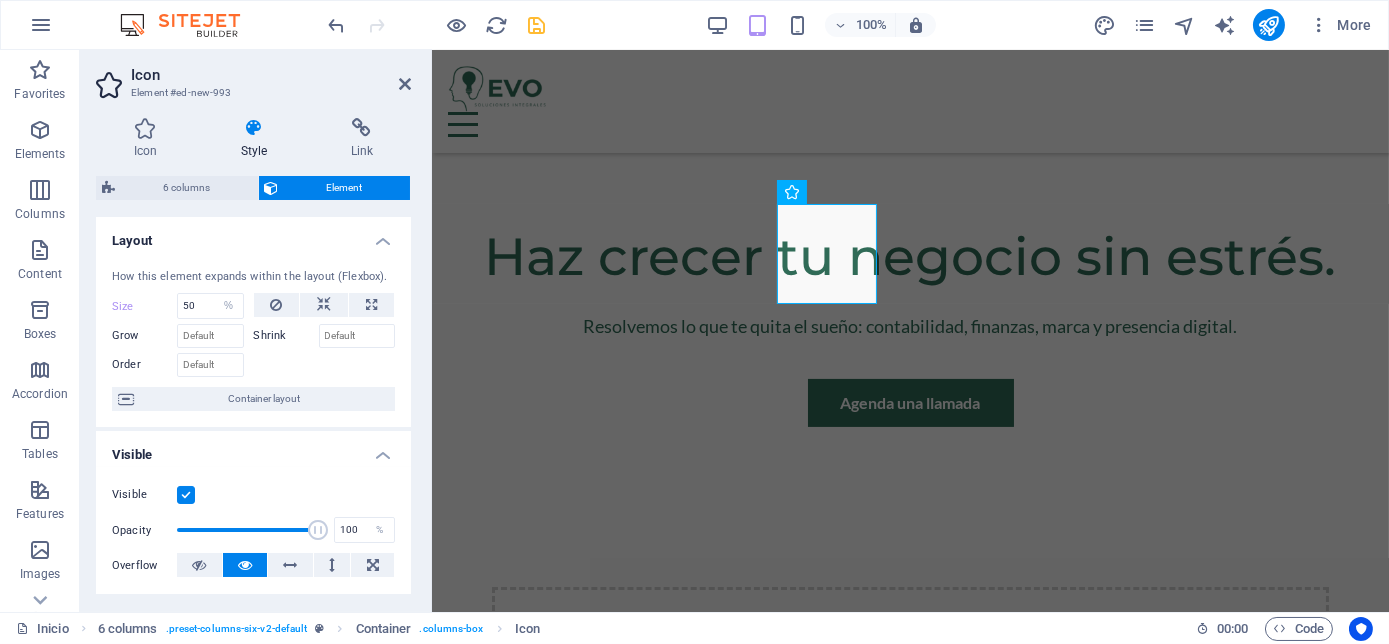 click at bounding box center [325, 362] 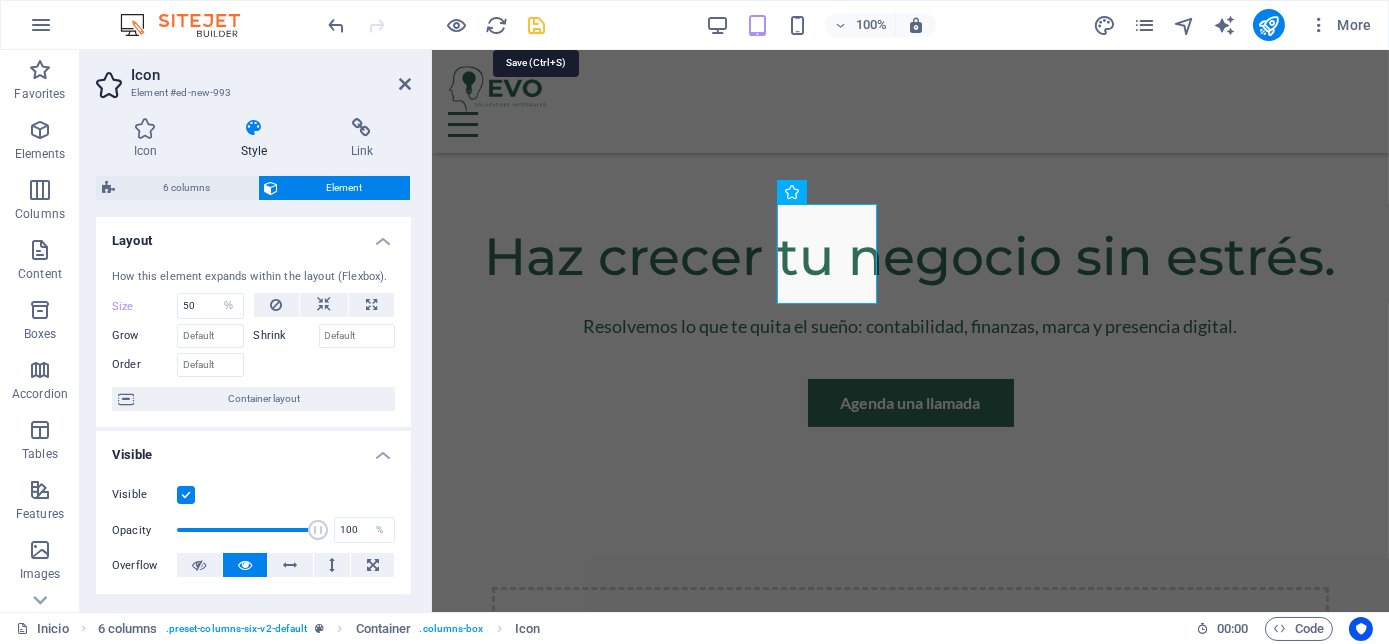 click at bounding box center (537, 25) 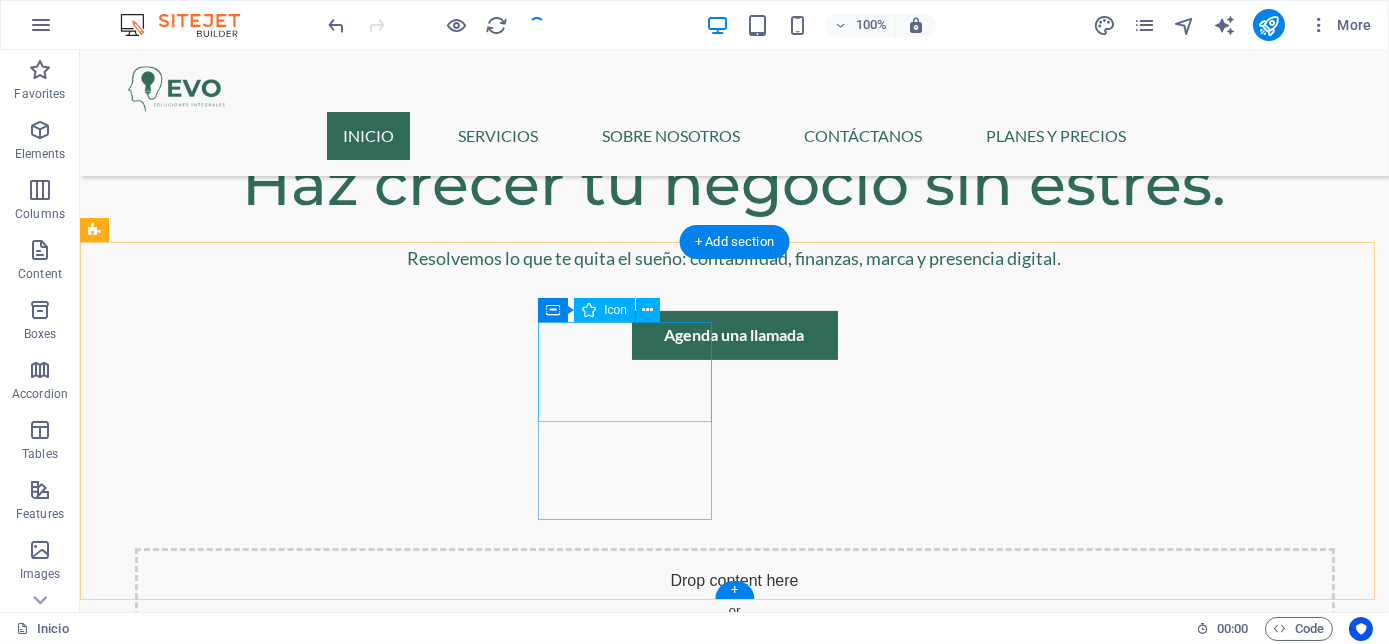scroll, scrollTop: 1176, scrollLeft: 0, axis: vertical 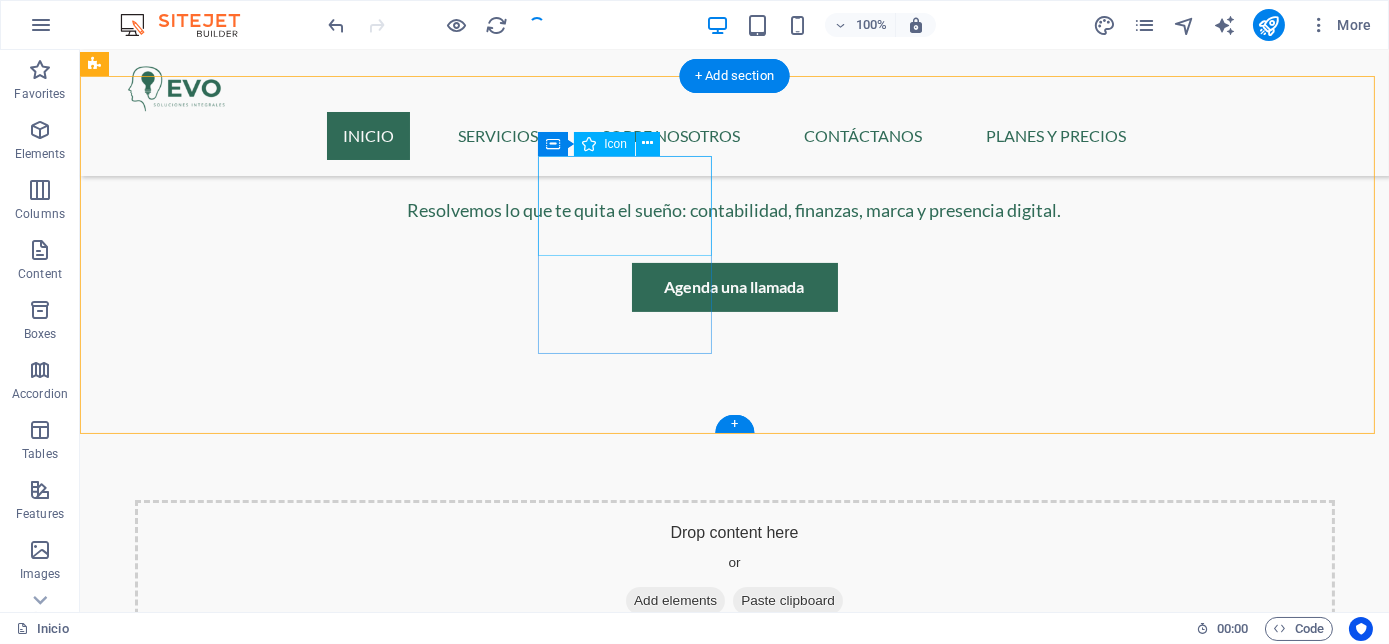 click at bounding box center (190, 1242) 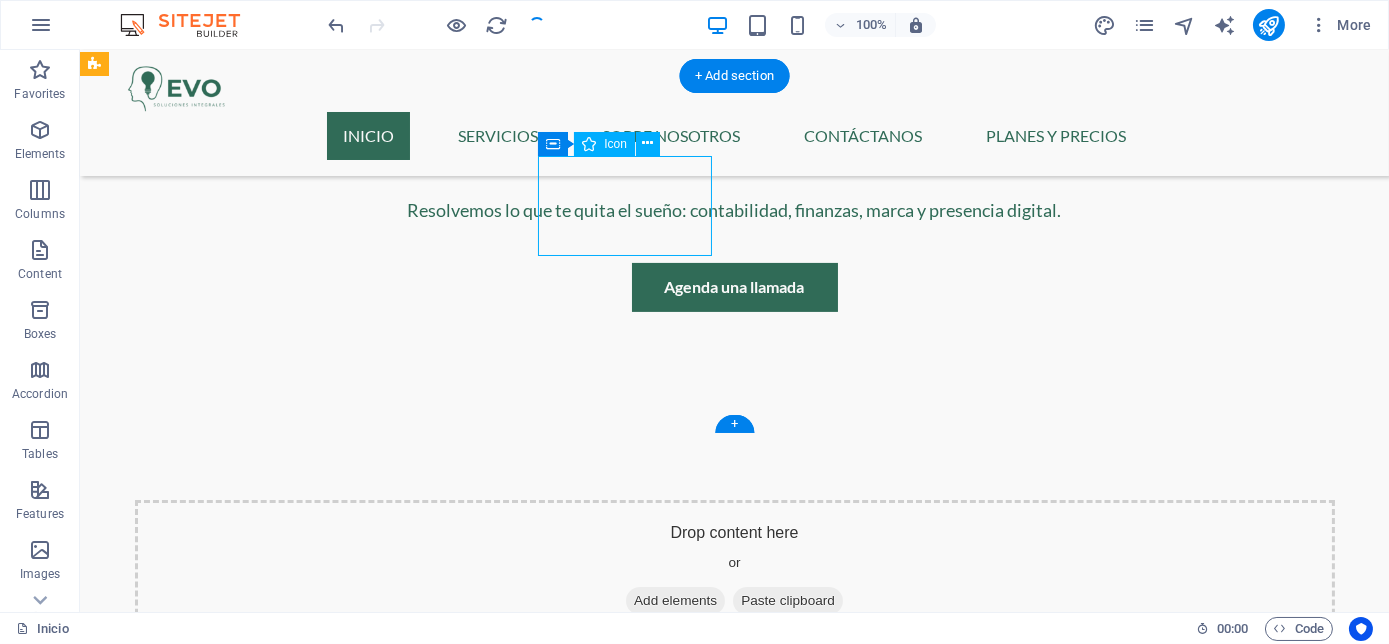 click at bounding box center [190, 1242] 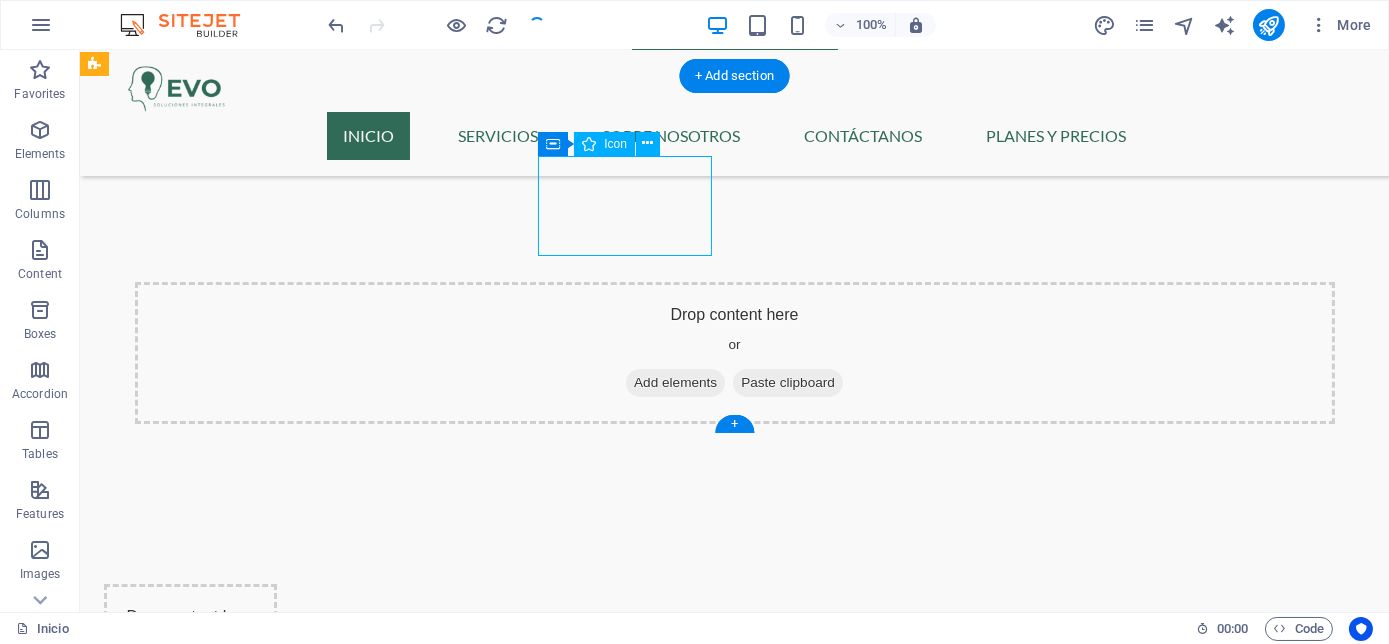 scroll, scrollTop: 841, scrollLeft: 0, axis: vertical 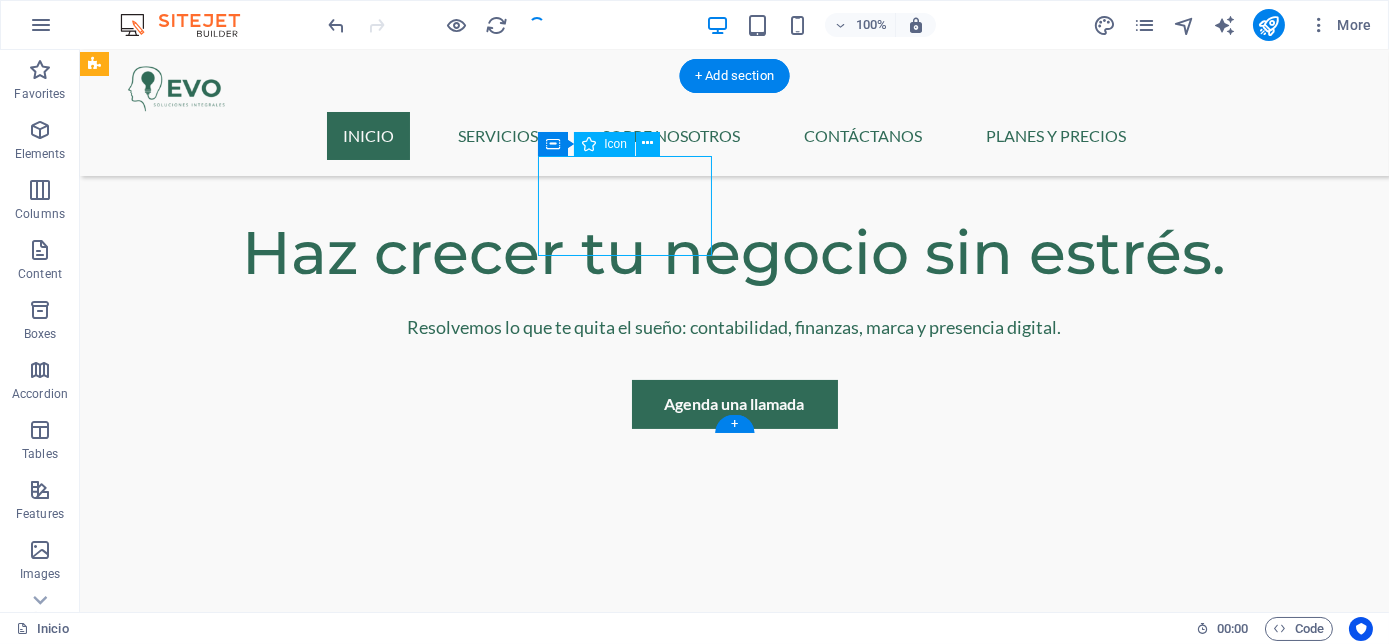 select on "%" 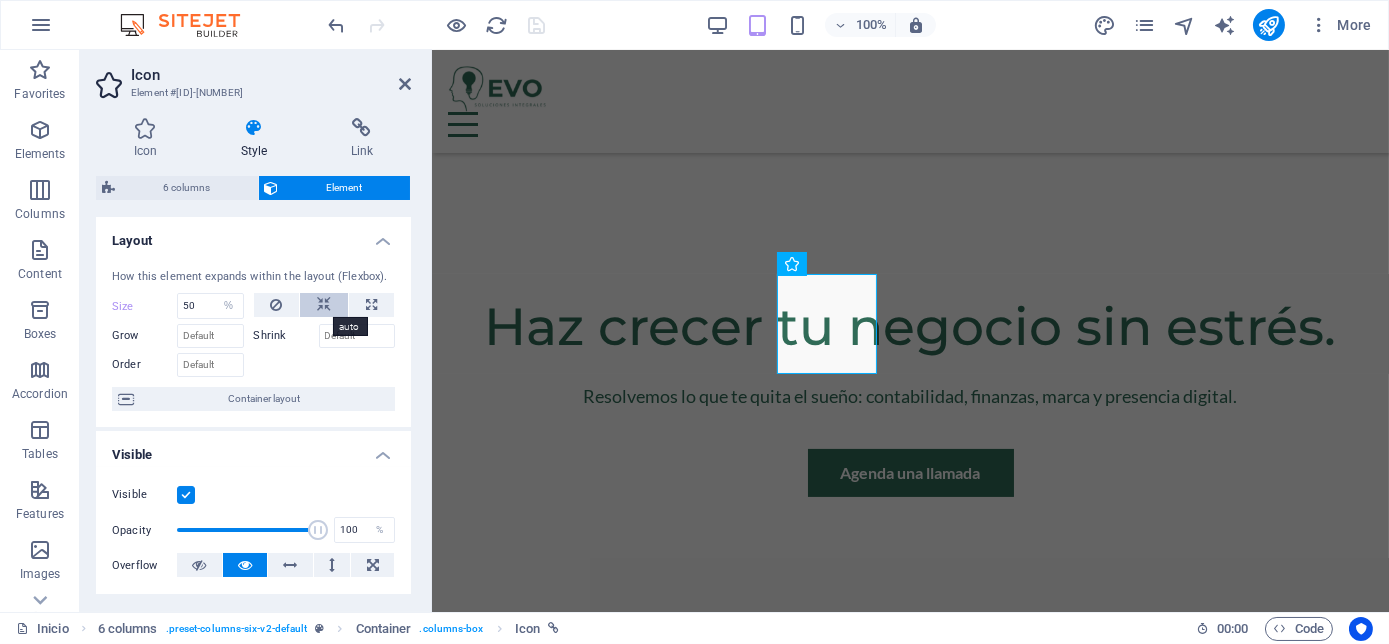 click at bounding box center [324, 305] 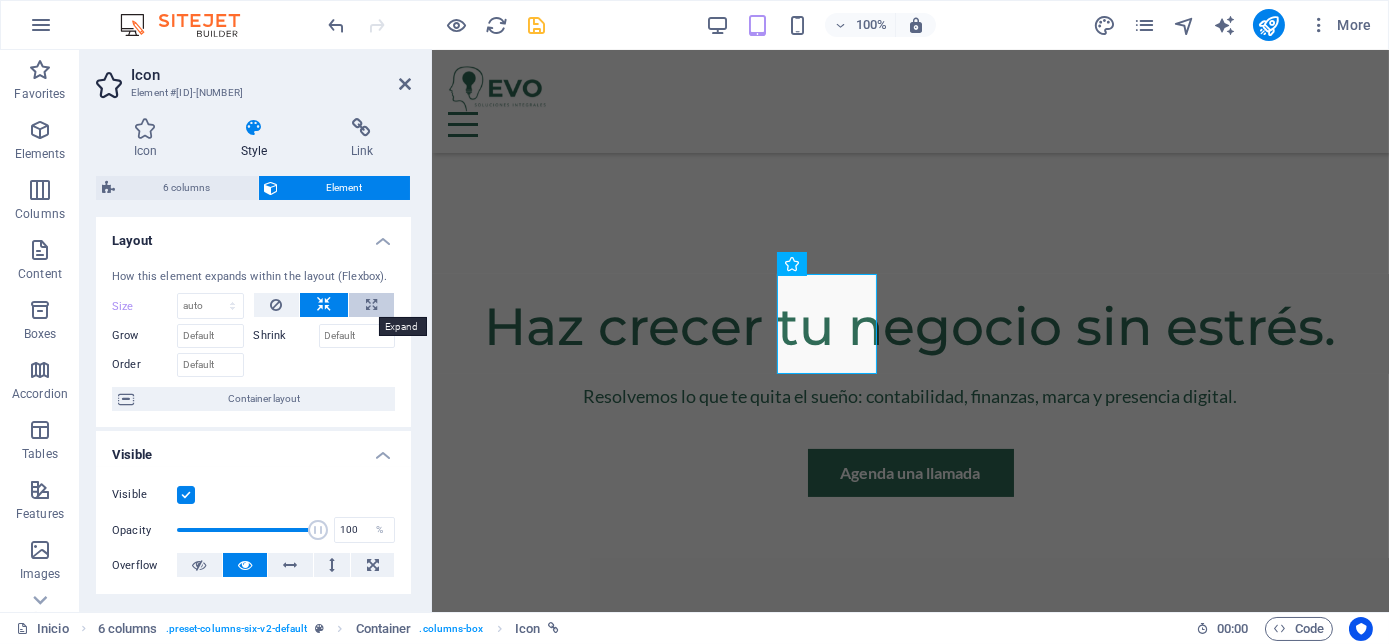 click at bounding box center [371, 305] 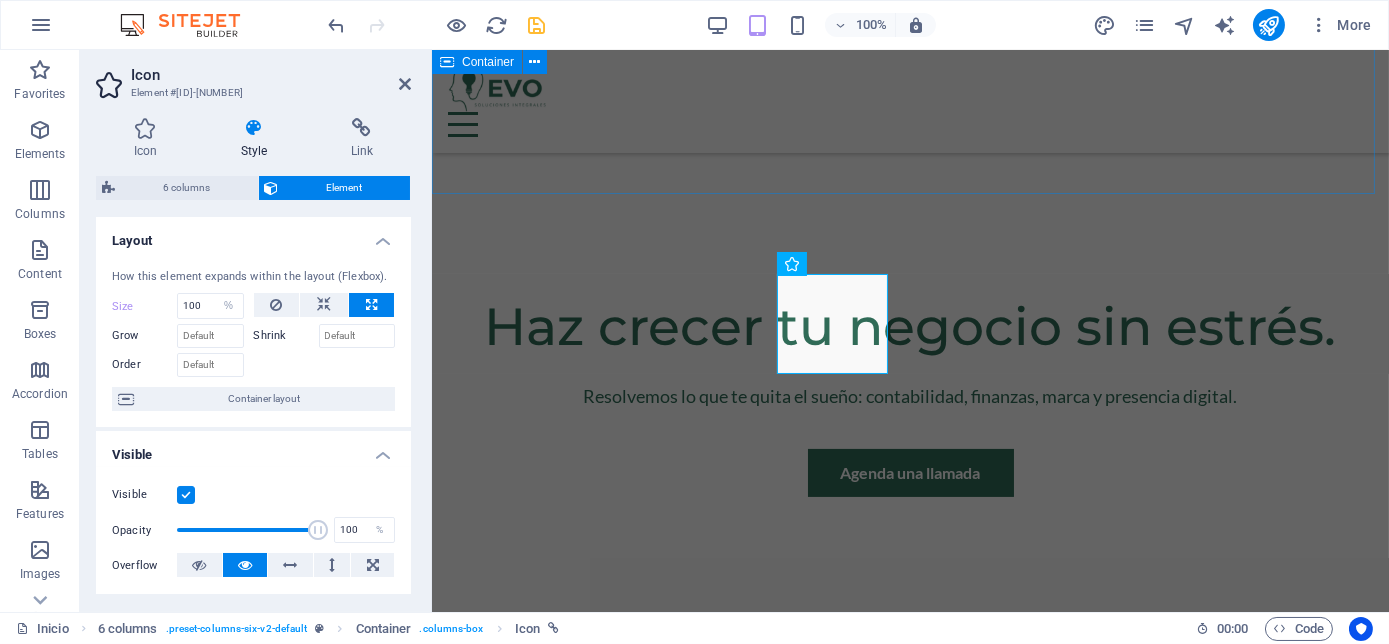 click on "Drop content here or  Add elements  Paste clipboard" at bounding box center [909, 728] 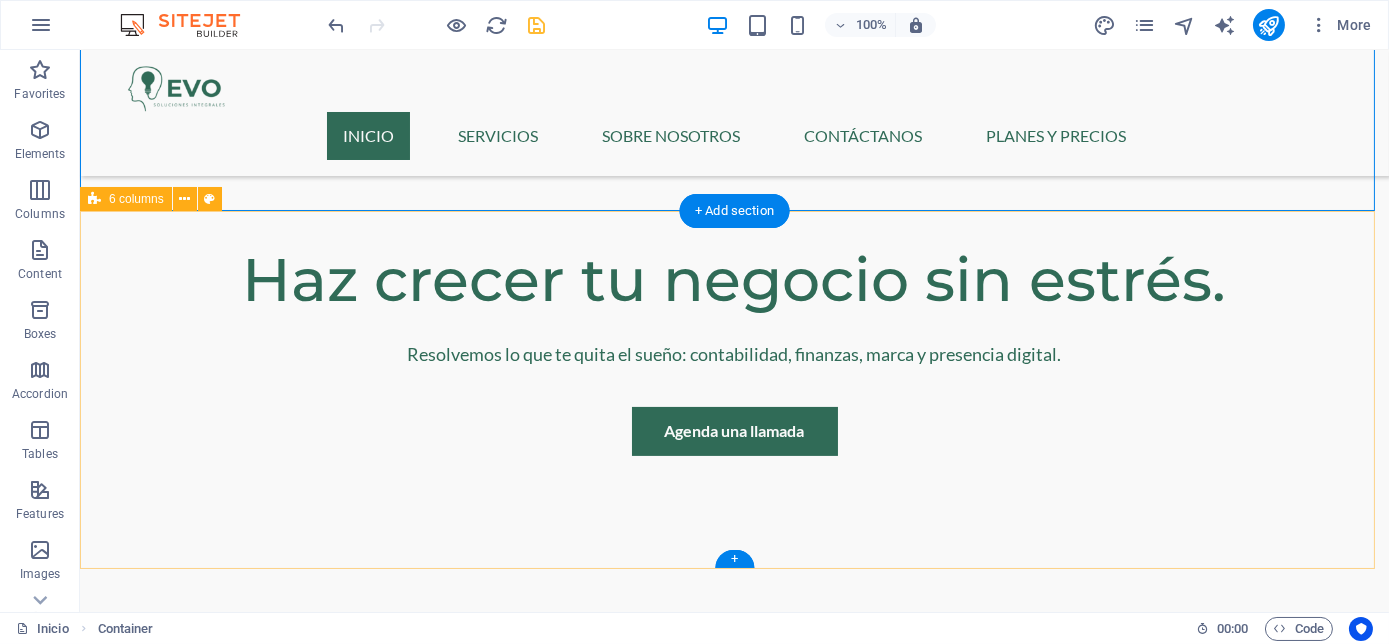 scroll, scrollTop: 1040, scrollLeft: 0, axis: vertical 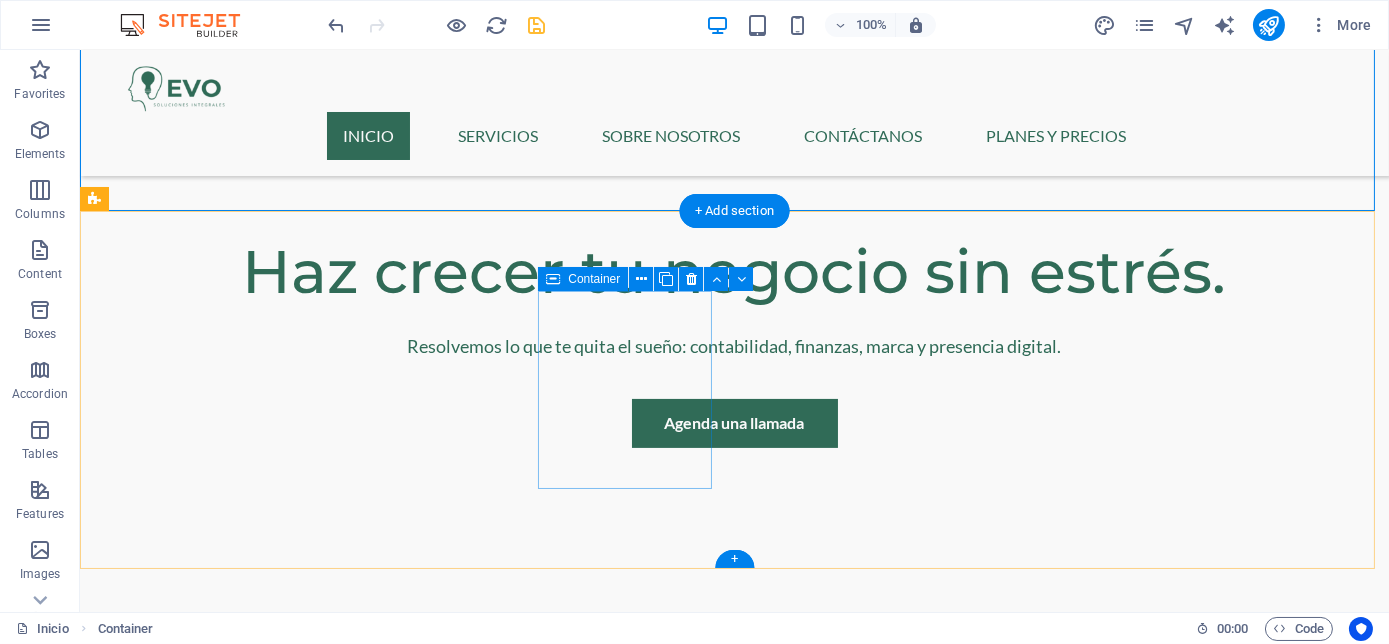 click at bounding box center (190, 1378) 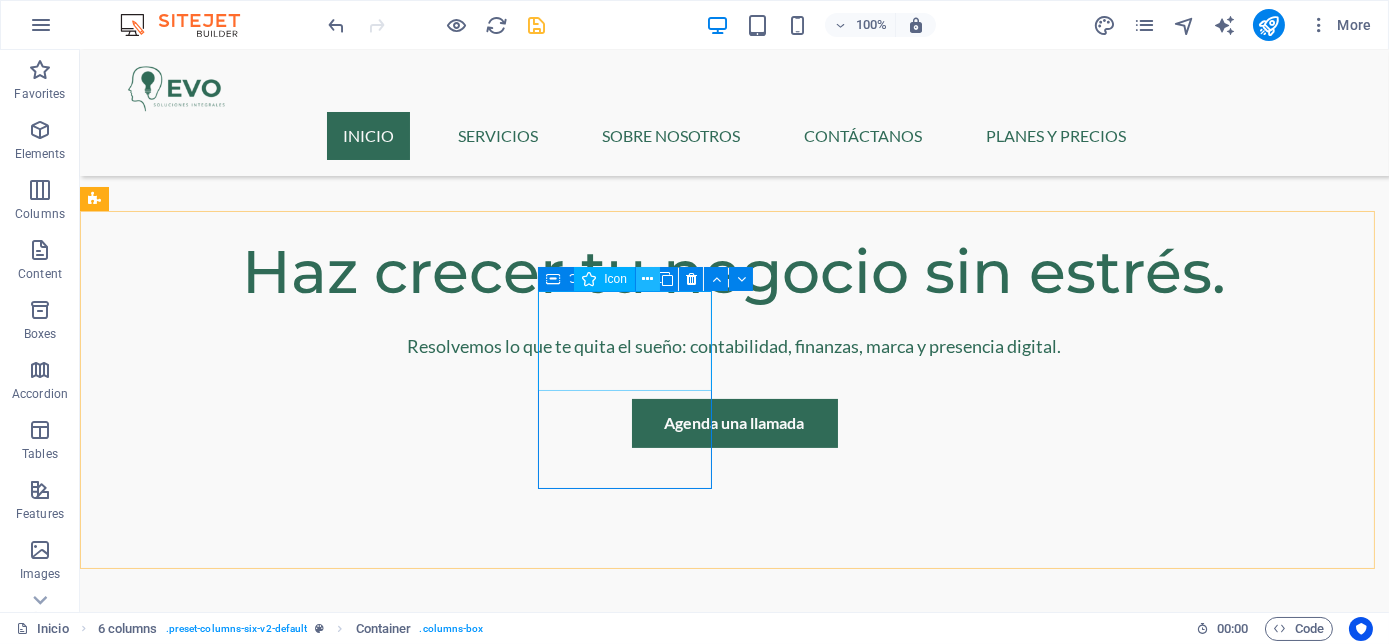 click at bounding box center (647, 279) 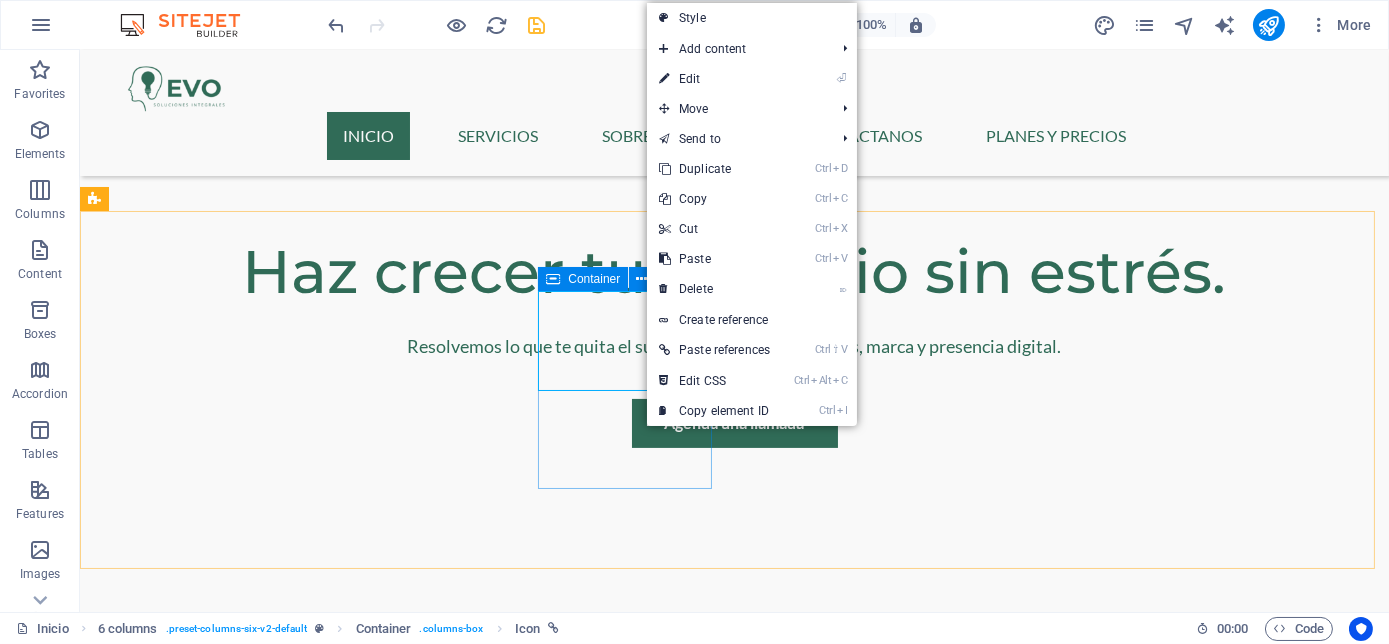 click on "Container" at bounding box center (583, 279) 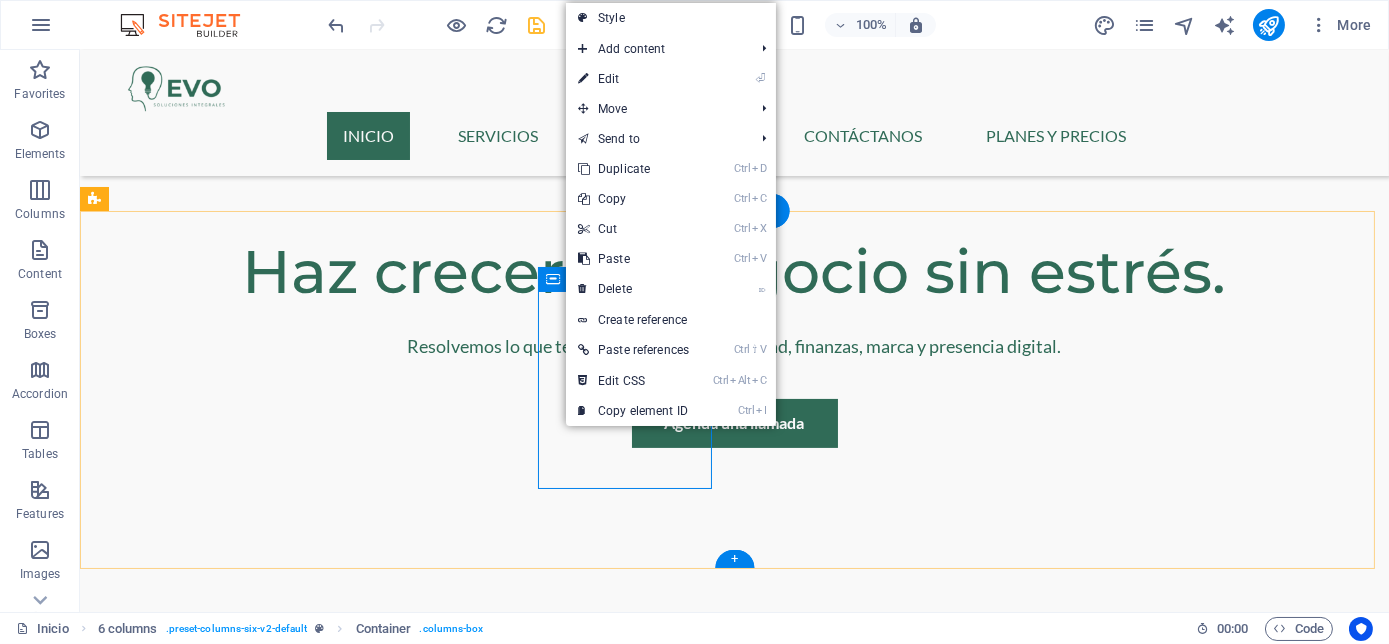 click at bounding box center [190, 1378] 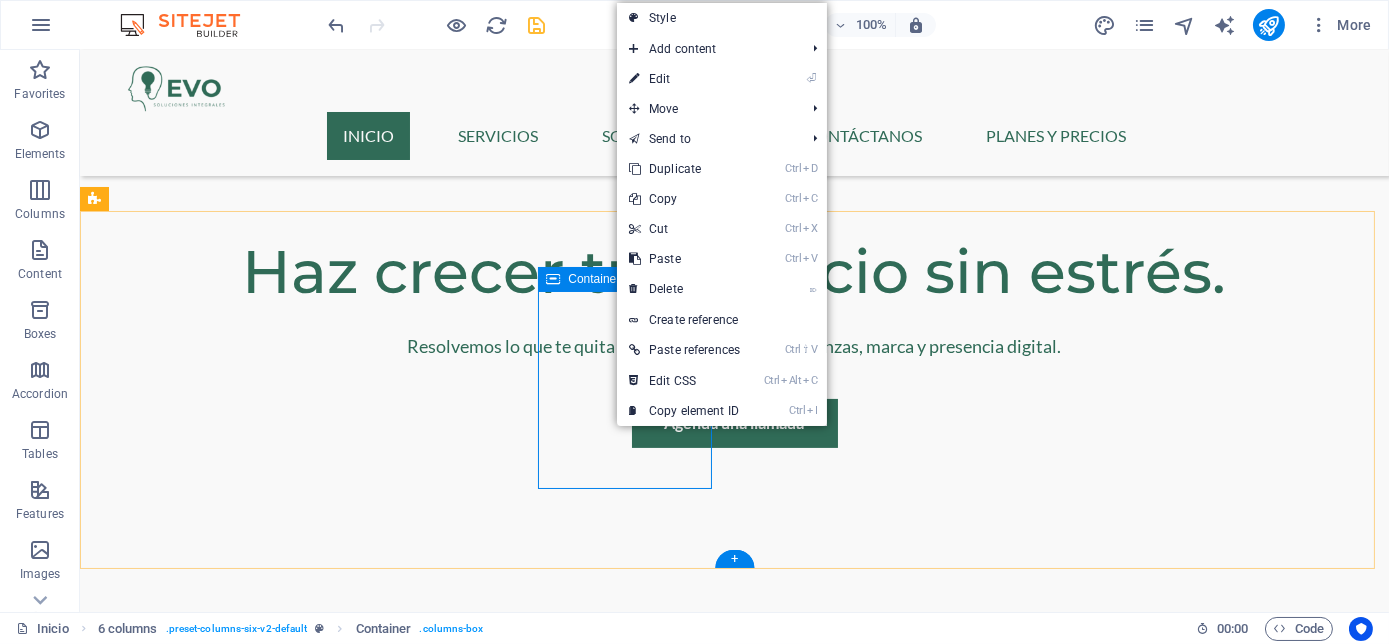 click at bounding box center [190, 1378] 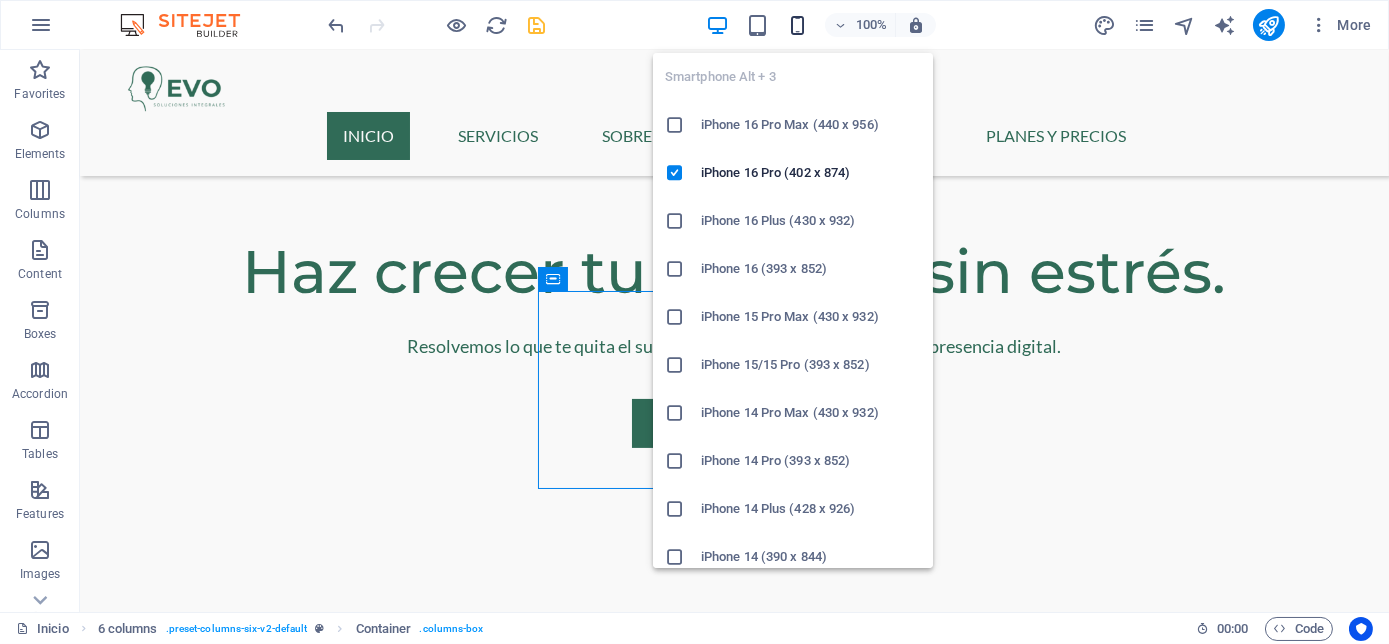 click at bounding box center (797, 25) 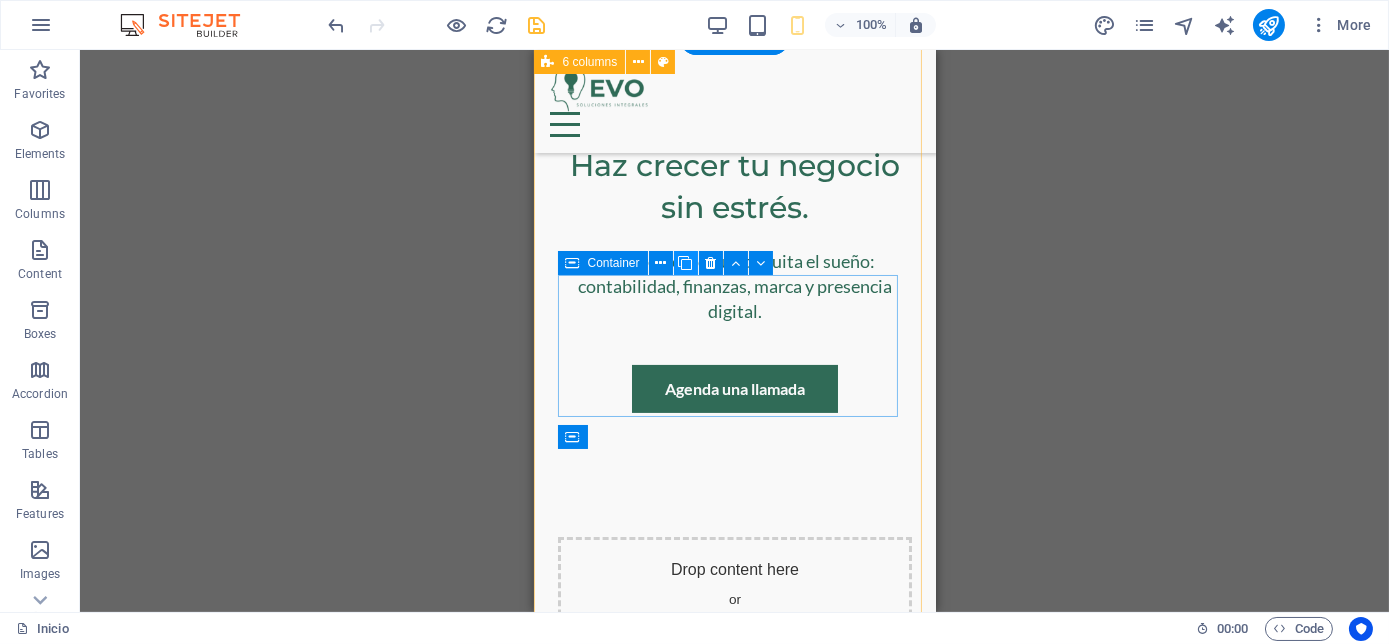 scroll, scrollTop: 987, scrollLeft: 0, axis: vertical 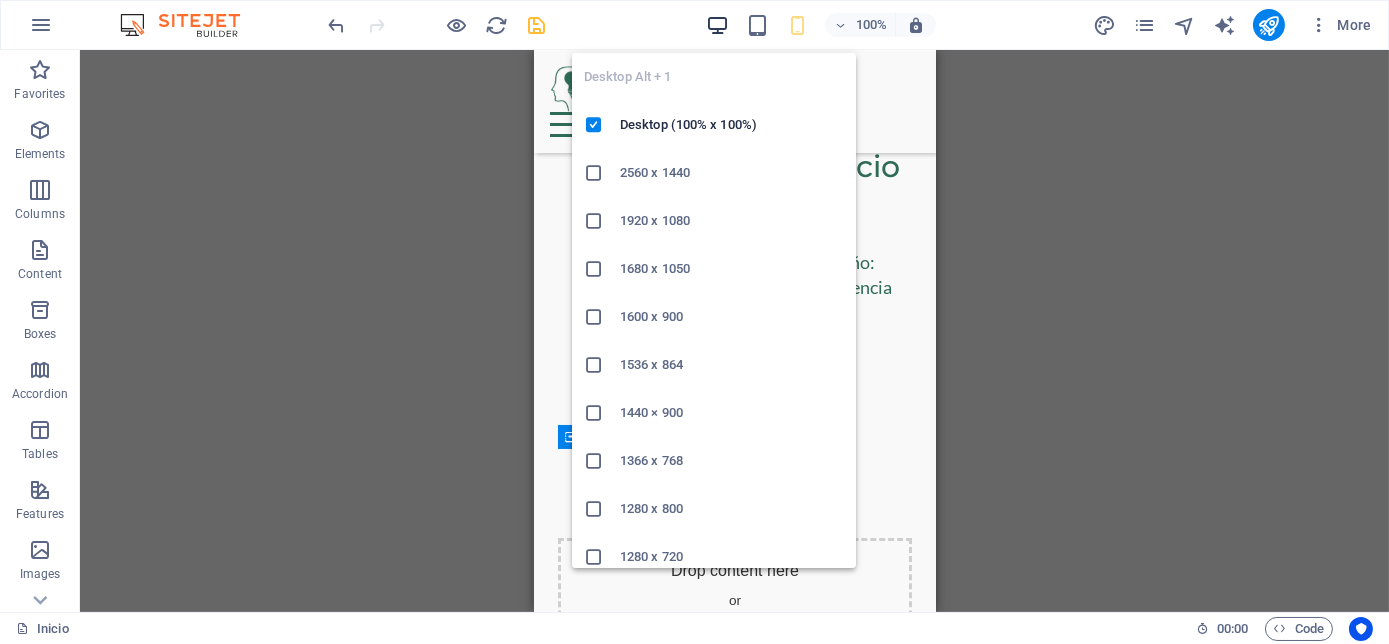click at bounding box center (717, 25) 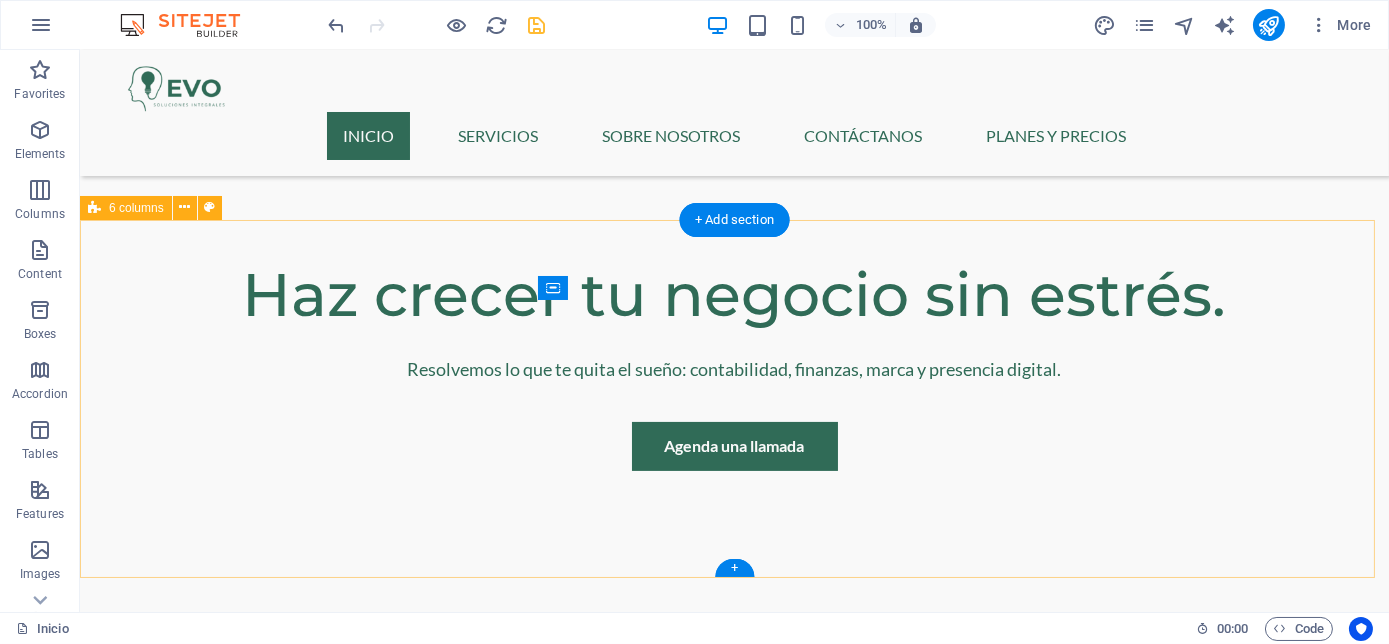 scroll, scrollTop: 1000, scrollLeft: 0, axis: vertical 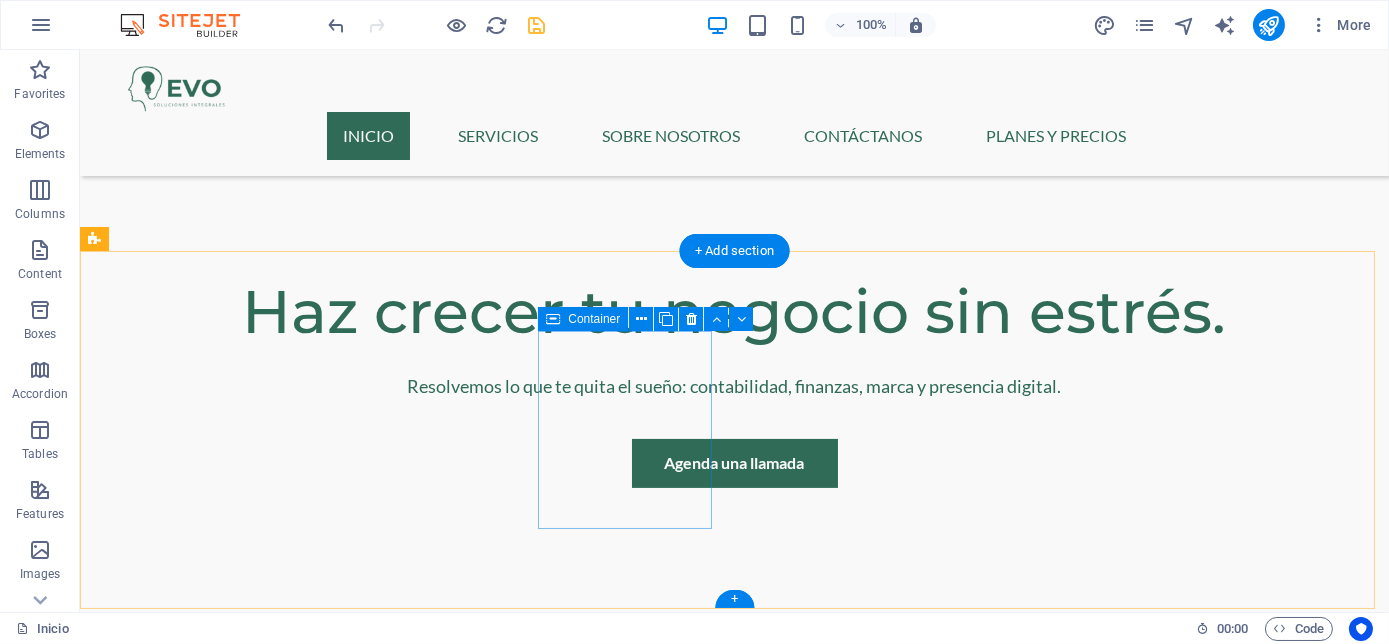 click at bounding box center (190, 1418) 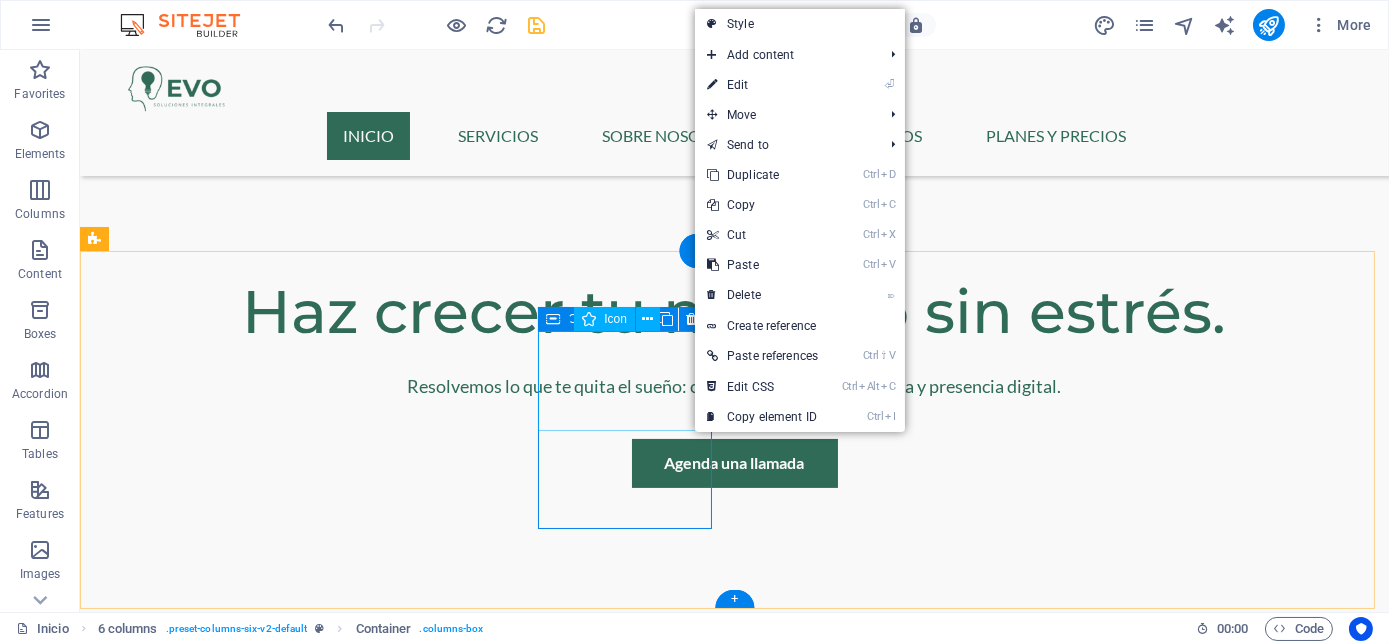 click at bounding box center [190, 1418] 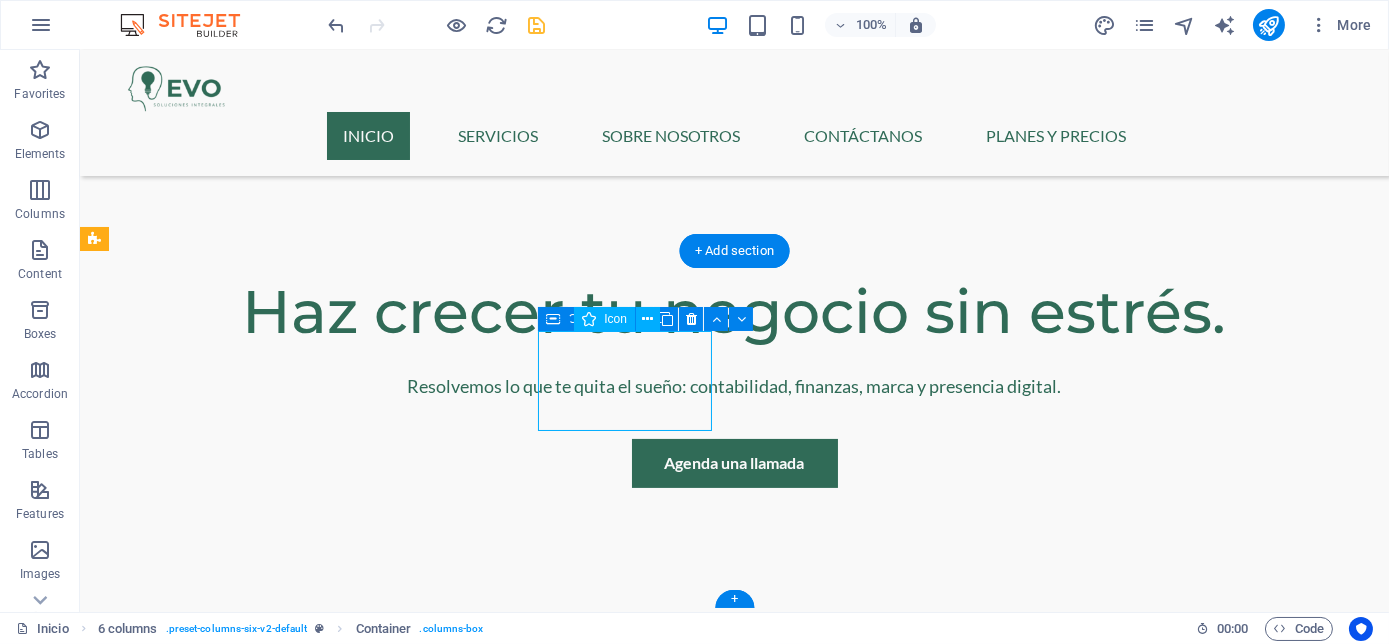 click at bounding box center (190, 1418) 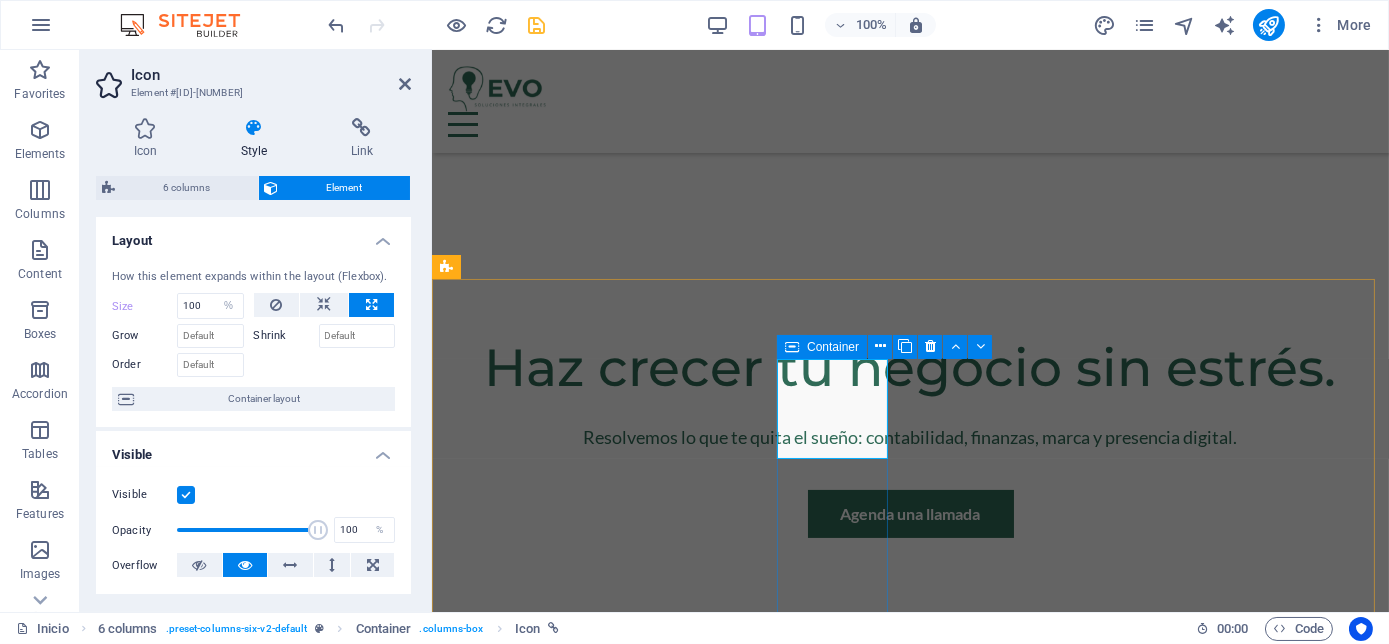 scroll, scrollTop: 920, scrollLeft: 0, axis: vertical 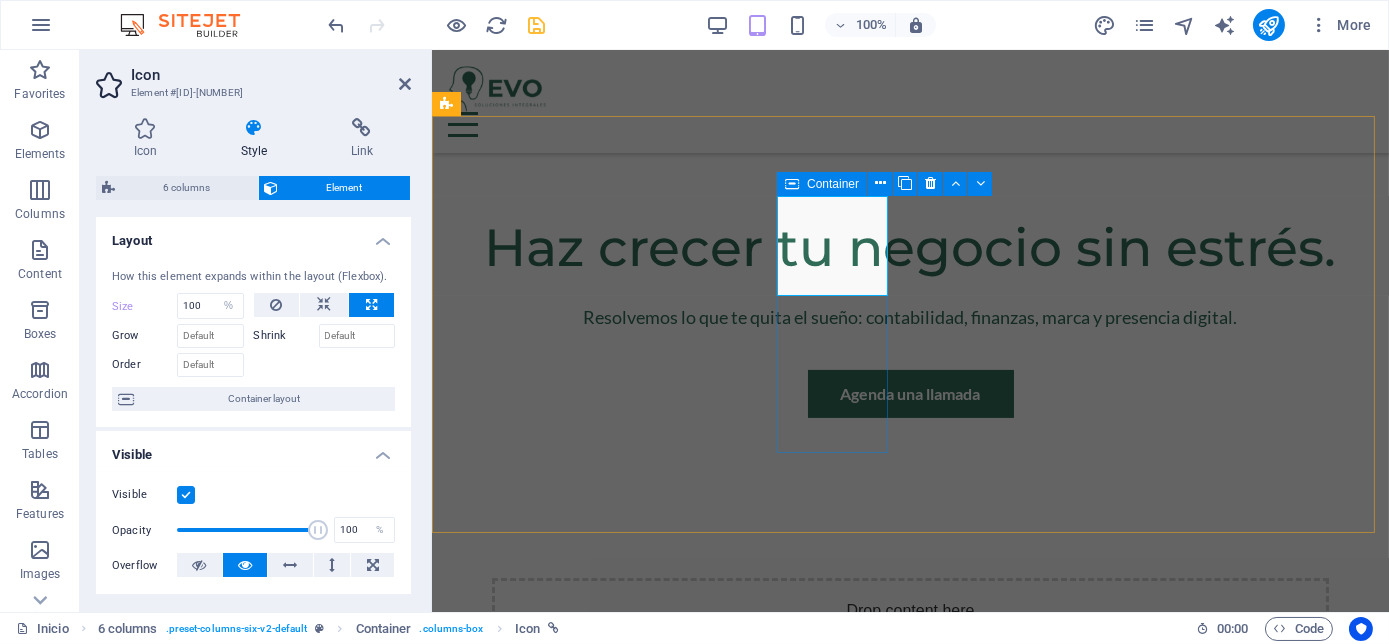 click at bounding box center [547, 1480] 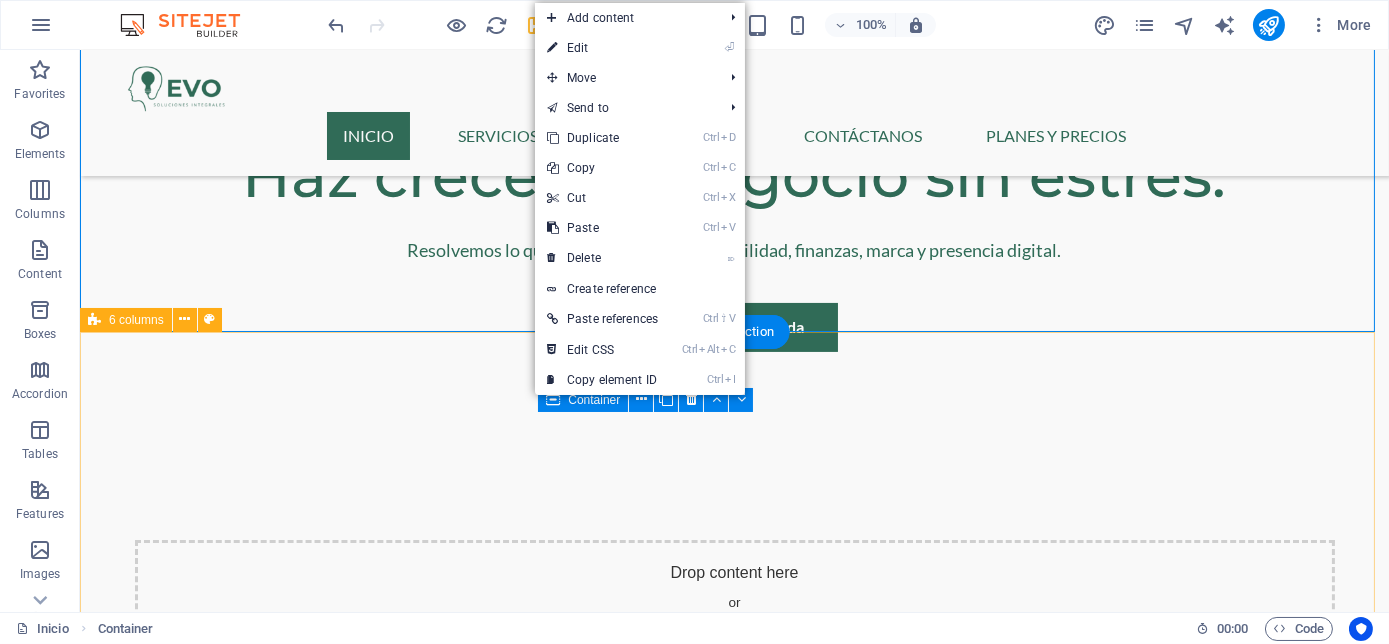 click on "Drop content here or  Add elements  Paste clipboard Drop content here or  Add elements  Paste clipboard Drop content here or  Add elements  Paste clipboard Drop content here or  Add elements  Paste clipboard Drop content here or  Add elements  Paste clipboard" at bounding box center [734, 1379] 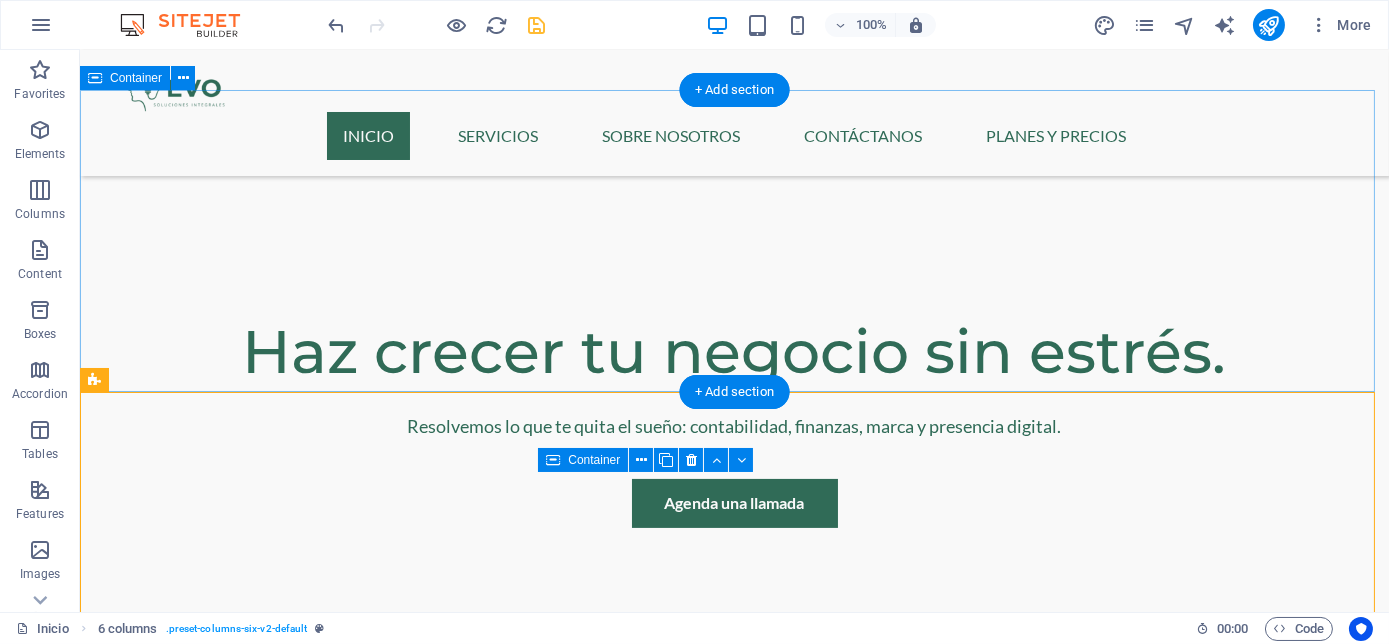 scroll, scrollTop: 977, scrollLeft: 0, axis: vertical 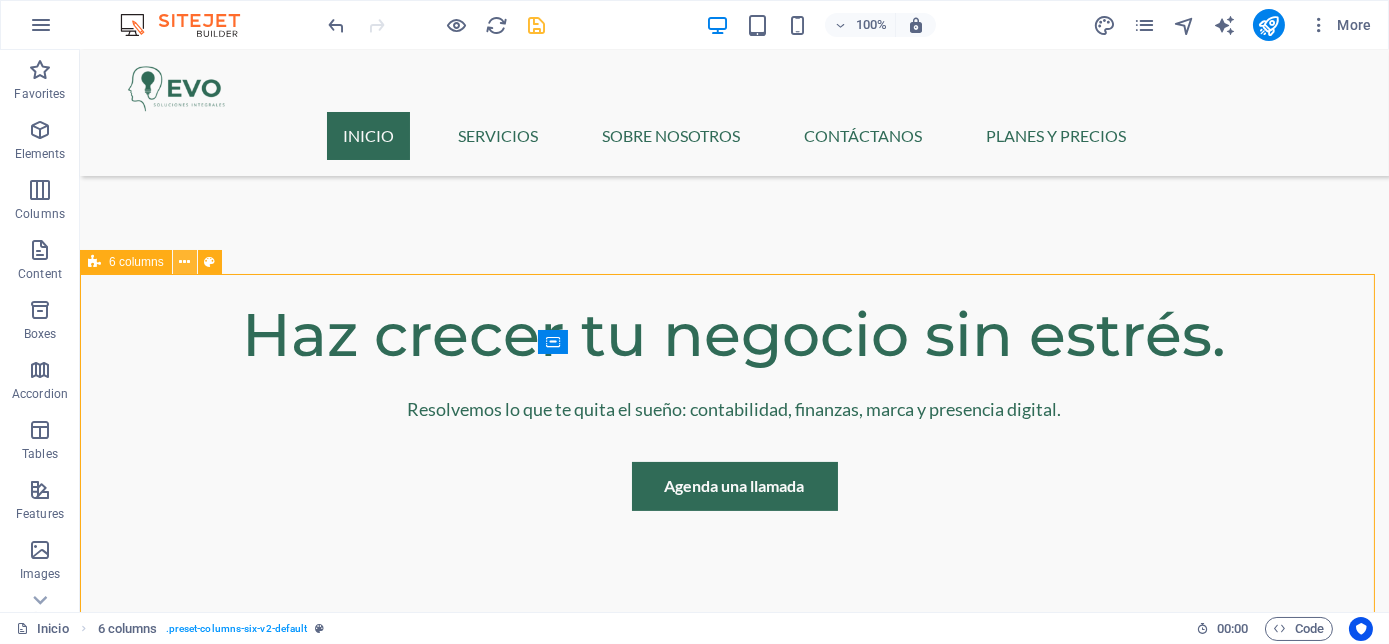 click at bounding box center [184, 262] 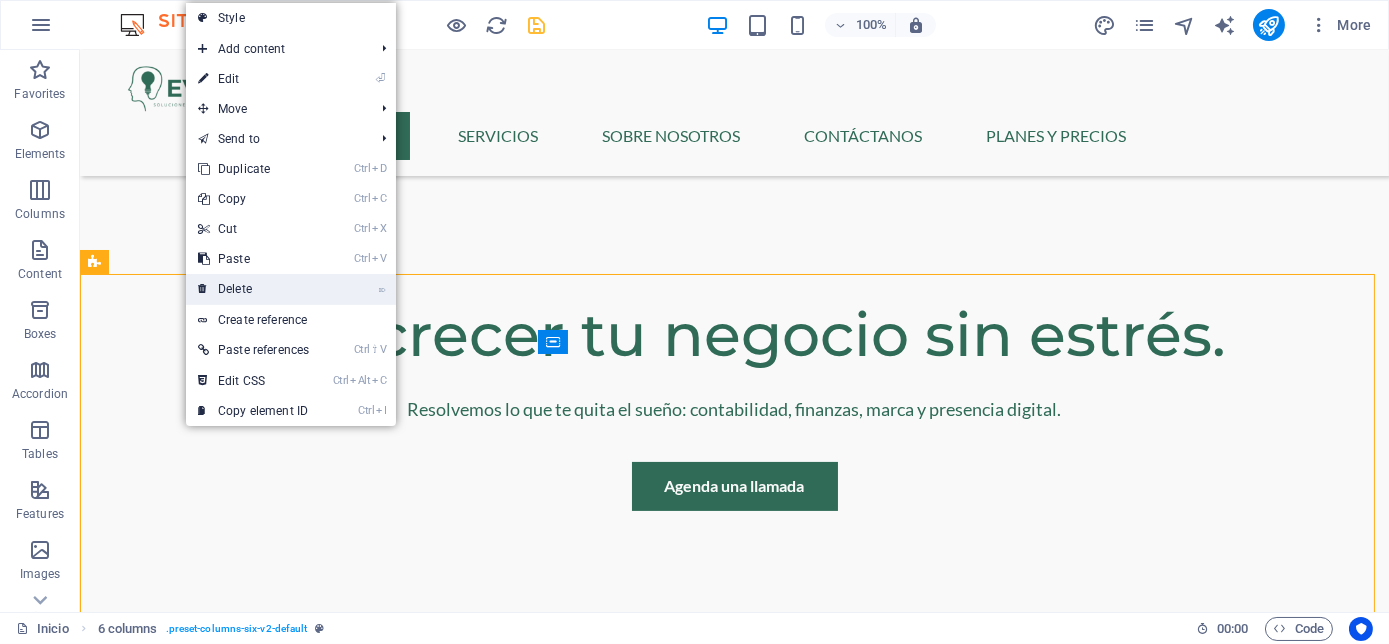 click on "⌦  Delete" at bounding box center (253, 289) 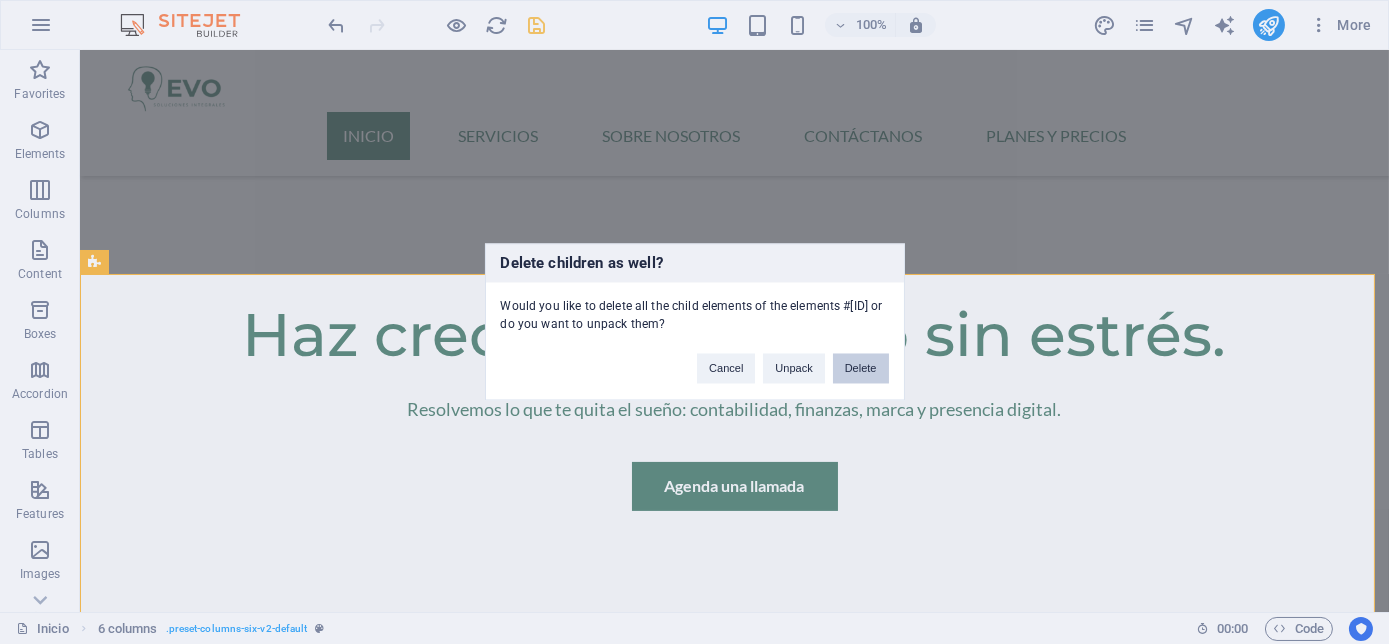 click on "Delete" at bounding box center [861, 369] 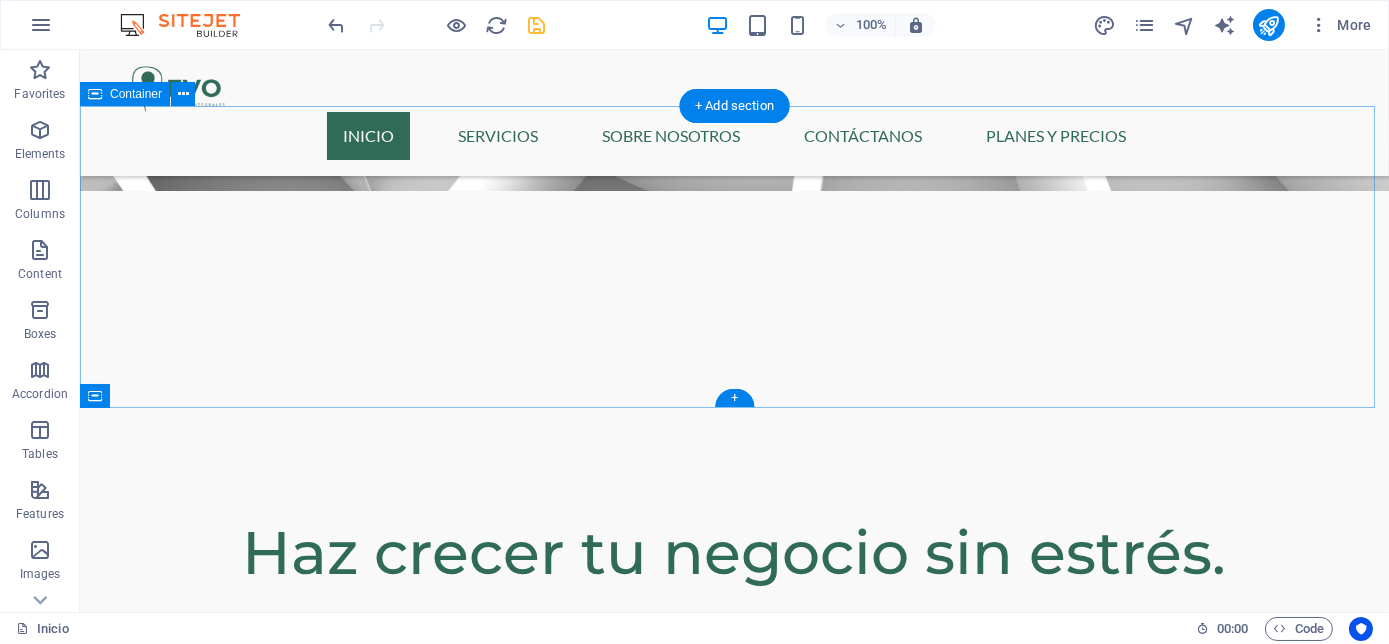 scroll, scrollTop: 733, scrollLeft: 0, axis: vertical 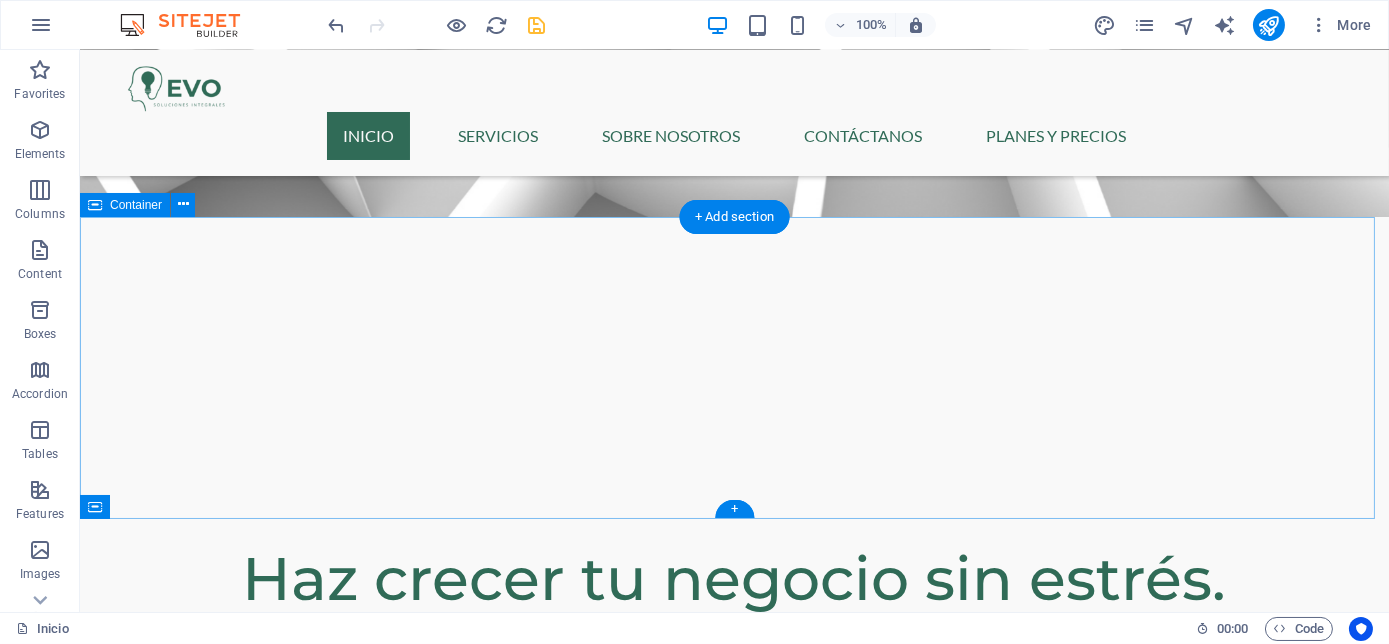 click on "Drop content here or  Add elements  Paste clipboard" at bounding box center (735, 1014) 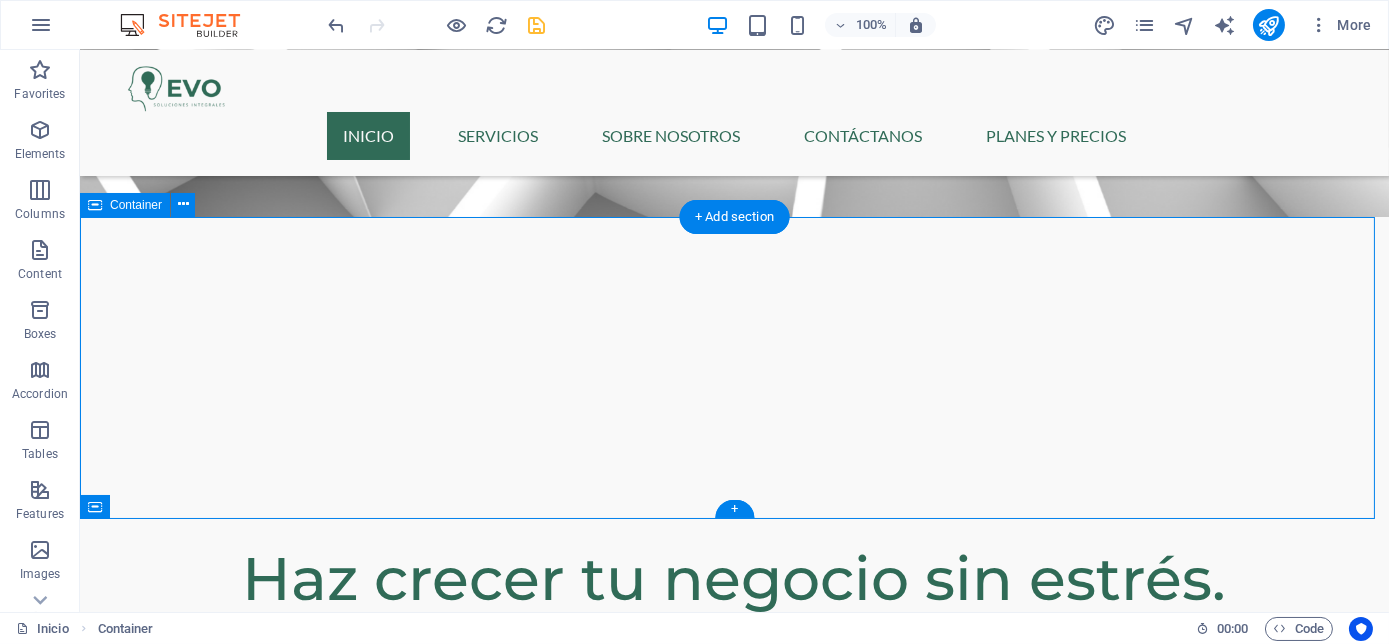 click on "Add elements" at bounding box center [675, 1044] 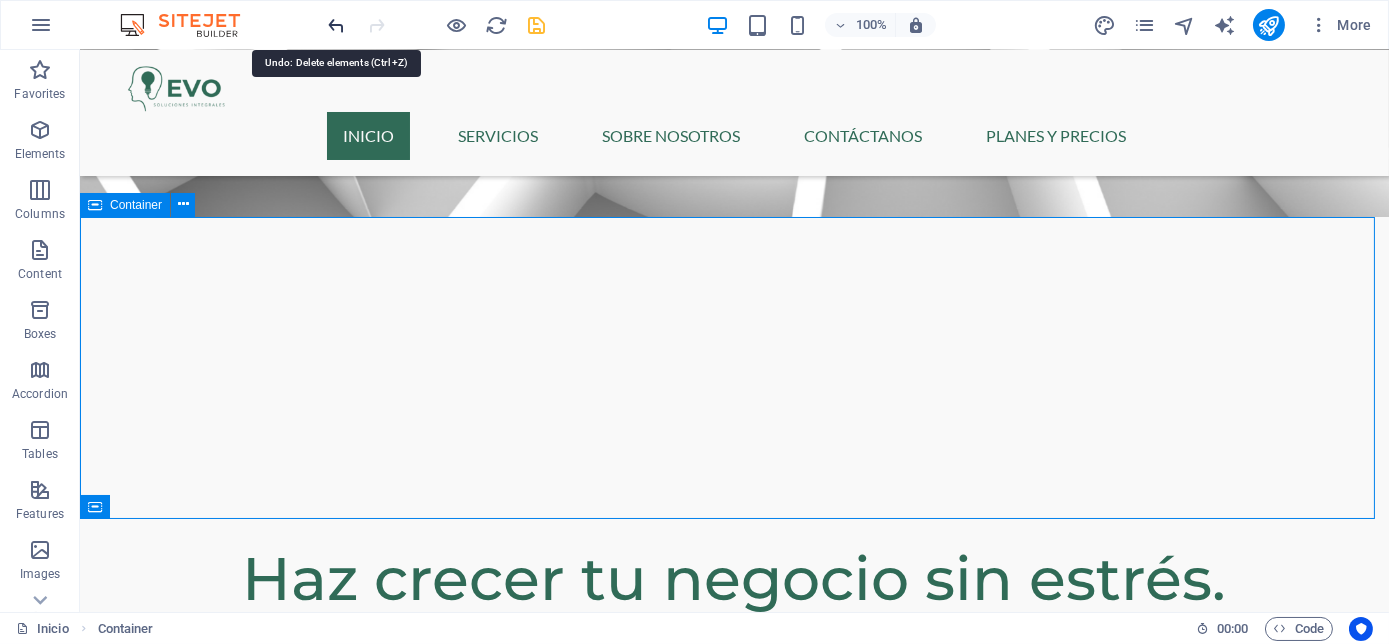 click at bounding box center [337, 25] 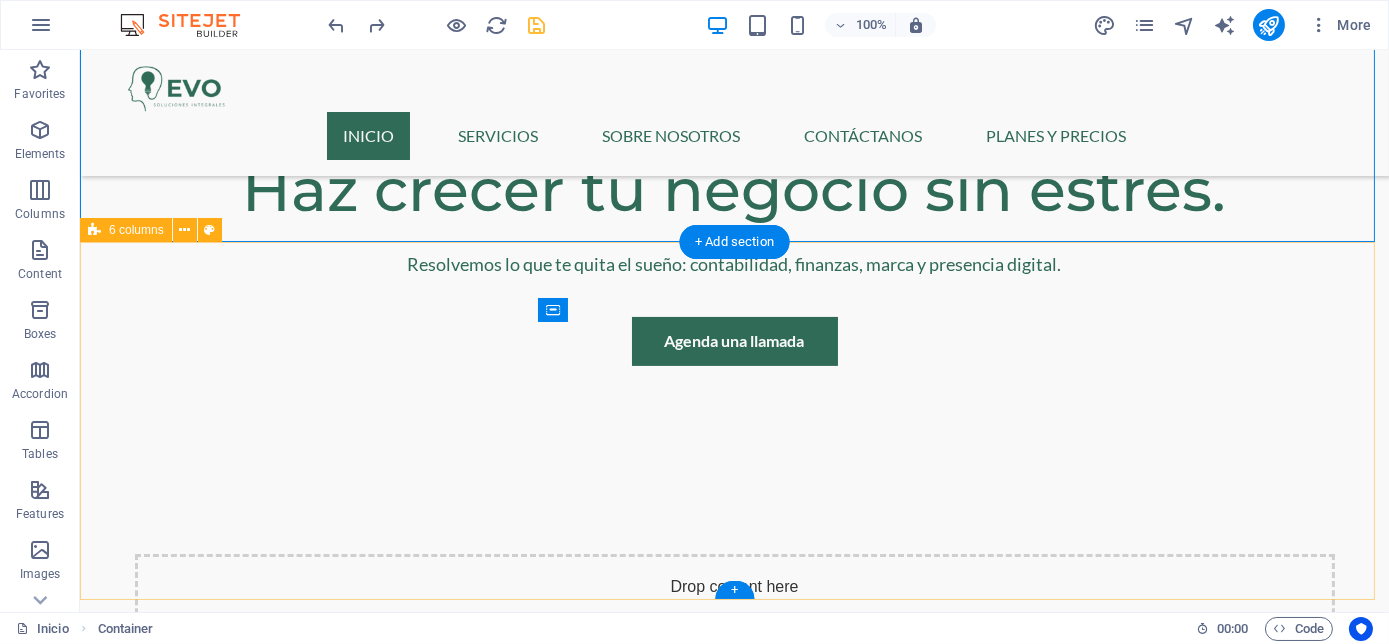 scroll, scrollTop: 1125, scrollLeft: 0, axis: vertical 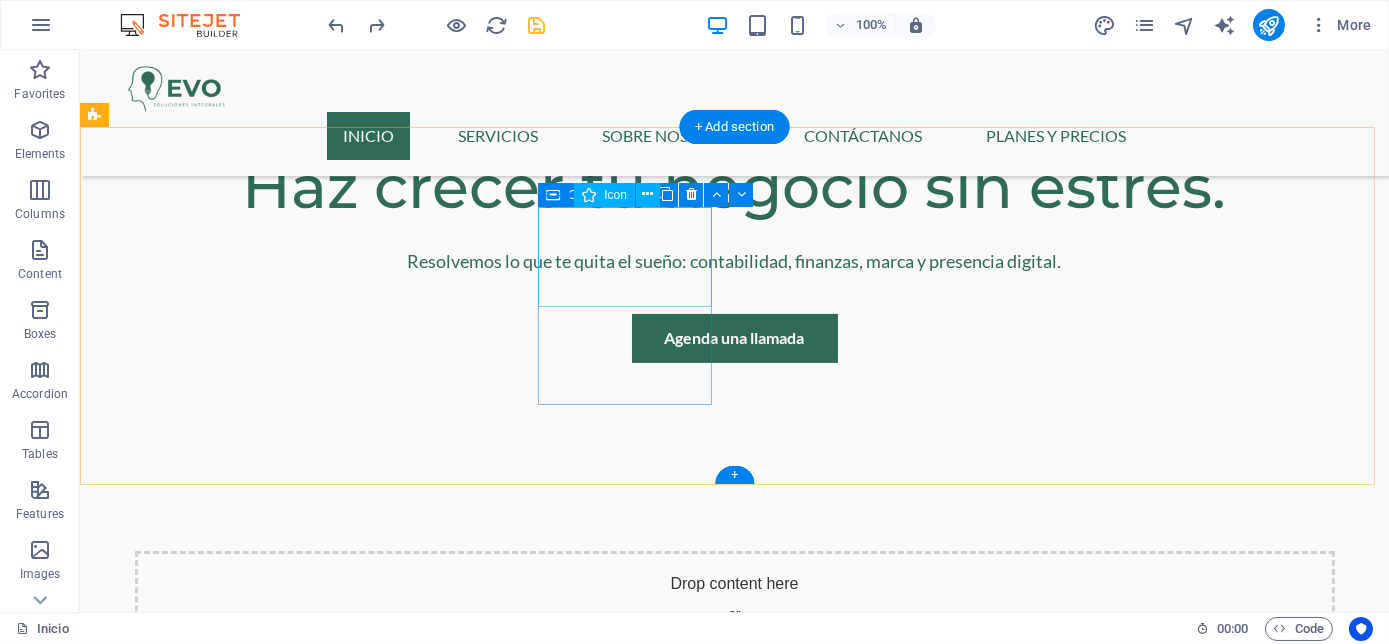 click at bounding box center [190, 1293] 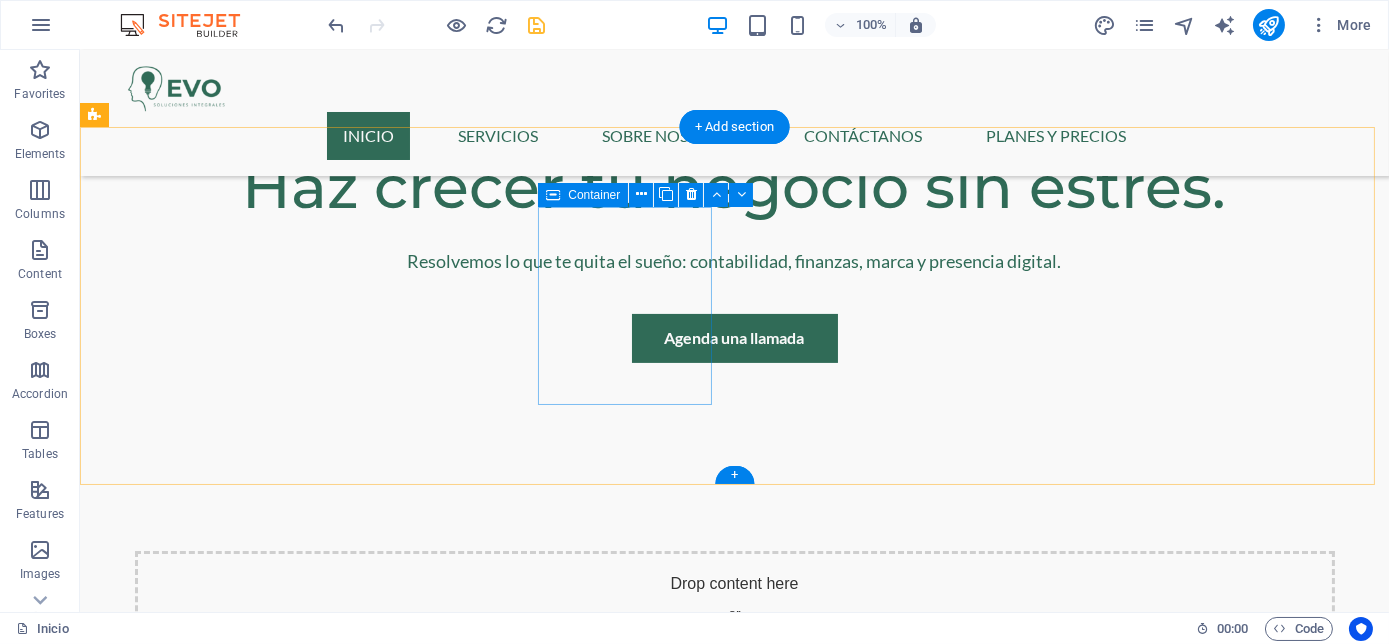 click on "Add elements" at bounding box center [190, 1342] 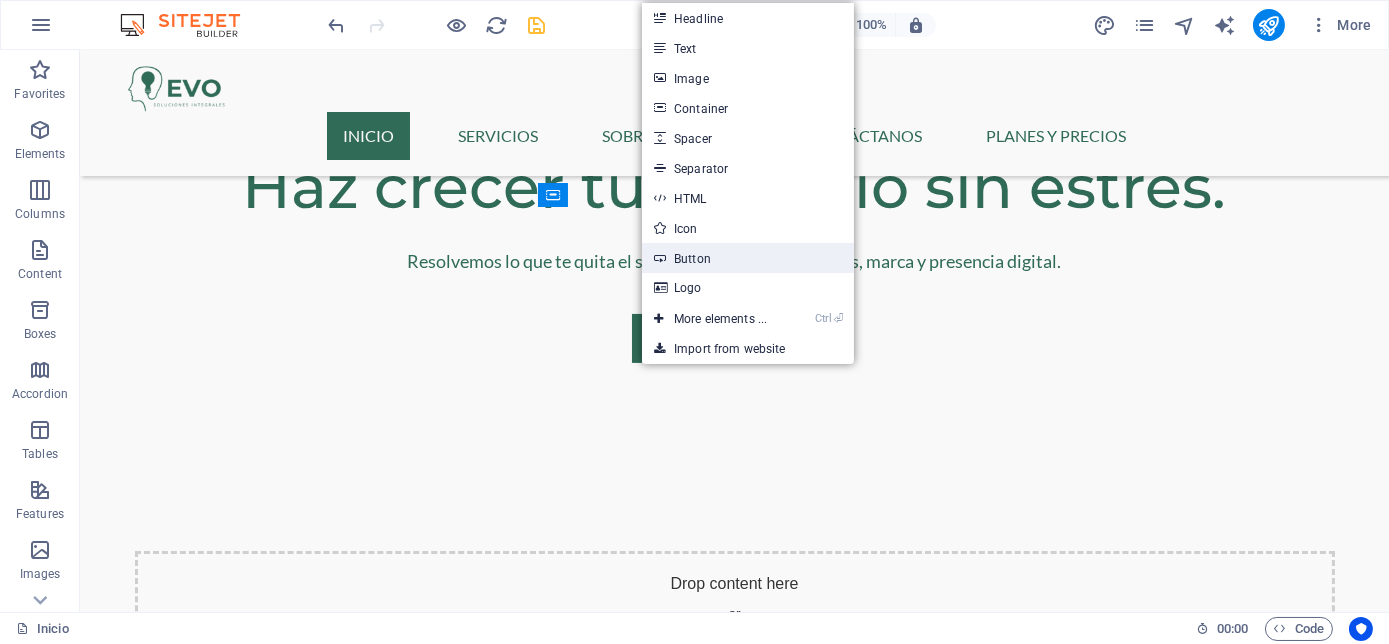 click on "Button" at bounding box center [748, 258] 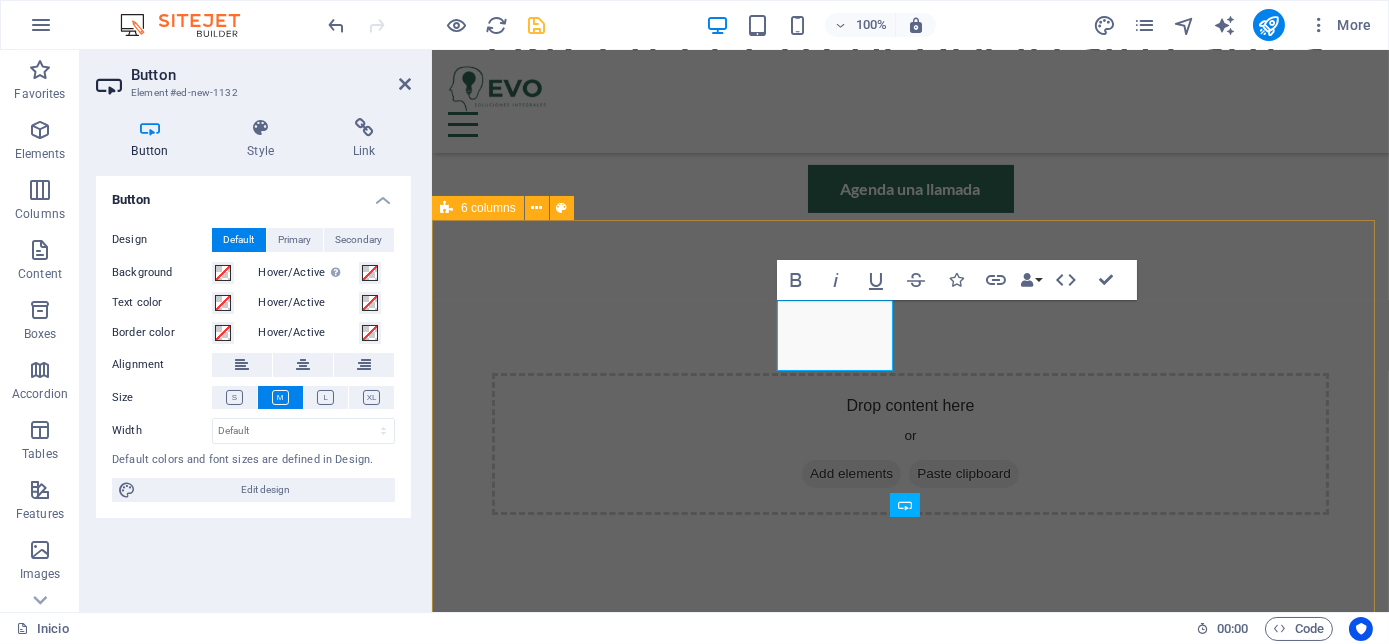 scroll, scrollTop: 826, scrollLeft: 0, axis: vertical 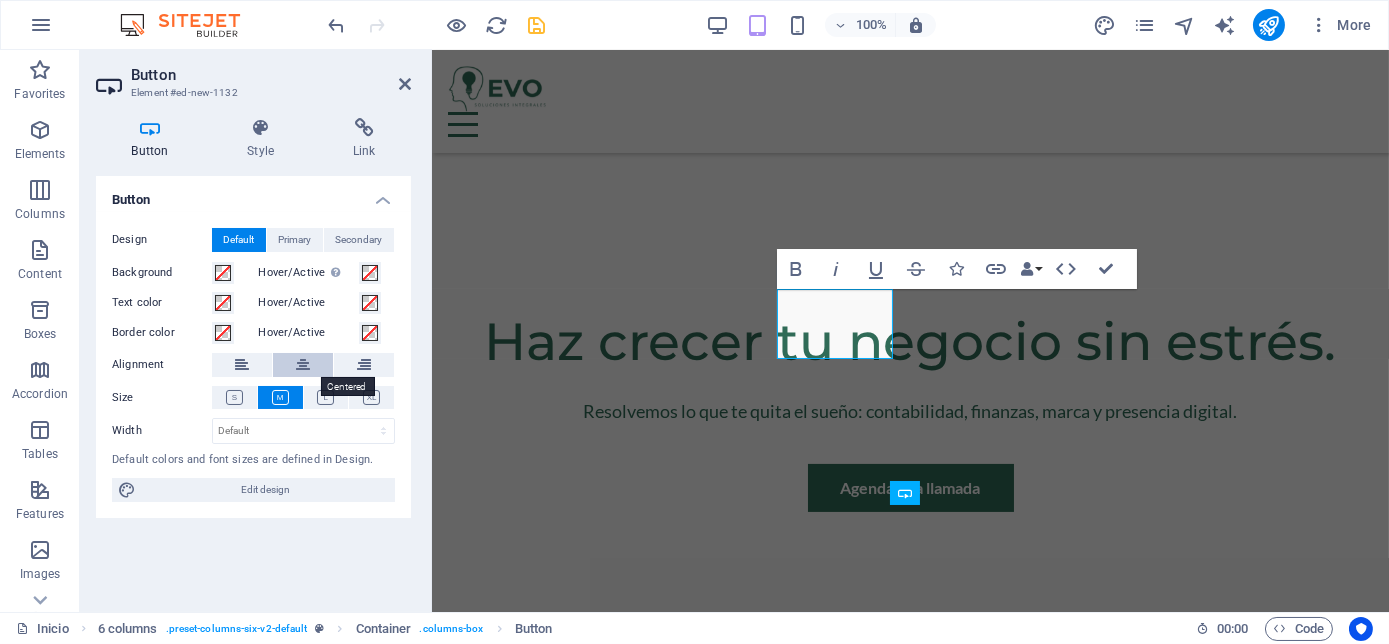 click at bounding box center (303, 365) 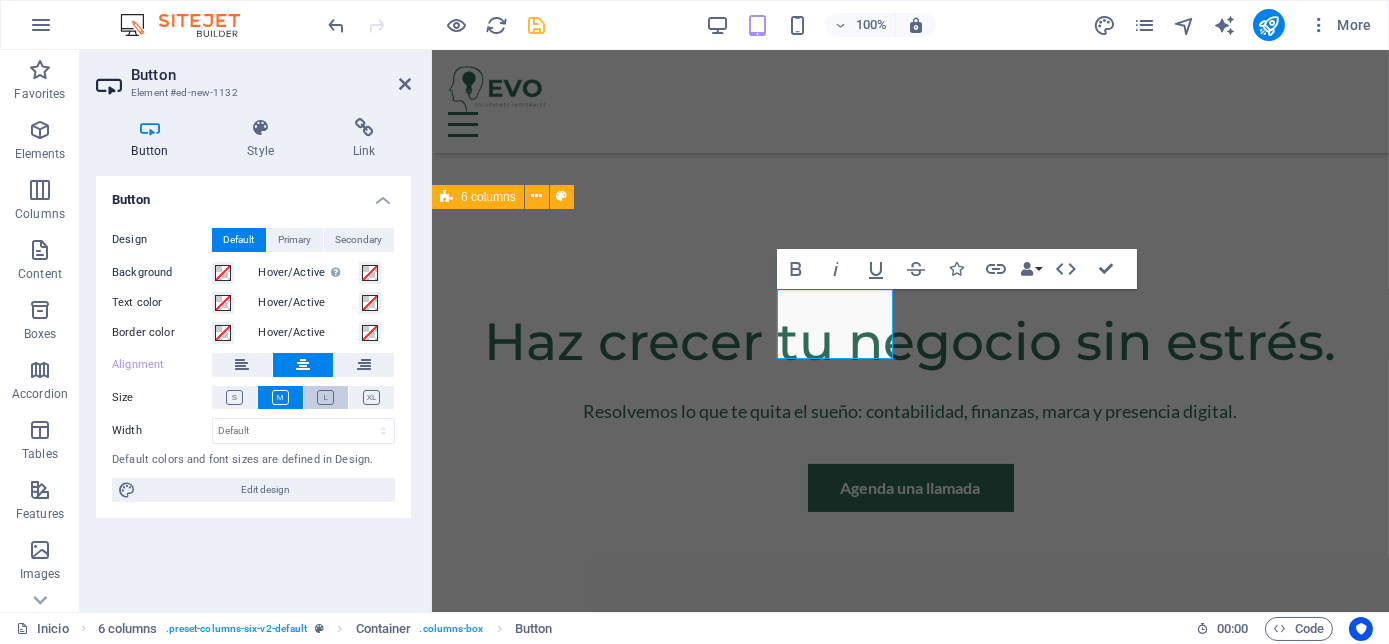click at bounding box center [326, 397] 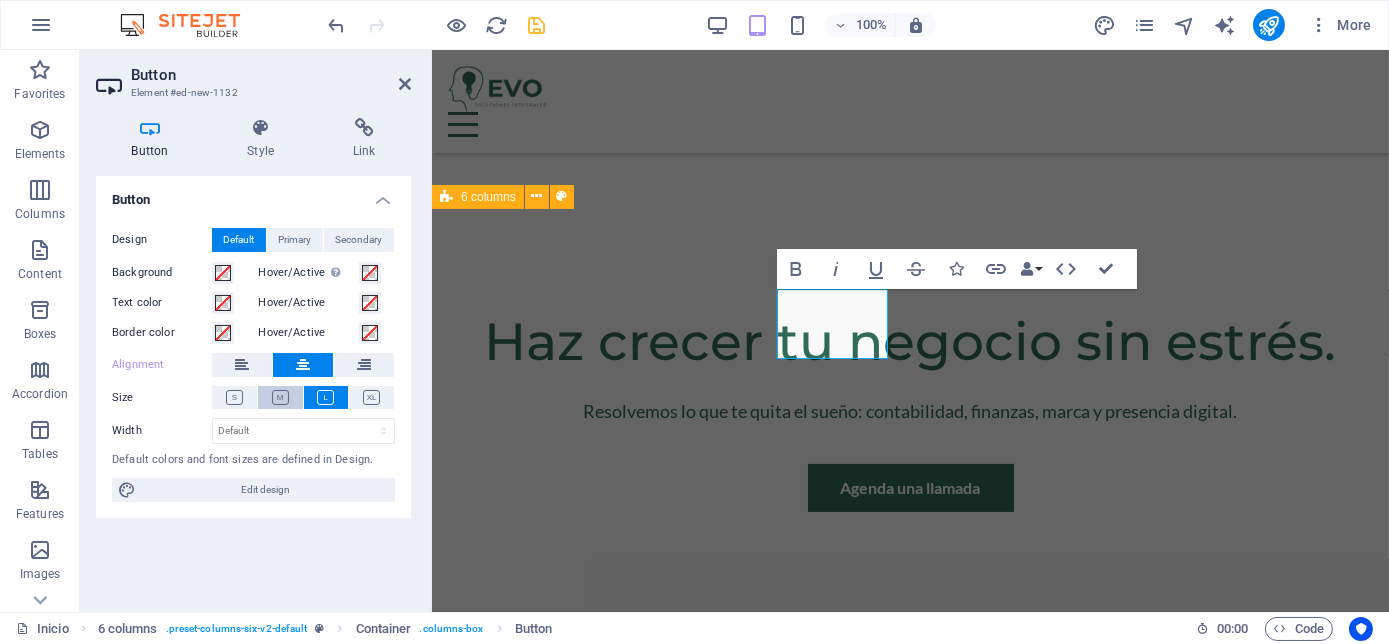 click at bounding box center (280, 397) 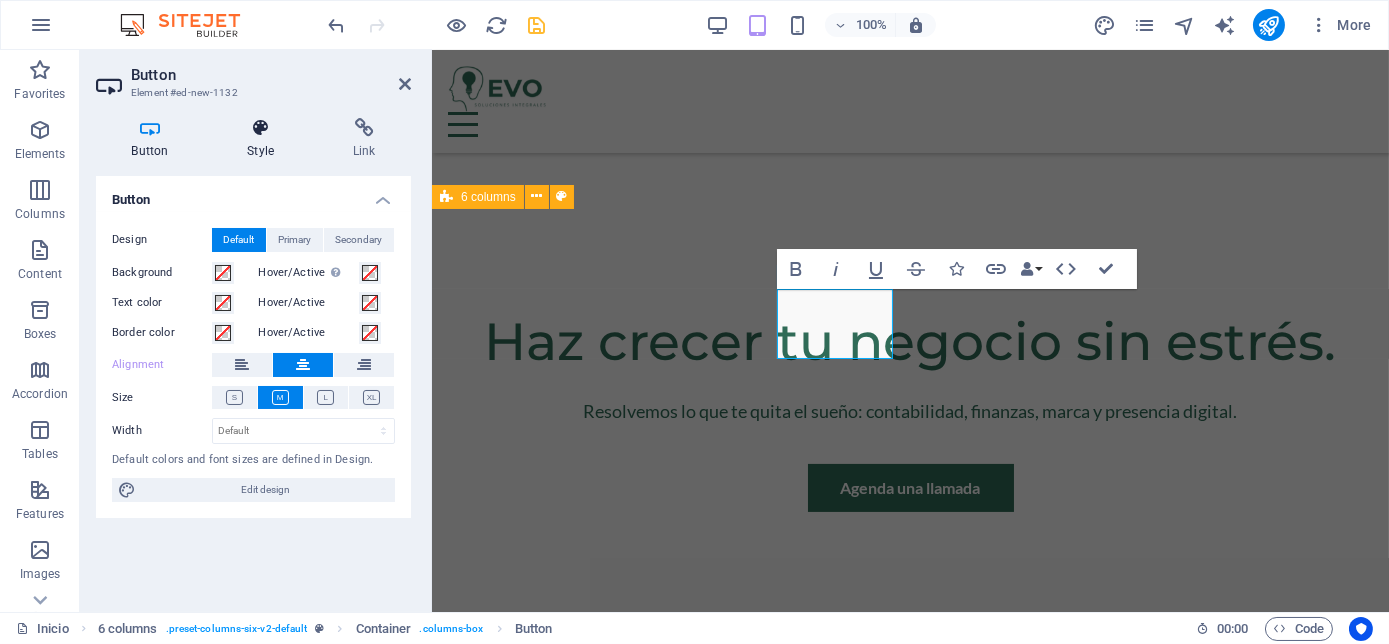 click at bounding box center [261, 128] 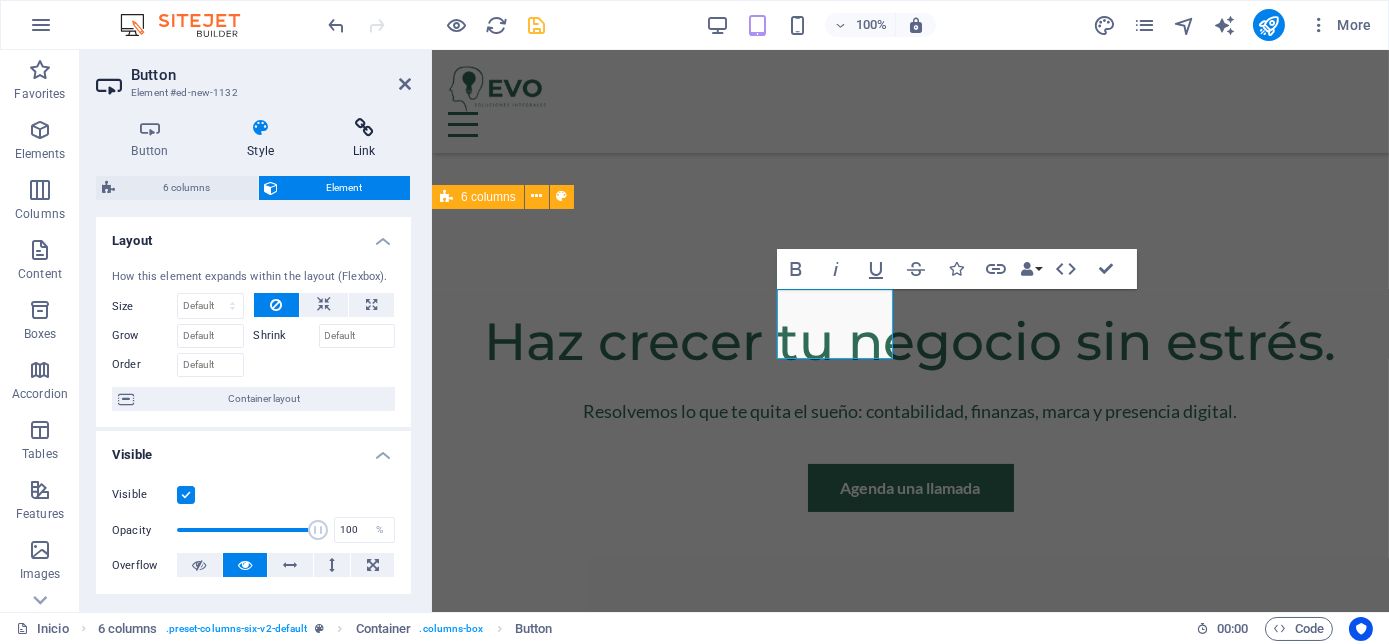 click at bounding box center (364, 128) 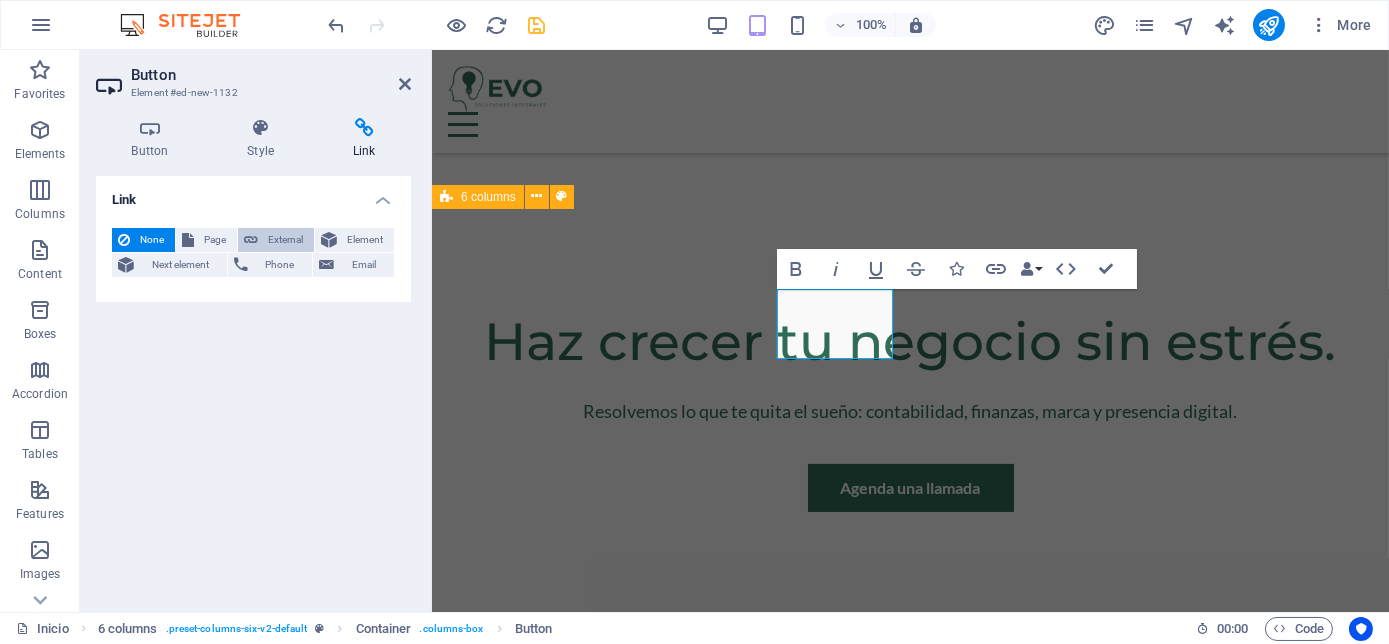 click on "External" at bounding box center [286, 240] 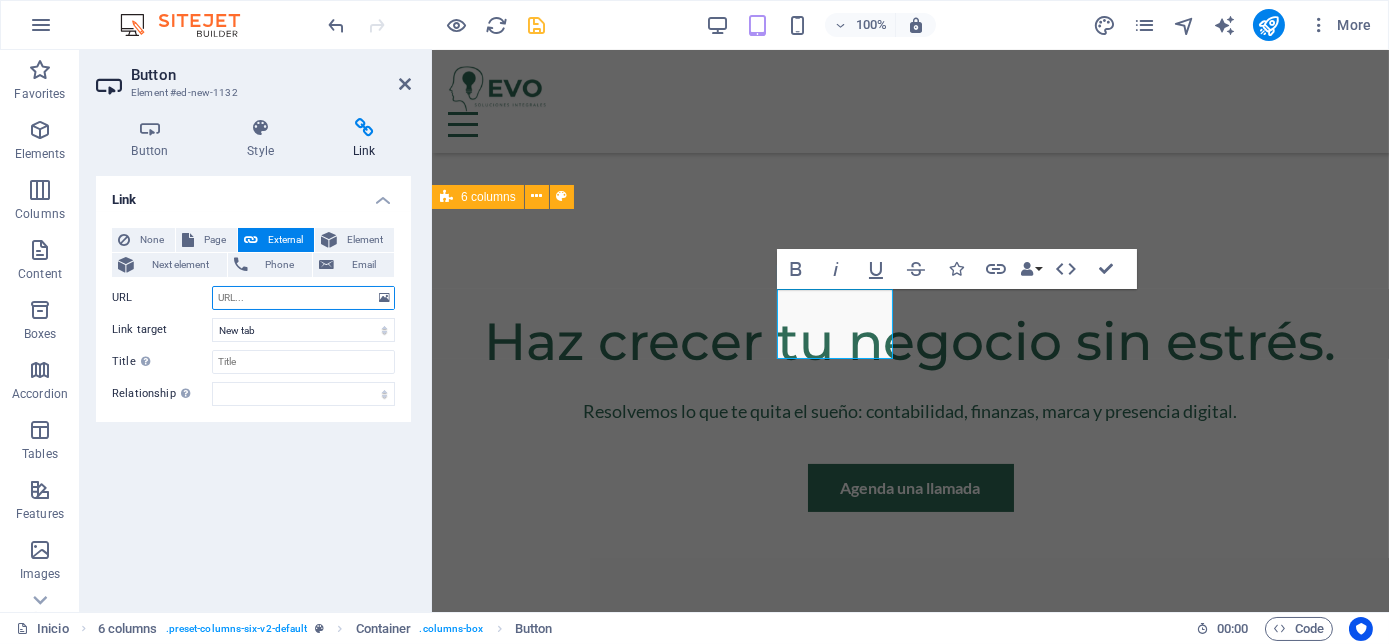 paste on "https://wa.me/message/[ID]" 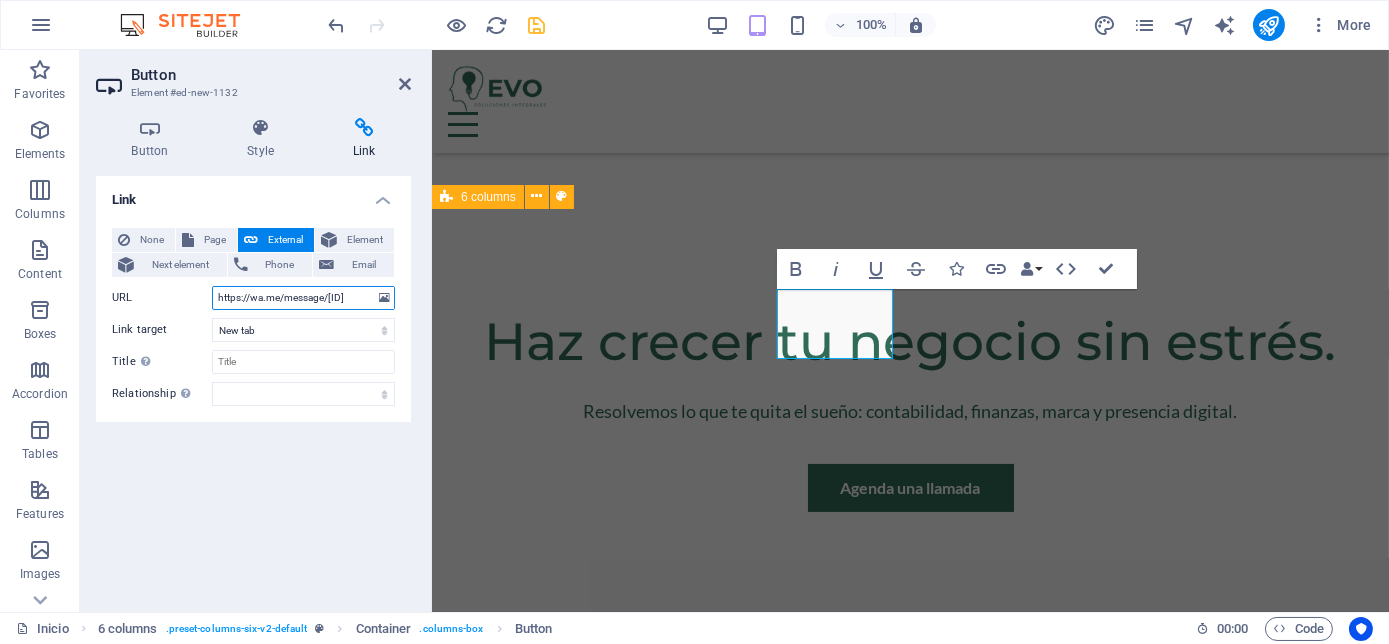 scroll, scrollTop: 0, scrollLeft: 47, axis: horizontal 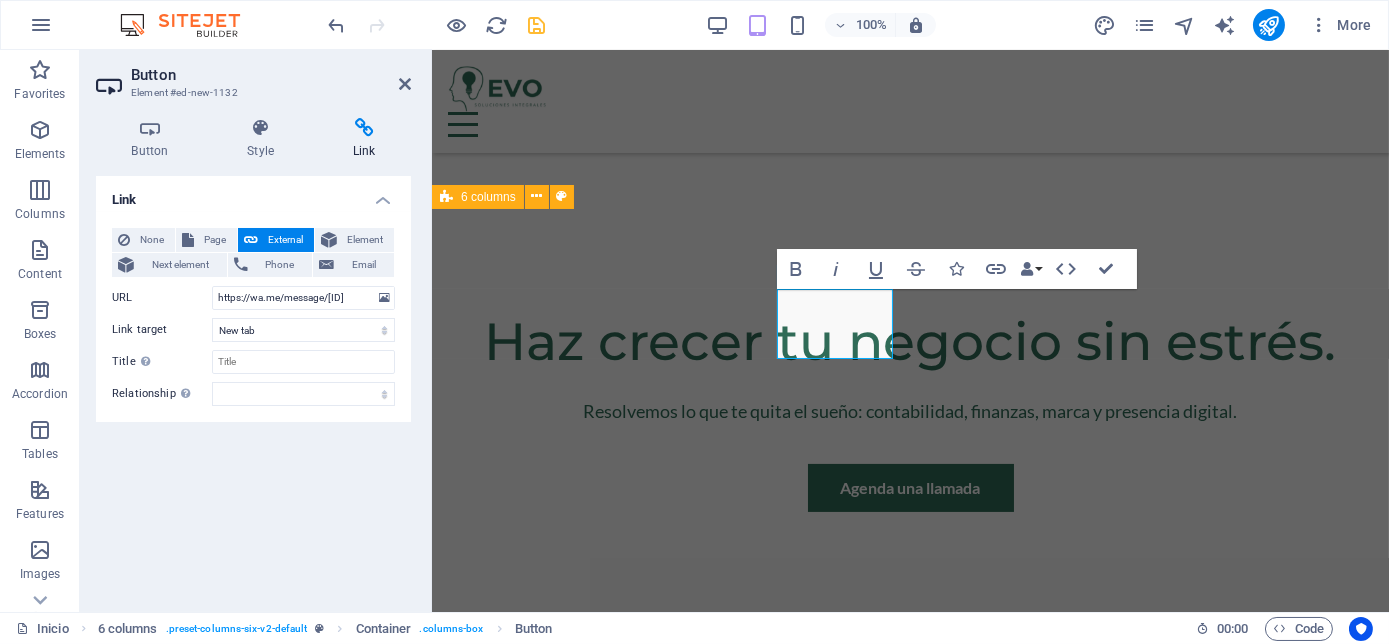click on "Link None Page External Element Next element Phone Email Page [MENU_ITEM] [MENU_ITEM] [MENU_ITEM] [MENU_ITEM] [MENU_ITEM] [MENU_ITEM] [MENU_ITEM] [MENU_ITEM] Element
URL [URL] Phone Email Link target New tab Same tab Overlay Title Additional link description, should not be the same as the link text. The title is most often shown as a tooltip text when the mouse moves over the element. Leave empty if uncertain. Relationship Sets the  relationship of this link to the link target . For example, the value "nofollow" instructs search engines not to follow the link. Can be left empty. alternate author bookmark external help license next nofollow noreferrer noopener prev search tag" at bounding box center (253, 386) 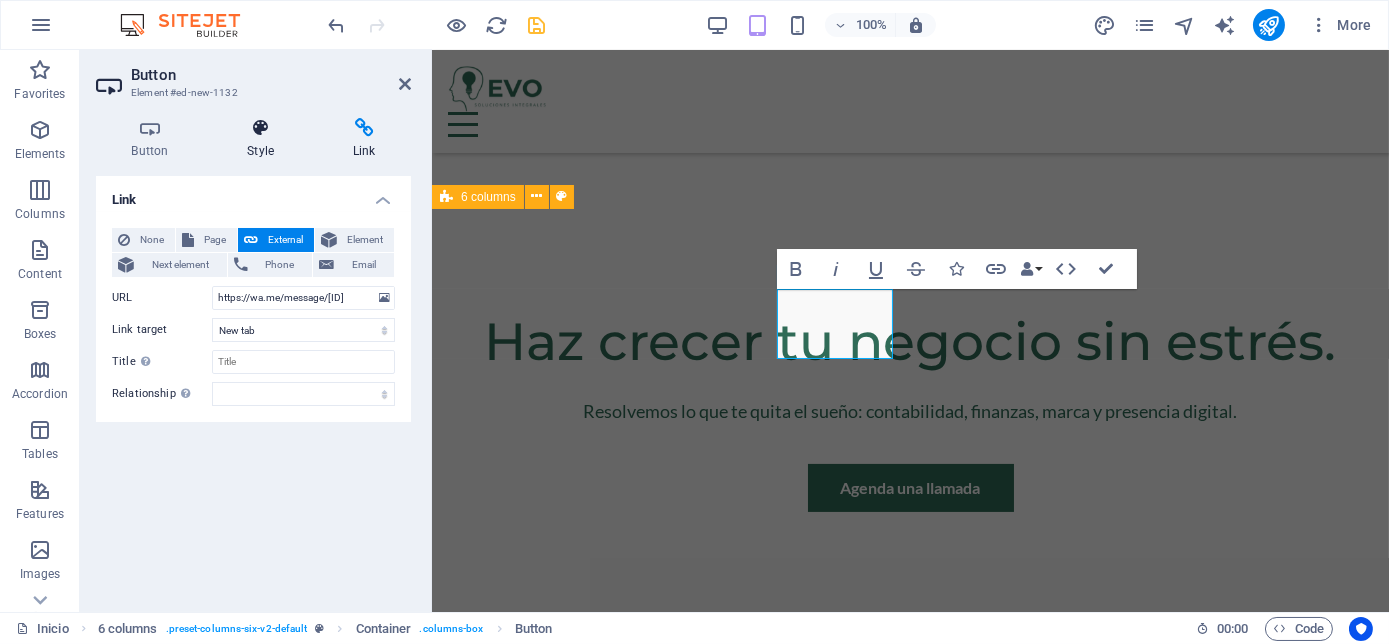 click on "Style" at bounding box center [265, 139] 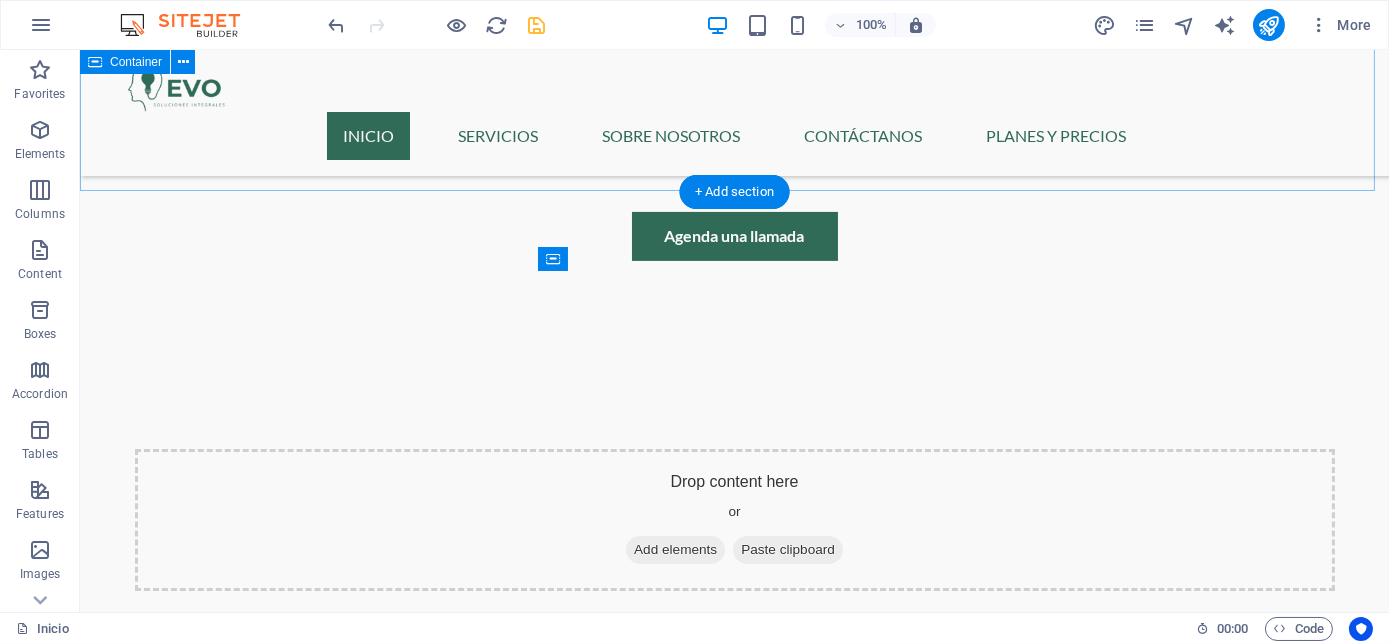 scroll, scrollTop: 1030, scrollLeft: 0, axis: vertical 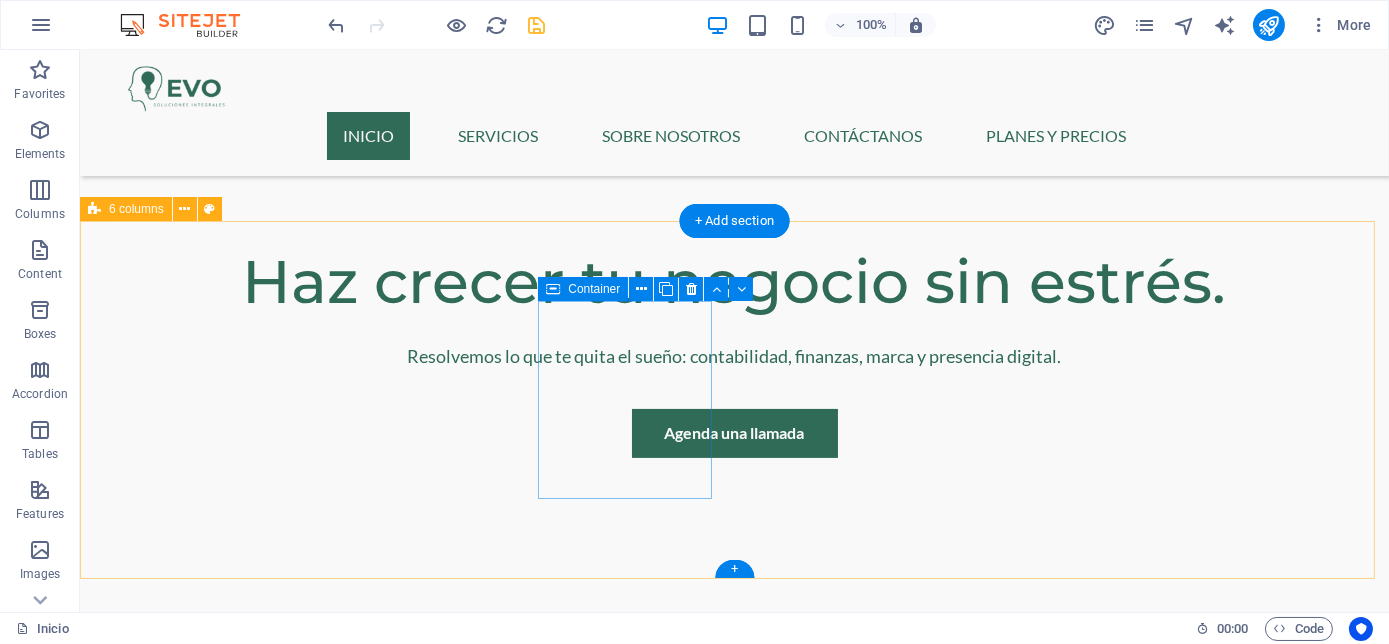 click on "Add elements" at bounding box center [190, 1437] 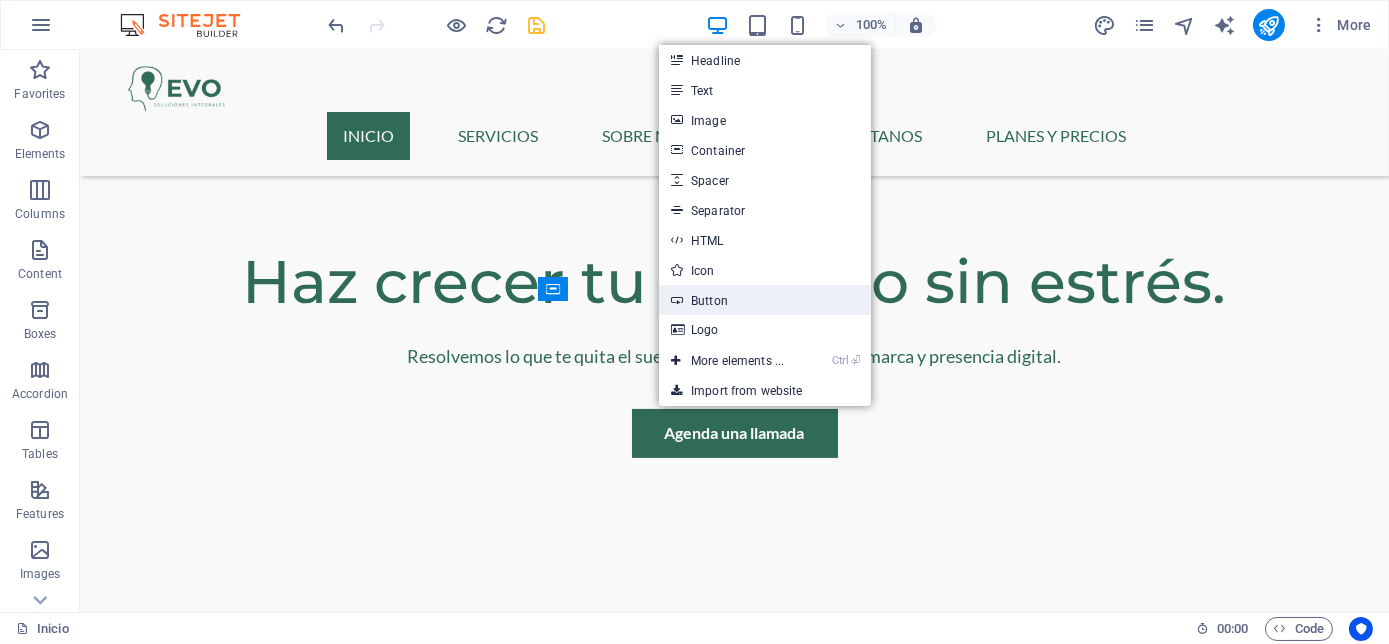 click on "Button" at bounding box center [765, 300] 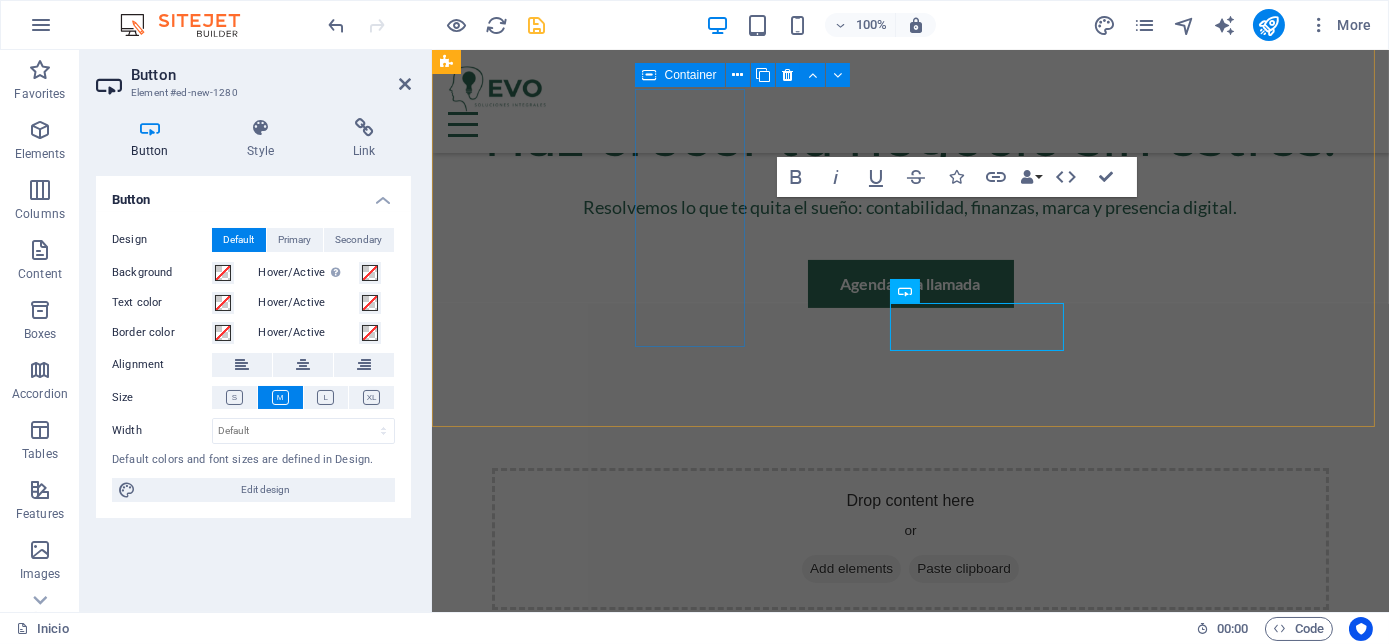 scroll, scrollTop: 1028, scrollLeft: 0, axis: vertical 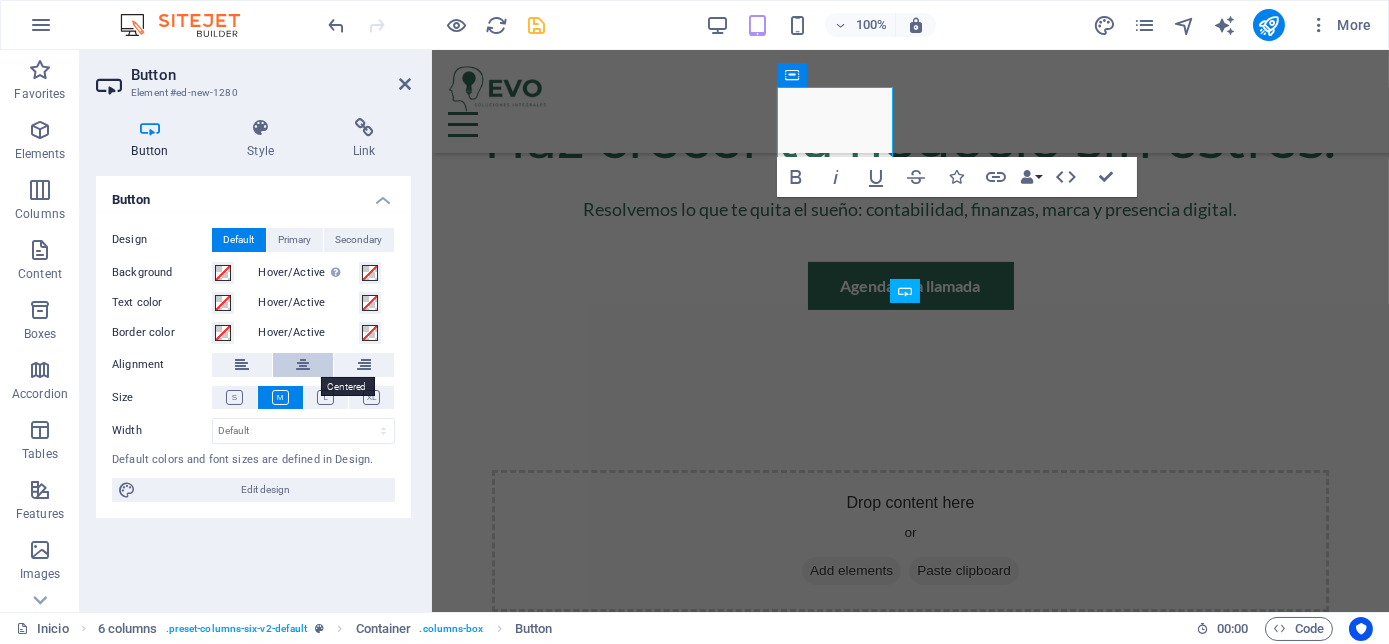 click at bounding box center (303, 365) 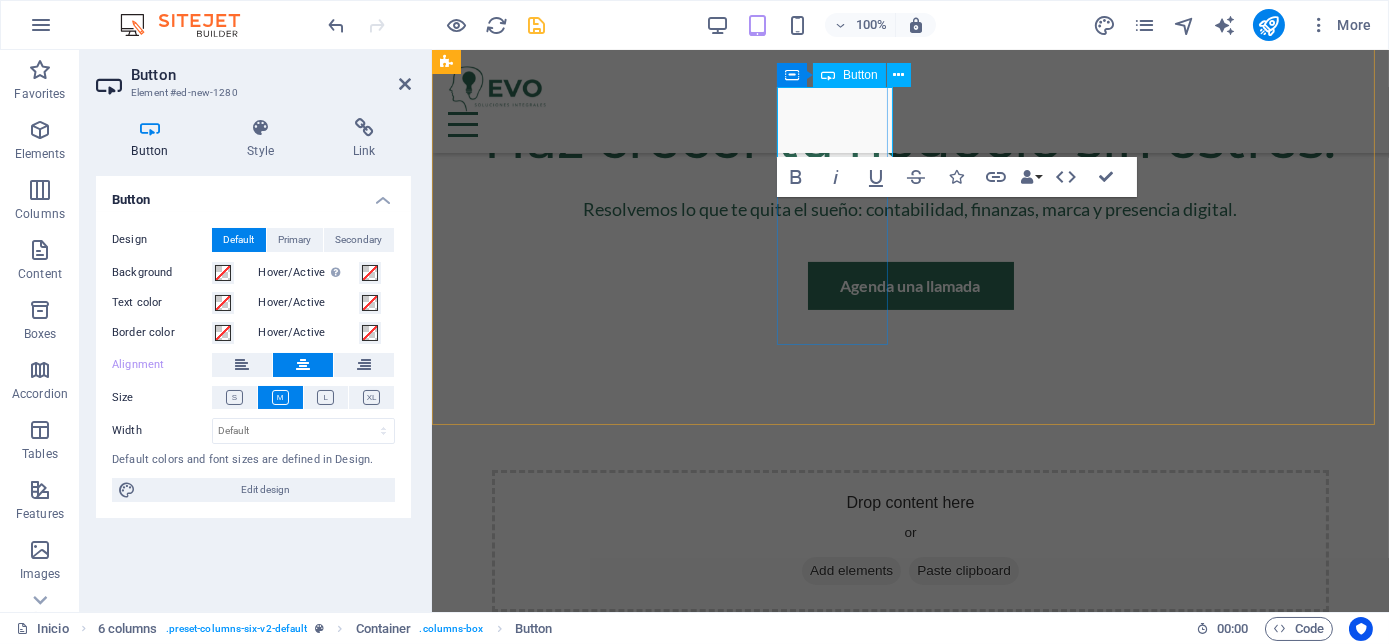 click on "Button label" at bounding box center [547, 1355] 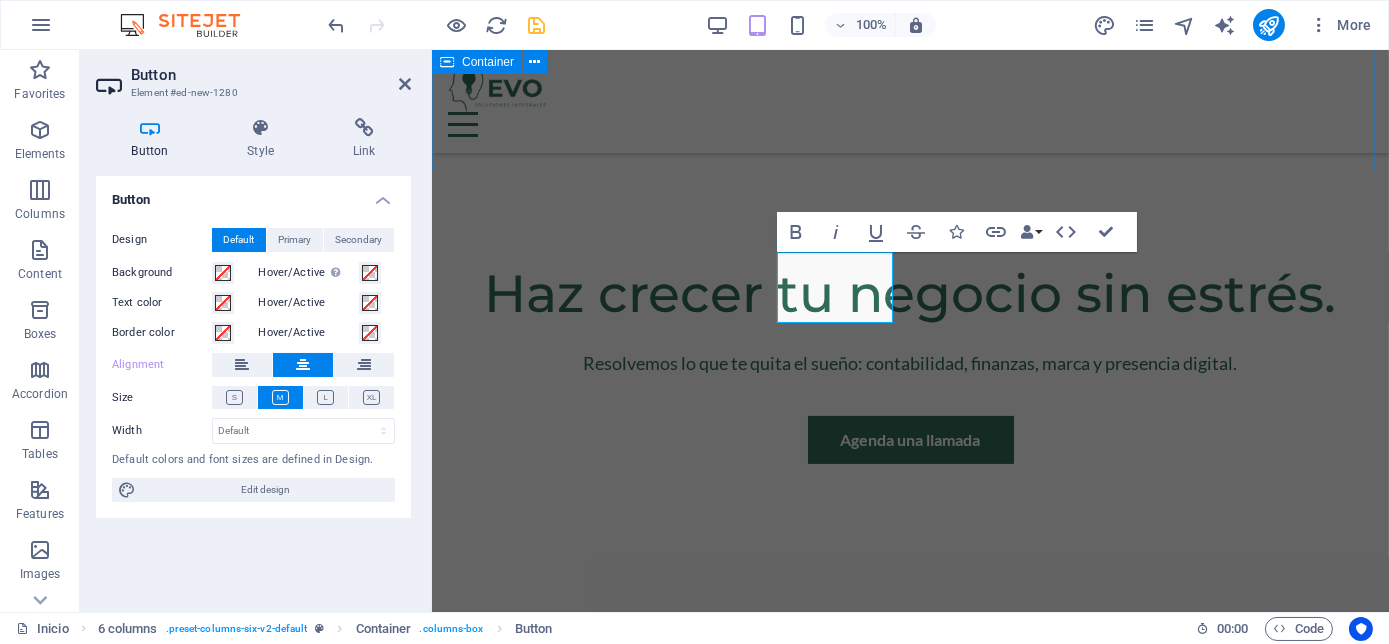 scroll, scrollTop: 857, scrollLeft: 0, axis: vertical 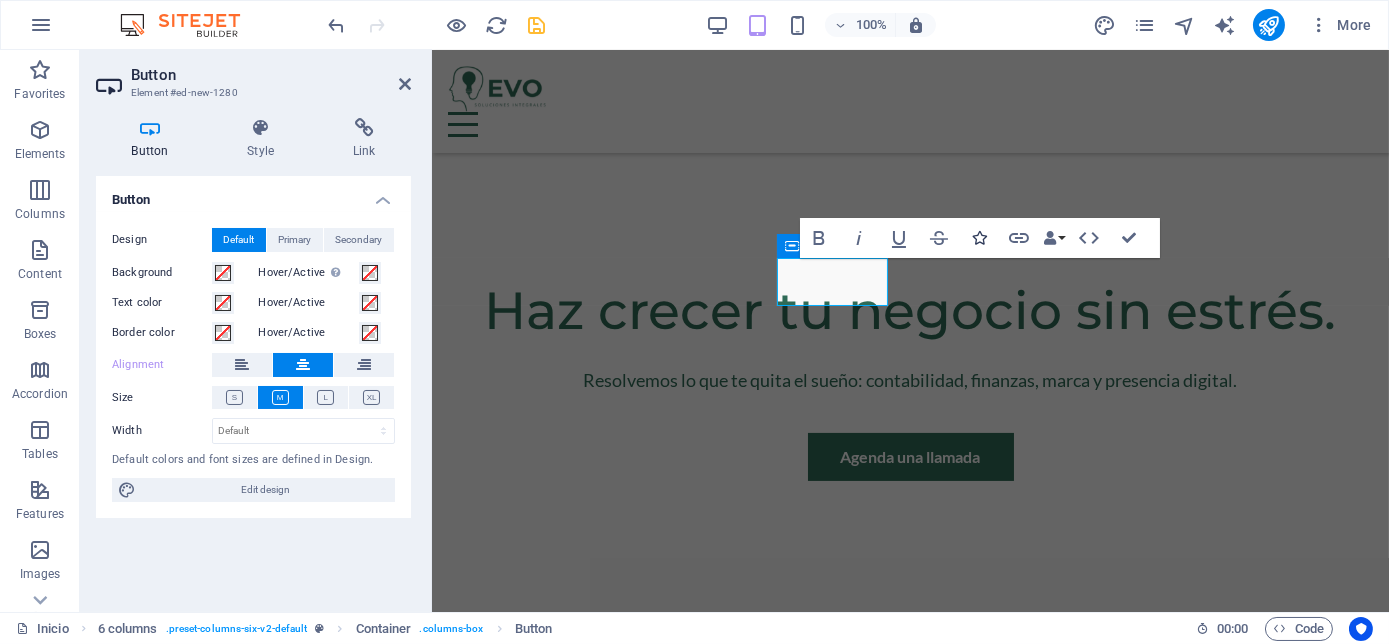 click at bounding box center (979, 238) 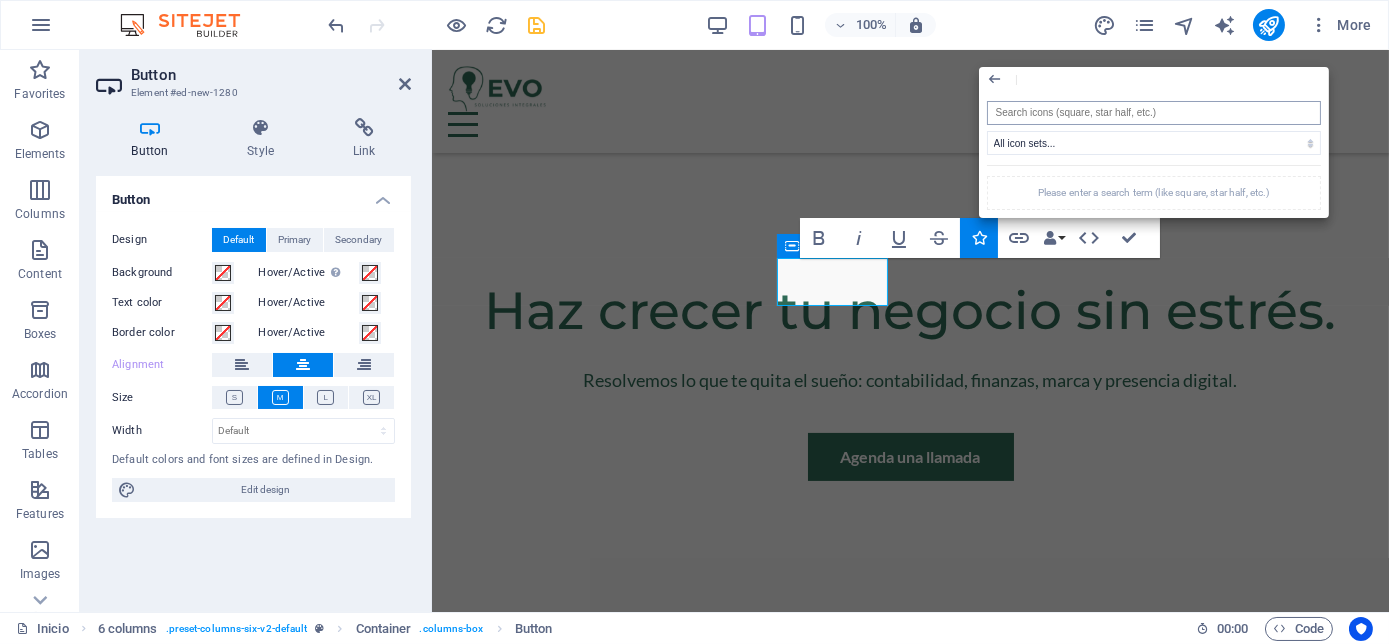 click at bounding box center (1154, 113) 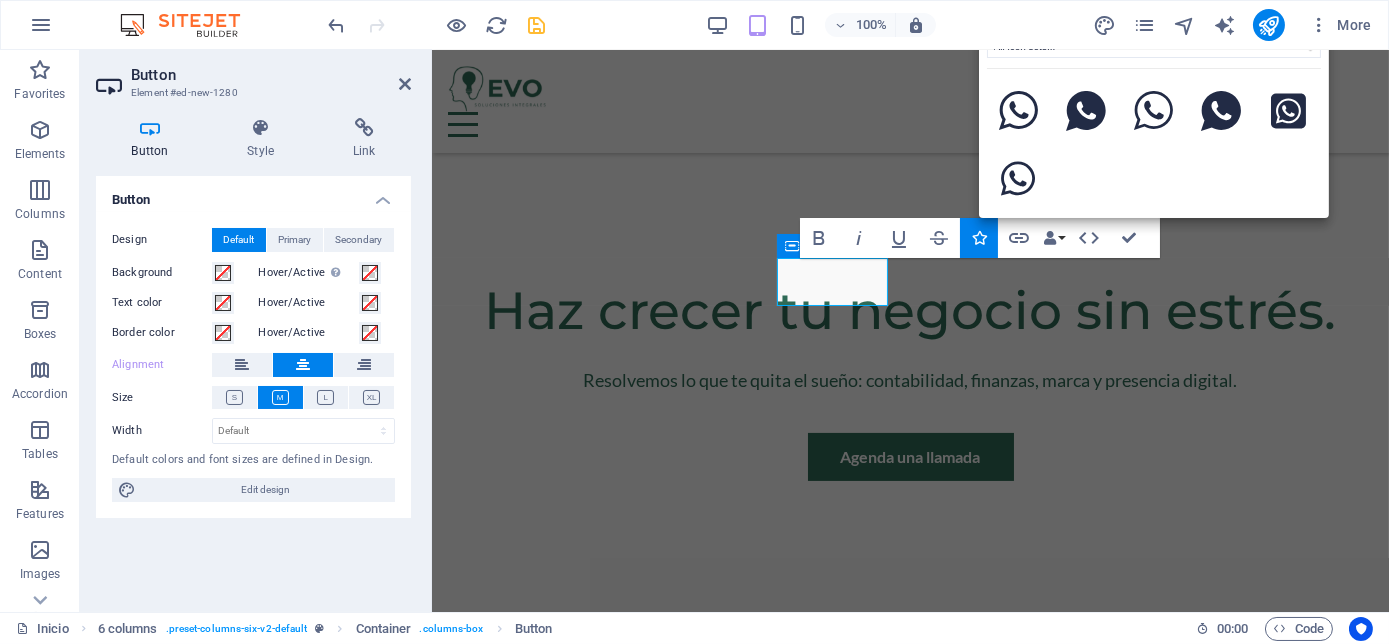 type on "whatsapp" 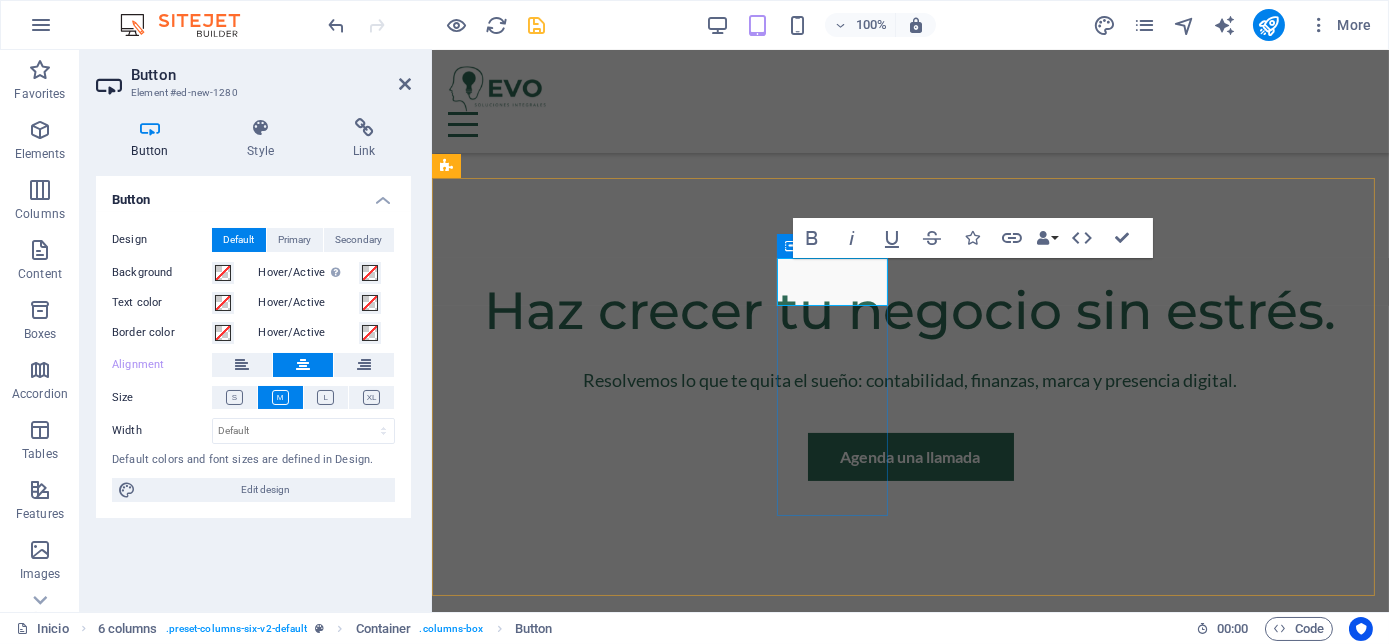 drag, startPoint x: 836, startPoint y: 281, endPoint x: 853, endPoint y: 280, distance: 17.029387 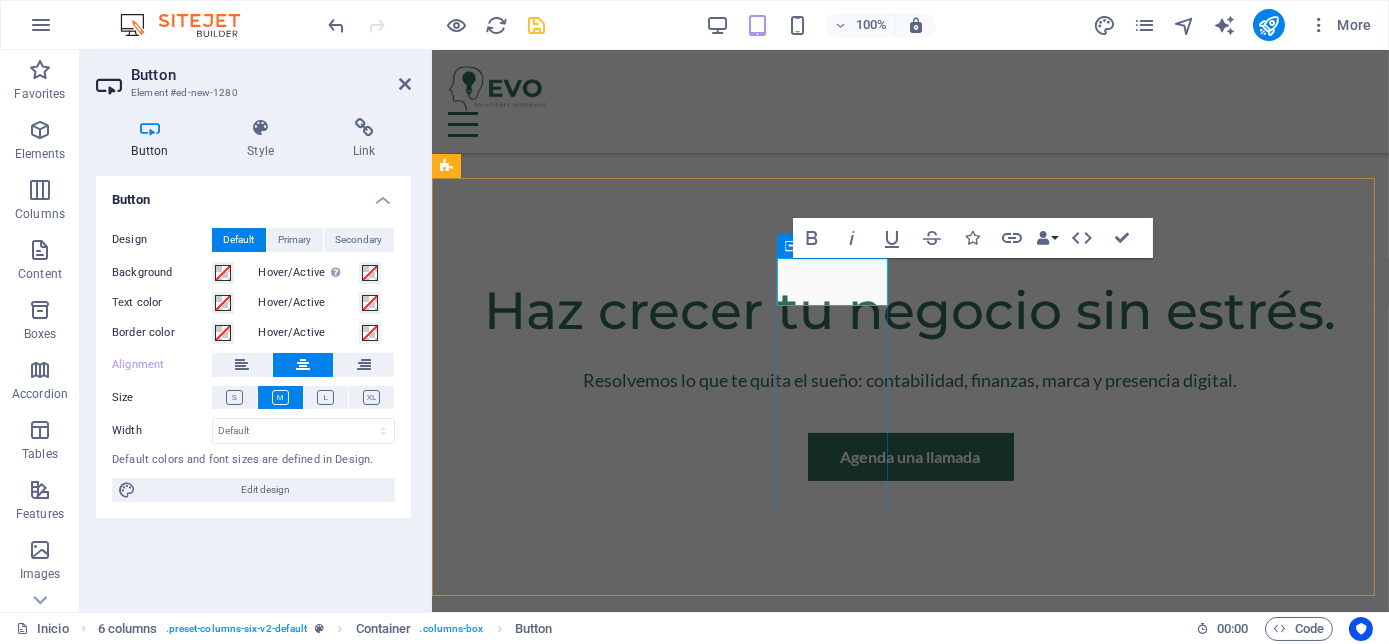 click at bounding box center (547, 1537) 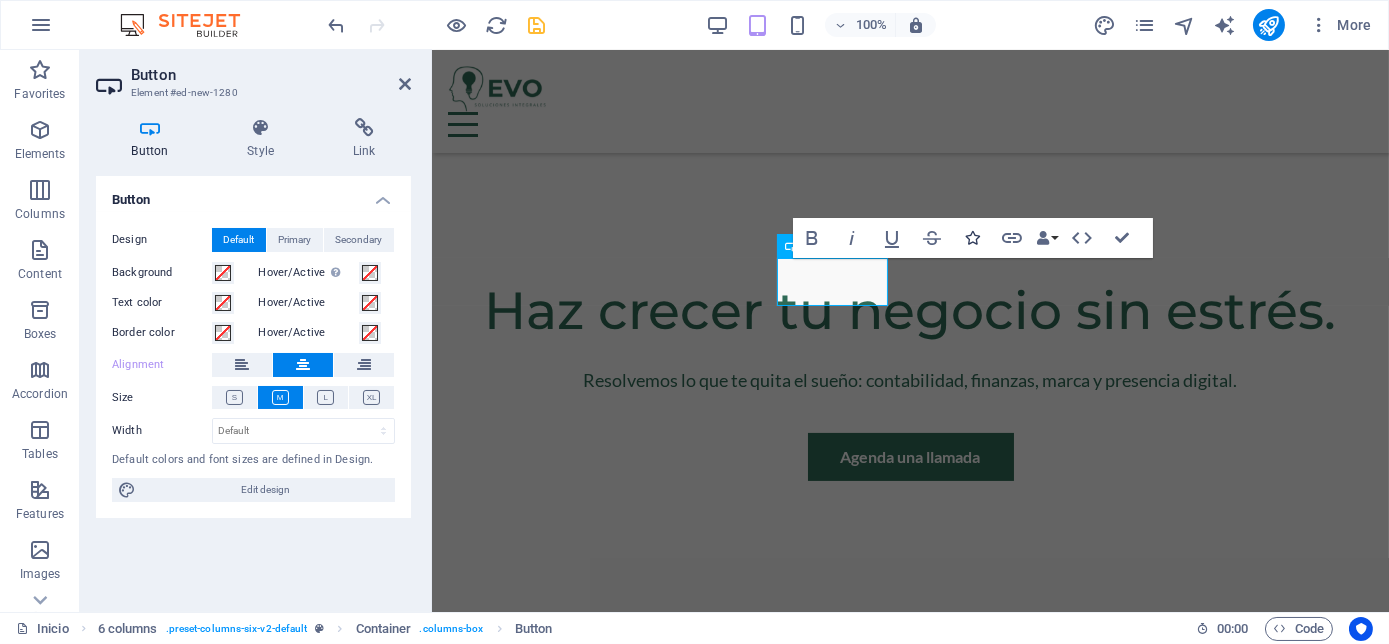 click on "Icons" at bounding box center (972, 238) 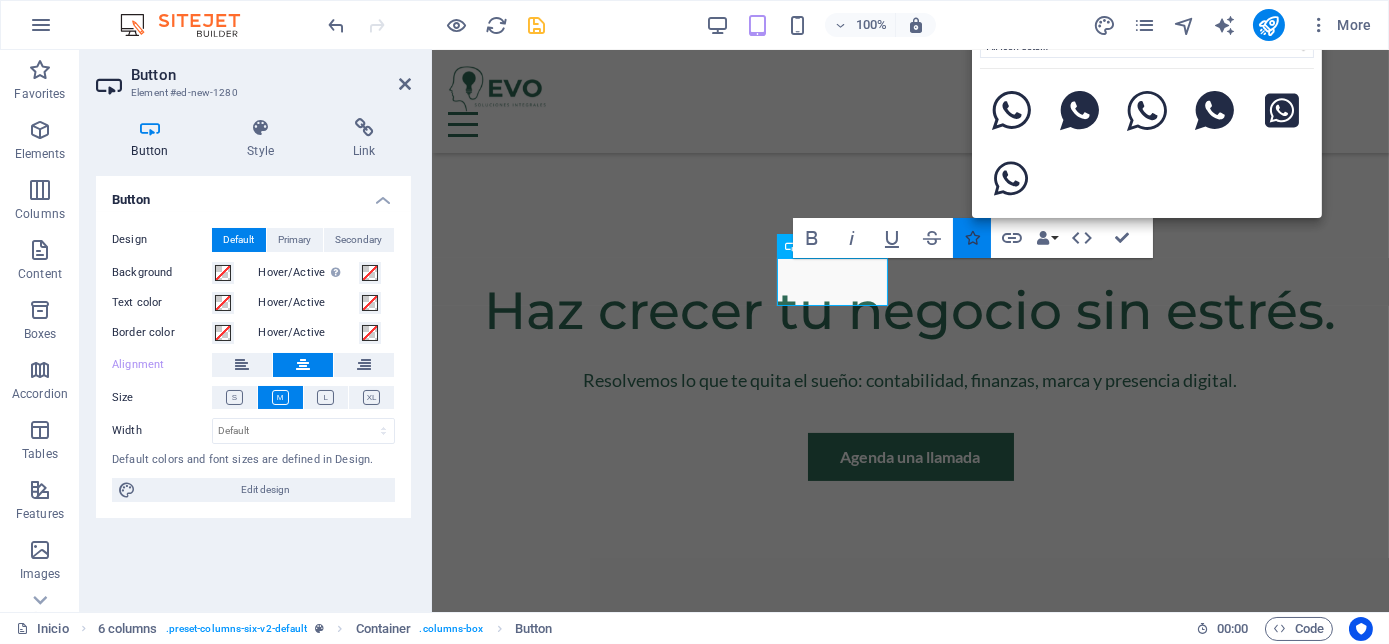 click on "Icons" at bounding box center [972, 238] 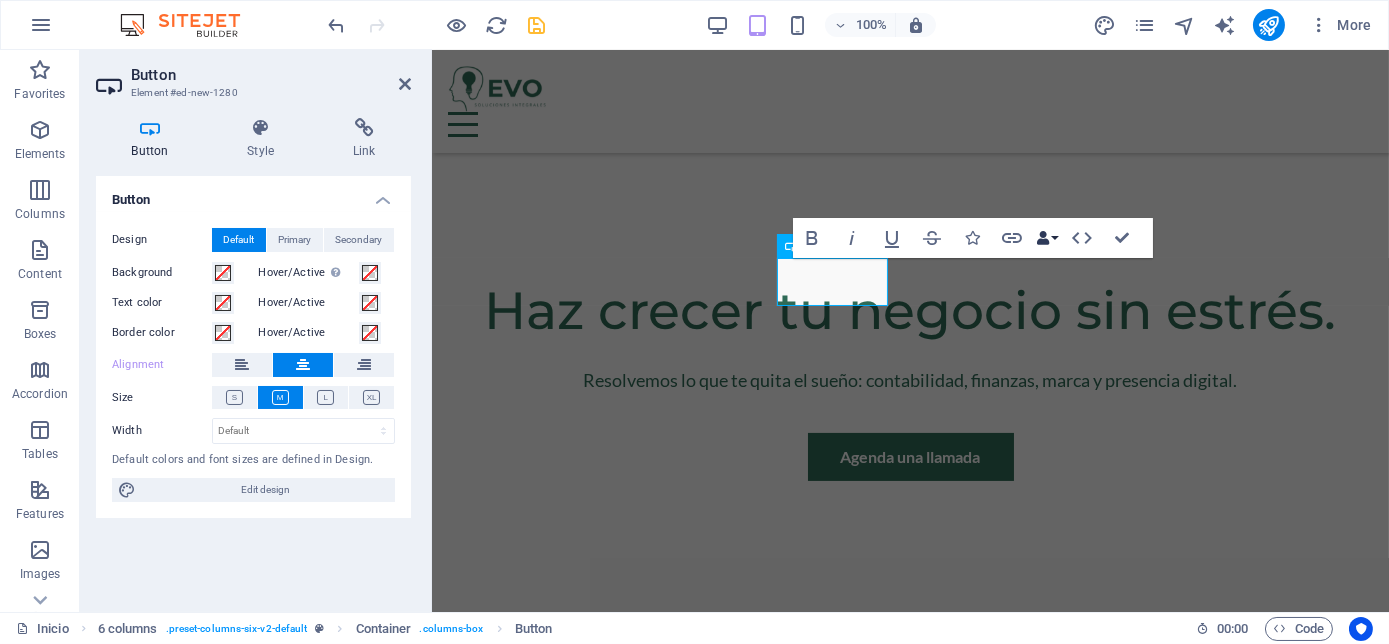 click on "Data Bindings" at bounding box center [1047, 238] 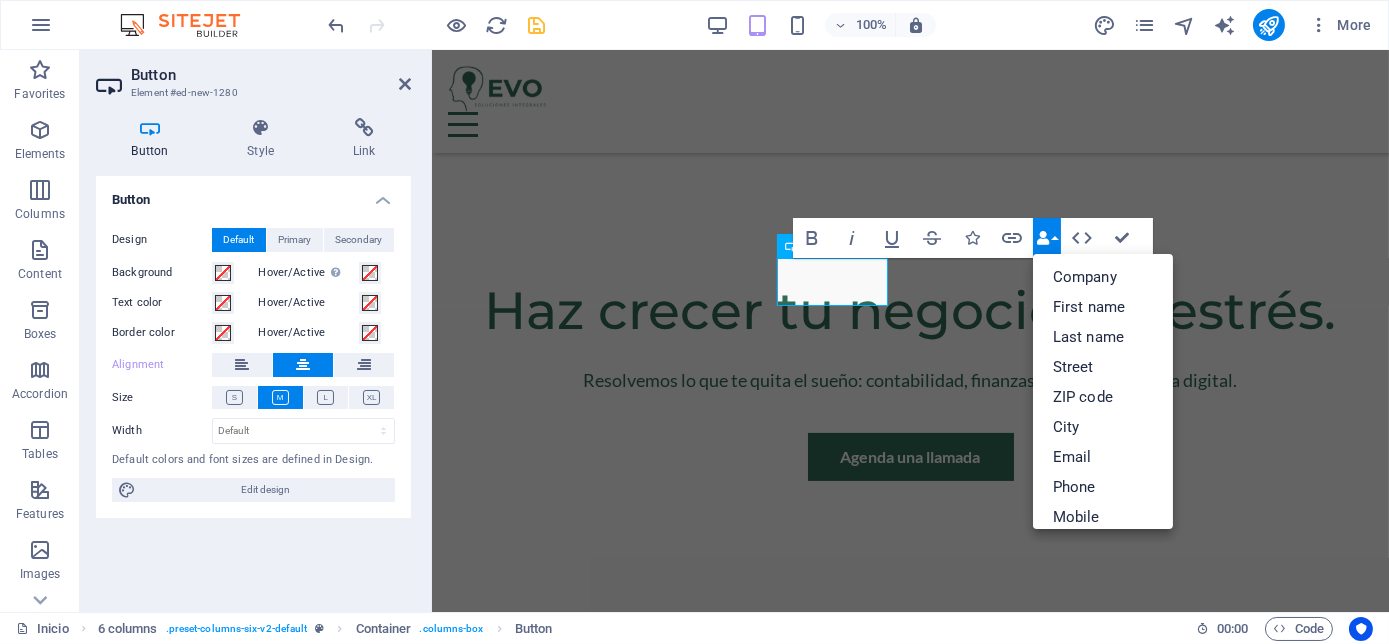 click on "Data Bindings" at bounding box center (1047, 238) 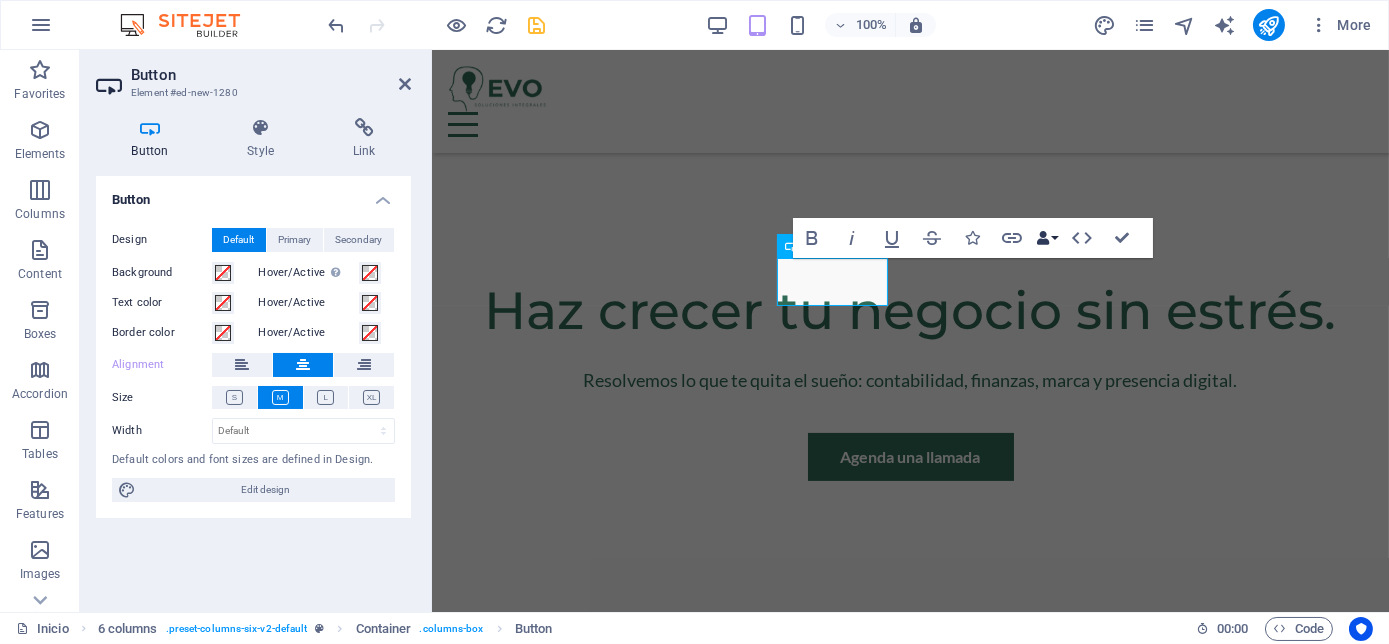 click on "Data Bindings" at bounding box center (1047, 238) 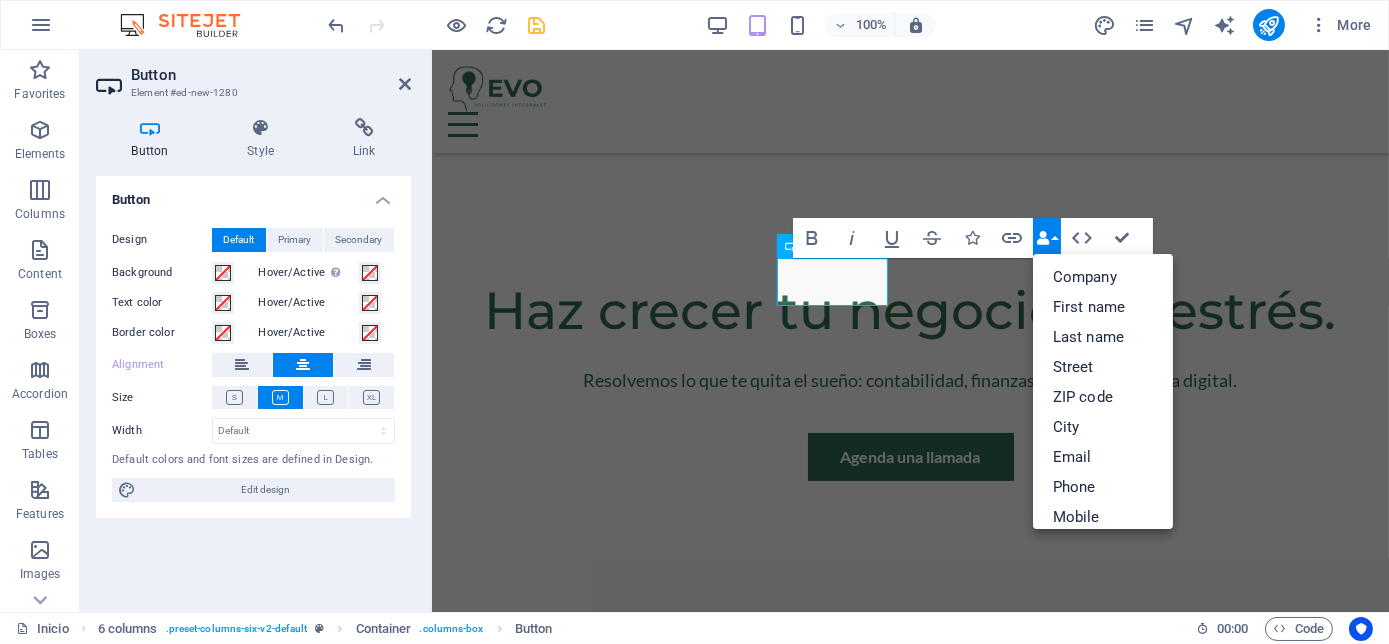 click on "Data Bindings" at bounding box center (1047, 238) 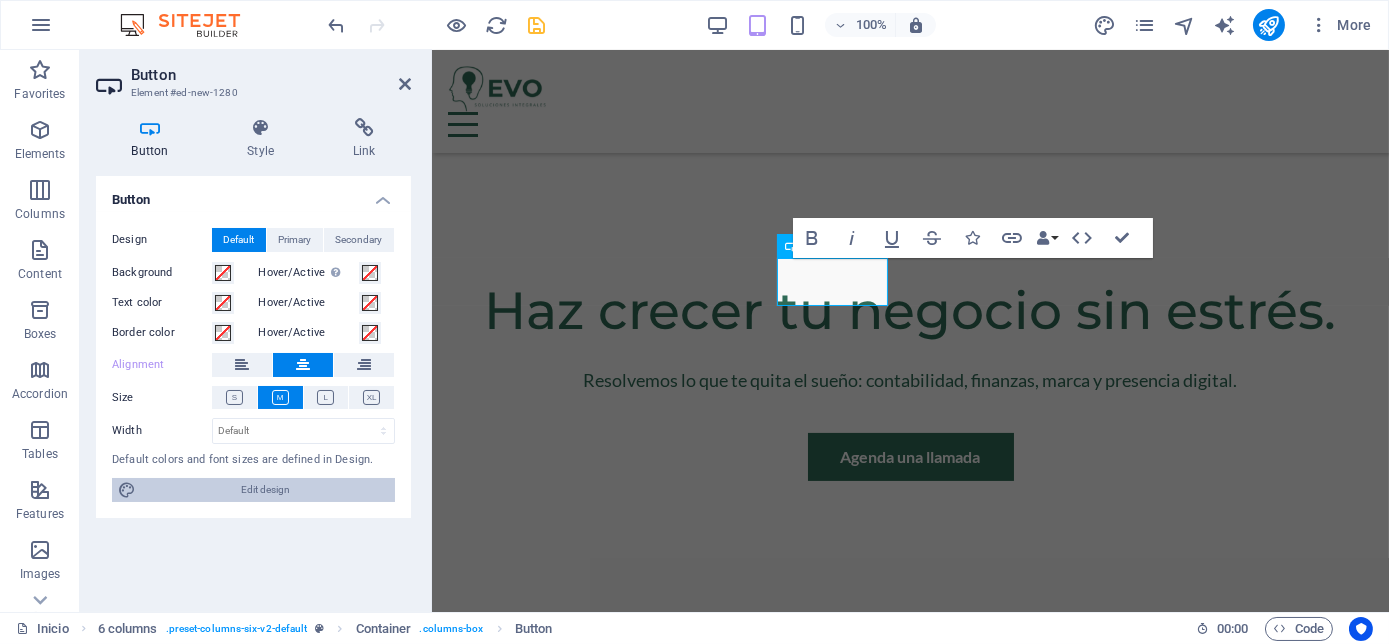 click on "Edit design" at bounding box center (265, 490) 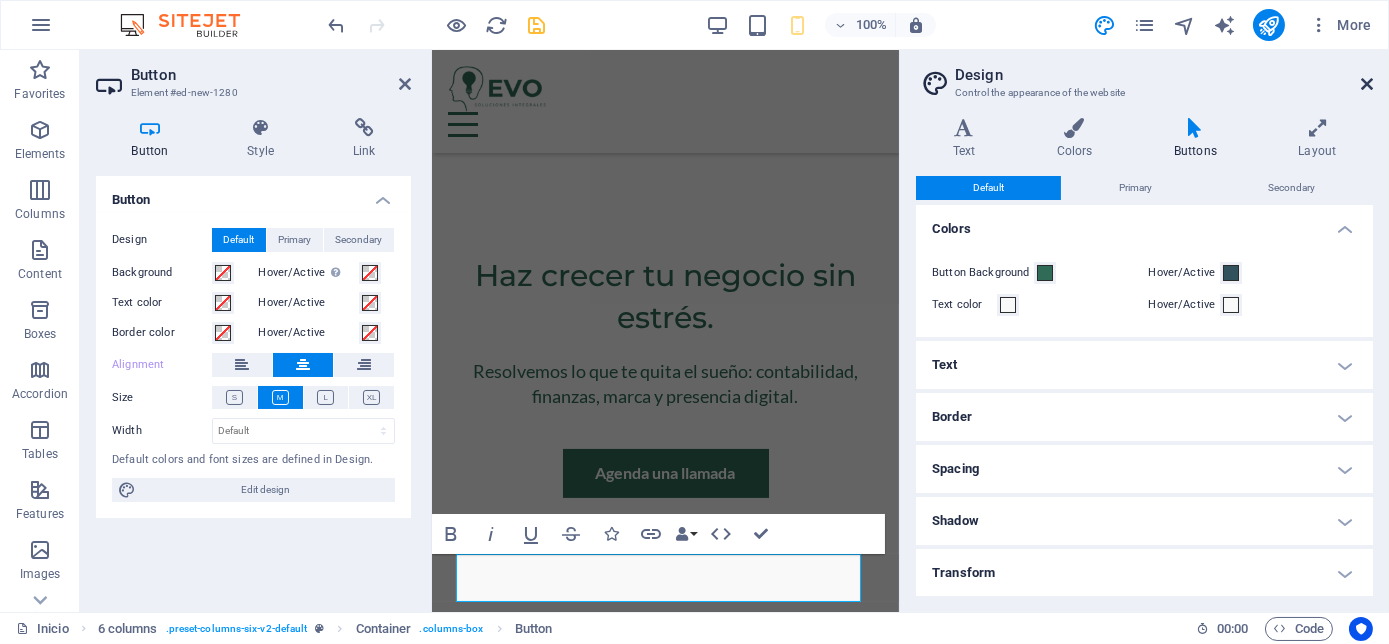 click at bounding box center [1367, 84] 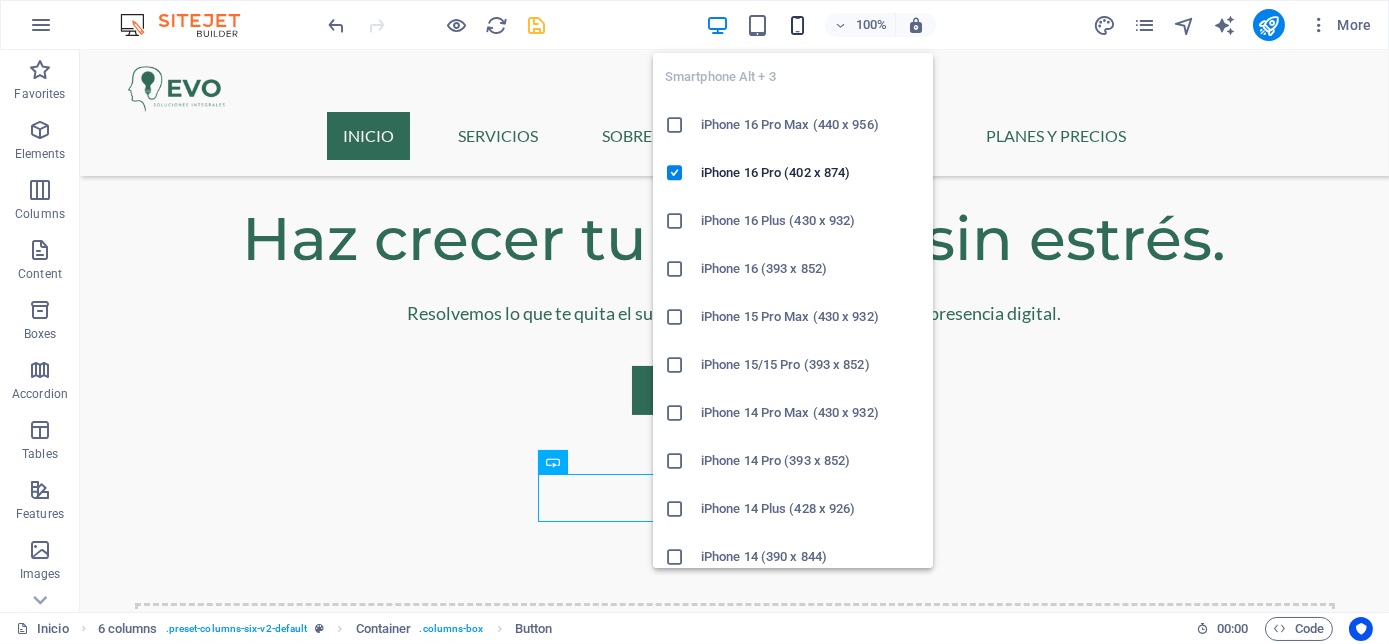 click at bounding box center (797, 25) 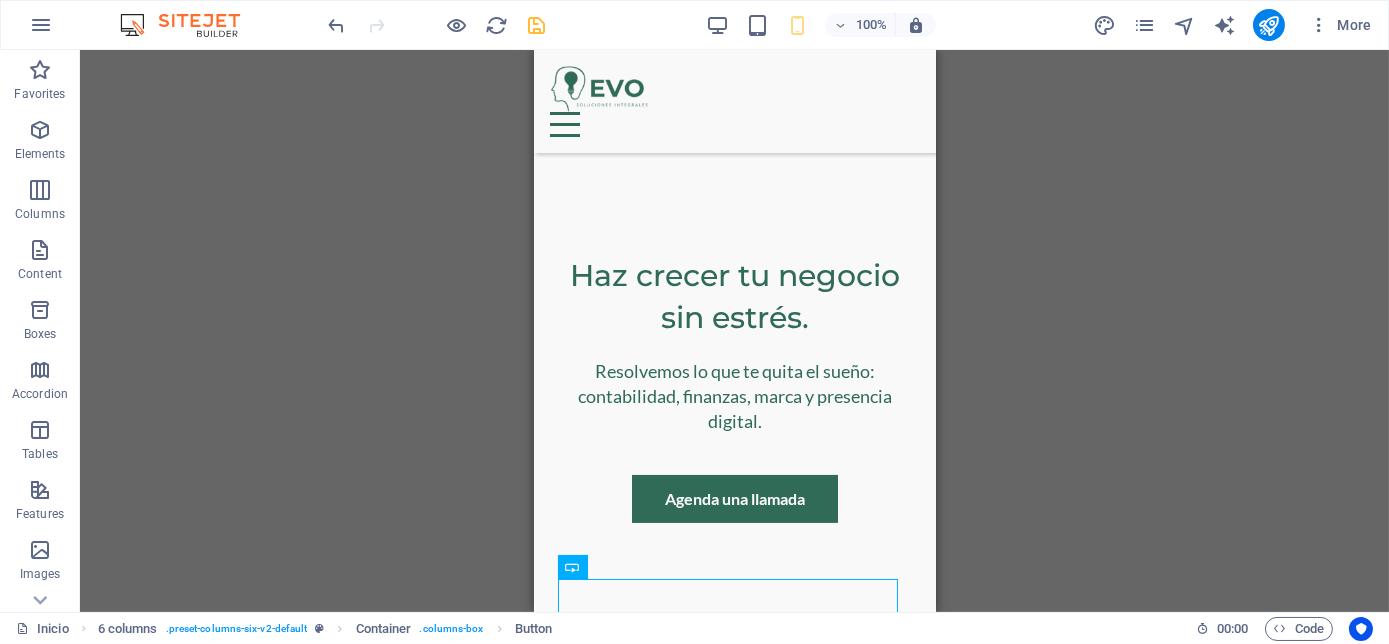 click on "H2   Banner   Banner   Container   Spacer   Spacer   Spacer   Spacer   Spacer   Spacer   Spacer   Text   Spacer   Button   Spacer   H3   Text   Spacer   Boxes   Container   Menu   Menu Bar   Container   Icon   Logo   Icon   Icon   Container   WhatsApp   Container   Icon   Icon   Container   Placeholder   Icon   6 columns   Placeholder   Container   Placeholder   Container   Container   Placeholder   Container   Placeholder   Container   Container   Icon   Placeholder   Container   Placeholder   Container   Container   6 columns   Container   Icon   Container   Container   Button   Button   HTML" at bounding box center [734, 331] 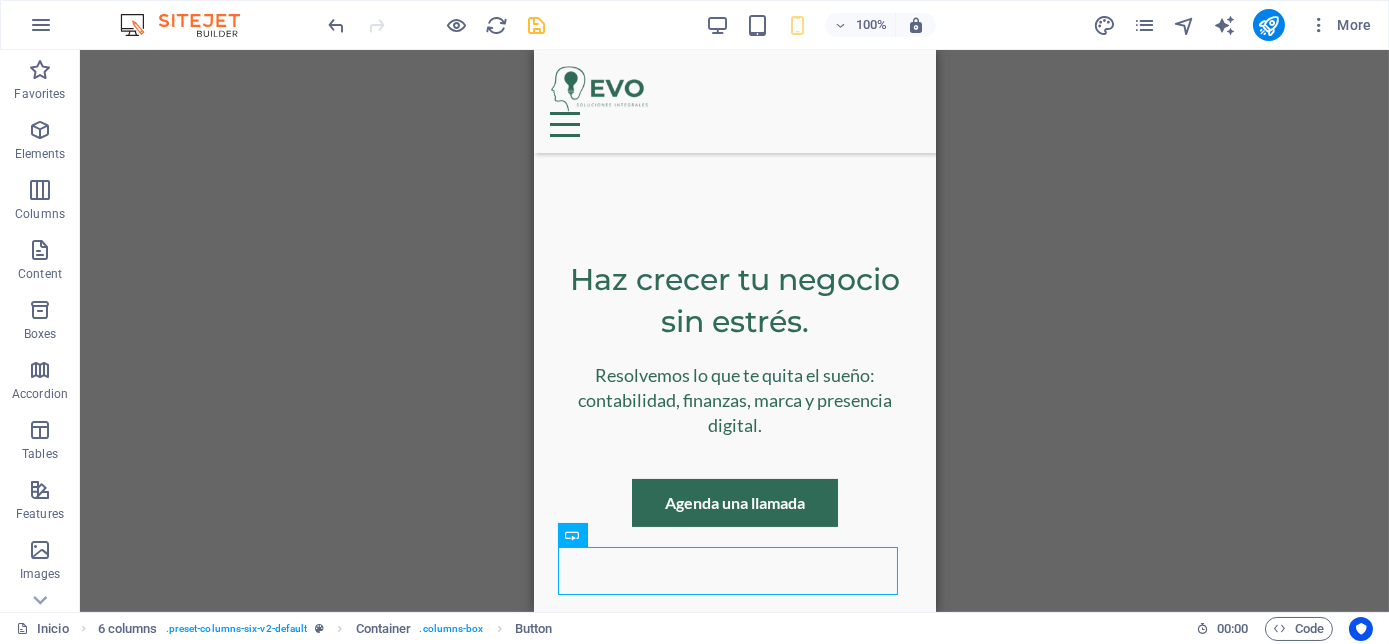 scroll, scrollTop: 873, scrollLeft: 0, axis: vertical 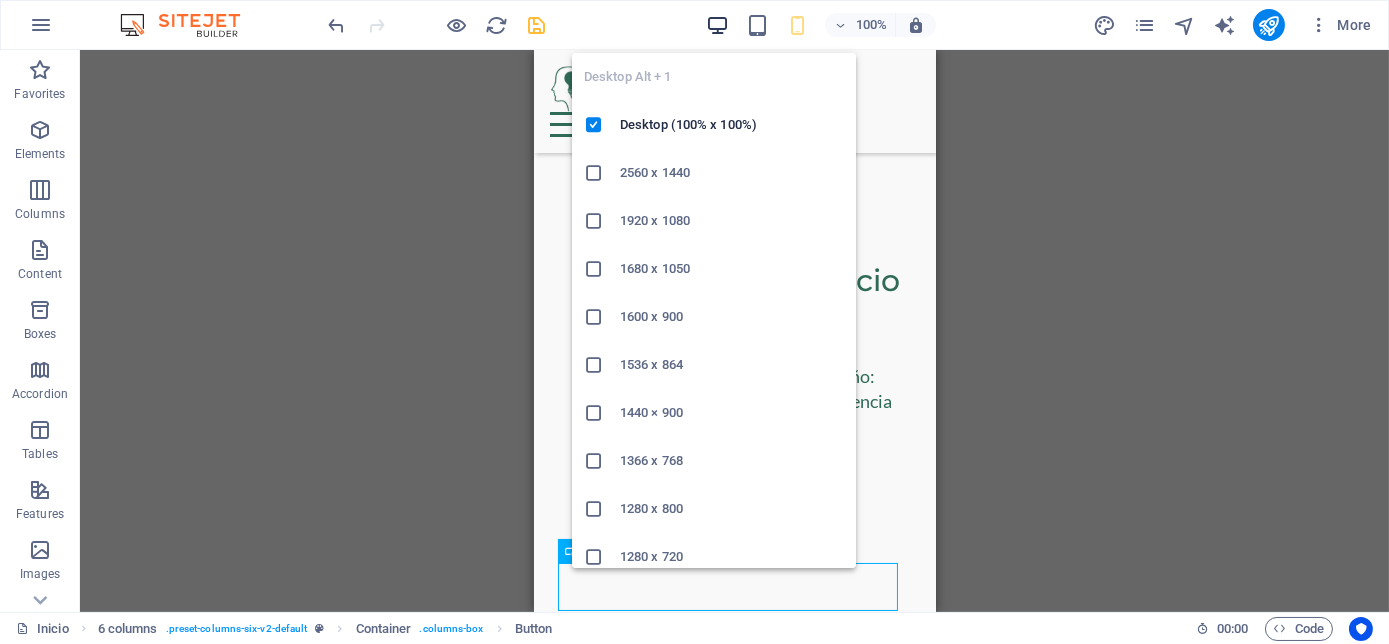 click at bounding box center [717, 25] 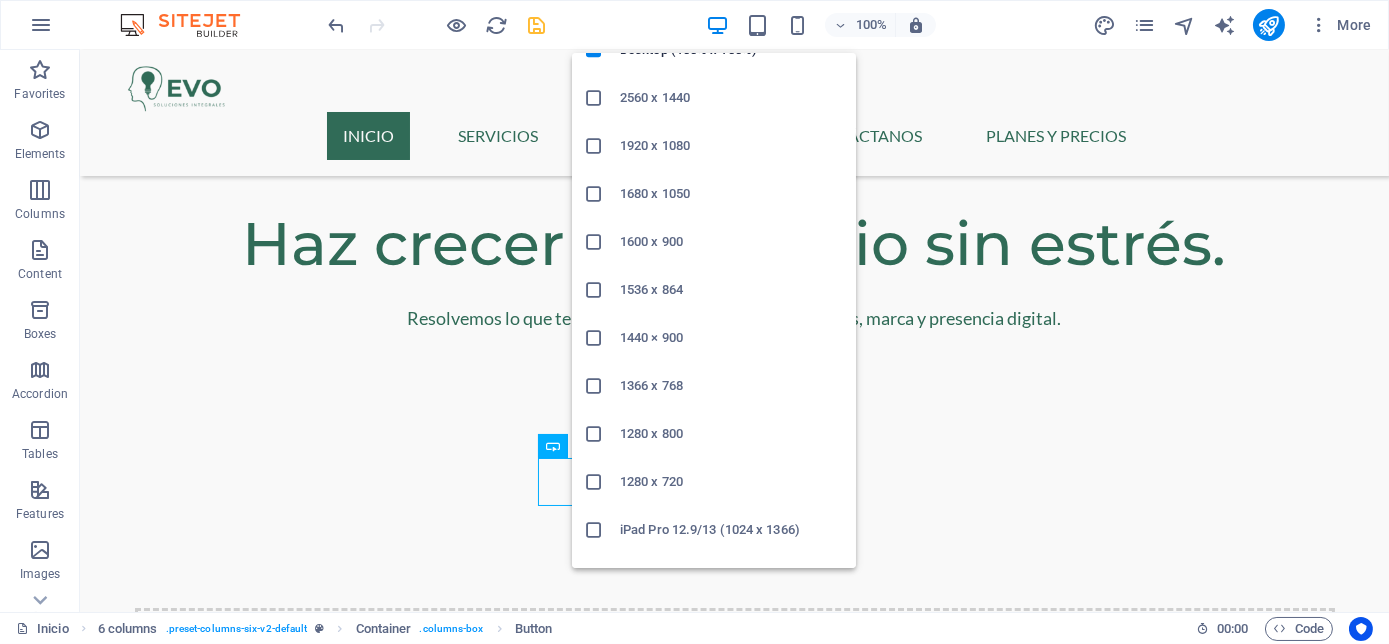 scroll, scrollTop: 109, scrollLeft: 0, axis: vertical 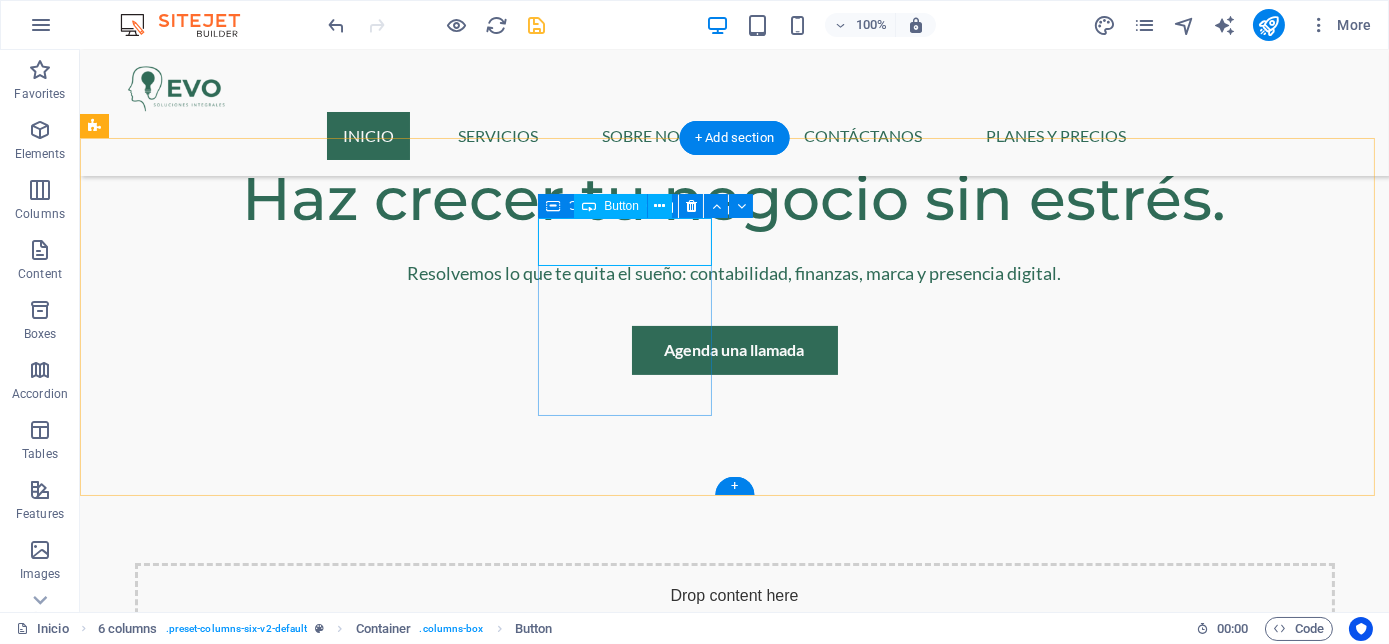 click at bounding box center [190, 1299] 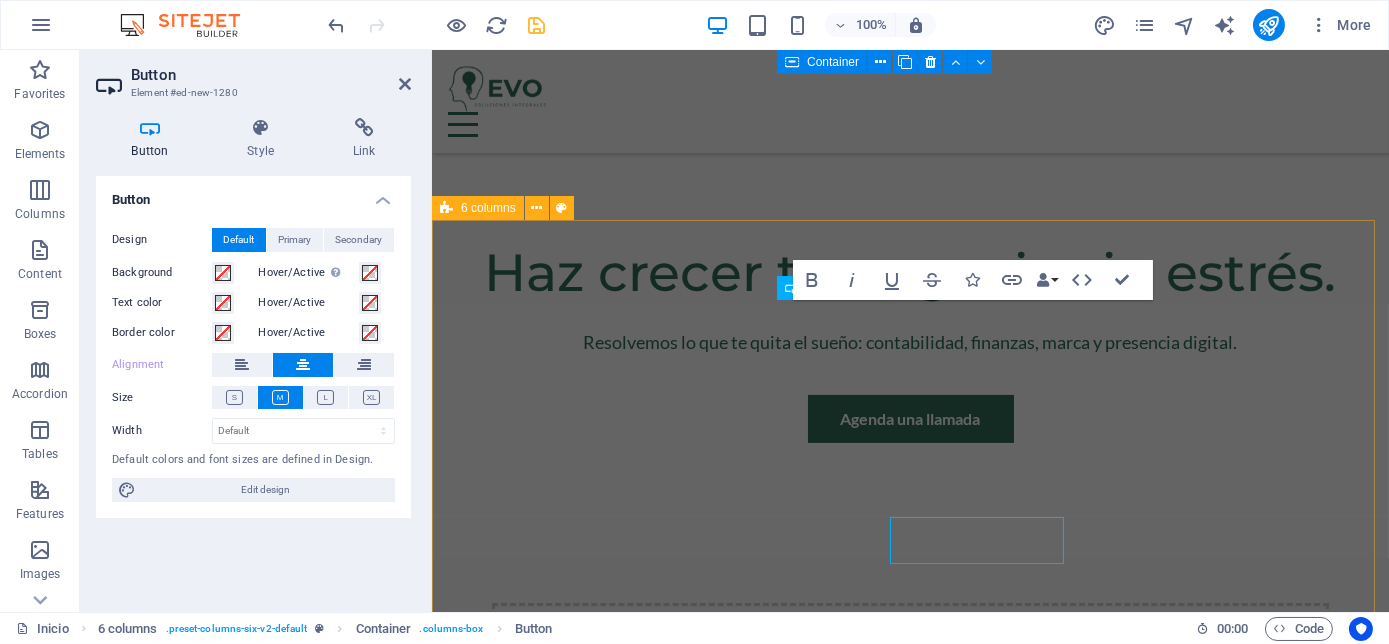 scroll, scrollTop: 815, scrollLeft: 0, axis: vertical 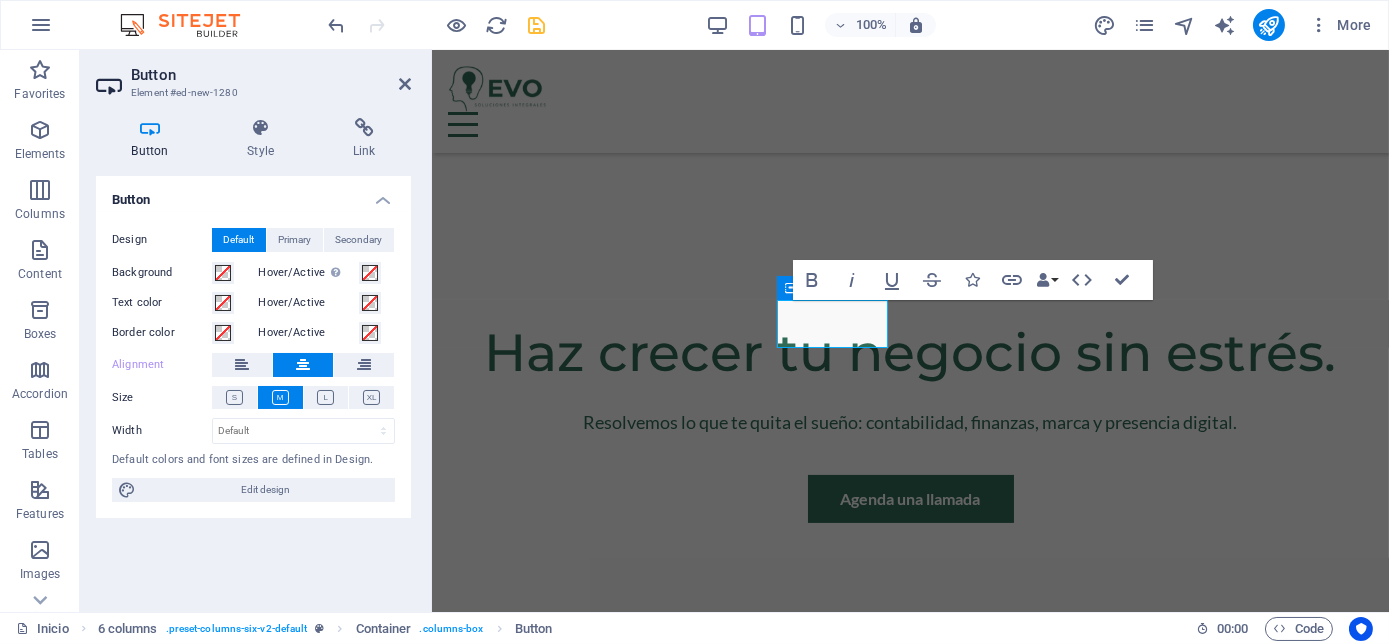 click on "Design Default Primary Secondary Background Hover/Active Switch to preview mode to test the active/hover state Text color Hover/Active Border color Hover/Active Alignment Size Width Default px rem % em vh vw Default colors and font sizes are defined in Design. Edit design" at bounding box center [253, 365] 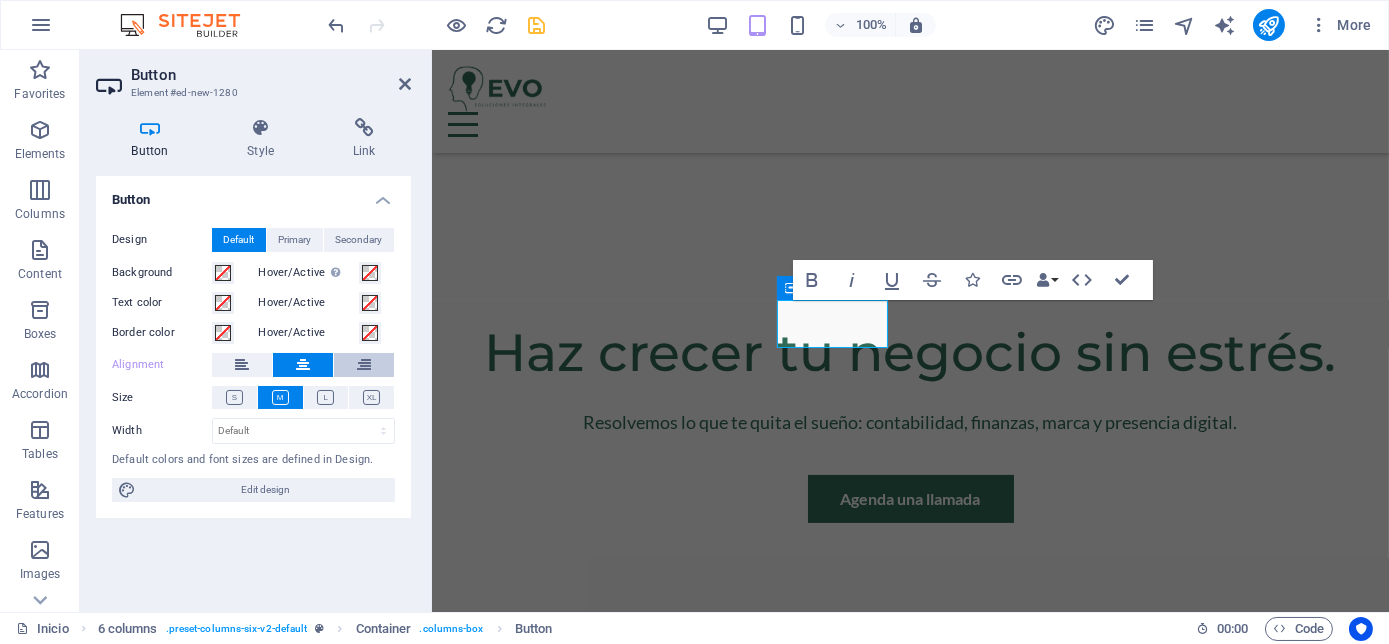 click at bounding box center [364, 365] 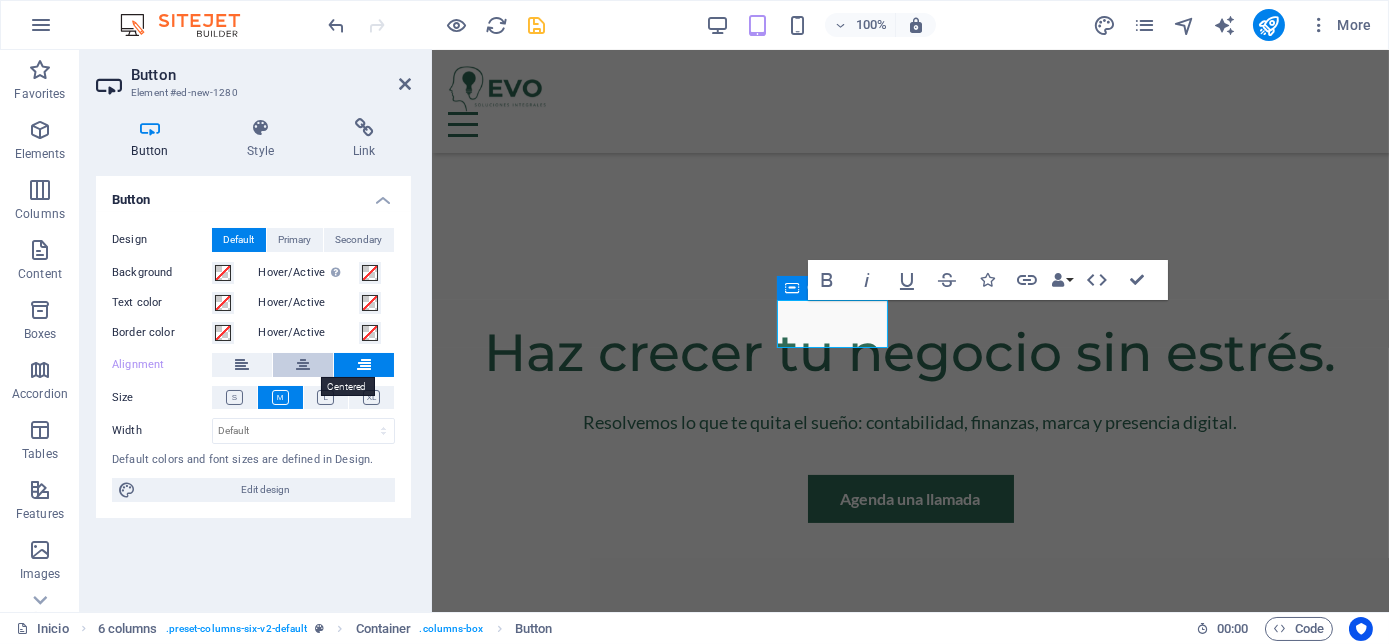 click at bounding box center (303, 365) 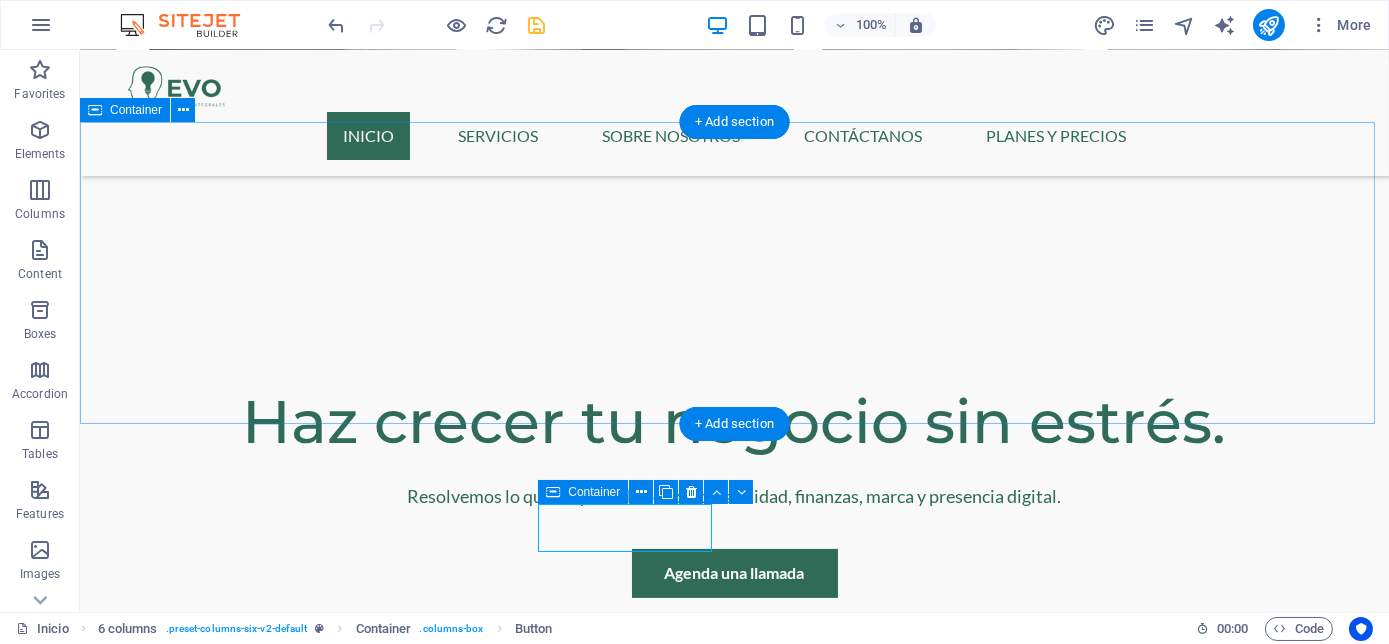 scroll, scrollTop: 1045, scrollLeft: 0, axis: vertical 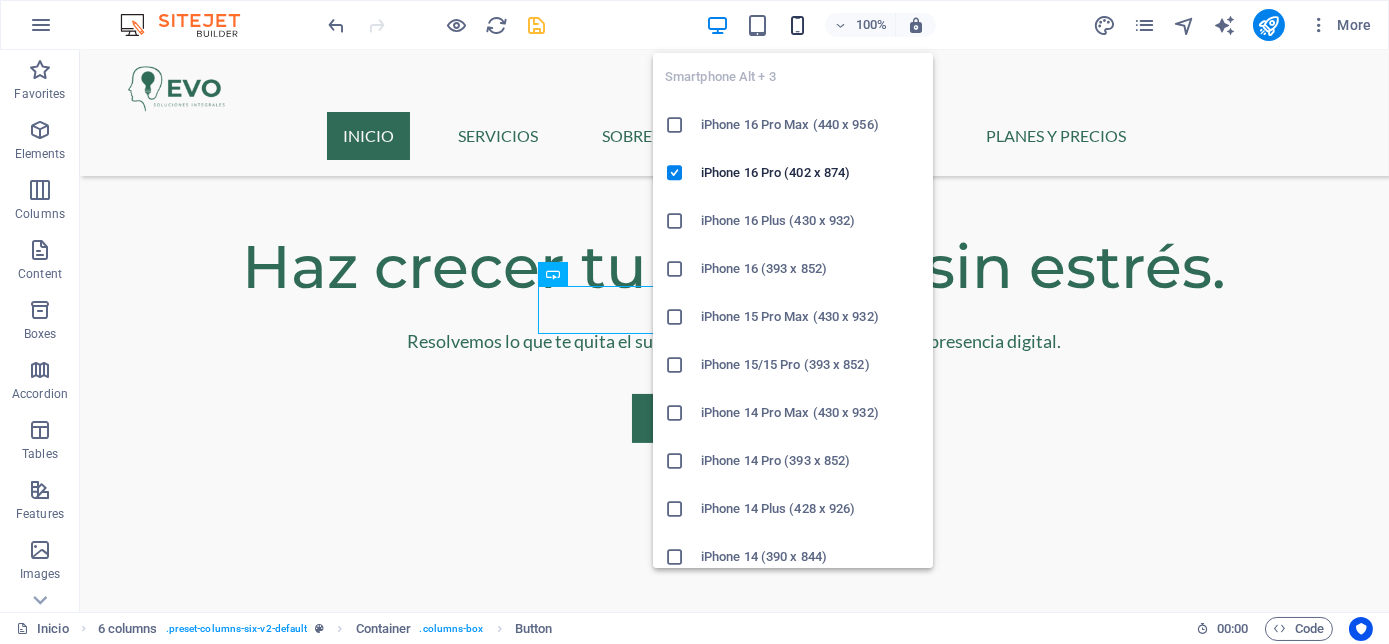 click at bounding box center [797, 25] 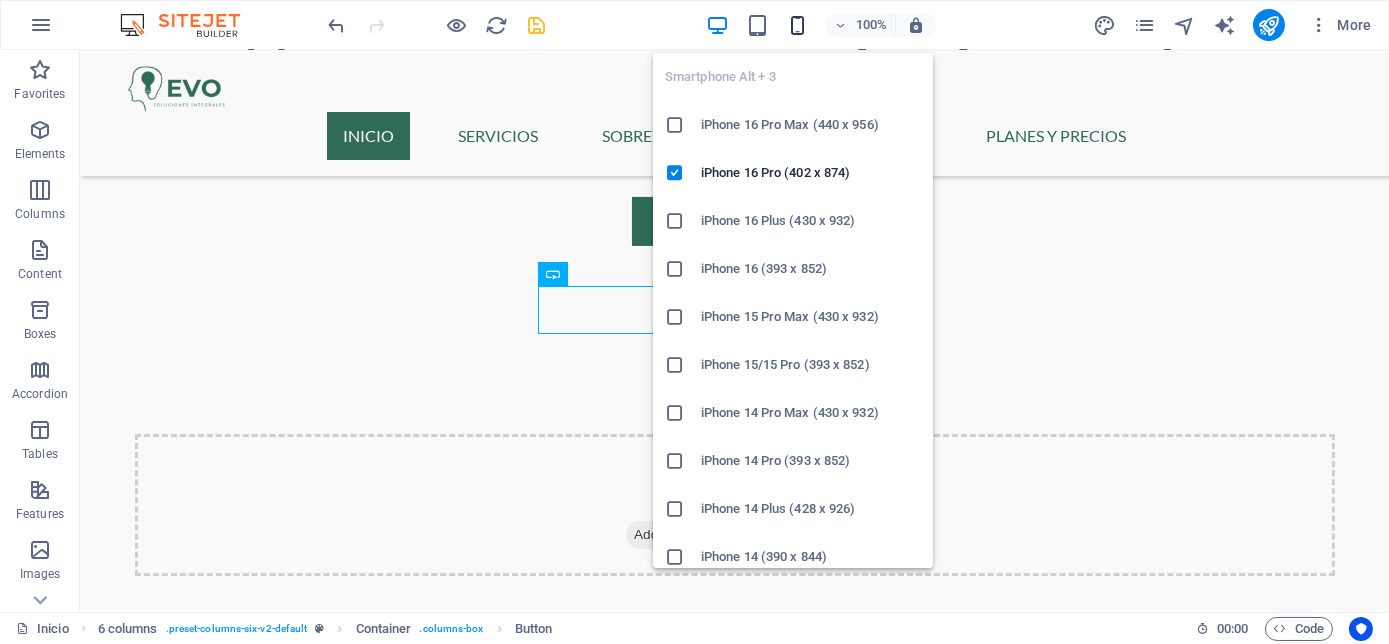 scroll, scrollTop: 1043, scrollLeft: 0, axis: vertical 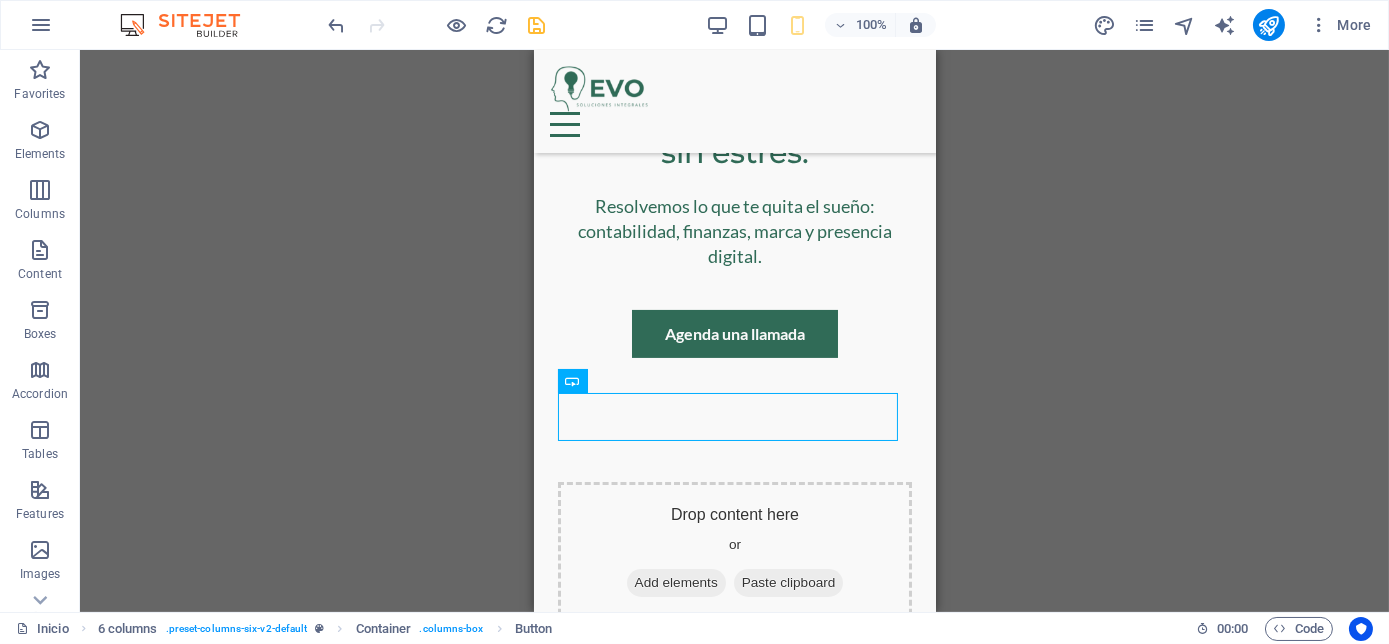 click on "H2   Banner   Banner   Container   Spacer   Spacer   Spacer   Spacer   Spacer   Spacer   Spacer   Text   Spacer   Button   Spacer   H3   Text   Spacer   Boxes   Container   Menu   Menu Bar   Container   Icon   Logo   Icon   Icon   Container   WhatsApp   Container   Icon   Icon   Container   Placeholder   Icon   6 columns   Placeholder   Container   Placeholder   Container   Container   Placeholder   Container   Placeholder   Container   Container   Icon   Placeholder   Container   Placeholder   Container   Container   6 columns   Container   Icon   Container   Container   Button   Button   HTML" at bounding box center [734, 331] 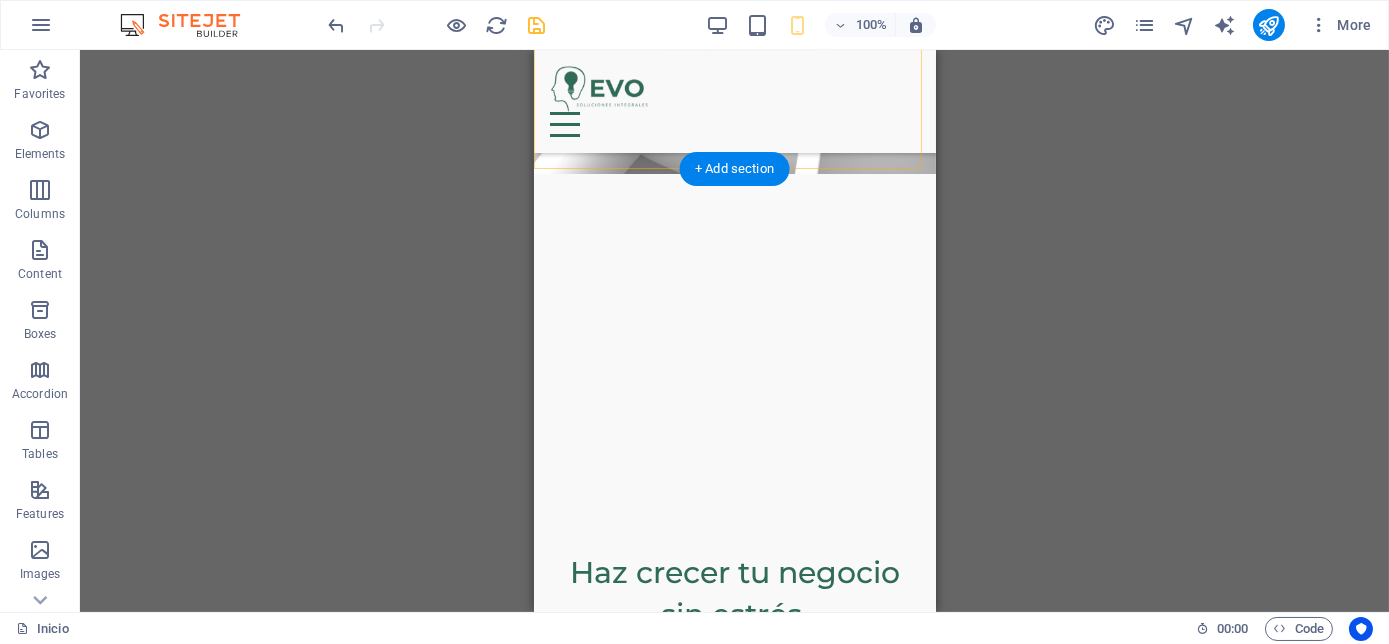 scroll, scrollTop: 586, scrollLeft: 0, axis: vertical 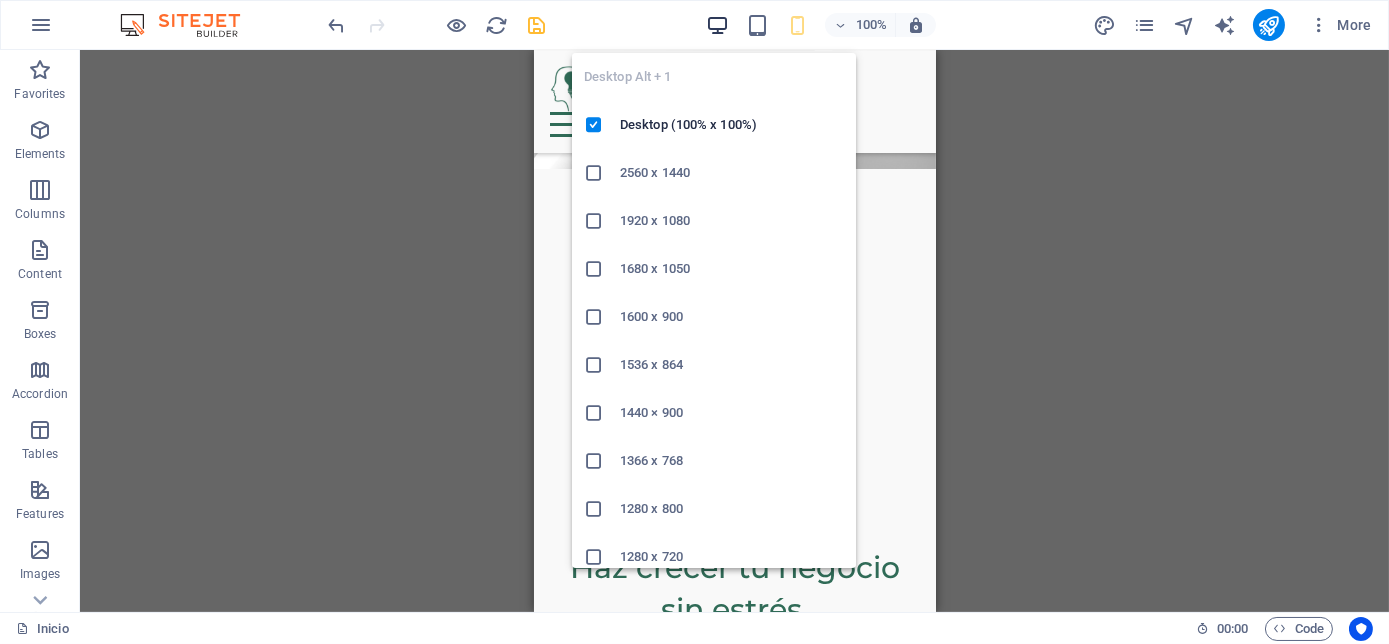 click at bounding box center [717, 25] 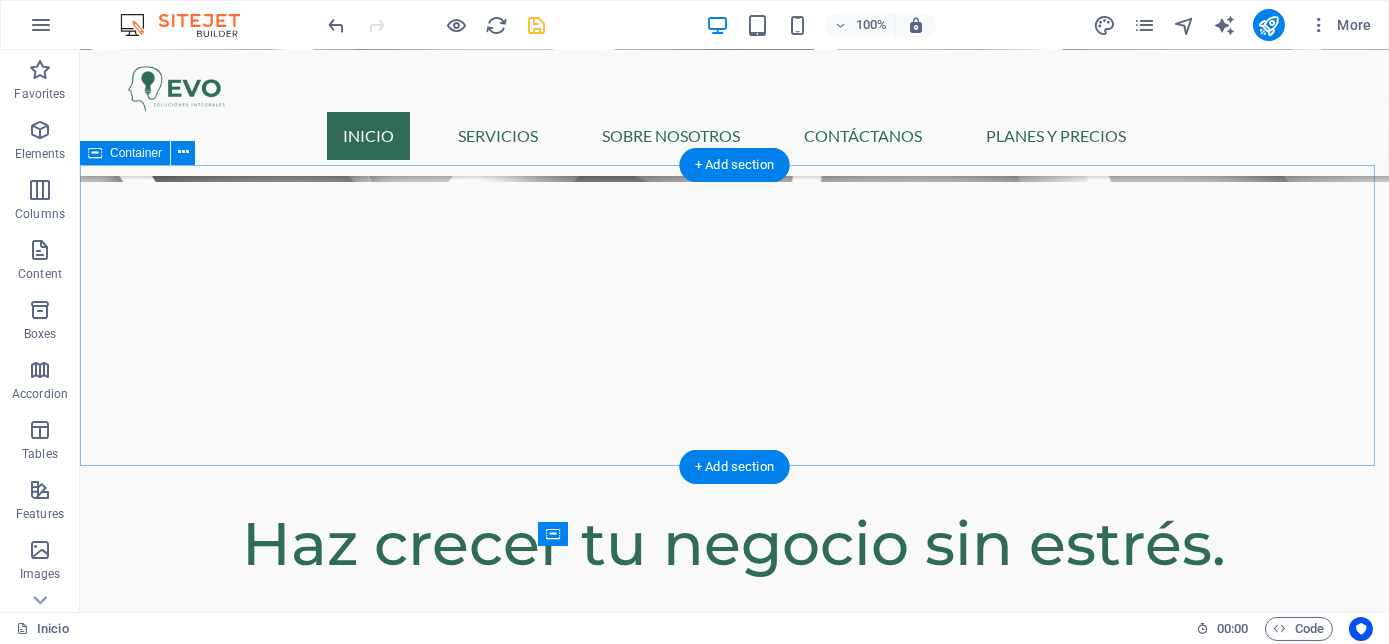 scroll, scrollTop: 761, scrollLeft: 0, axis: vertical 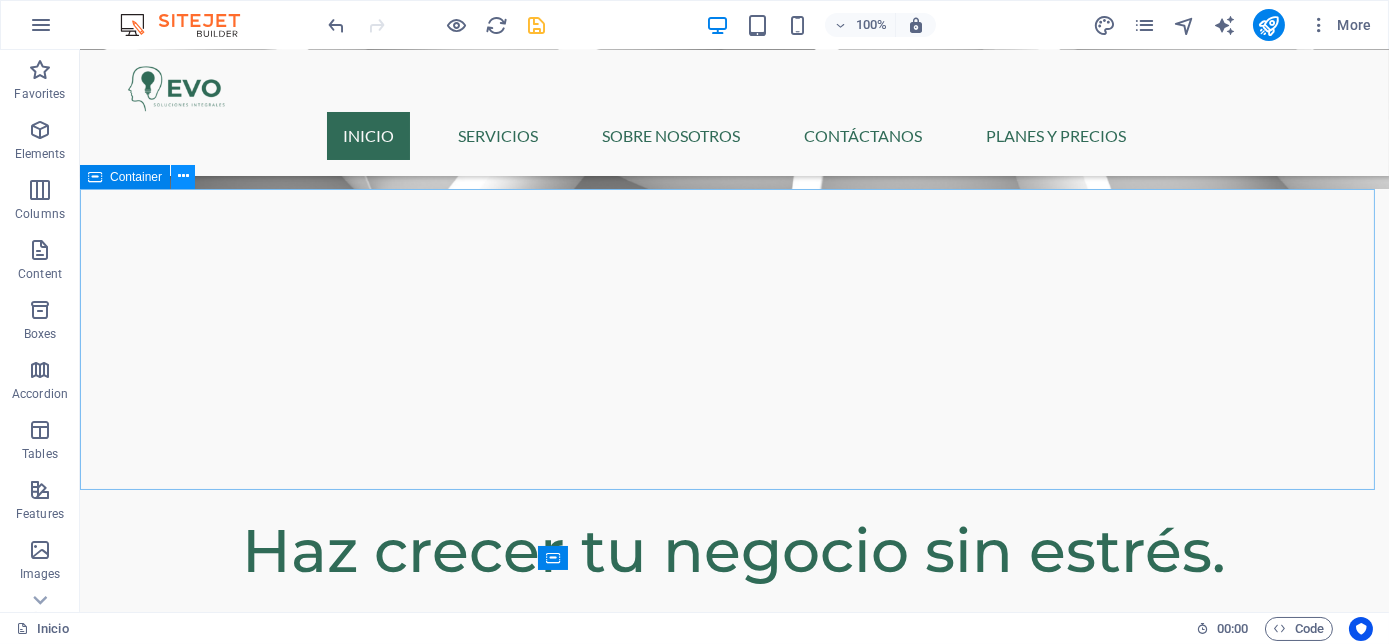 click at bounding box center (183, 177) 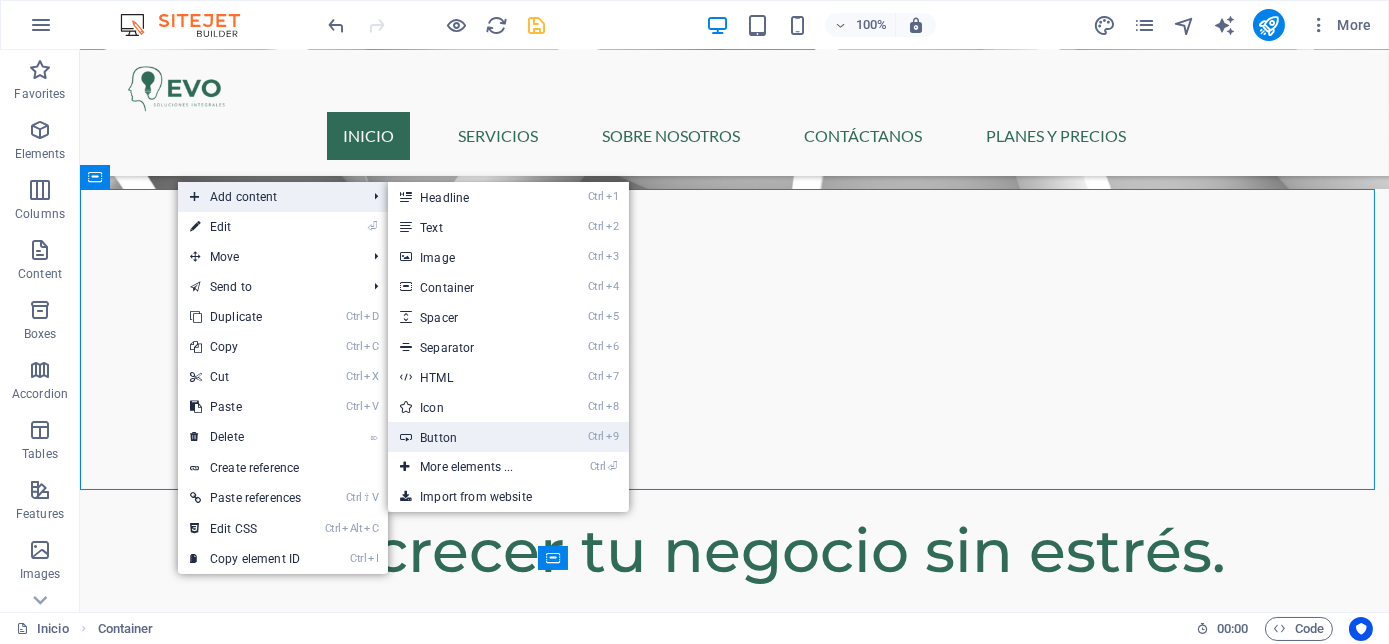 click on "Ctrl 9  Button" at bounding box center [470, 437] 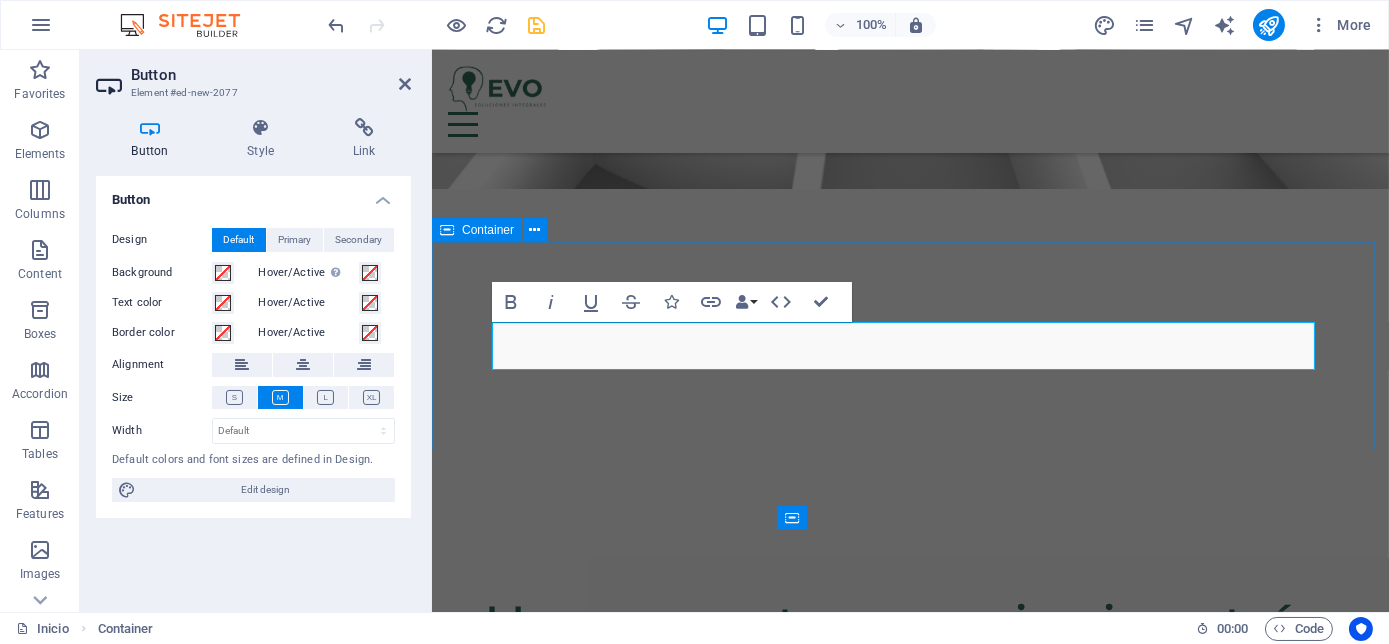 scroll, scrollTop: 491, scrollLeft: 0, axis: vertical 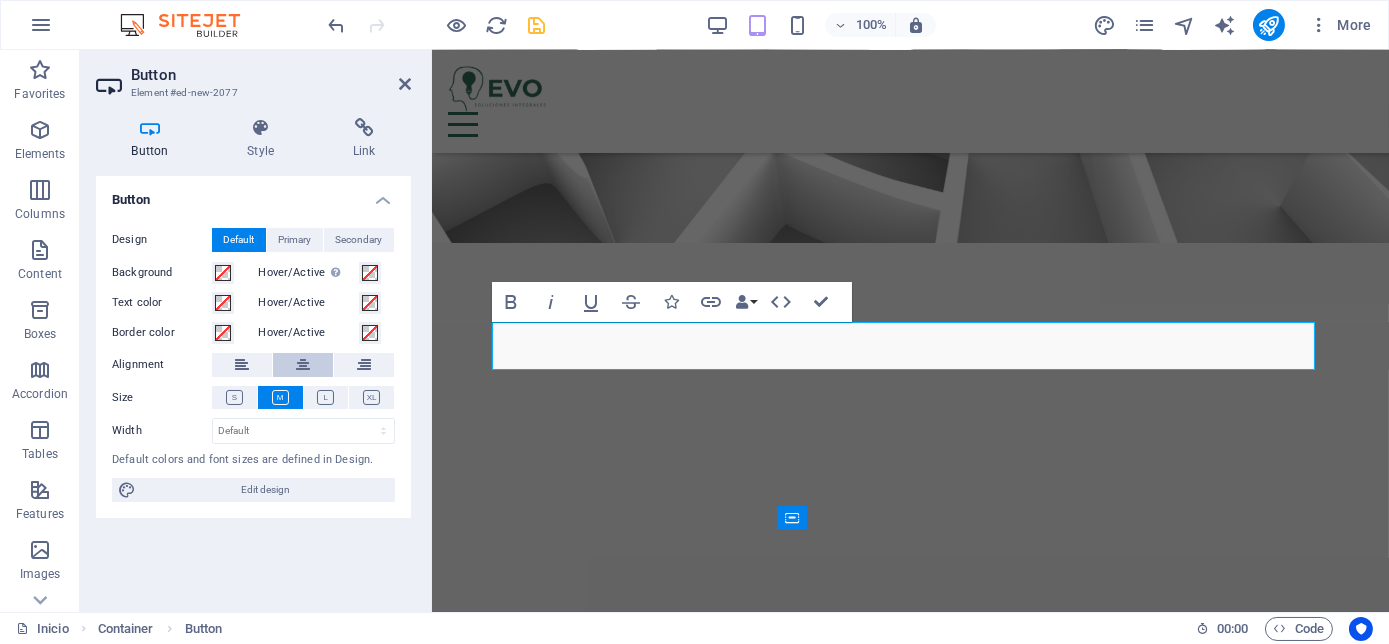 click at bounding box center [303, 365] 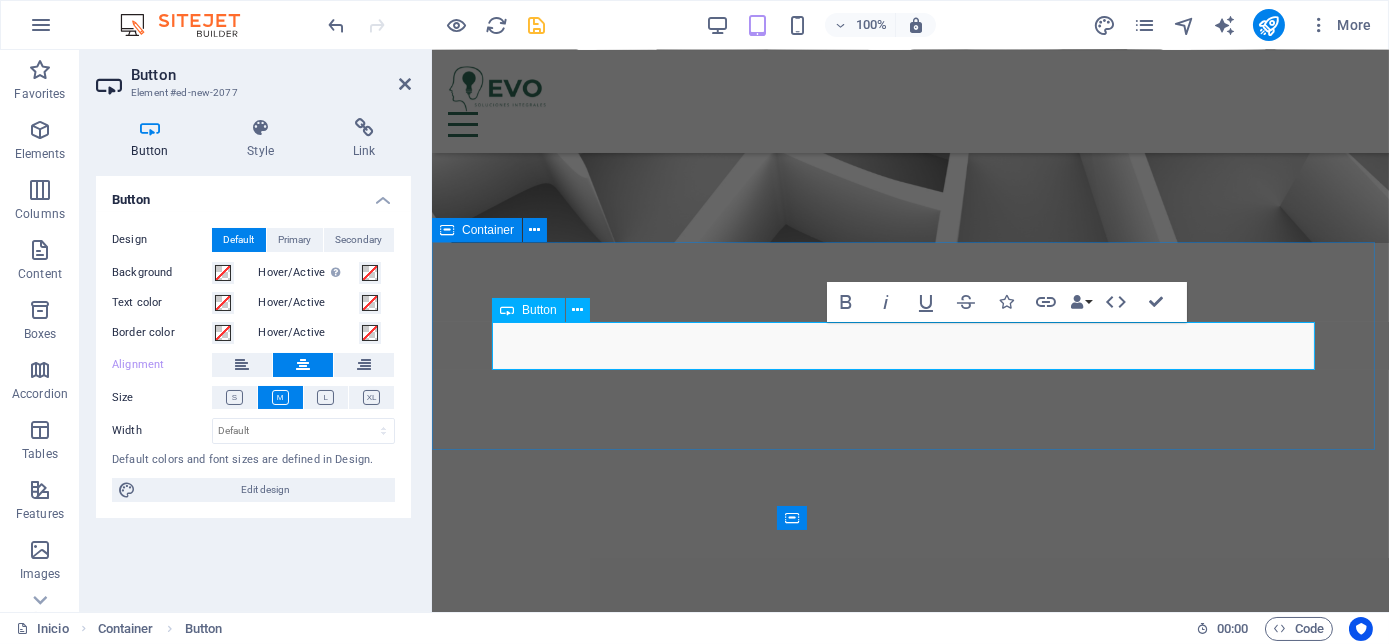 click on "Button label" at bounding box center [910, 1031] 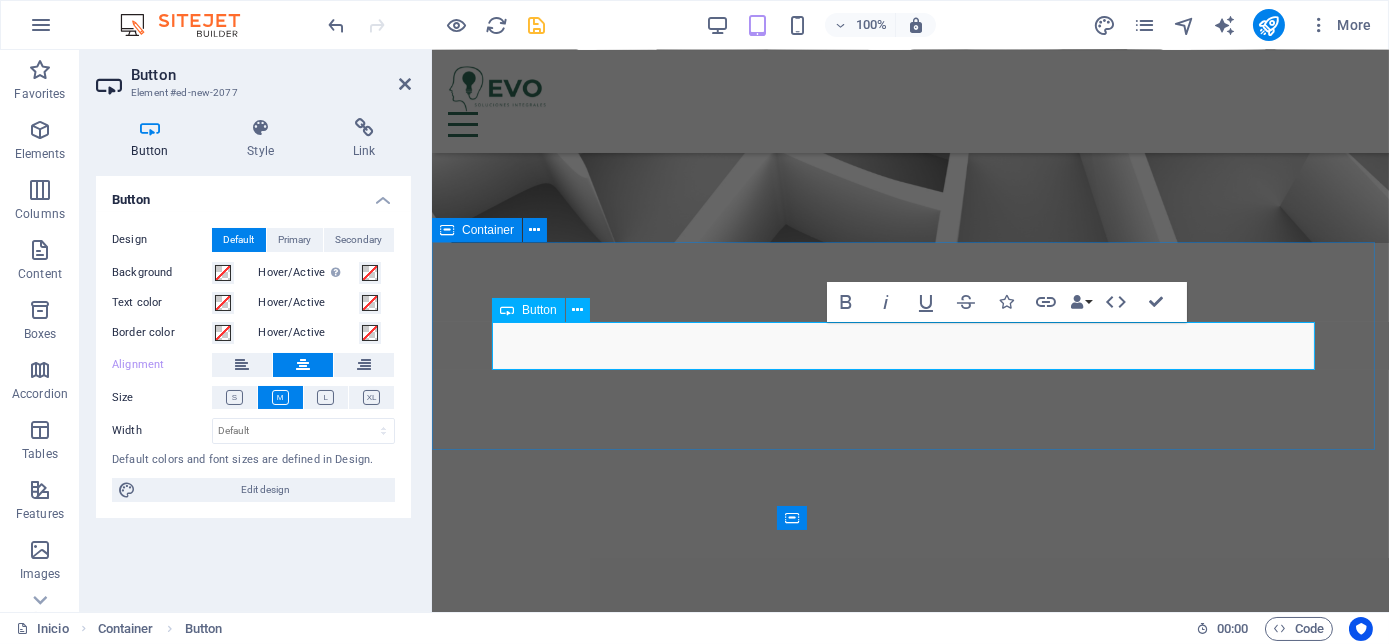 click on "Button label" at bounding box center (910, 1031) 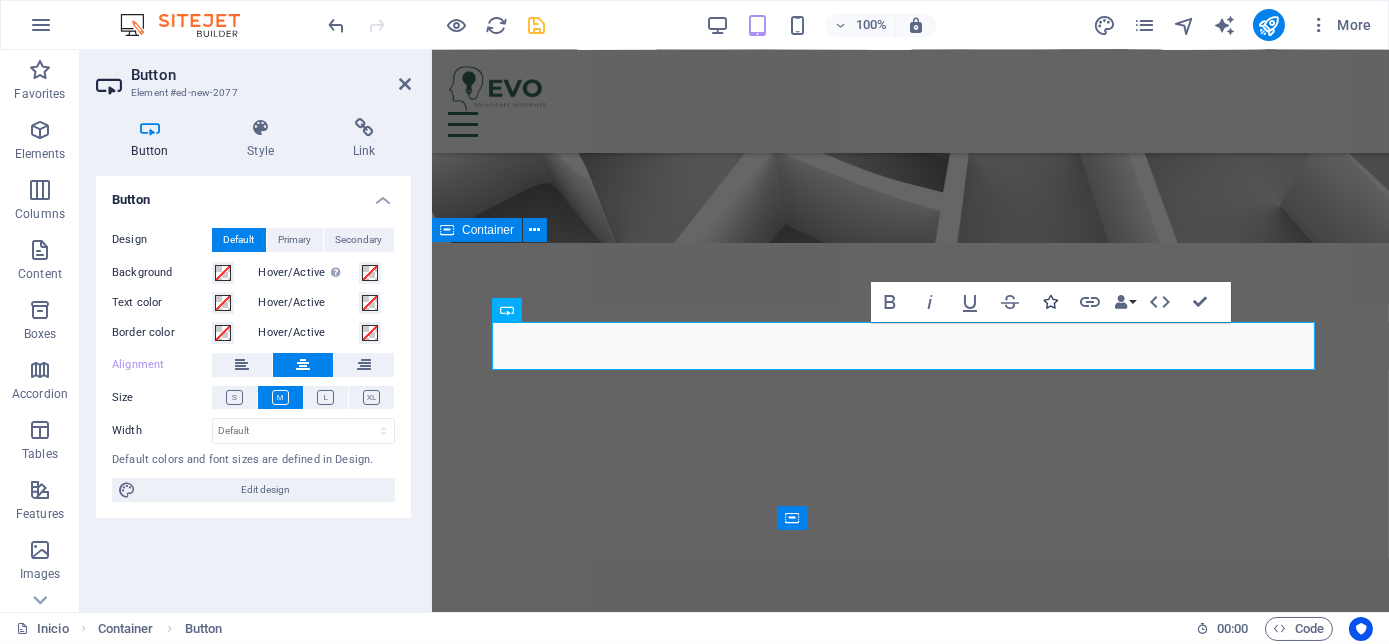 click at bounding box center (1050, 302) 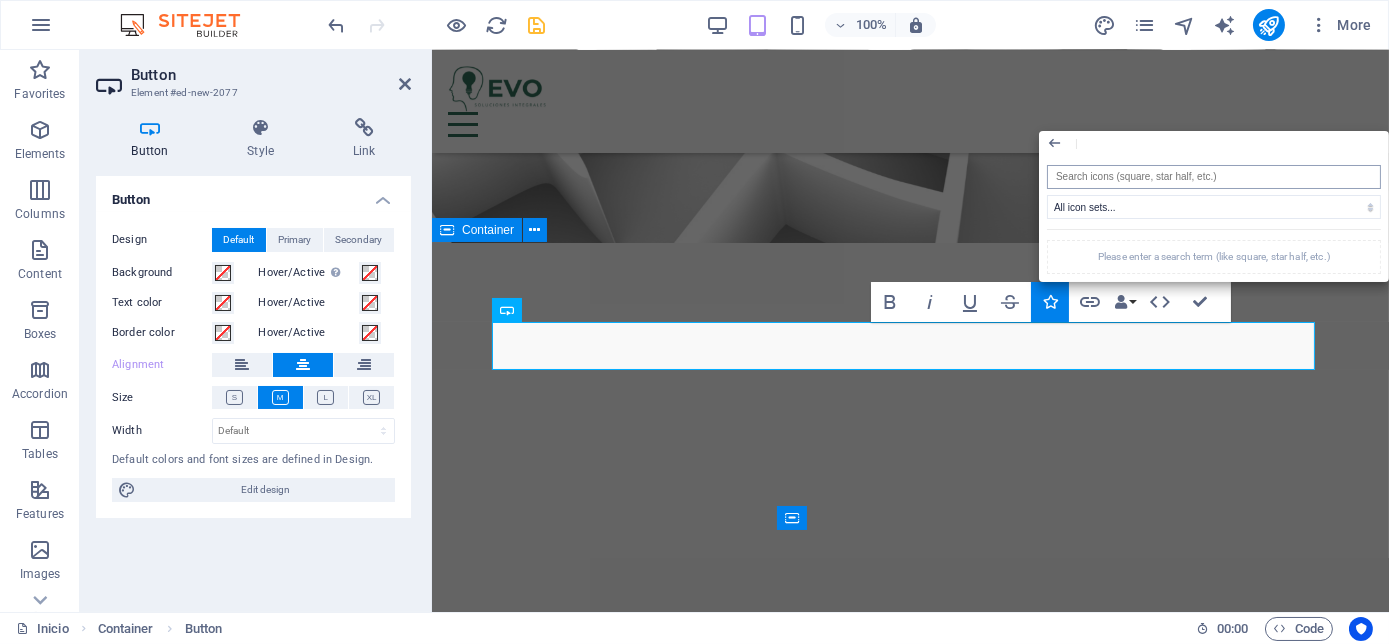 click at bounding box center [1214, 177] 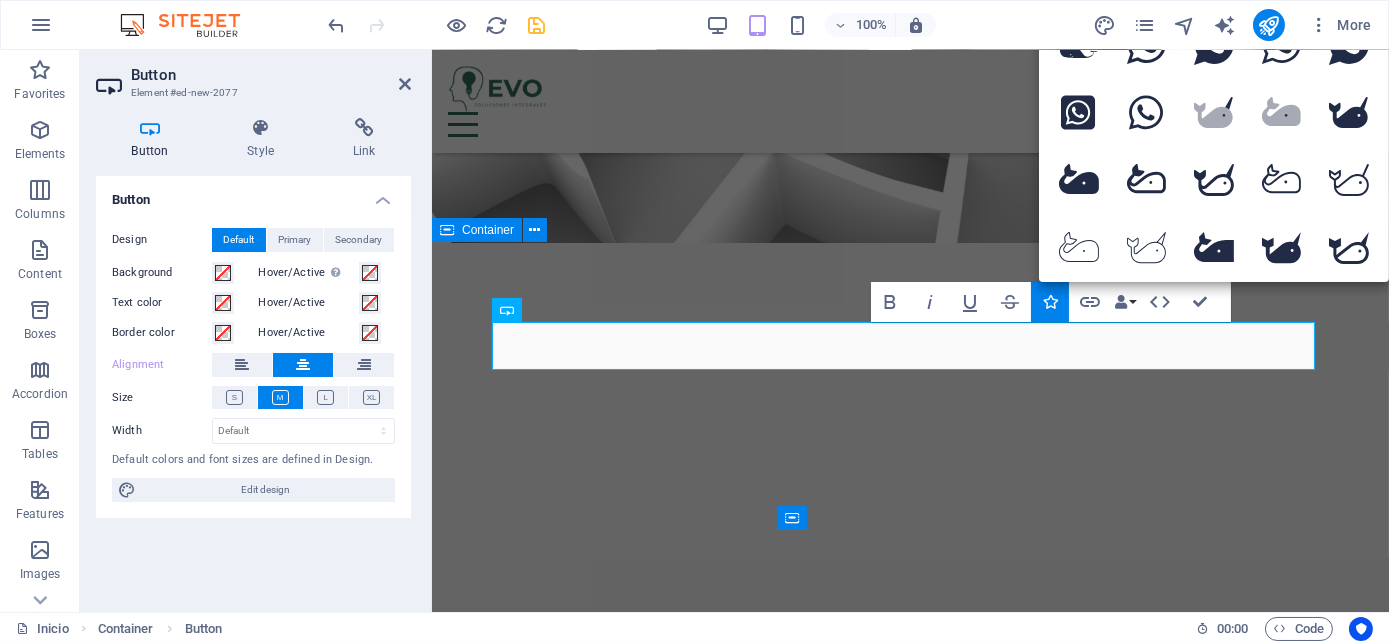 type on "whatsa" 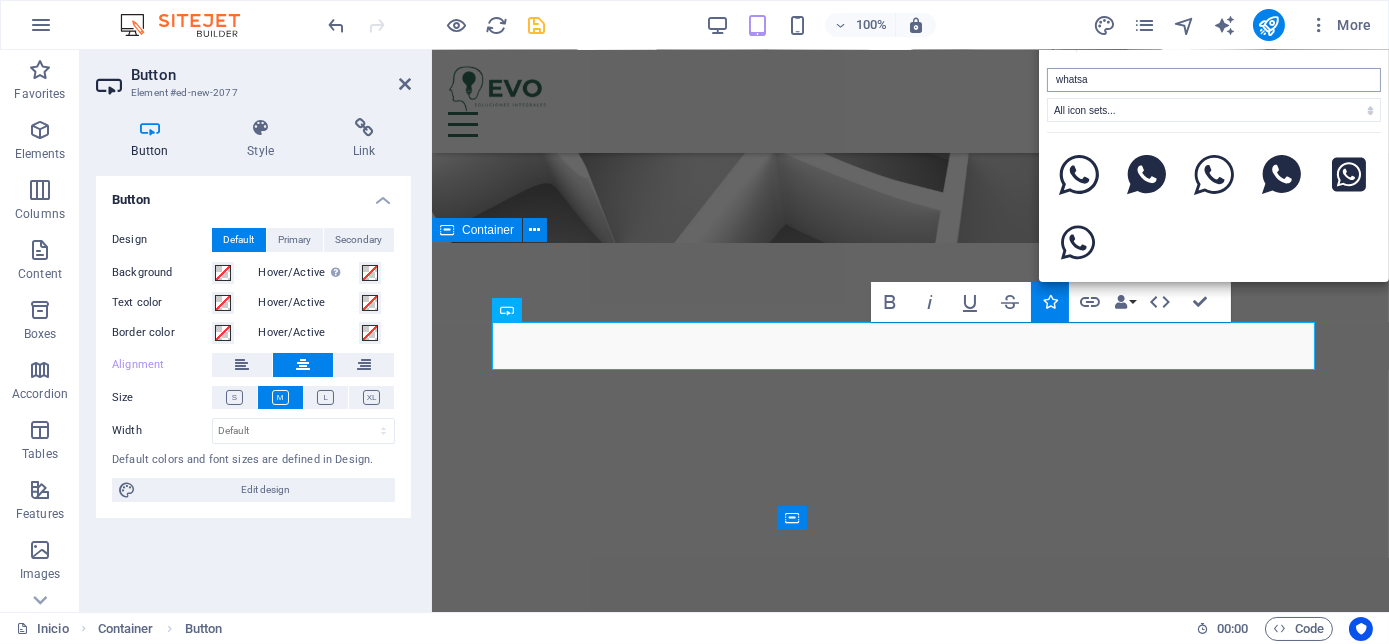 click 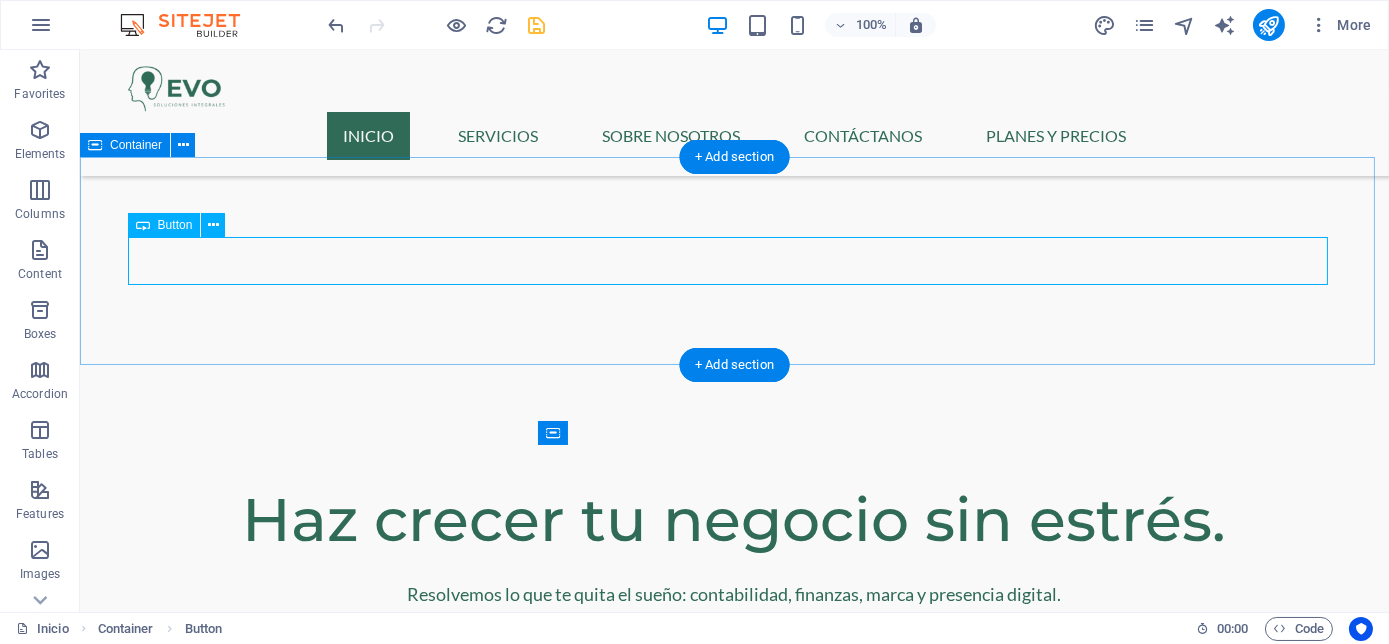 click at bounding box center (735, 930) 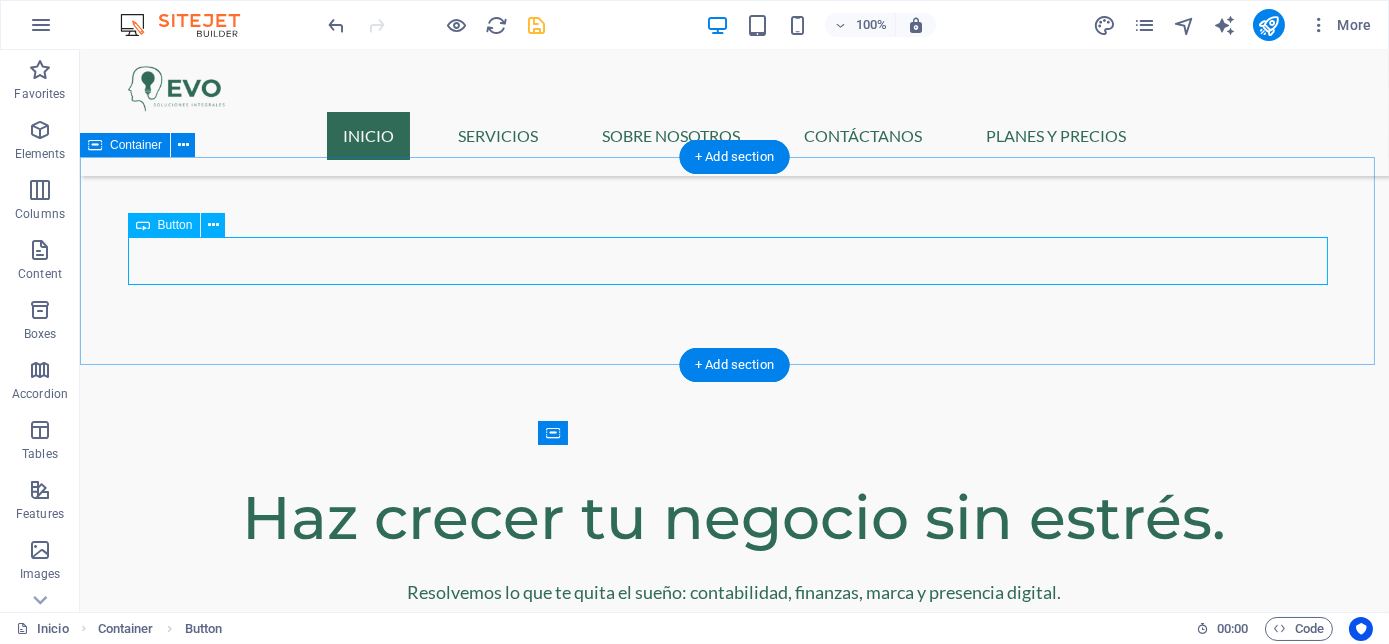 scroll, scrollTop: 776, scrollLeft: 0, axis: vertical 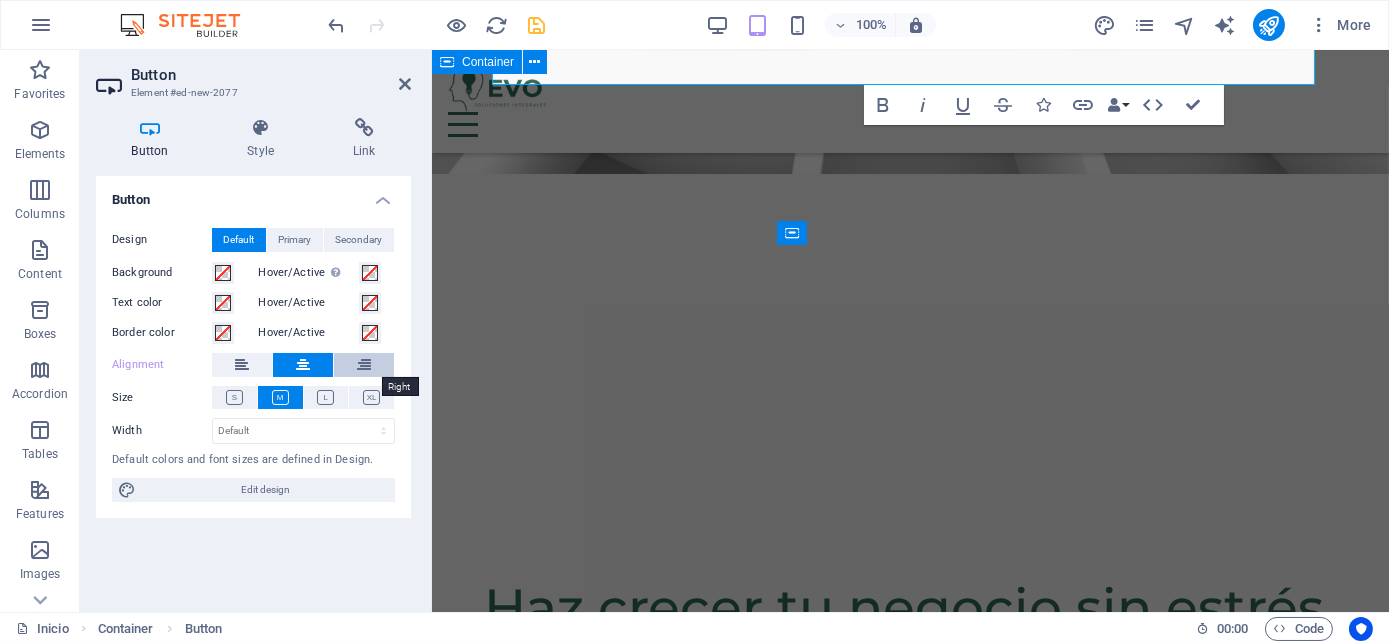 click at bounding box center (364, 365) 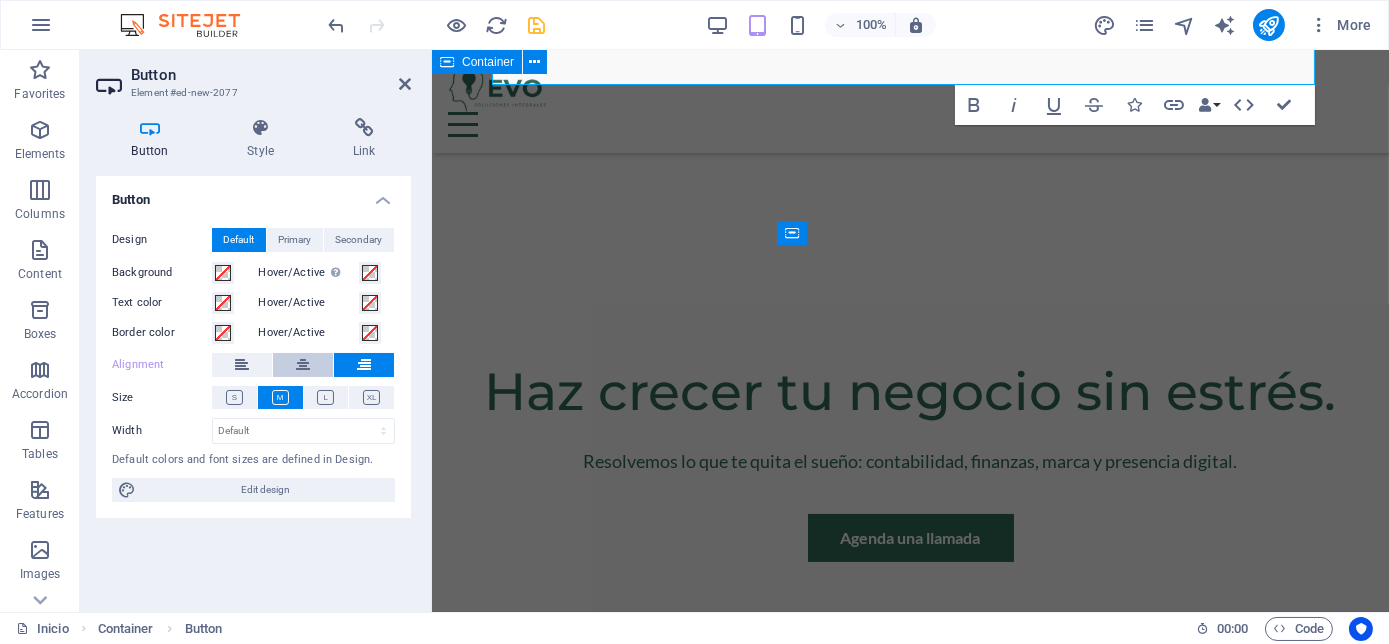 click at bounding box center (303, 365) 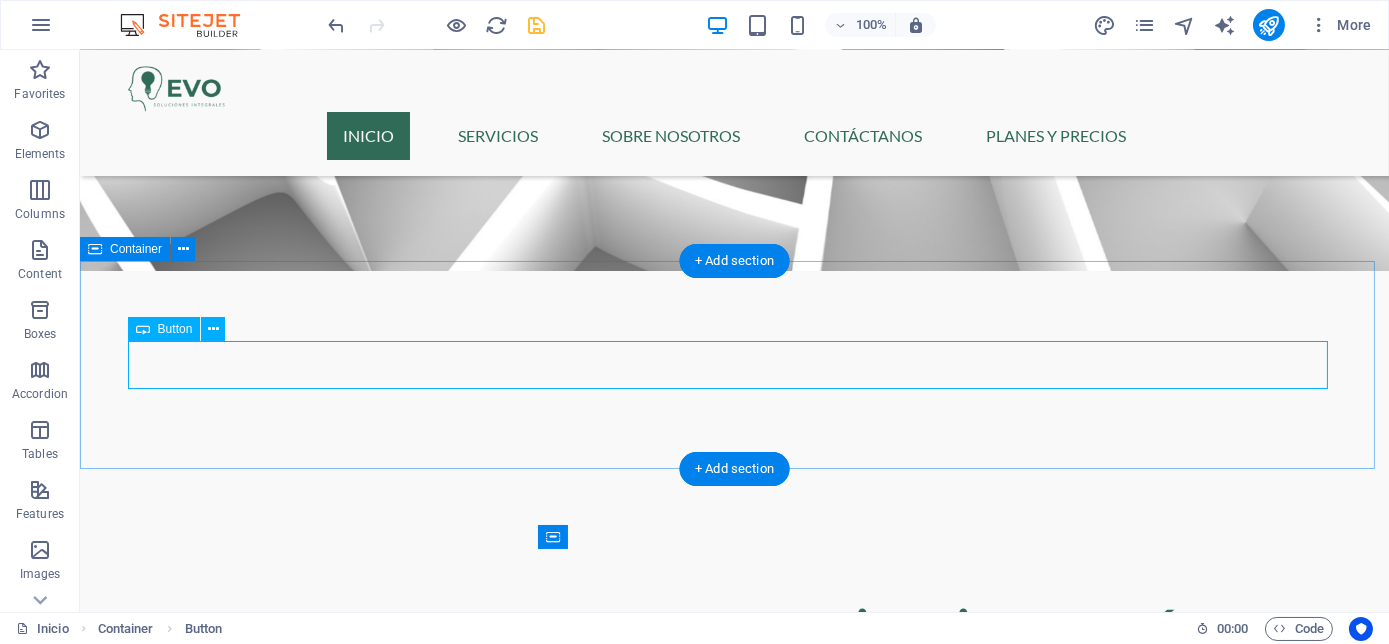scroll, scrollTop: 678, scrollLeft: 0, axis: vertical 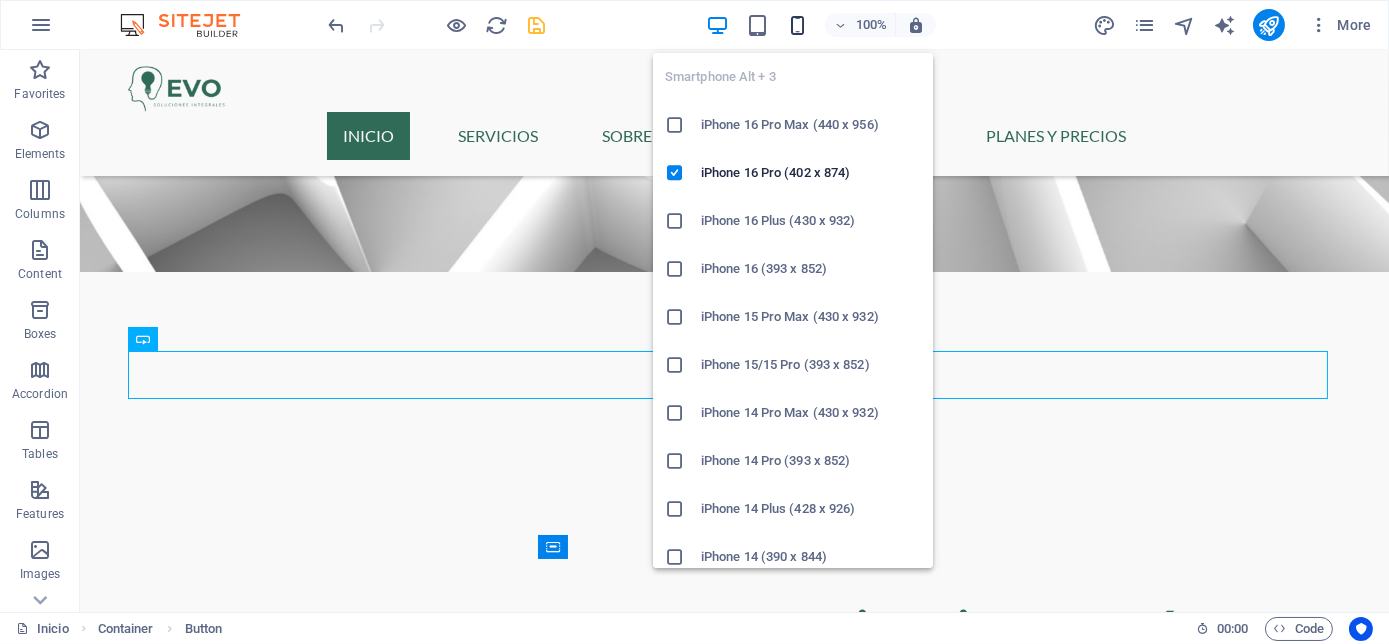 click at bounding box center (797, 25) 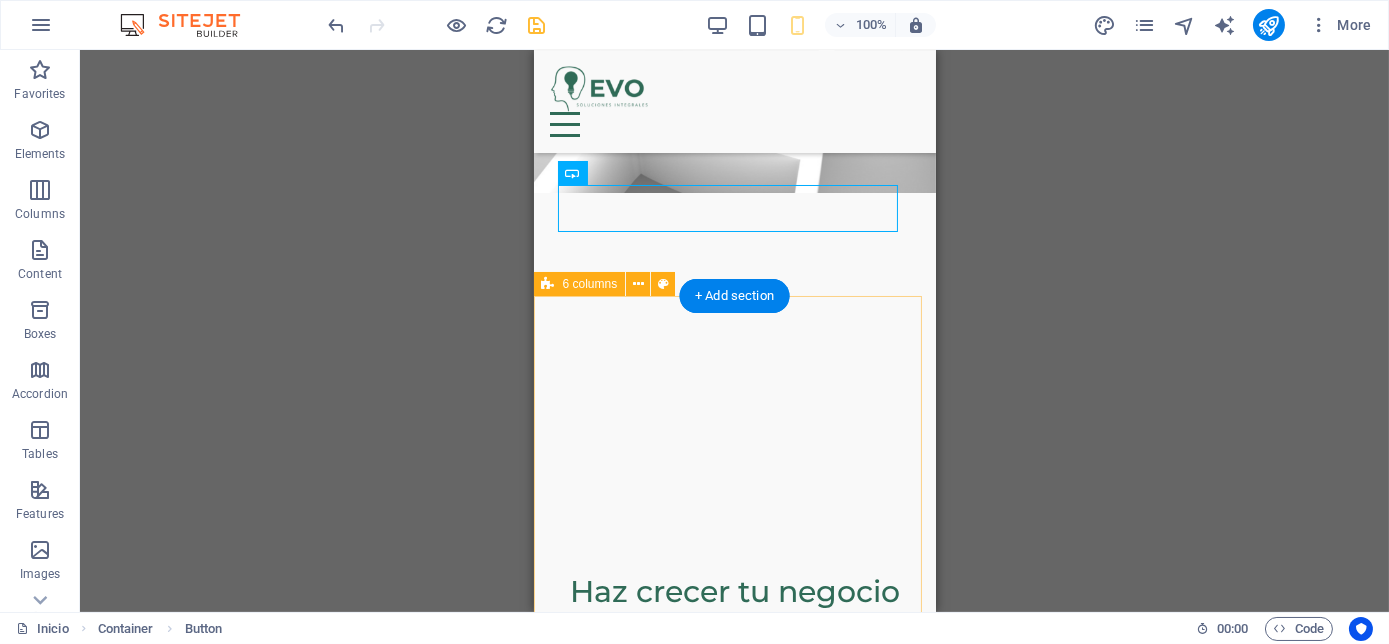 scroll, scrollTop: 469, scrollLeft: 0, axis: vertical 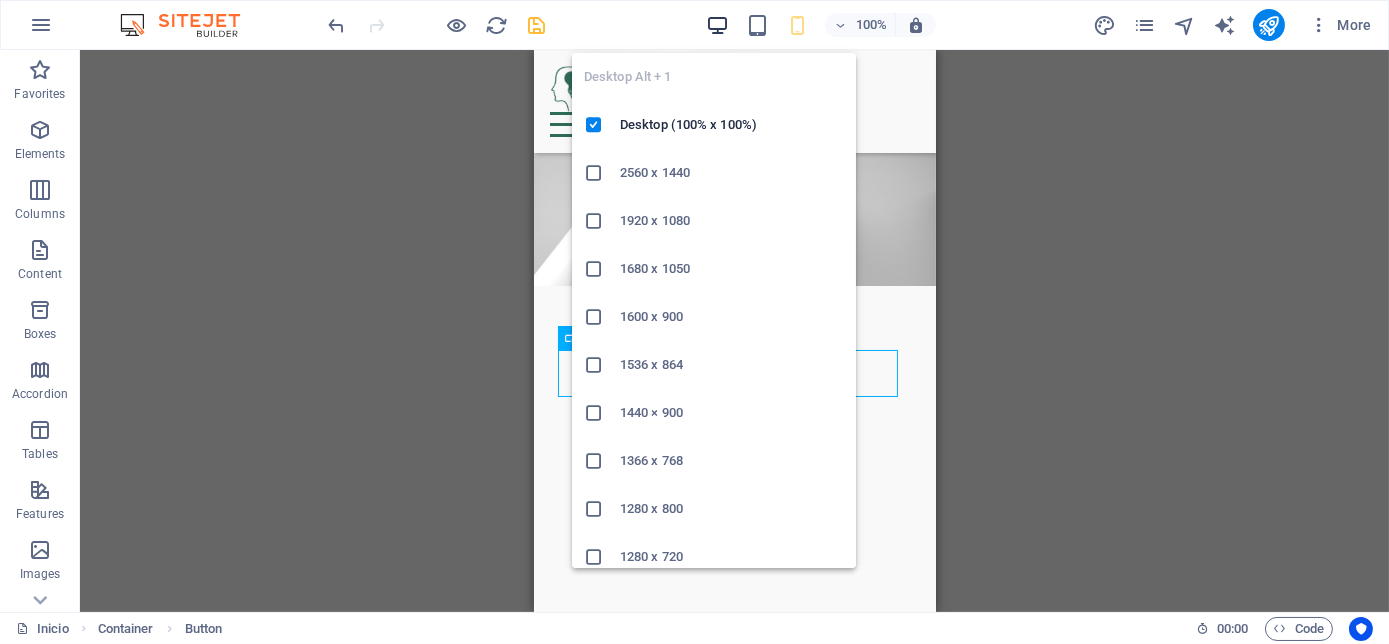 click at bounding box center [717, 25] 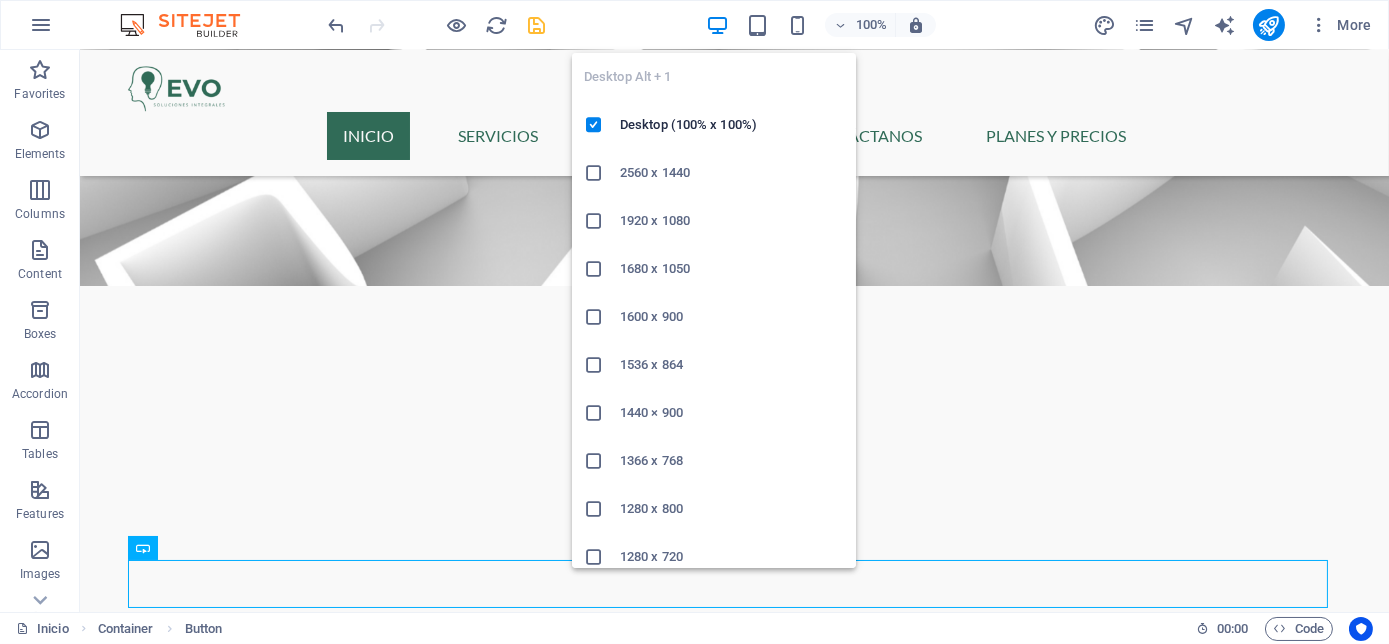 scroll, scrollTop: 109, scrollLeft: 0, axis: vertical 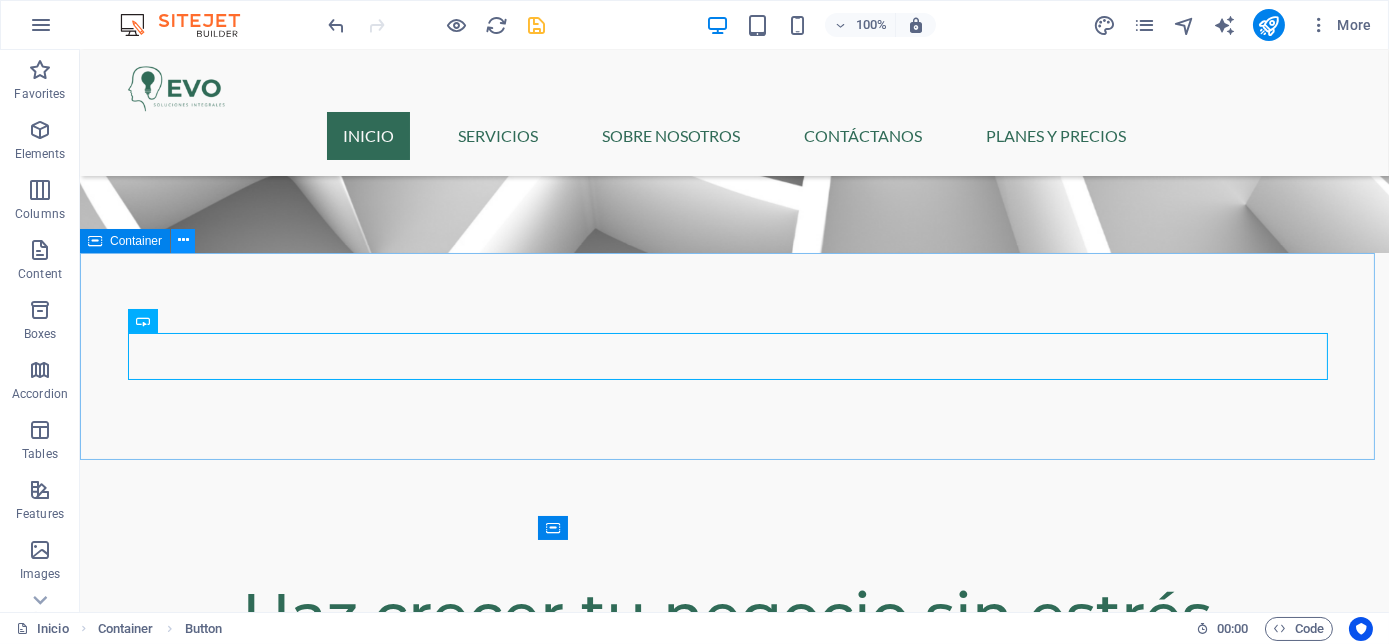 click at bounding box center (183, 240) 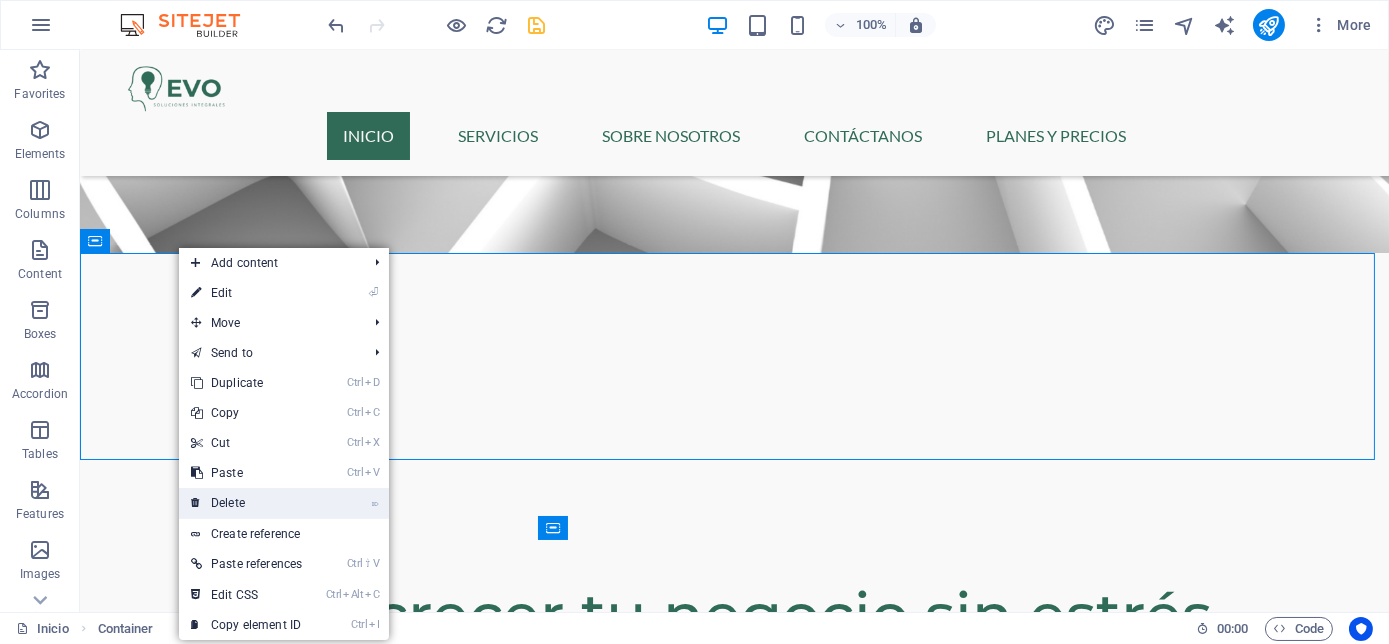 click on "⌦  Delete" at bounding box center (246, 503) 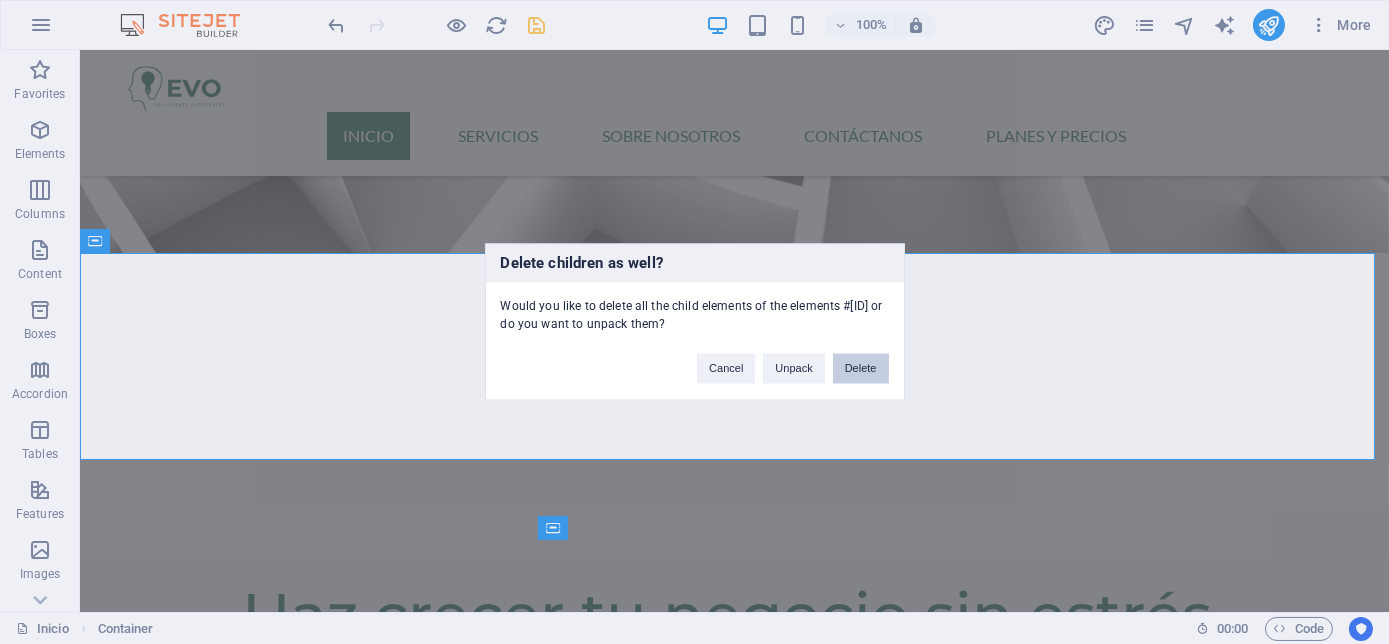 click on "Delete" at bounding box center [861, 369] 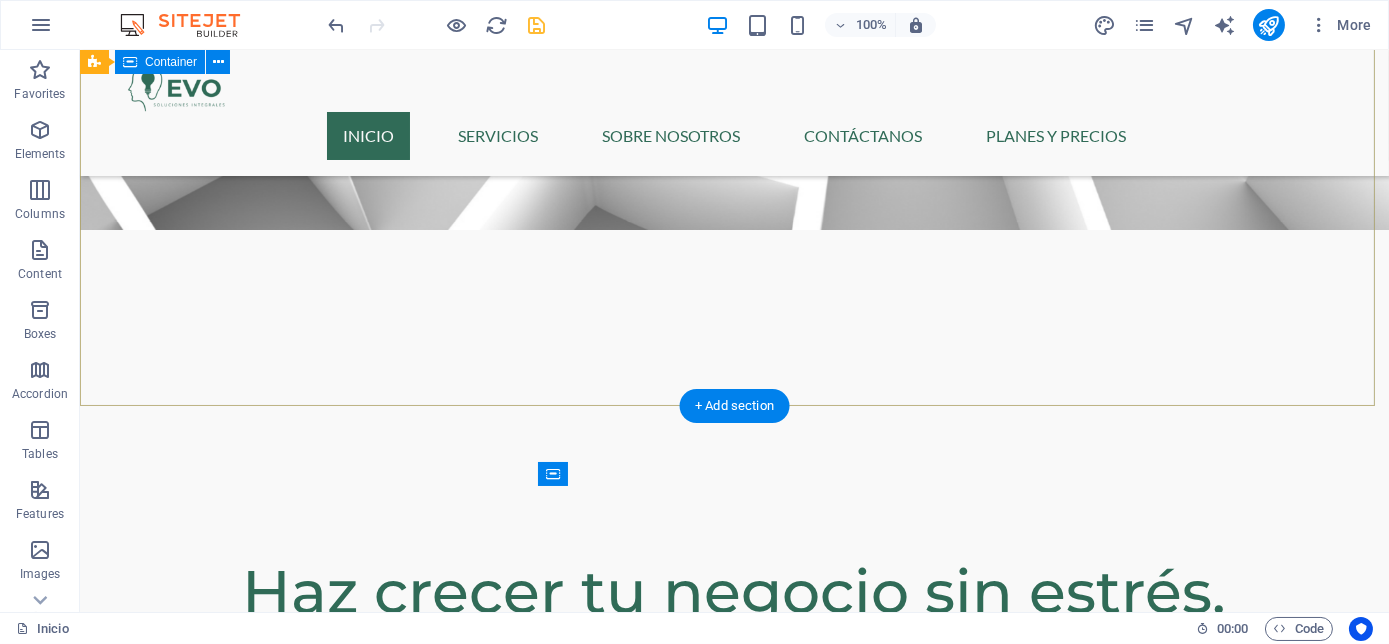scroll, scrollTop: 750, scrollLeft: 0, axis: vertical 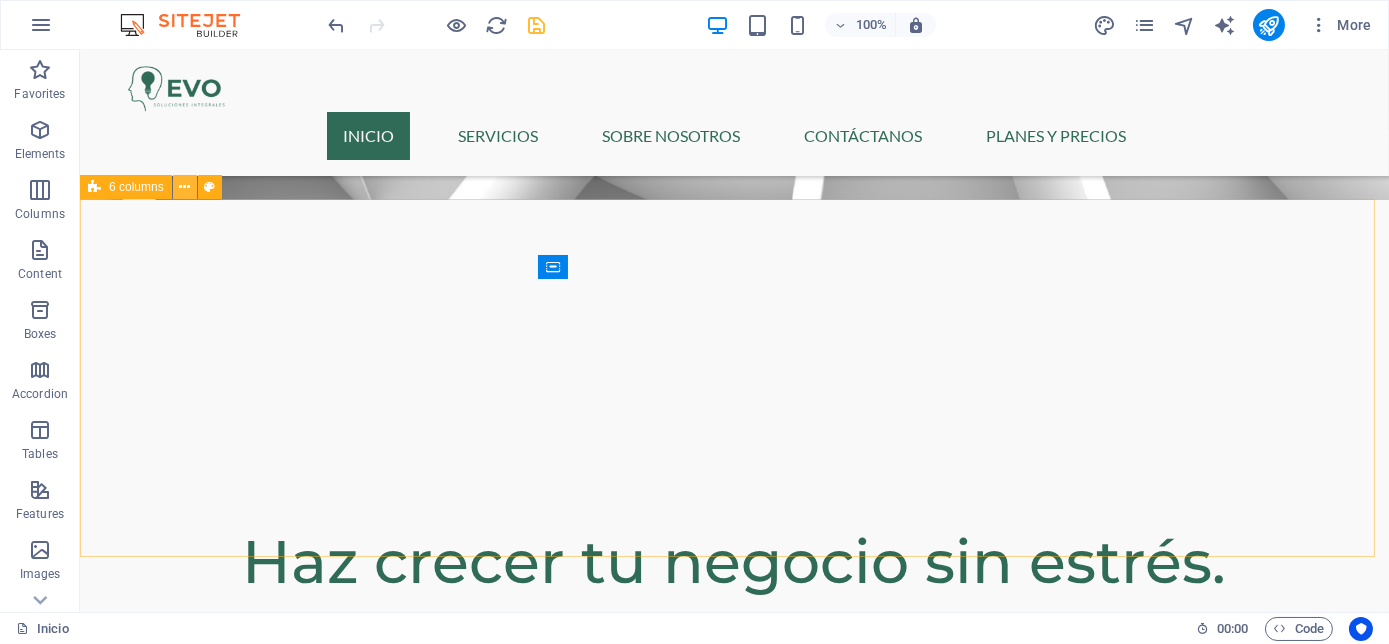click at bounding box center [184, 187] 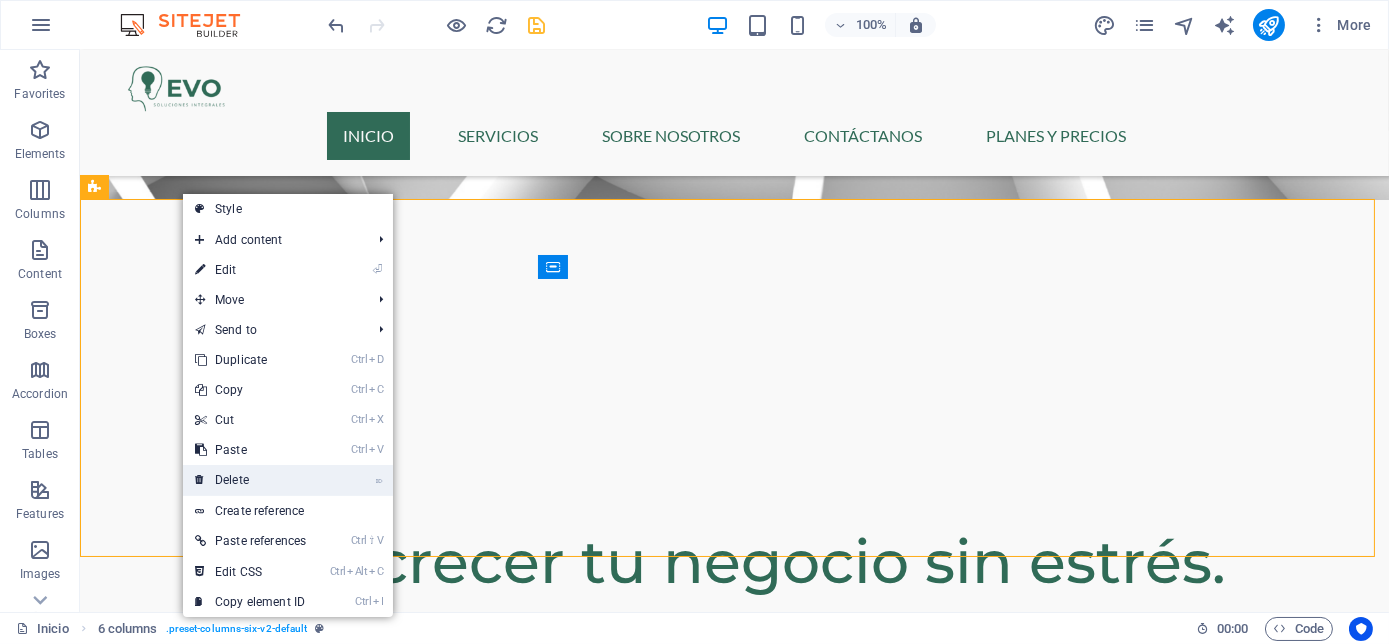 click on "⌦  Delete" at bounding box center (250, 480) 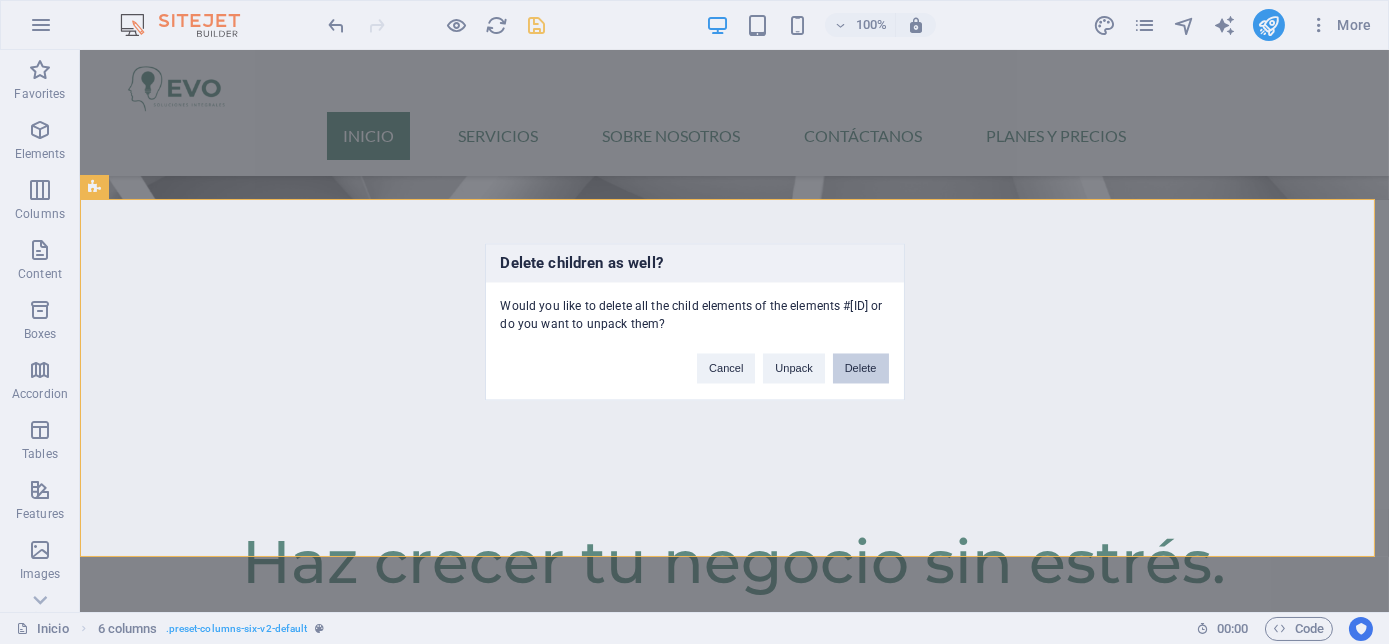 click on "Delete" at bounding box center (861, 369) 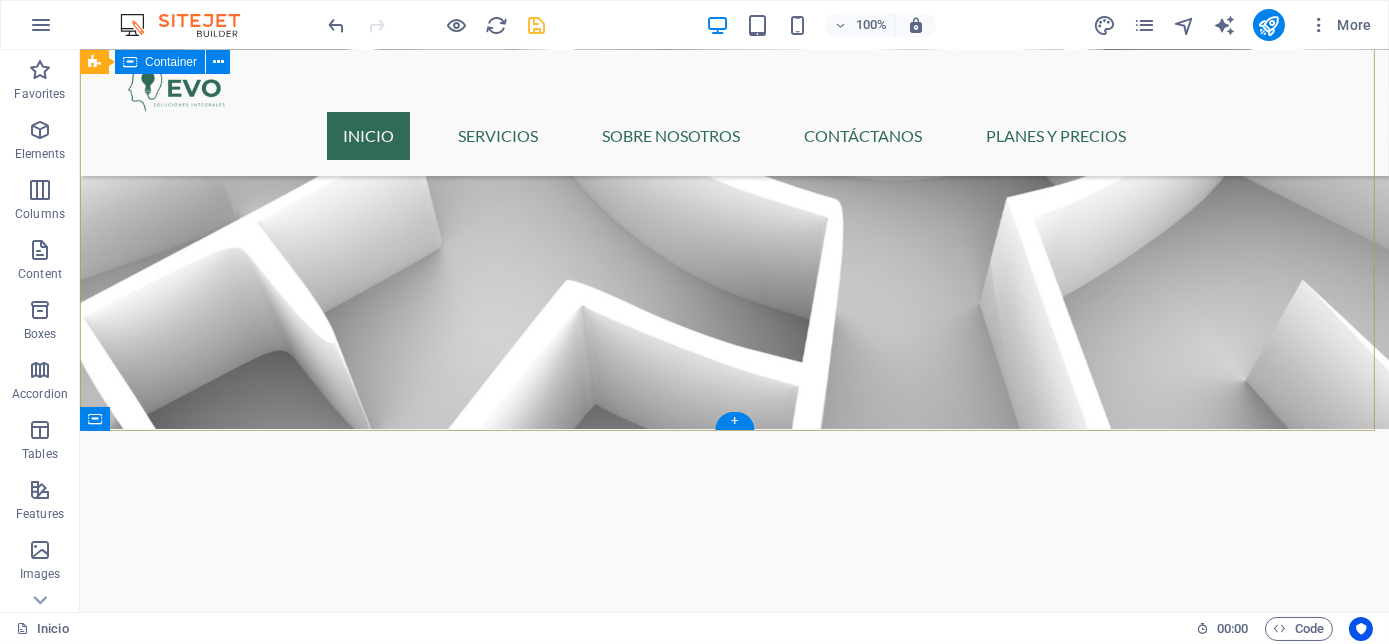 scroll, scrollTop: 519, scrollLeft: 0, axis: vertical 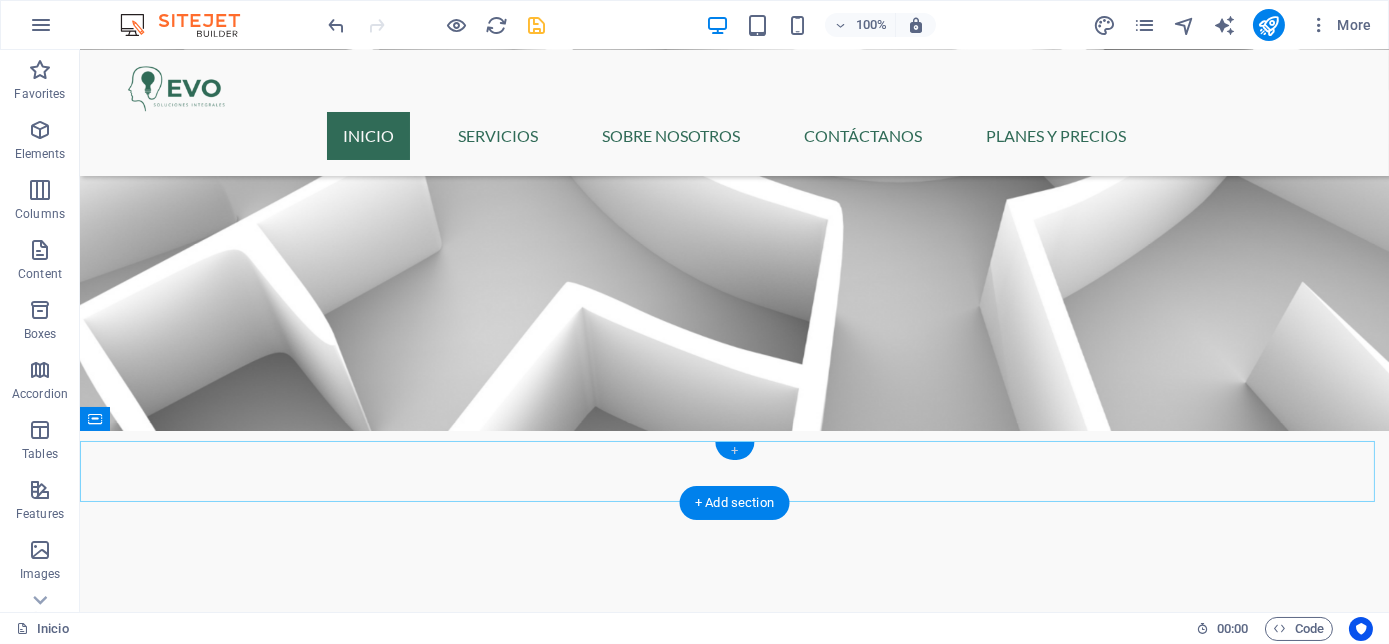 click on "+" at bounding box center (734, 451) 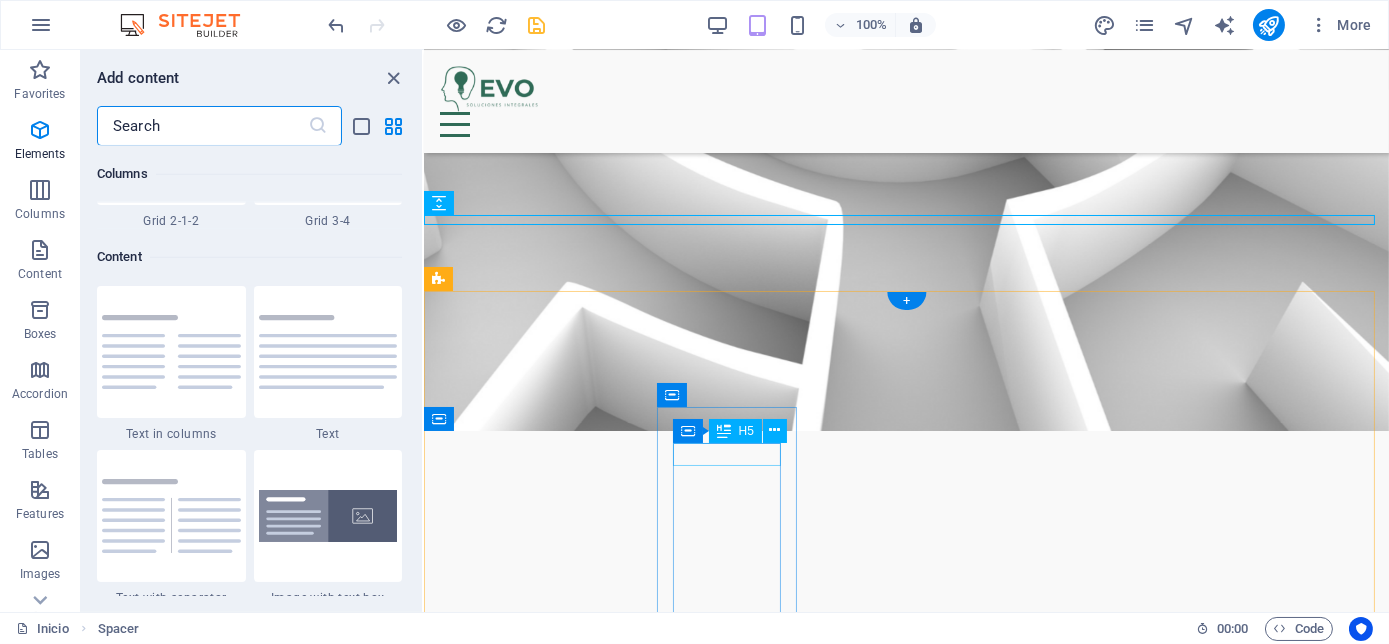 scroll, scrollTop: 3498, scrollLeft: 0, axis: vertical 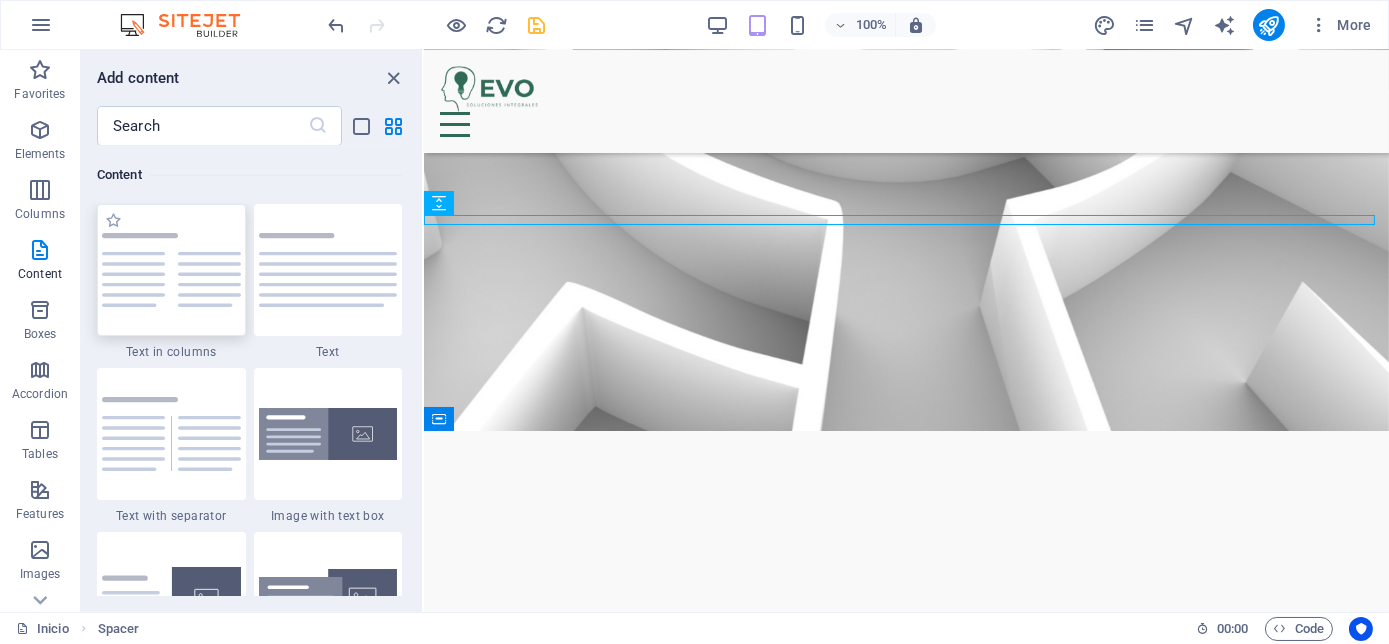 drag, startPoint x: 179, startPoint y: 282, endPoint x: 36, endPoint y: 256, distance: 145.34442 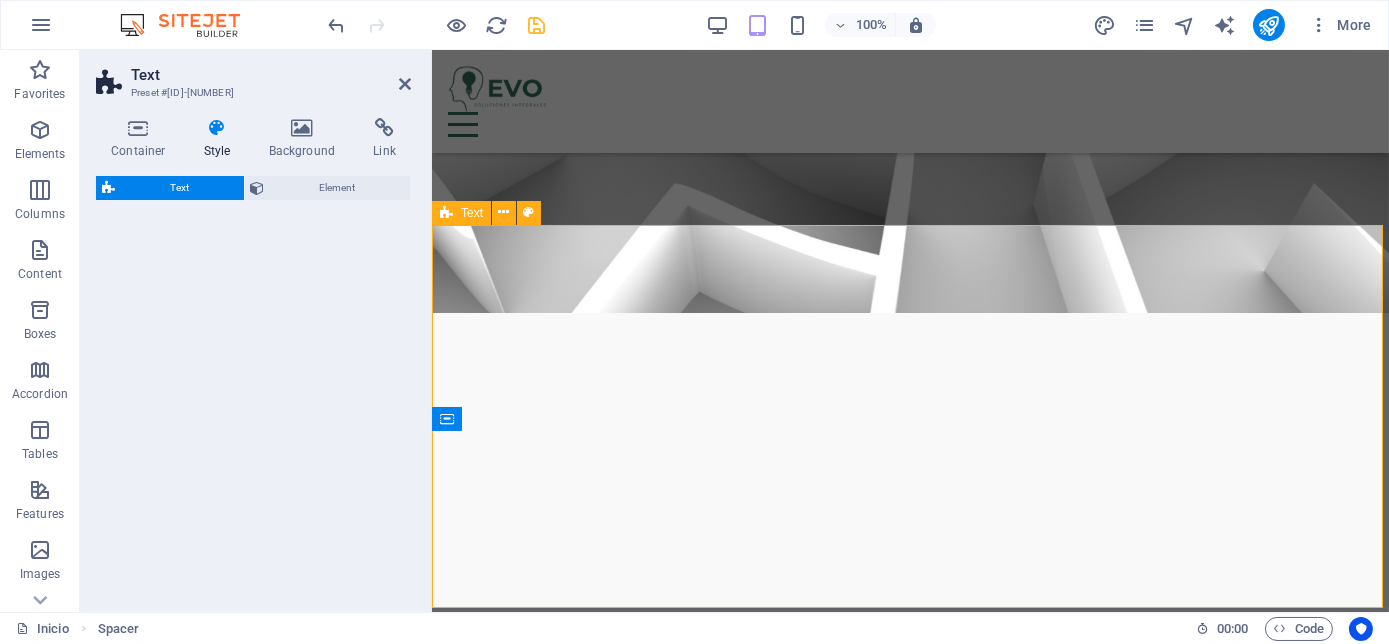 select on "rem" 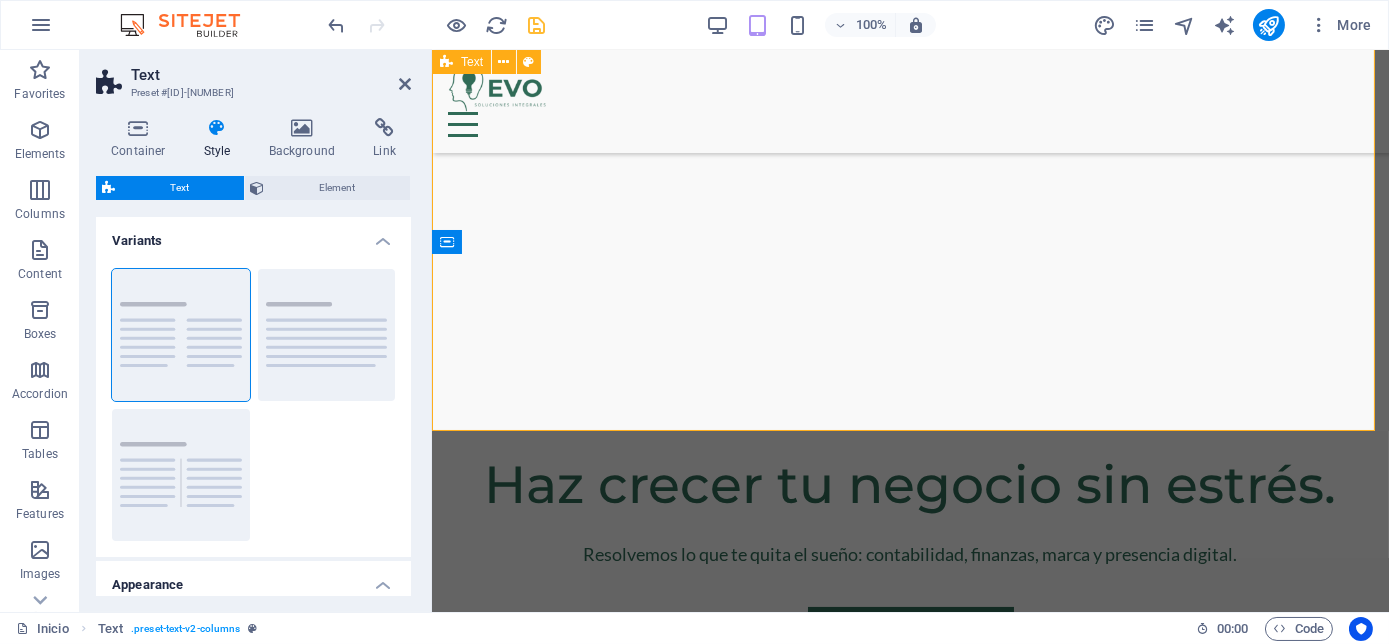 scroll, scrollTop: 653, scrollLeft: 0, axis: vertical 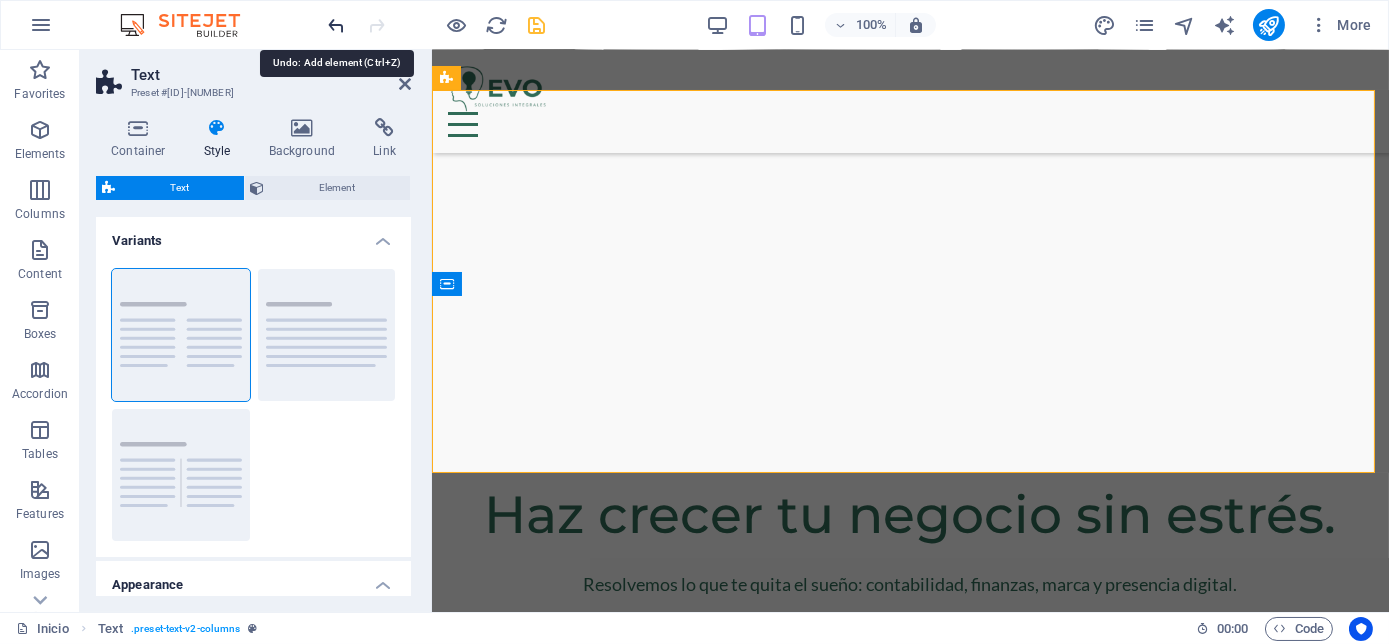 click at bounding box center [337, 25] 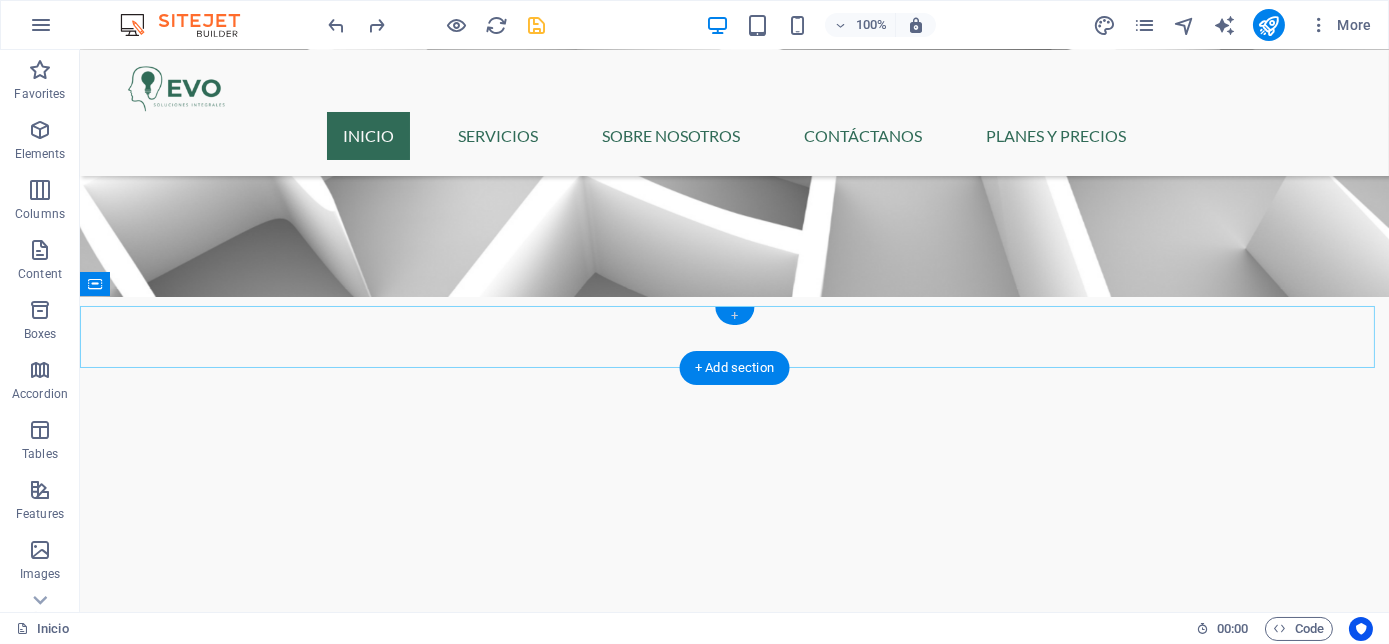 click on "+" at bounding box center (734, 316) 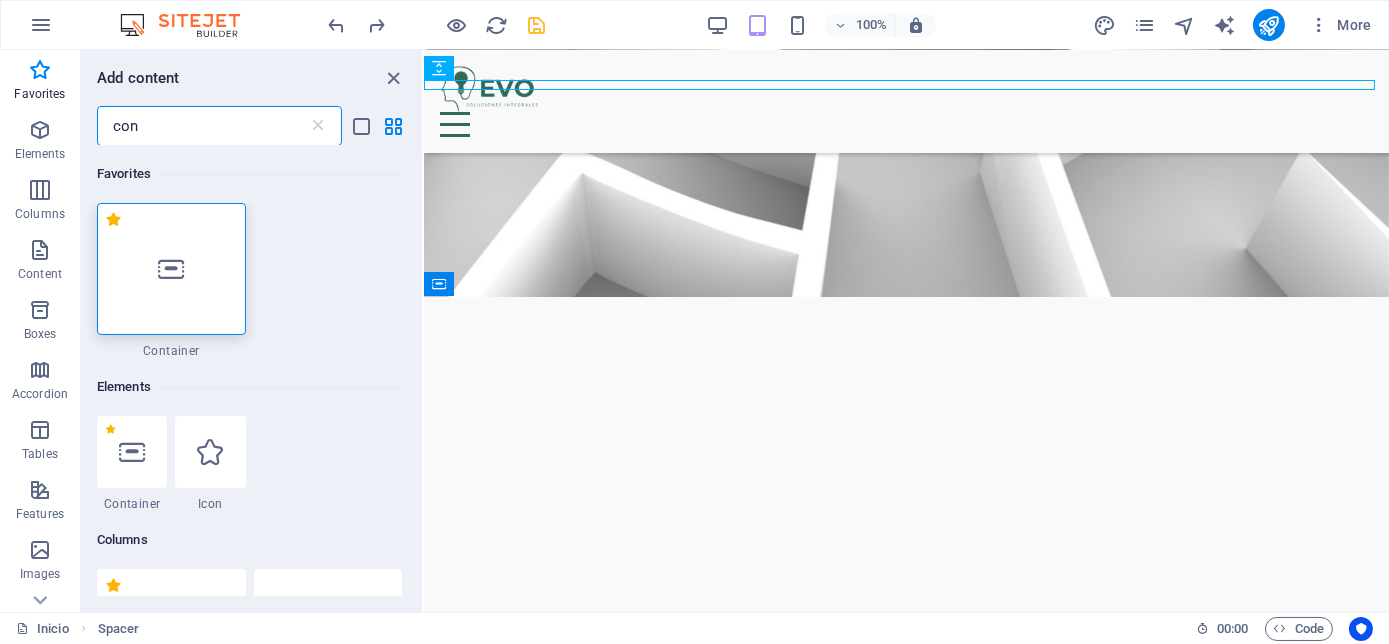 scroll, scrollTop: 0, scrollLeft: 0, axis: both 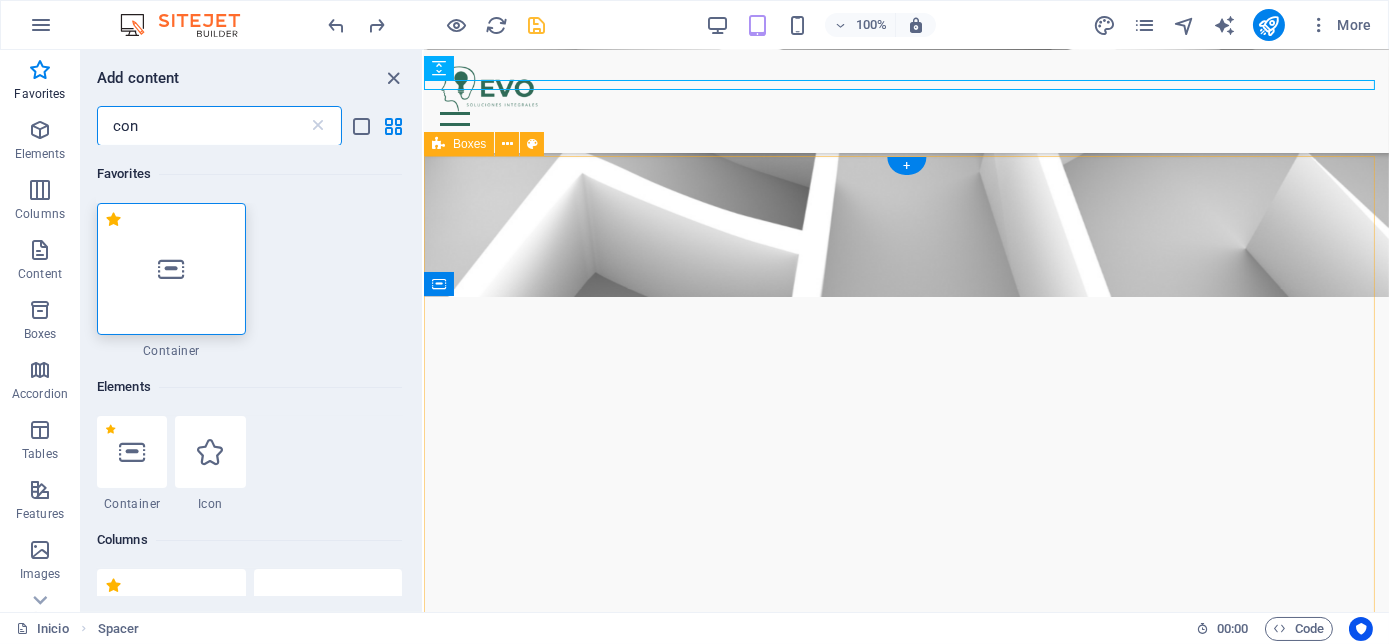 type on "con" 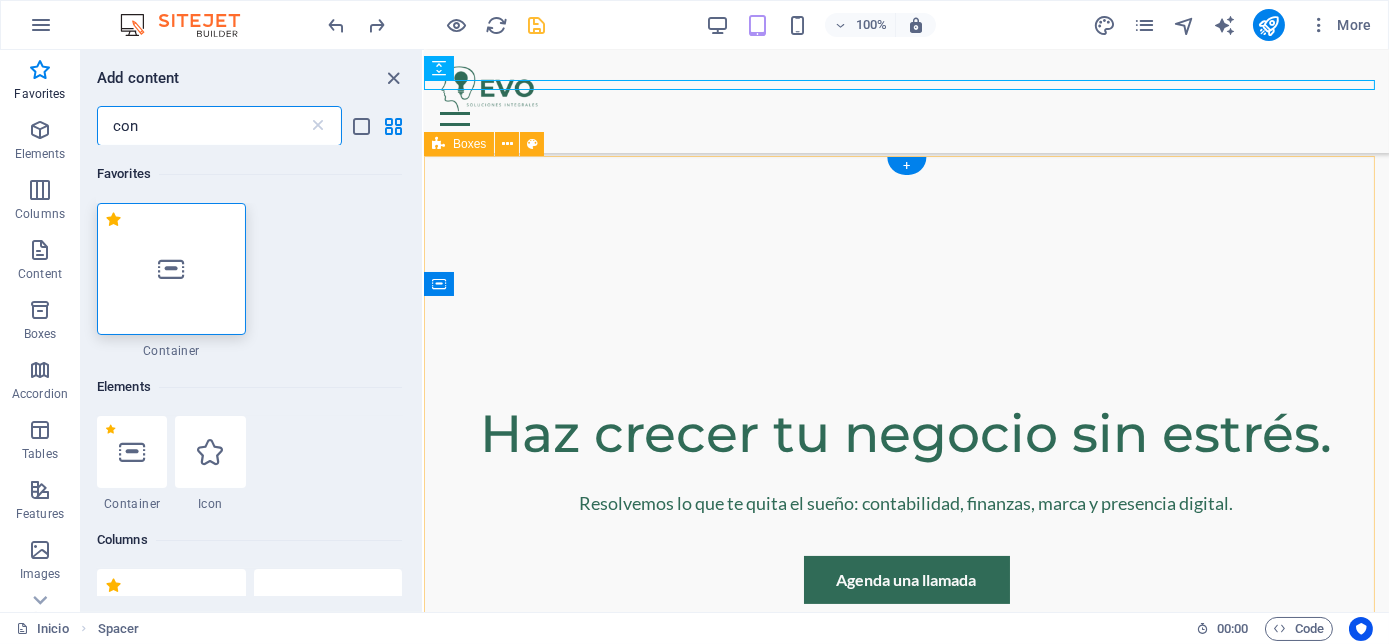 scroll, scrollTop: 805, scrollLeft: 0, axis: vertical 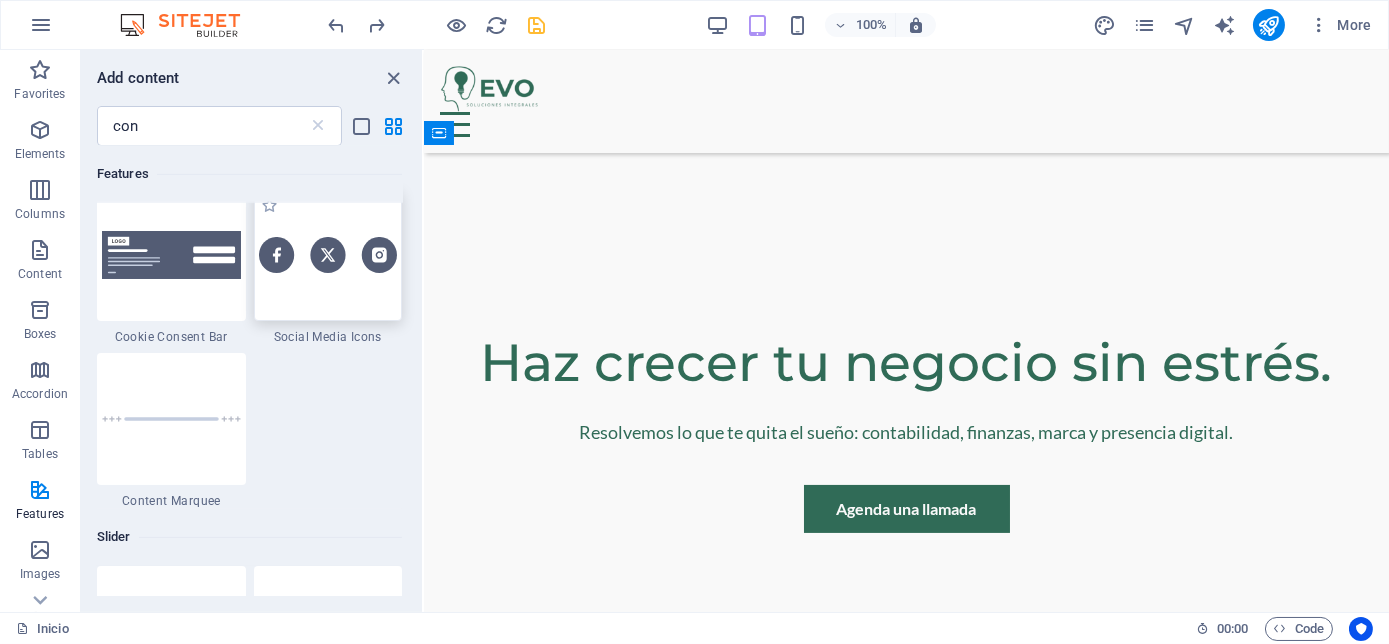 click at bounding box center (328, 255) 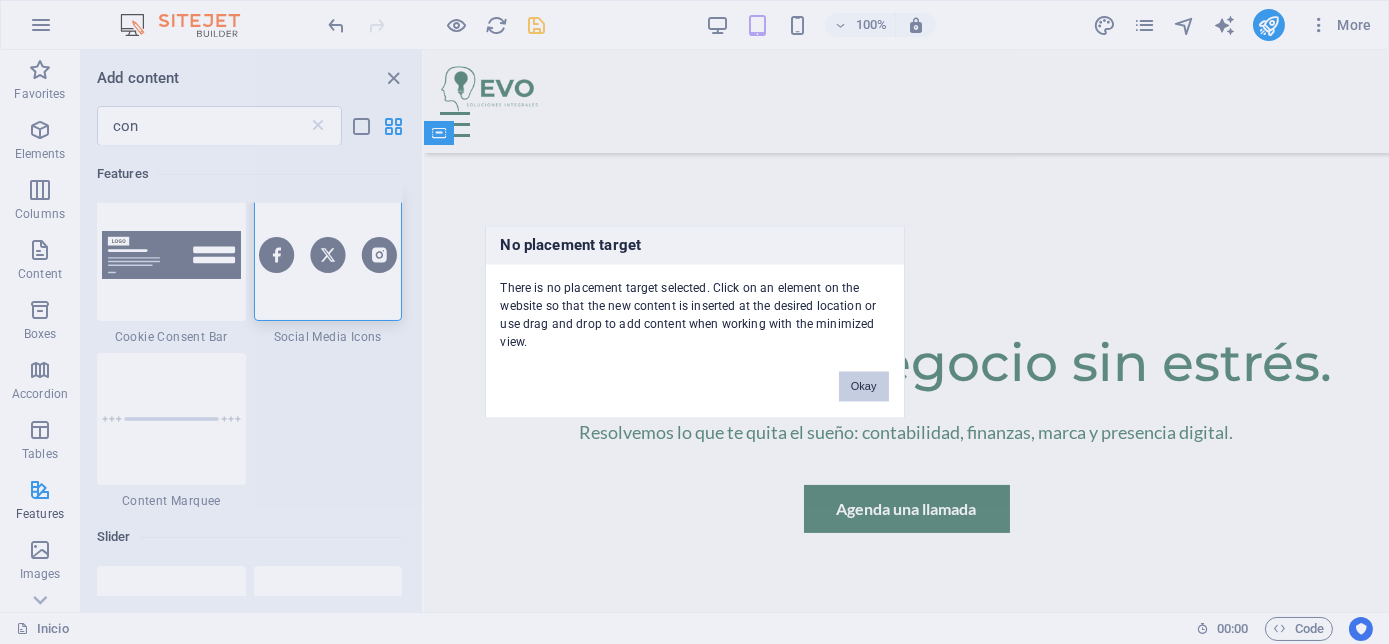 click on "Okay" at bounding box center (864, 387) 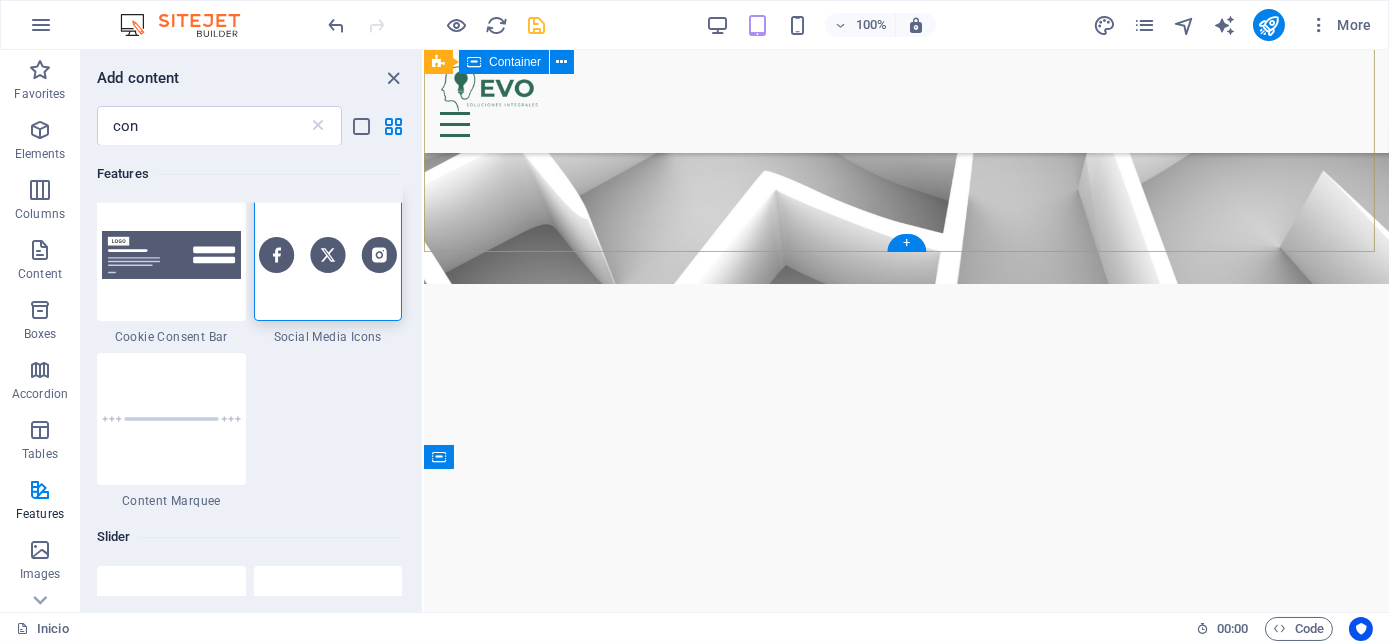 scroll, scrollTop: 442, scrollLeft: 0, axis: vertical 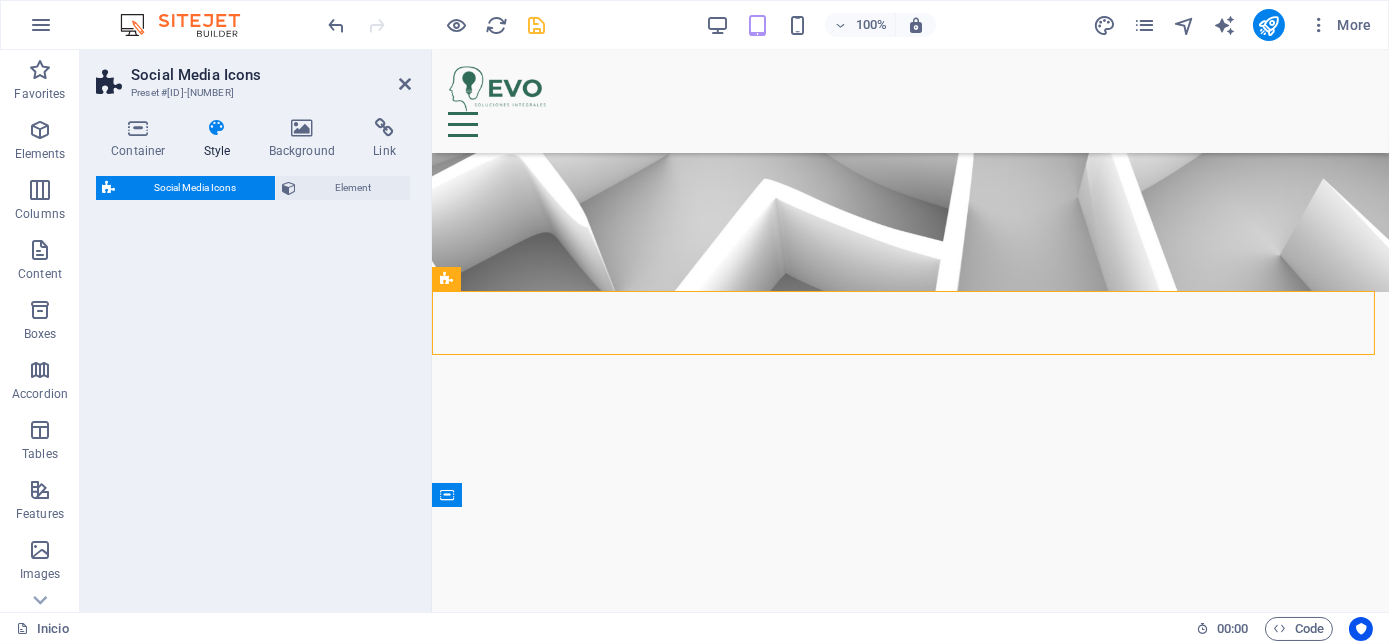 select on "rem" 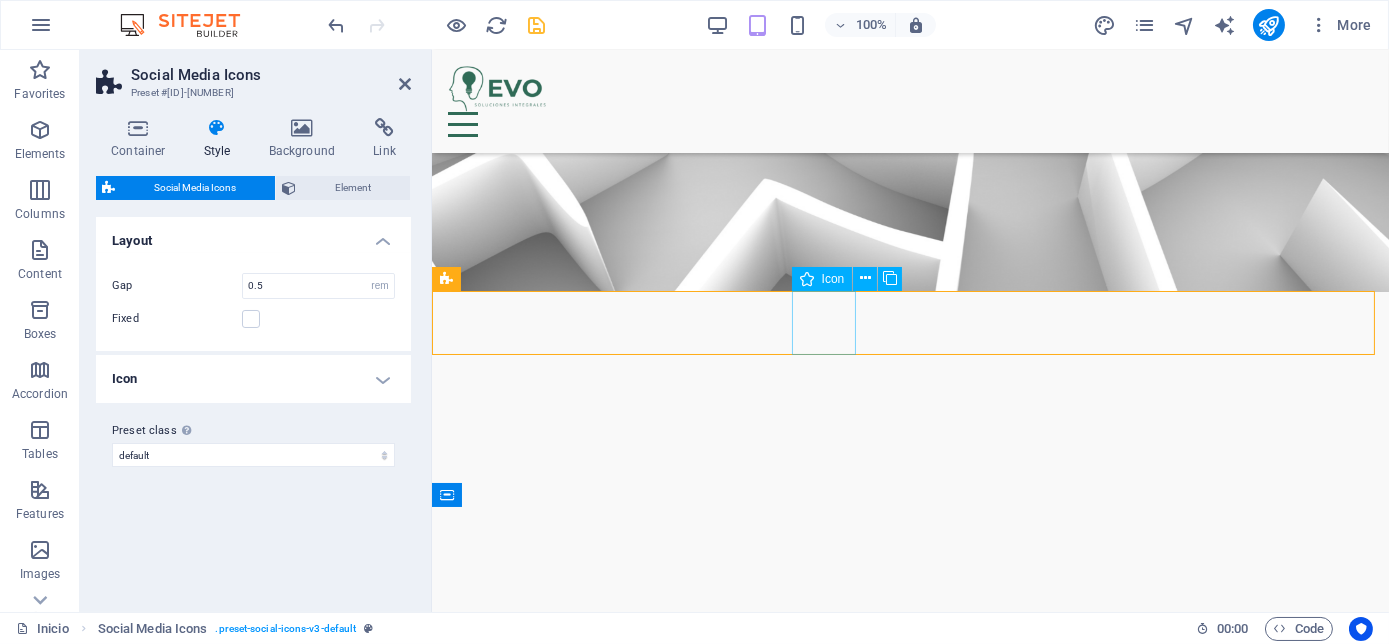 click at bounding box center (909, 1008) 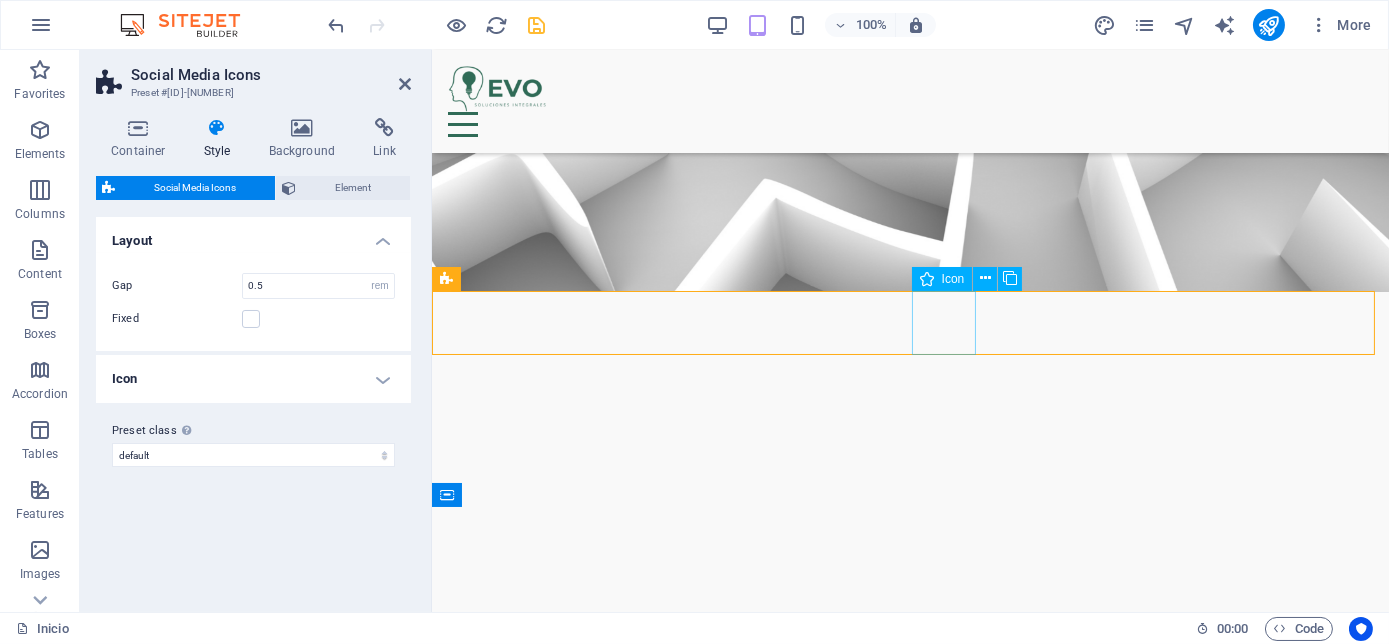 click at bounding box center (909, 1080) 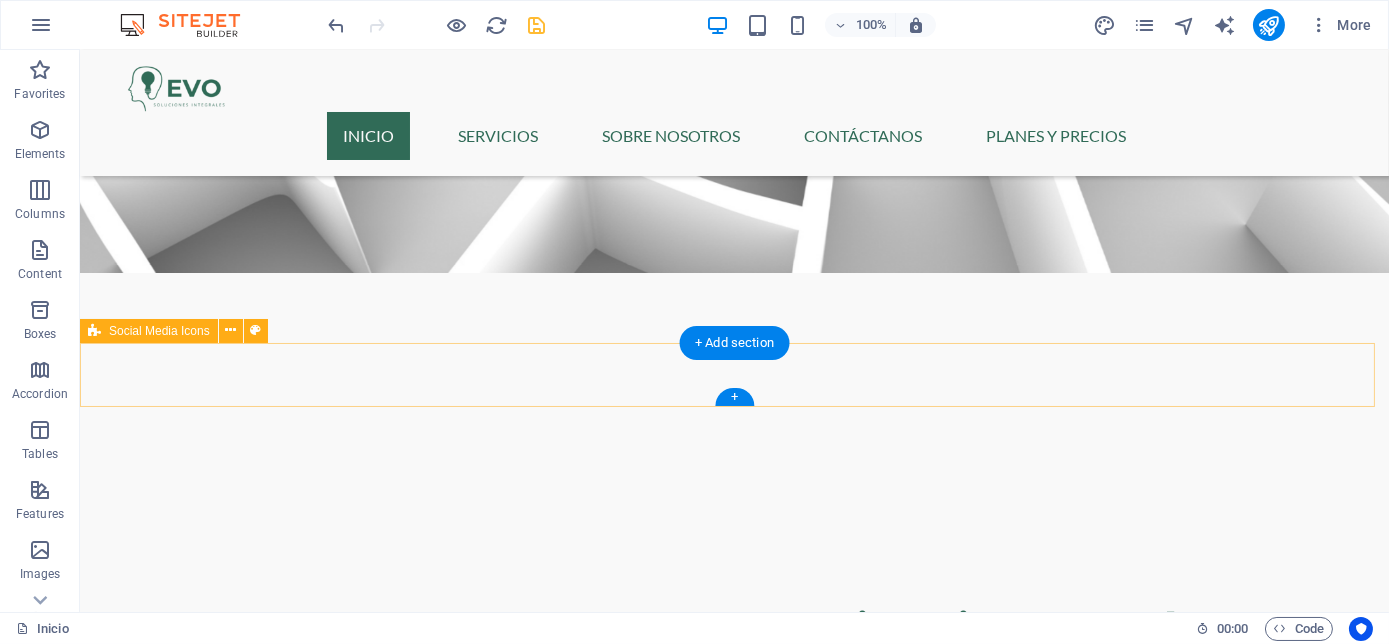 scroll, scrollTop: 720, scrollLeft: 0, axis: vertical 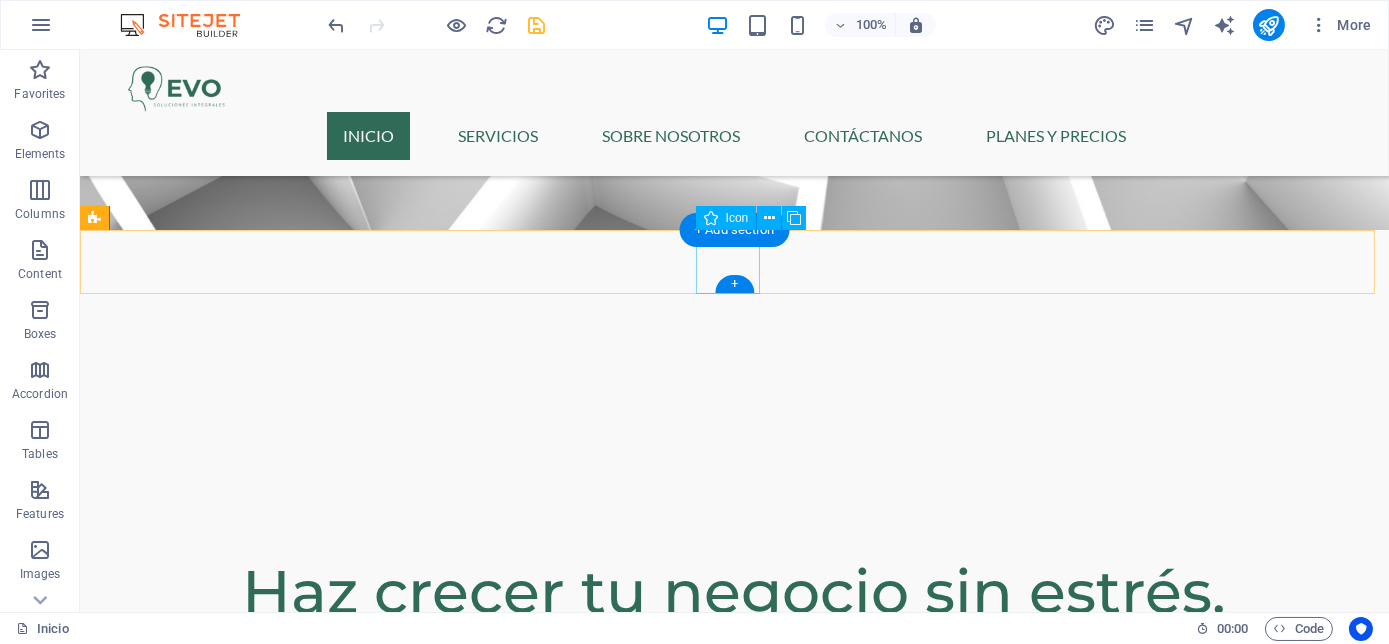 click at bounding box center (734, 908) 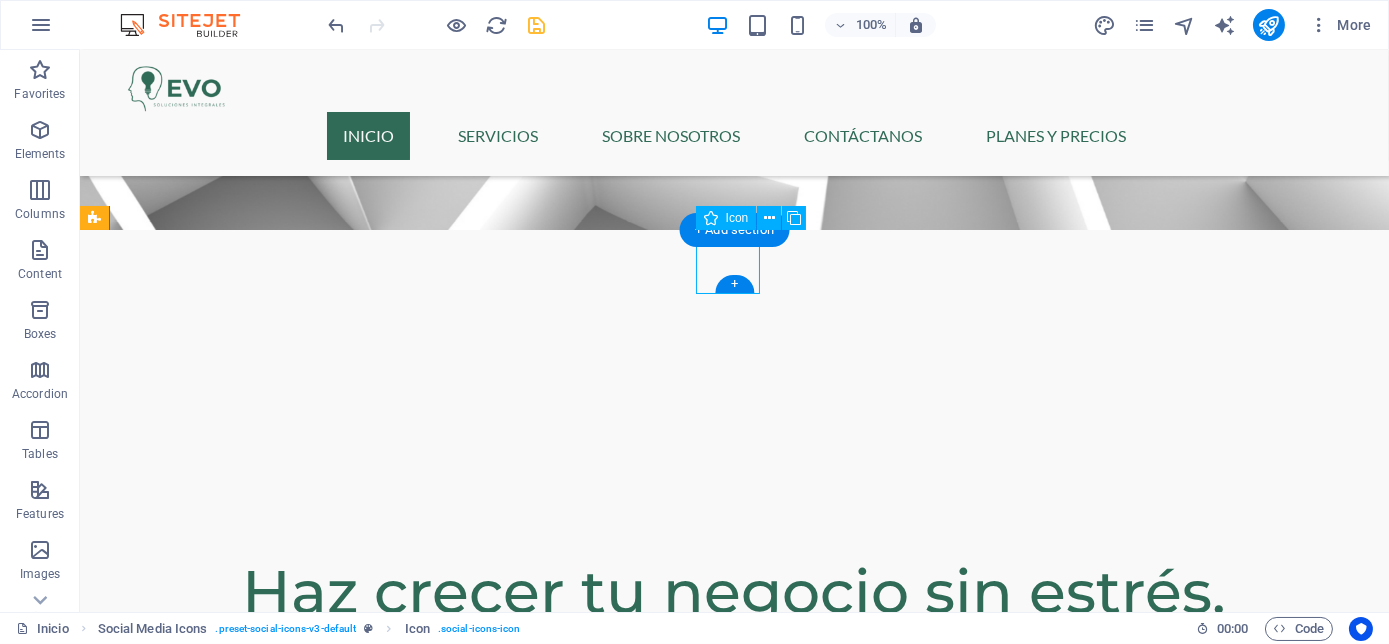 click at bounding box center (734, 908) 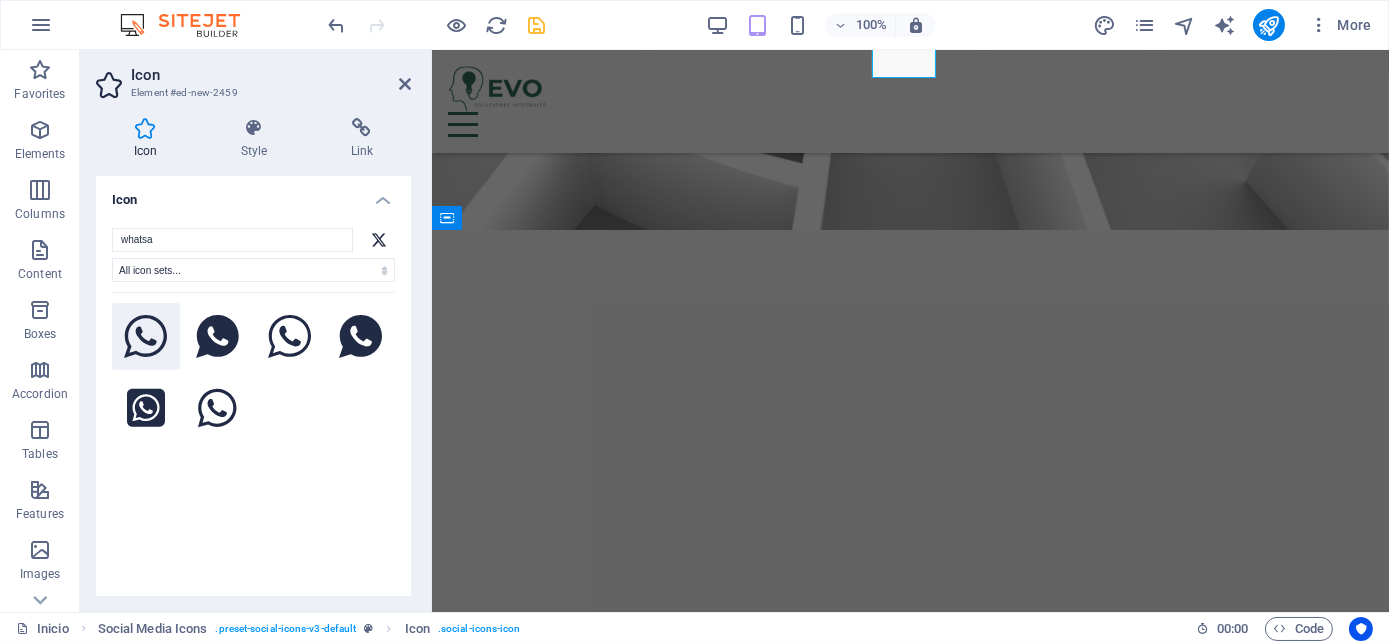 type on "whatsa" 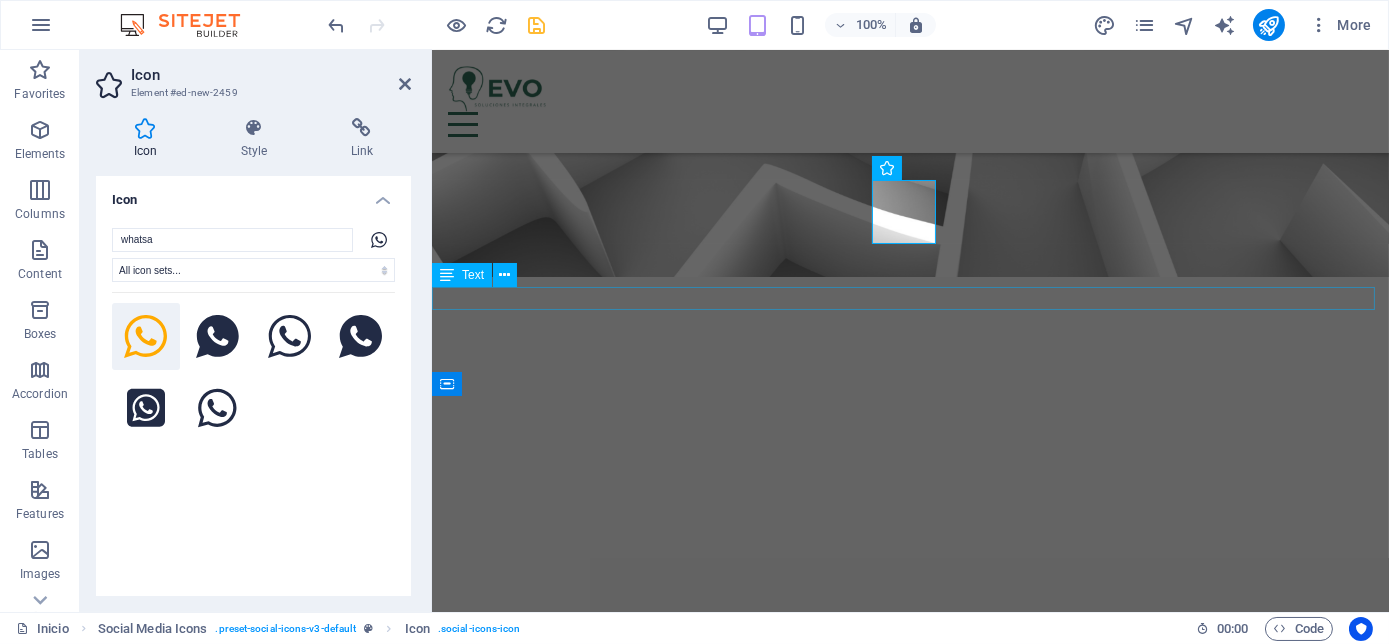 scroll, scrollTop: 416, scrollLeft: 0, axis: vertical 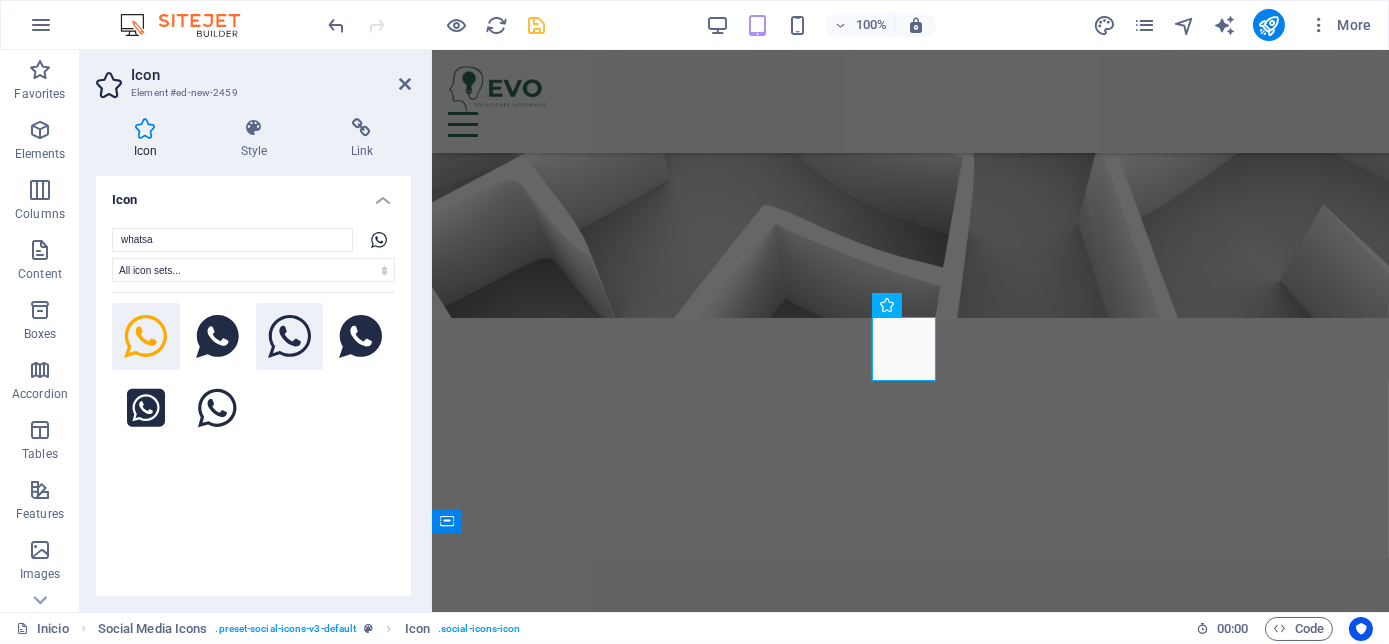 click 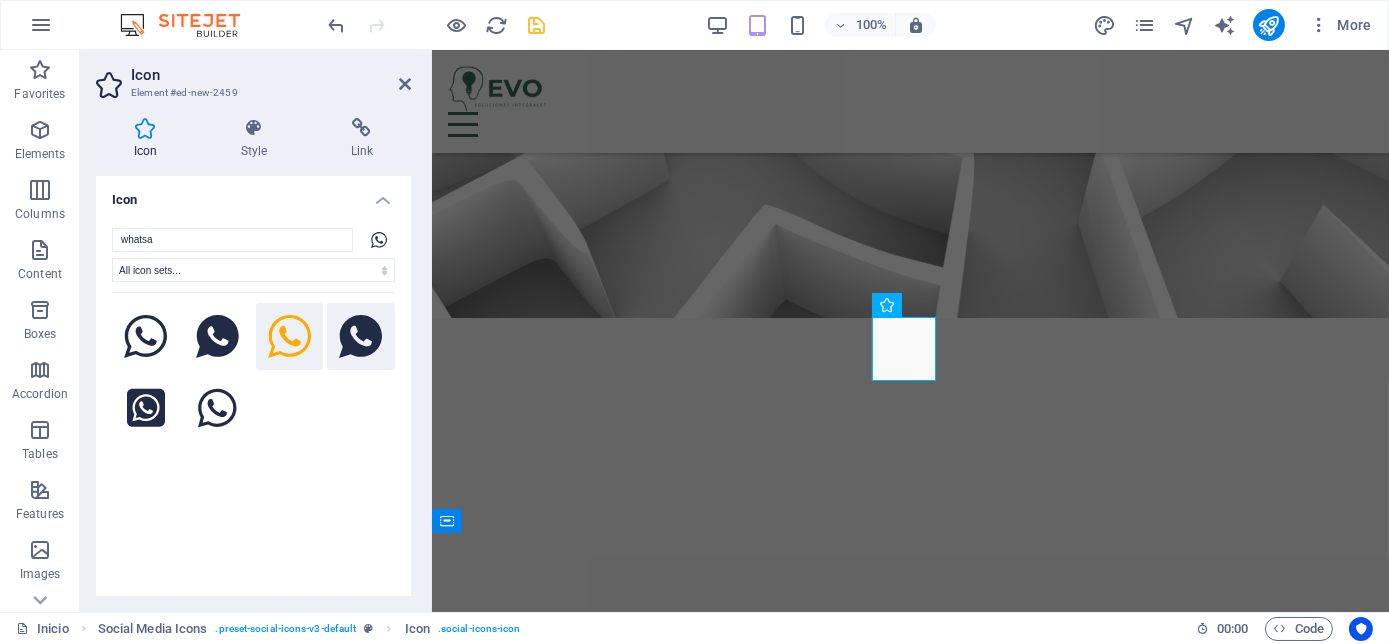 click 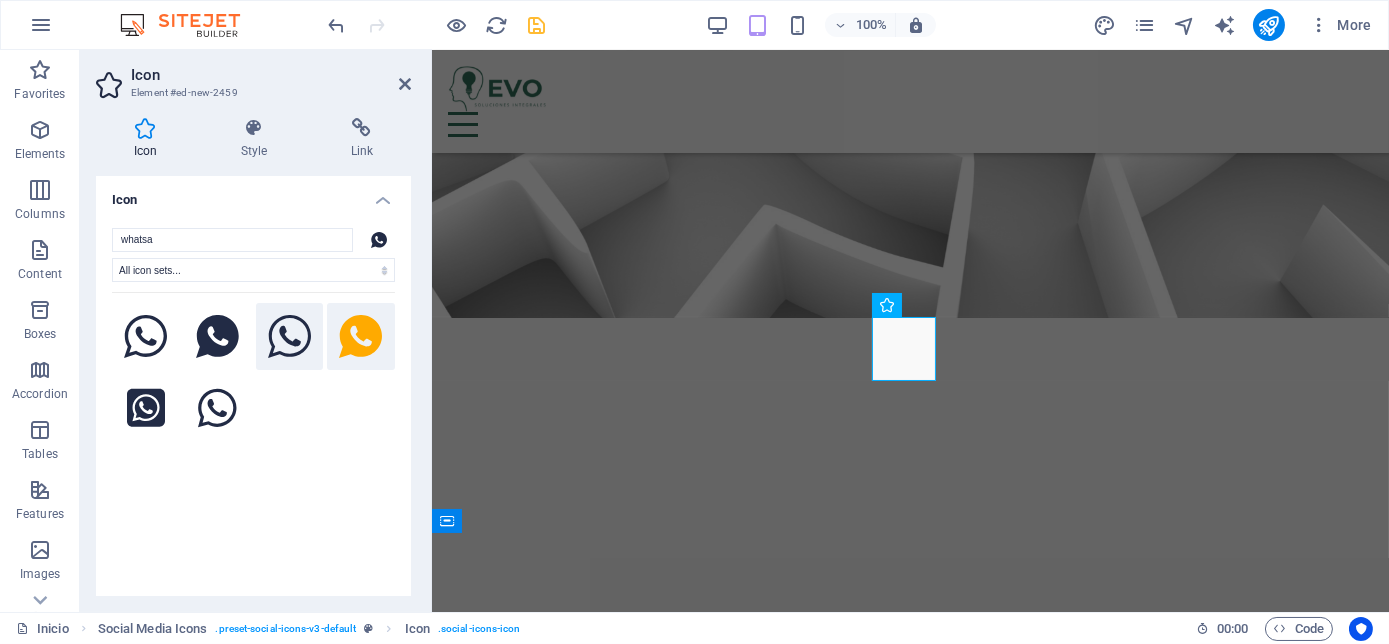 click 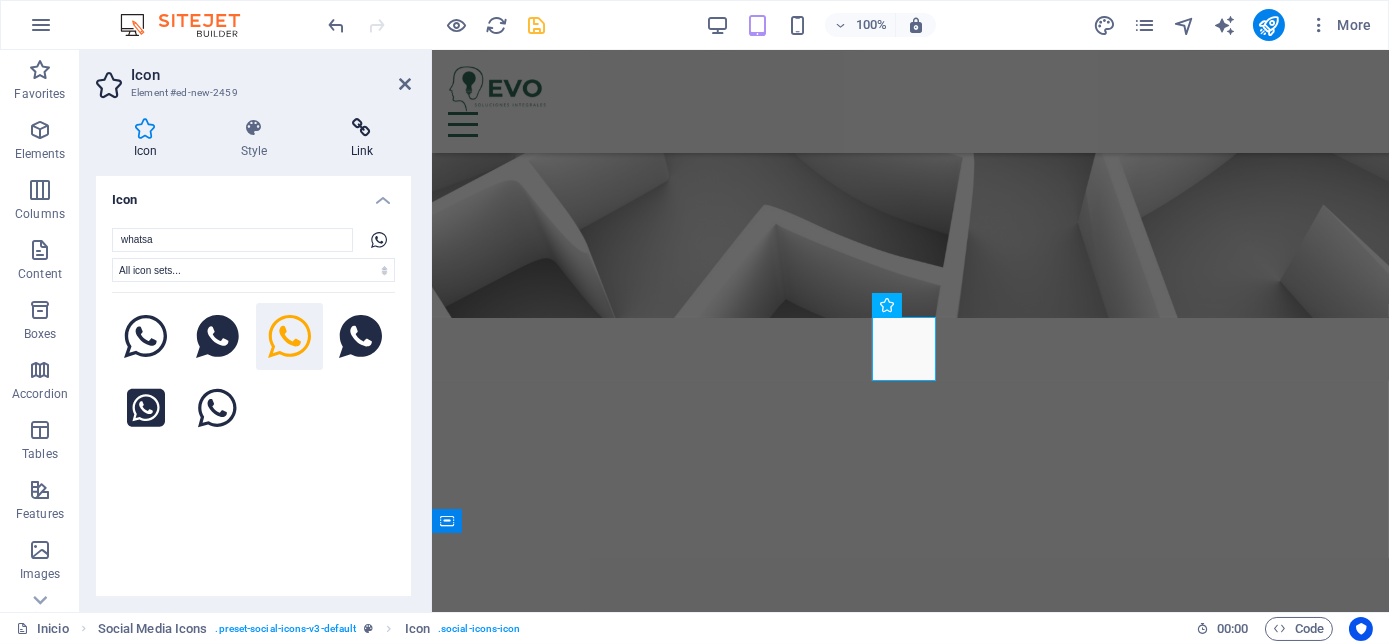 click at bounding box center (362, 128) 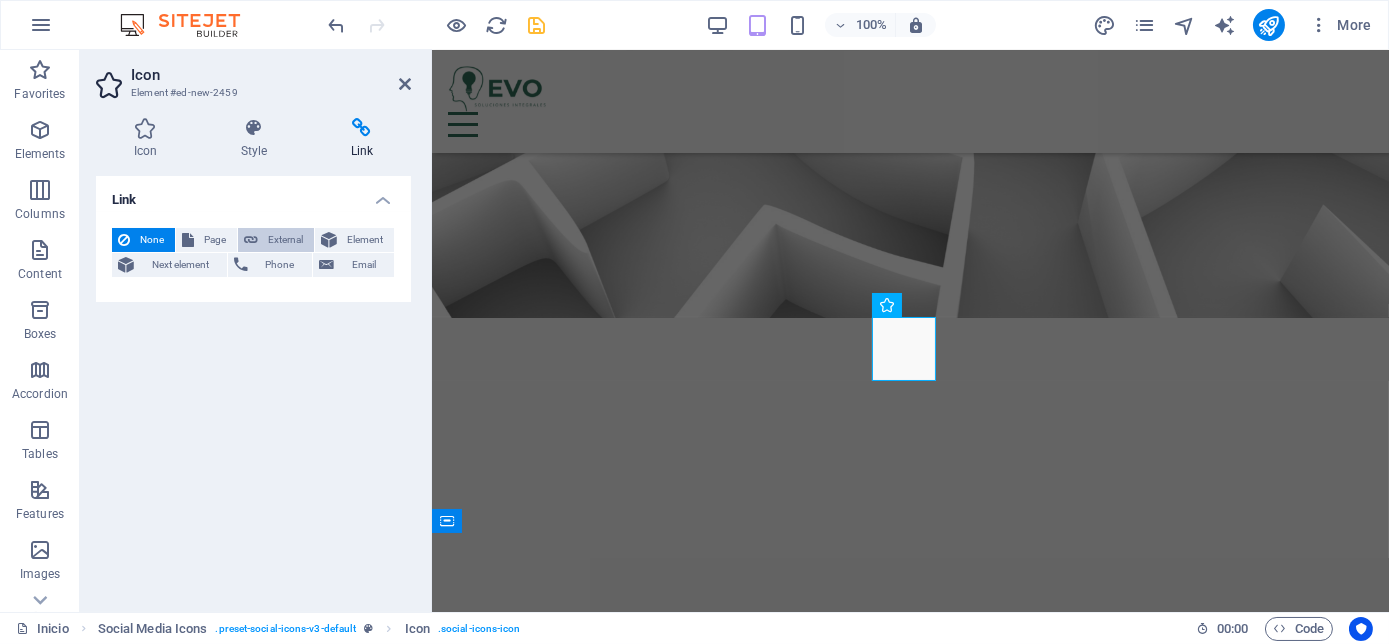 click on "External" at bounding box center (286, 240) 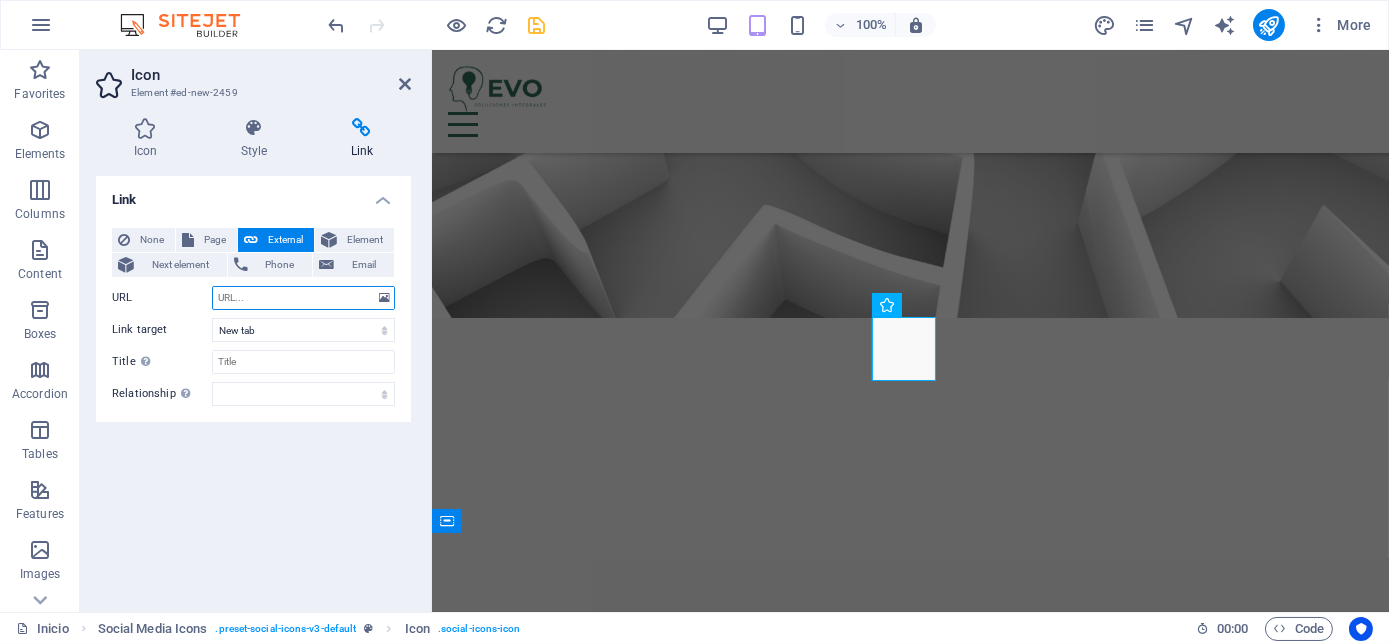 paste on "https://wa.me/message/[ID]" 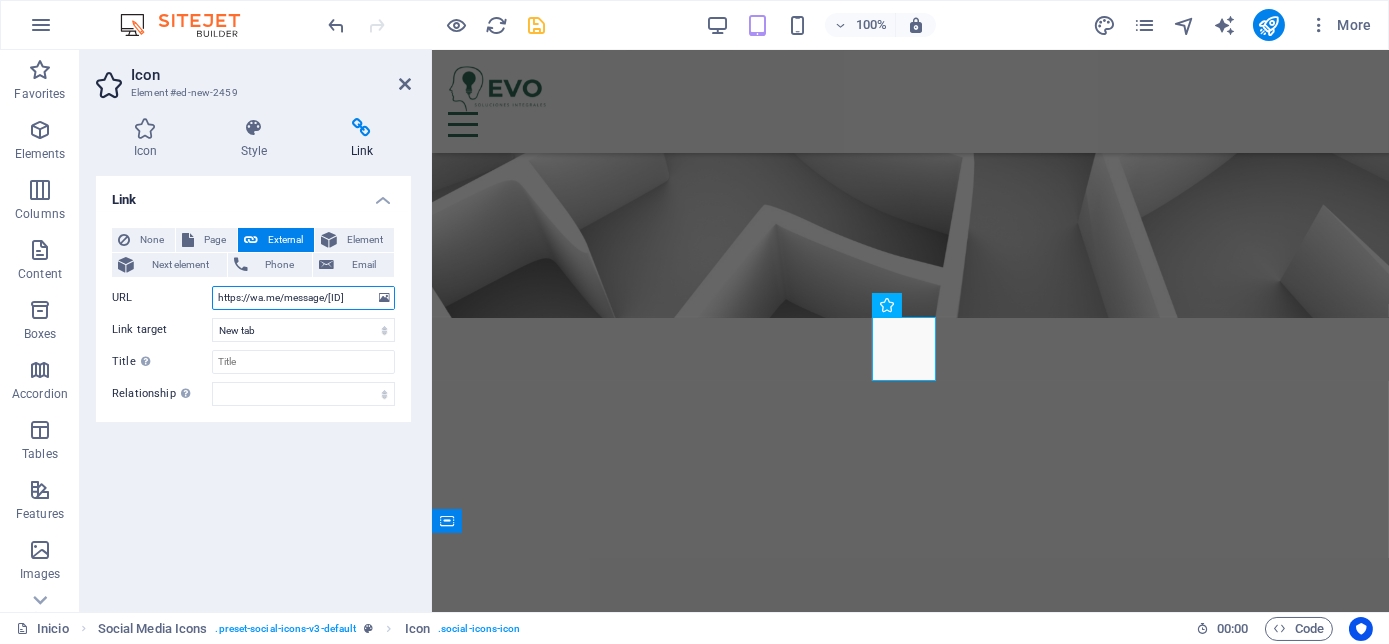 scroll, scrollTop: 0, scrollLeft: 47, axis: horizontal 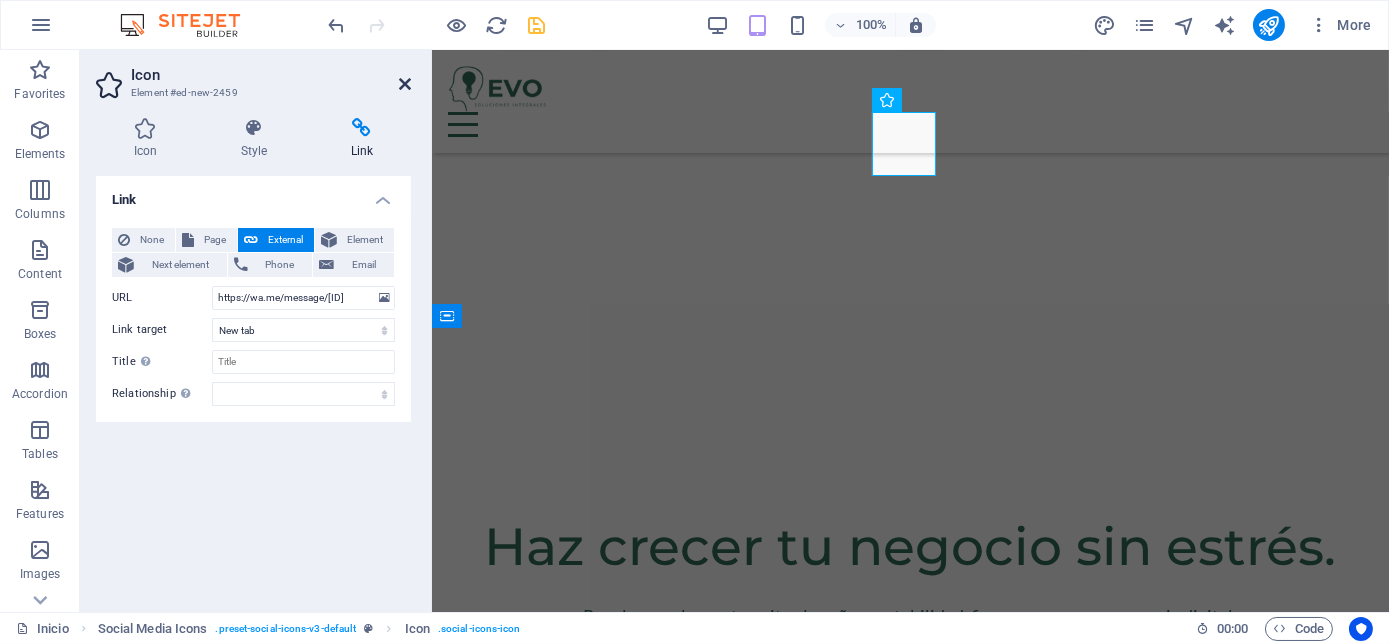 click at bounding box center [405, 84] 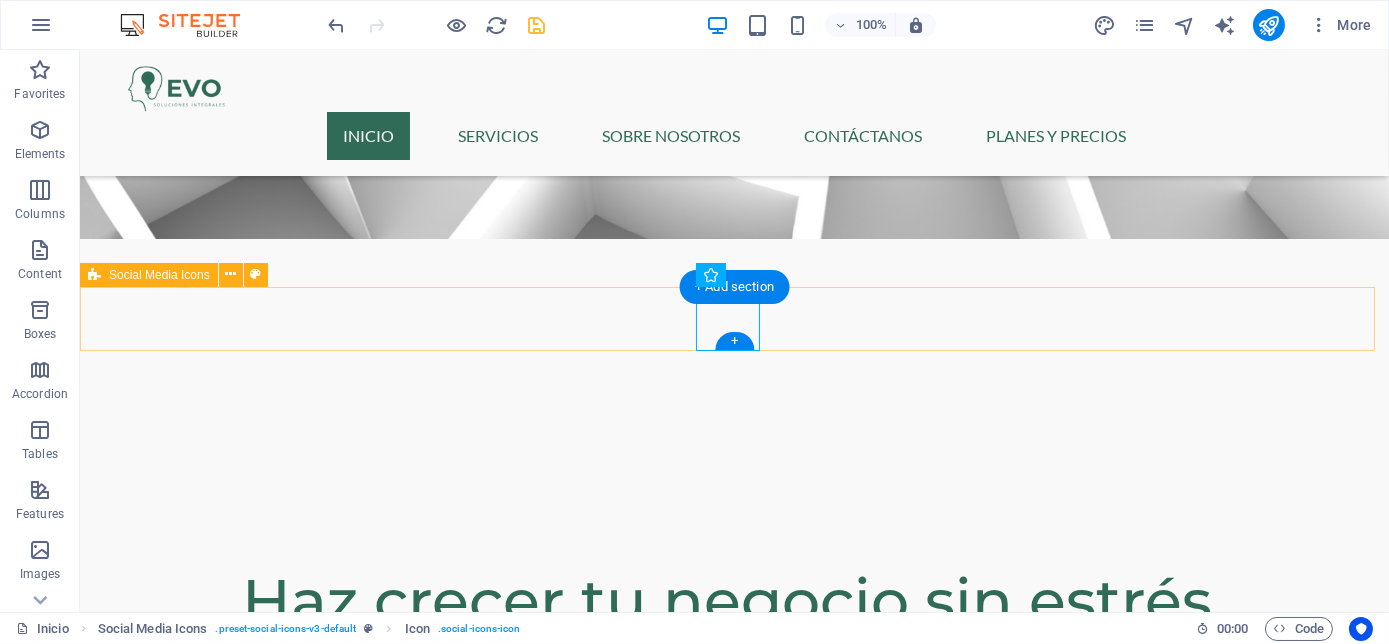 scroll, scrollTop: 720, scrollLeft: 0, axis: vertical 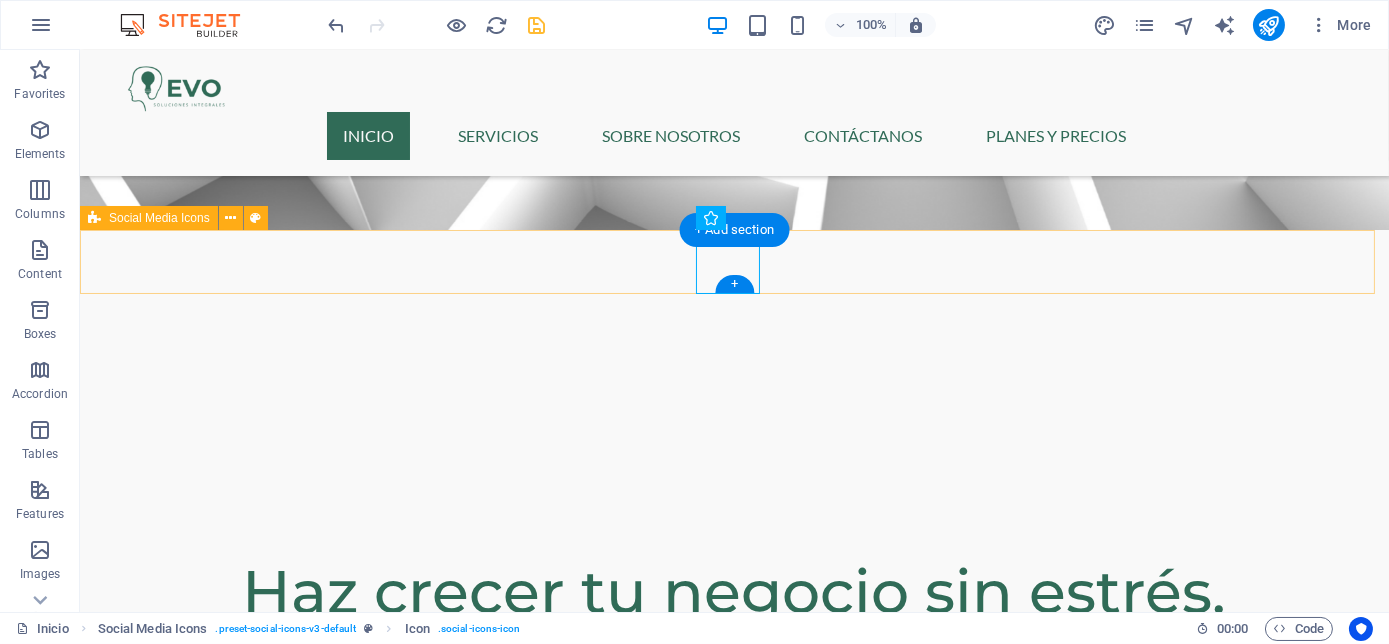 click at bounding box center [734, 908] 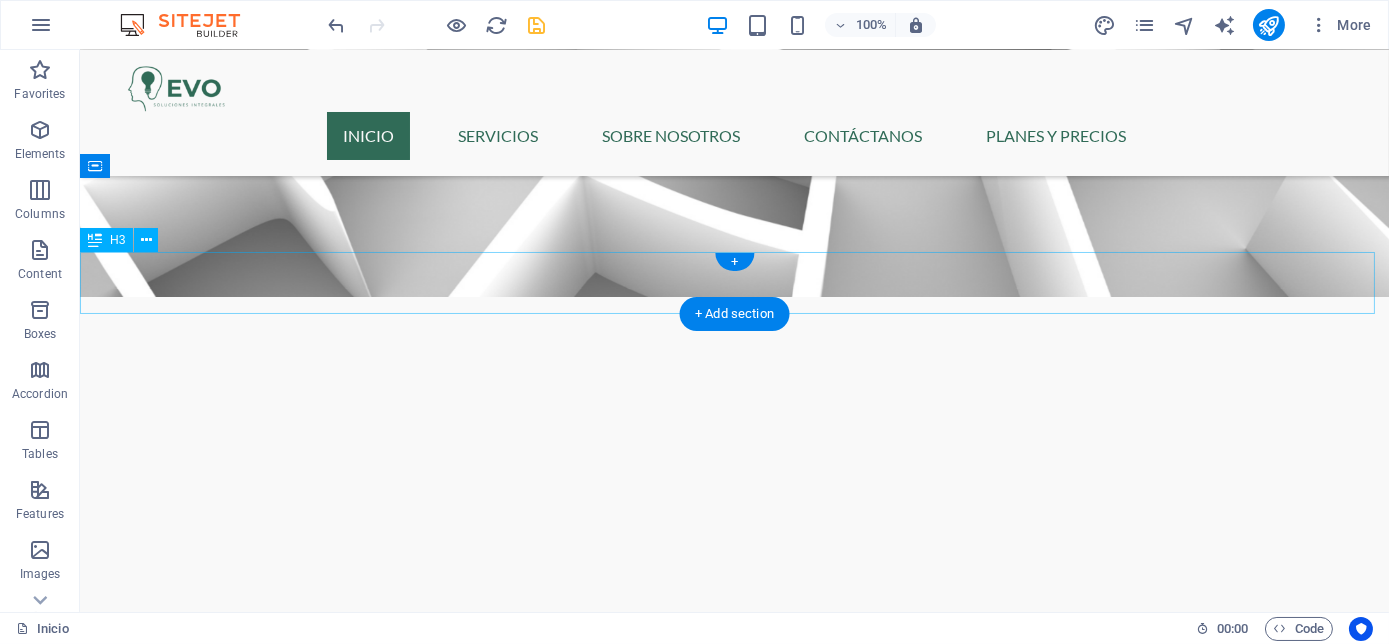 scroll, scrollTop: 645, scrollLeft: 0, axis: vertical 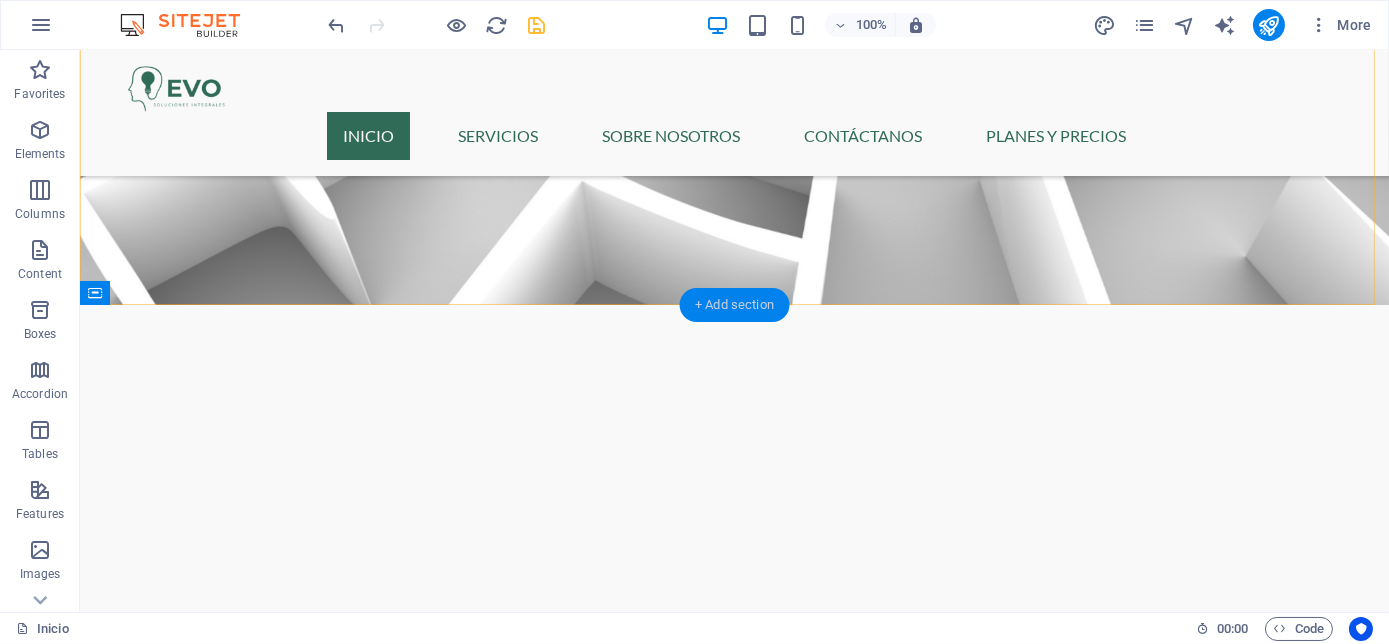 click on "+ Add section" at bounding box center (734, 305) 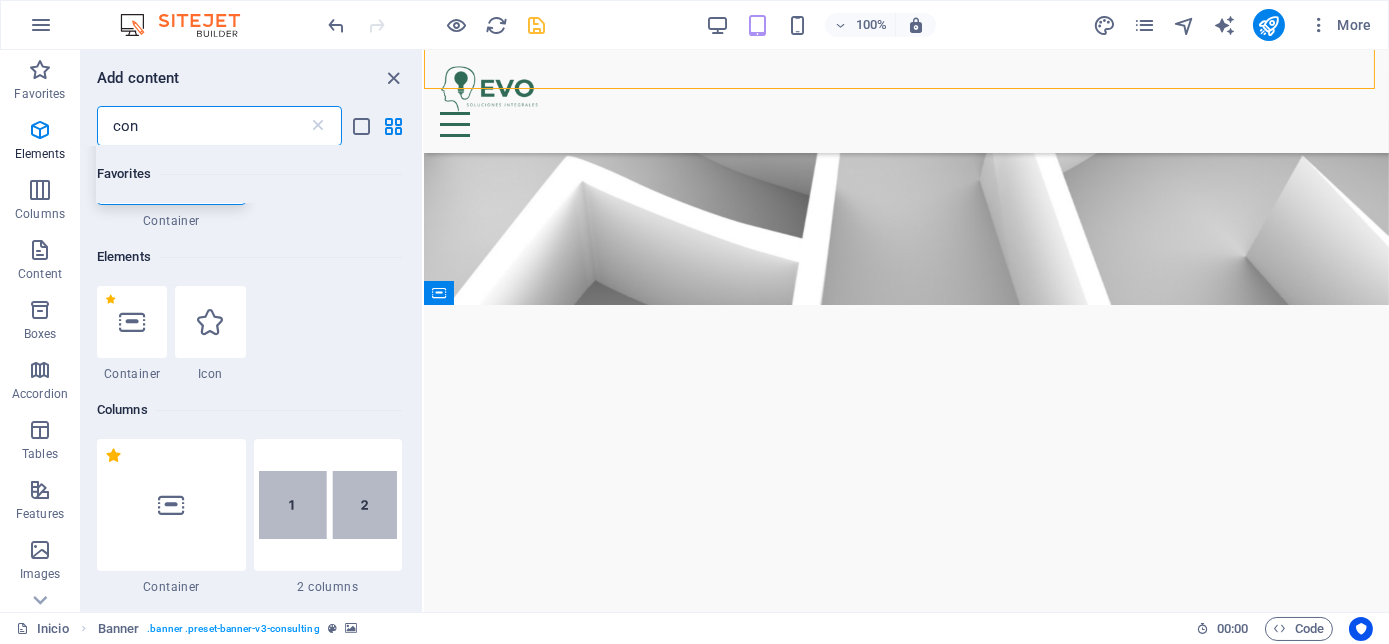 scroll, scrollTop: 0, scrollLeft: 0, axis: both 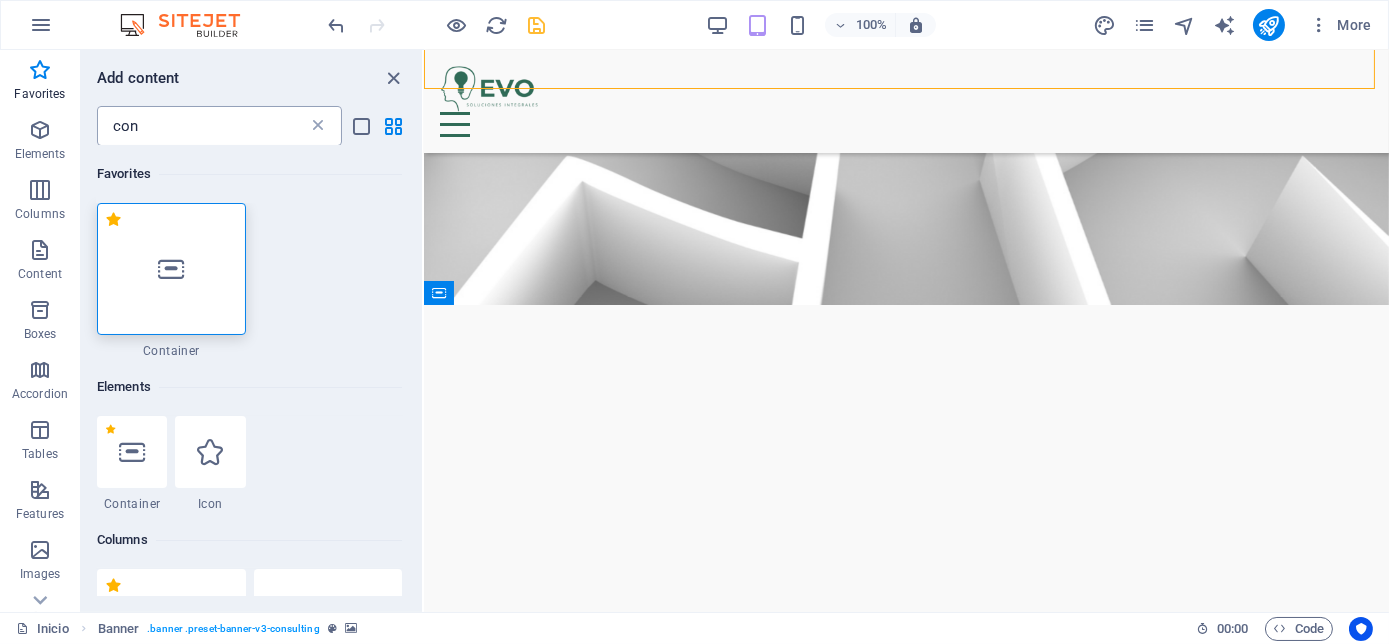 click at bounding box center (318, 126) 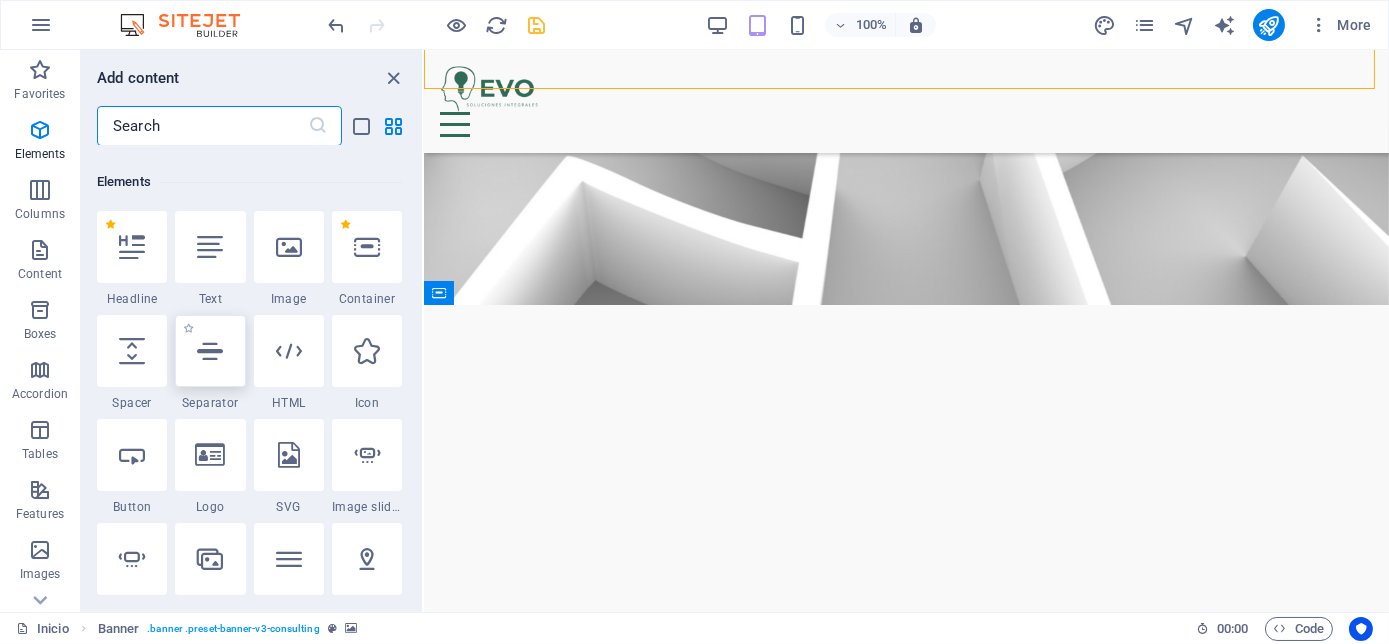 scroll, scrollTop: 214, scrollLeft: 0, axis: vertical 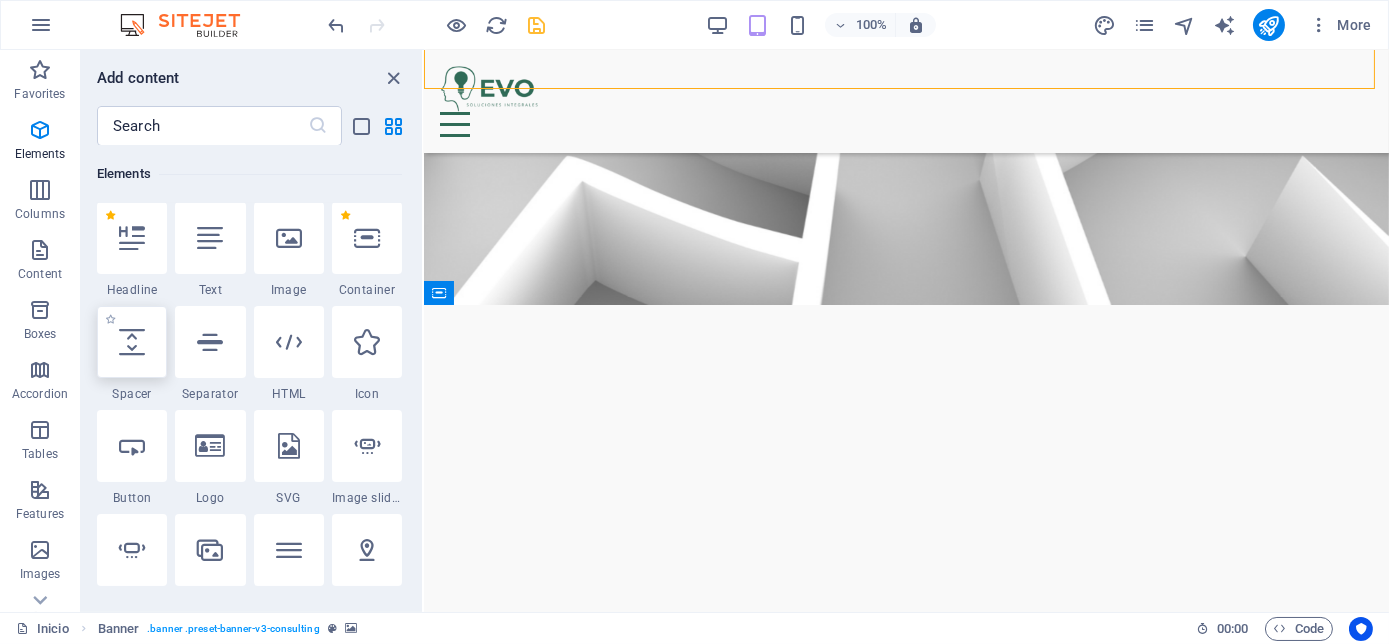 click at bounding box center [132, 342] 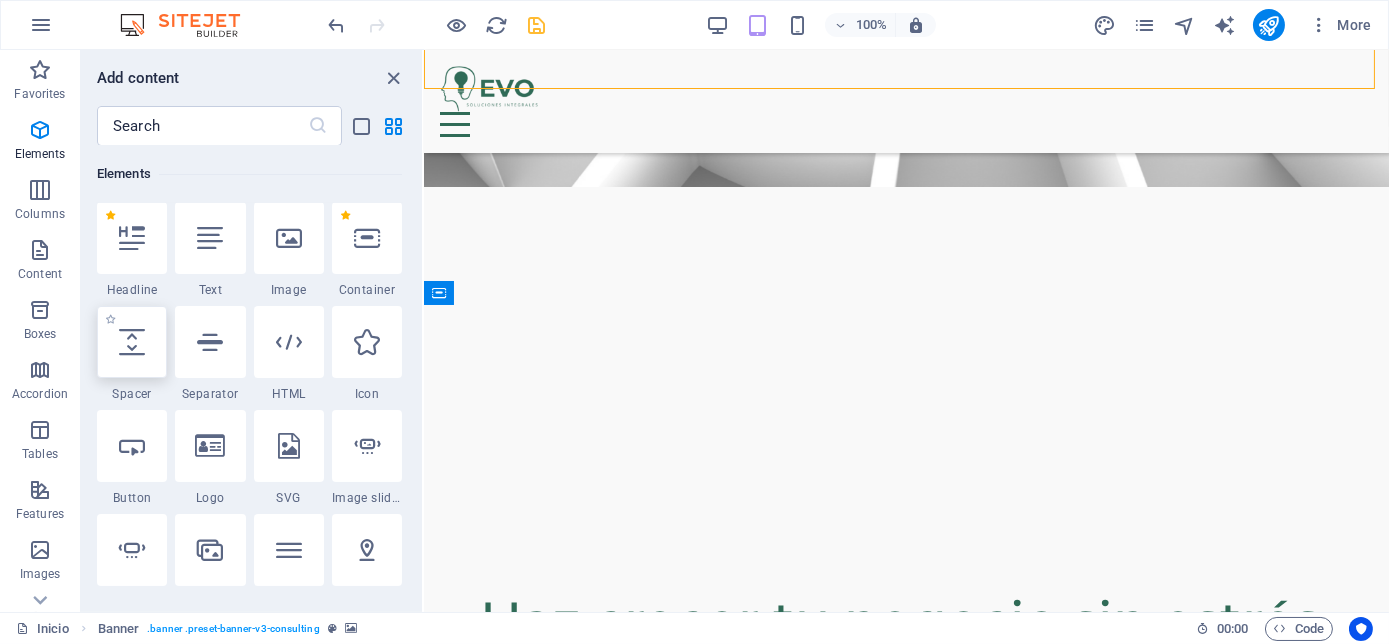 select on "px" 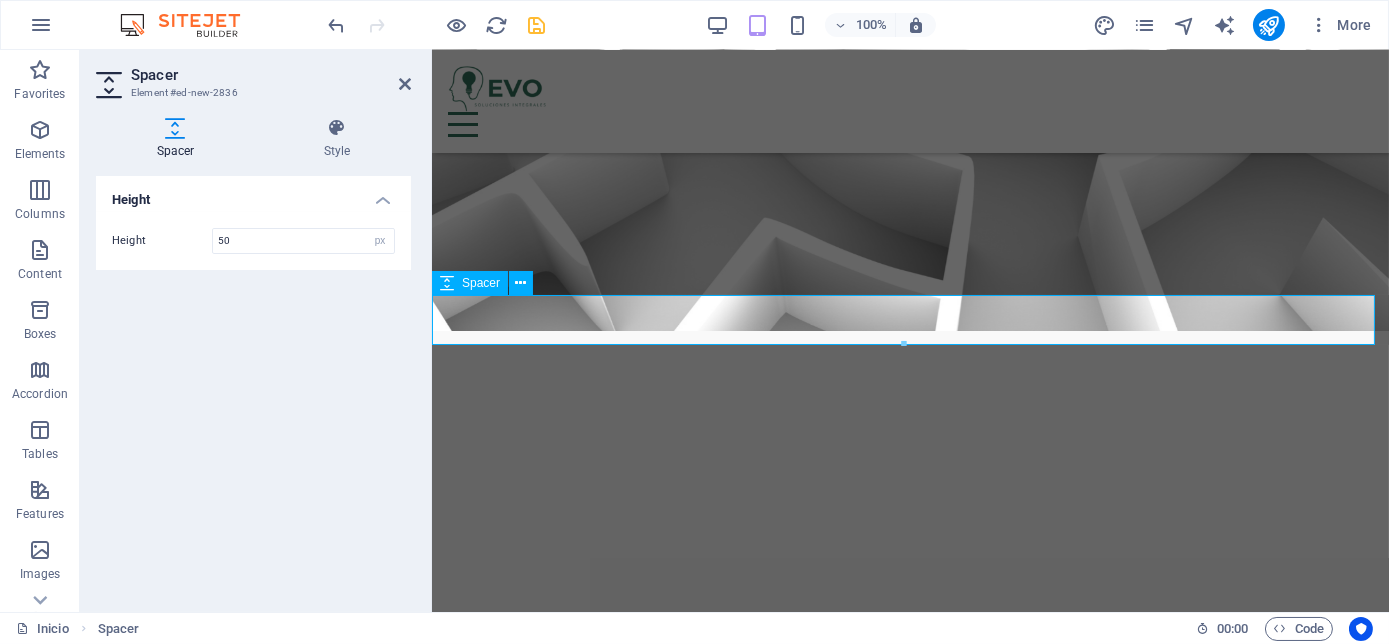 scroll, scrollTop: 399, scrollLeft: 0, axis: vertical 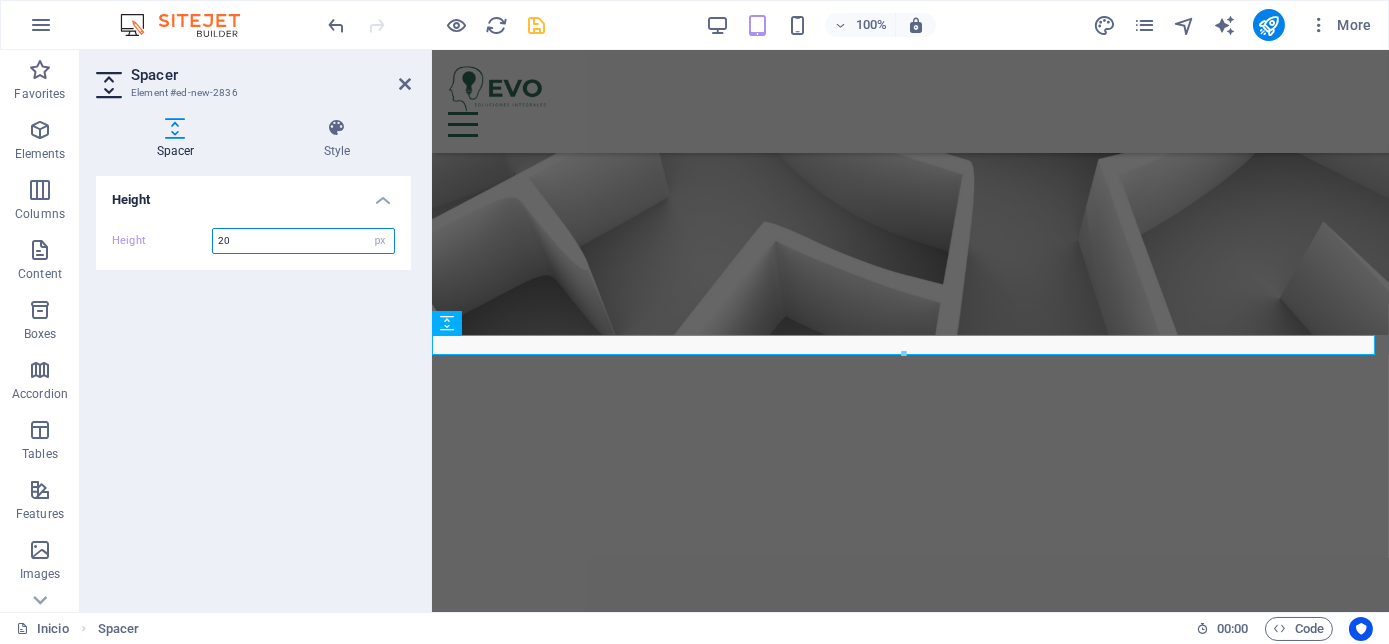 type on "20" 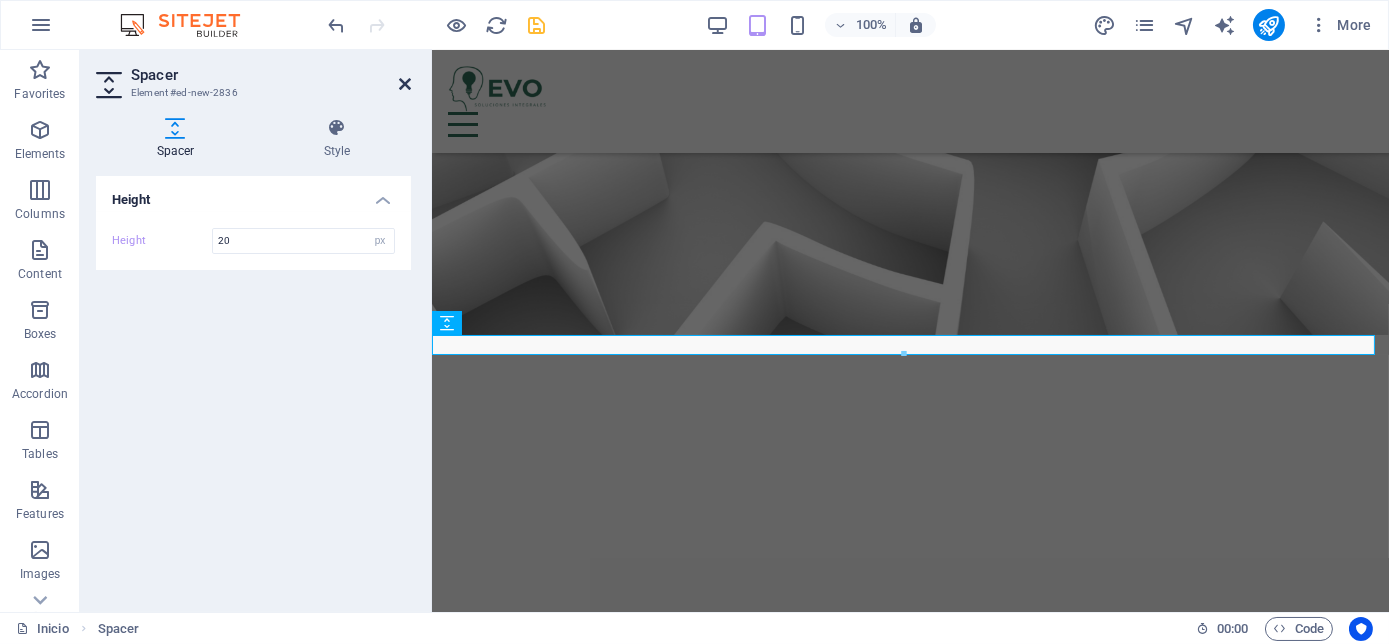 click at bounding box center (405, 84) 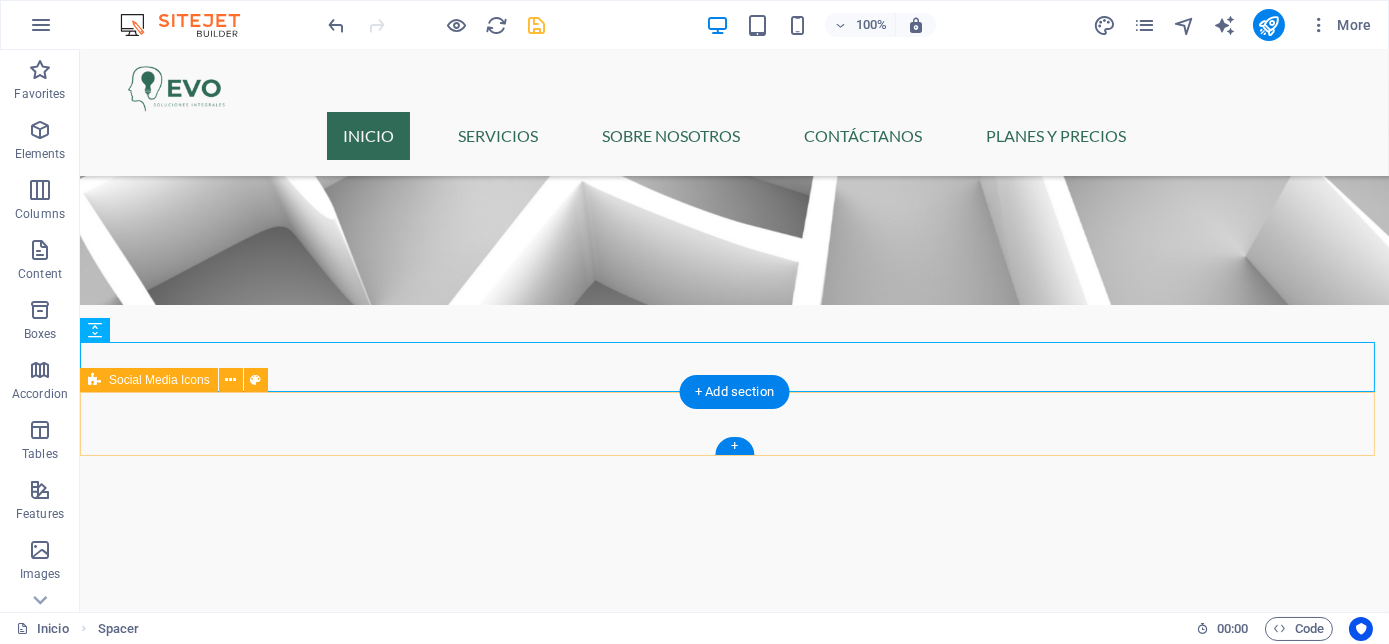 scroll, scrollTop: 653, scrollLeft: 0, axis: vertical 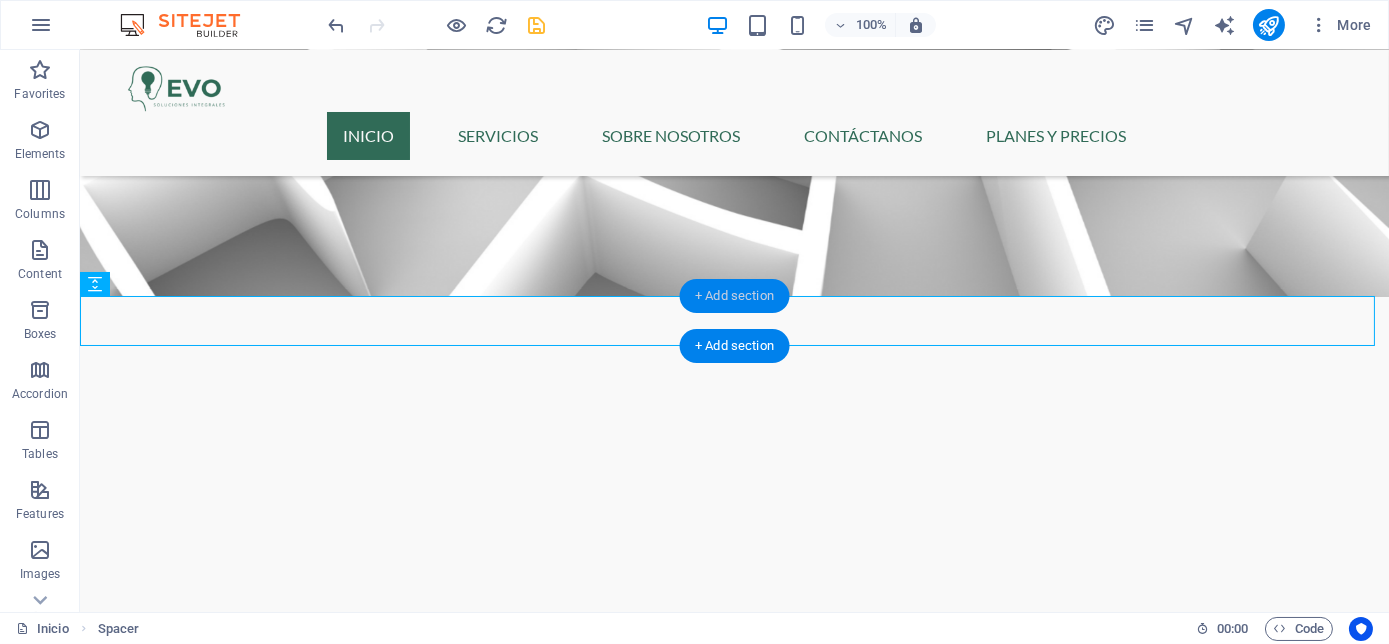 click on "+ Add section" at bounding box center [734, 296] 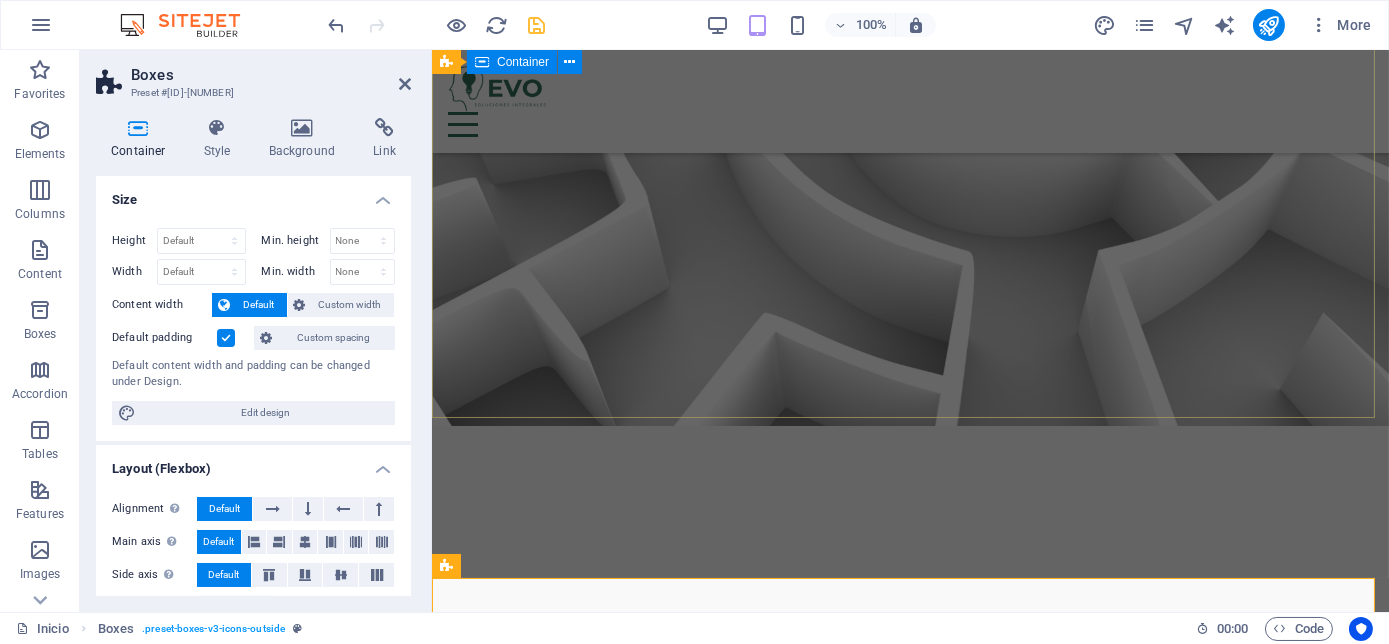 scroll, scrollTop: 302, scrollLeft: 0, axis: vertical 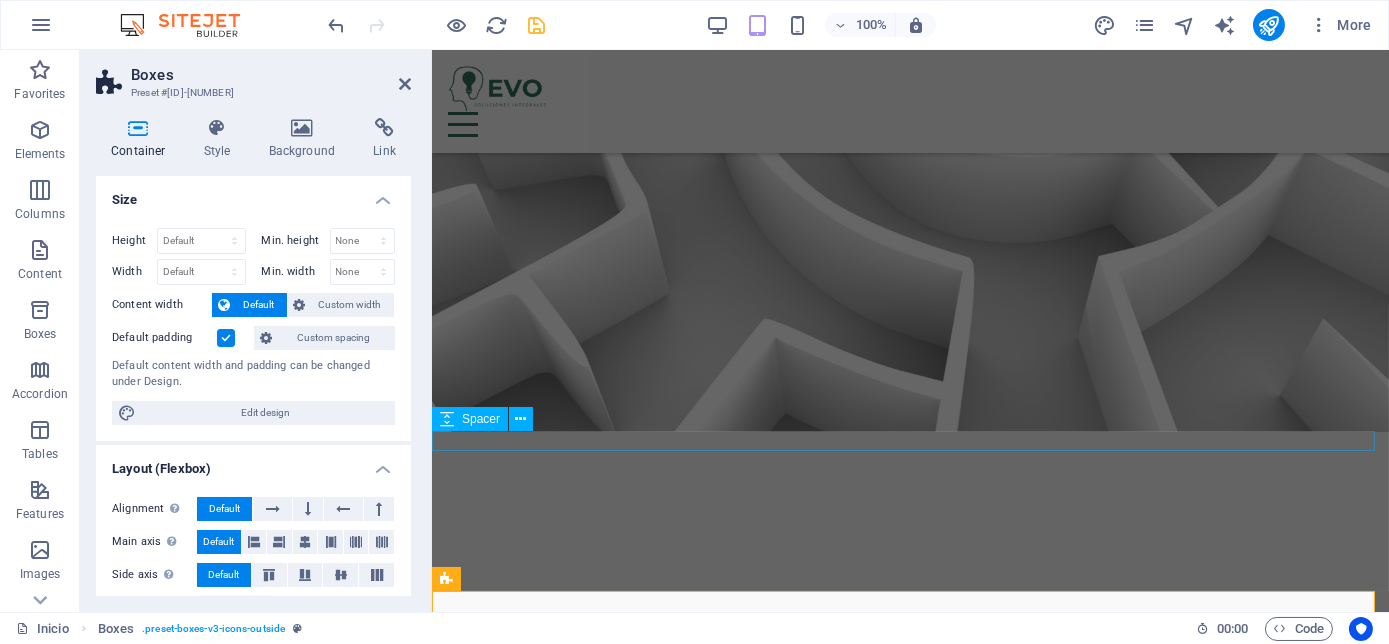 click at bounding box center [909, 1126] 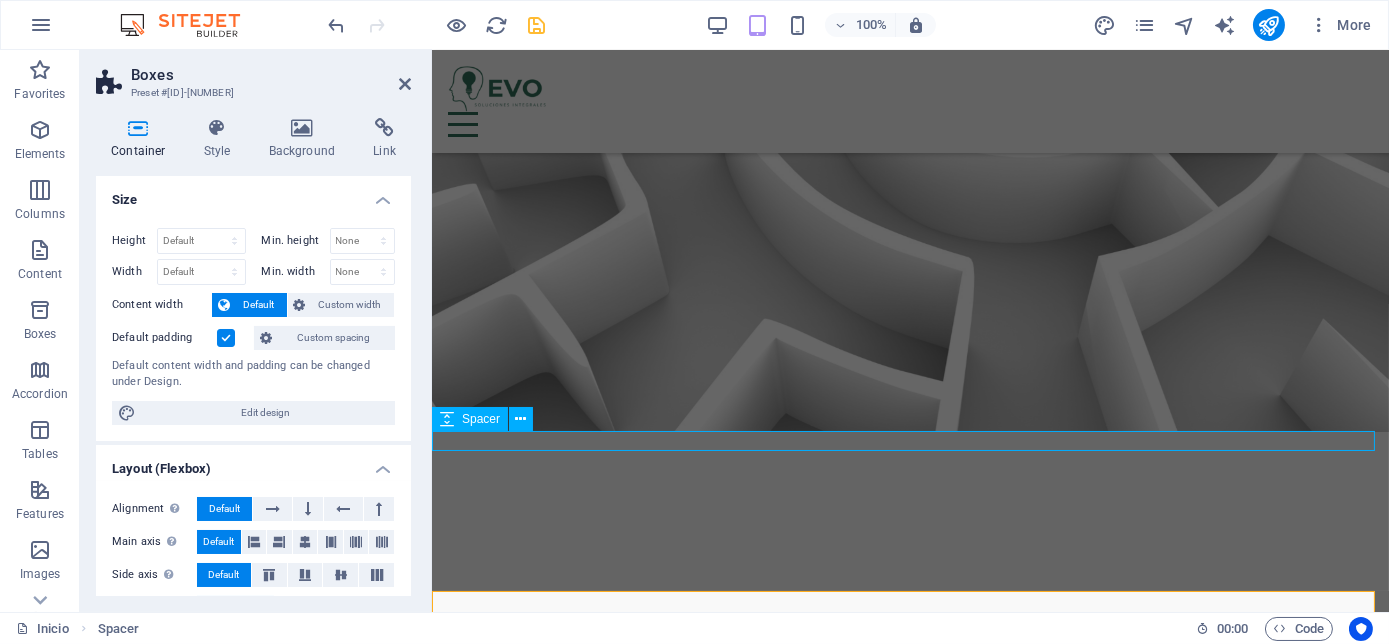 click at bounding box center [909, 1126] 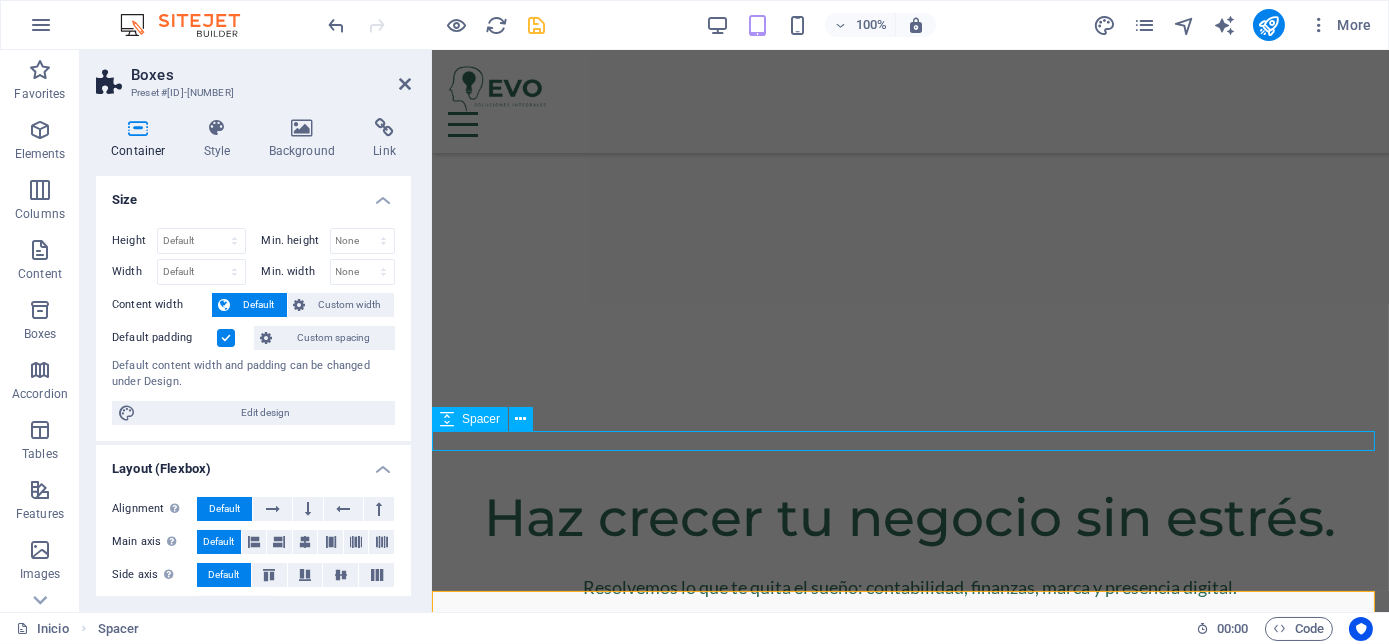 select on "px" 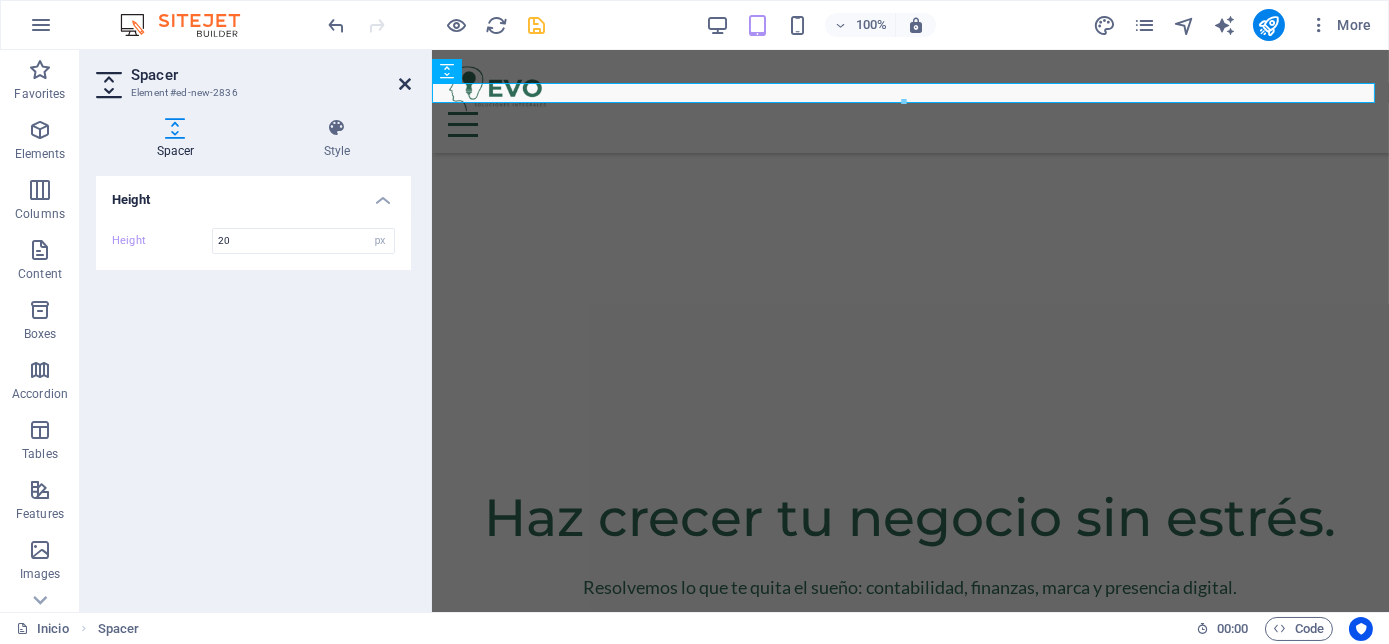 click at bounding box center (405, 84) 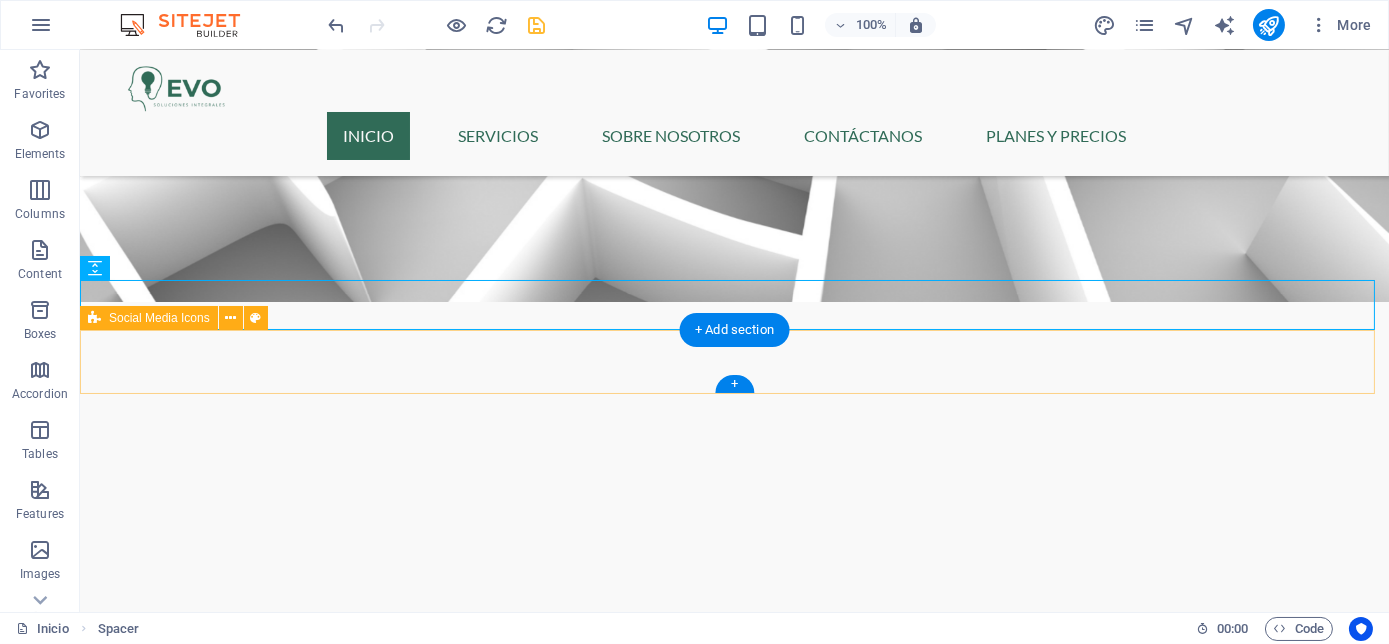 scroll, scrollTop: 683, scrollLeft: 0, axis: vertical 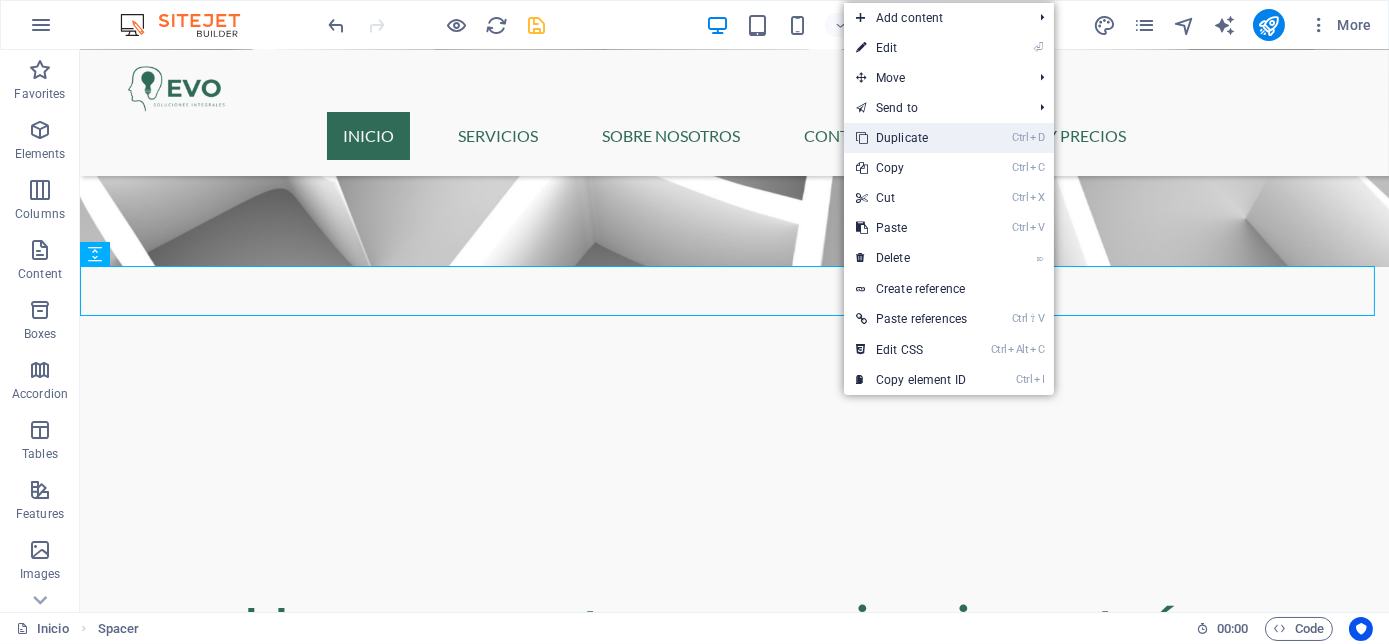 click on "Ctrl D  Duplicate" at bounding box center (911, 138) 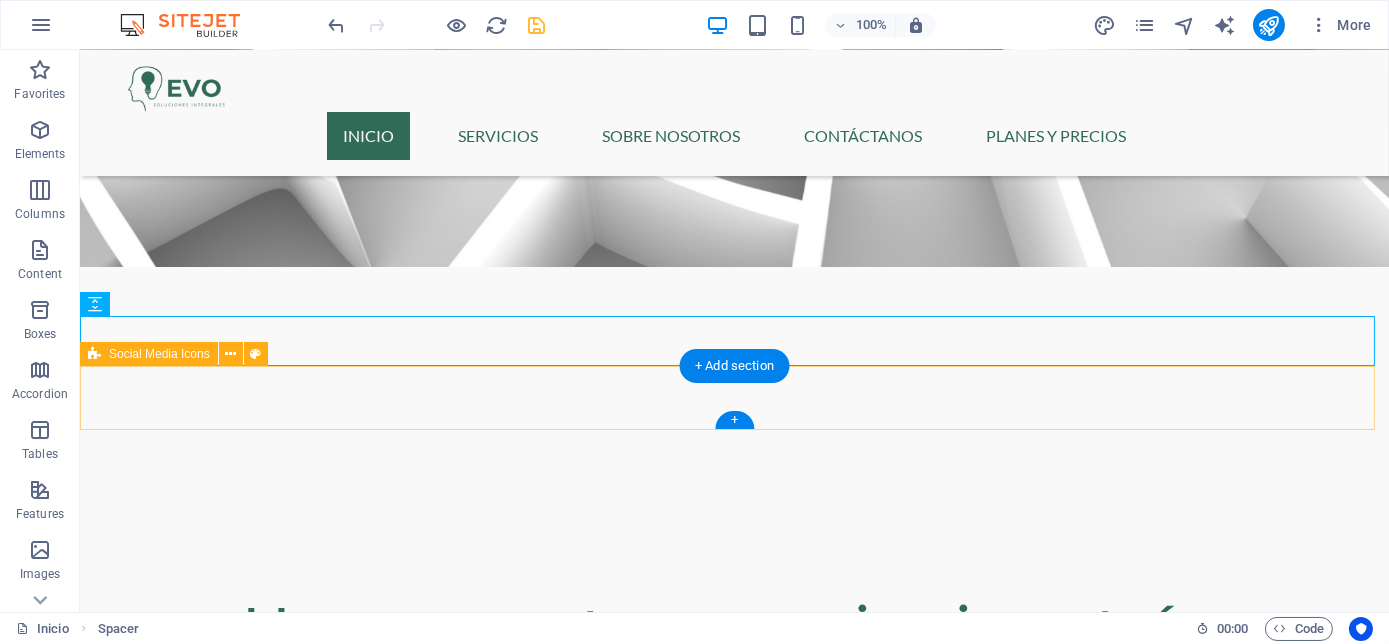 drag, startPoint x: 802, startPoint y: 352, endPoint x: 802, endPoint y: 401, distance: 49 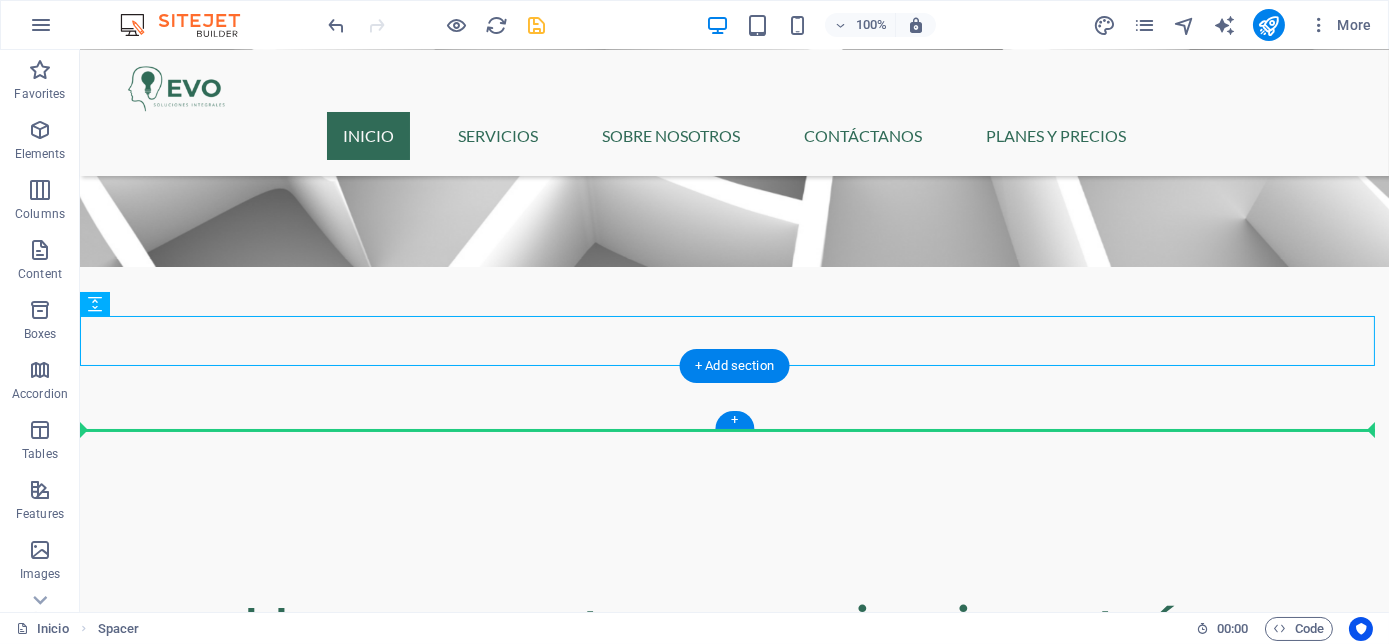 drag, startPoint x: 810, startPoint y: 350, endPoint x: 813, endPoint y: 409, distance: 59.07622 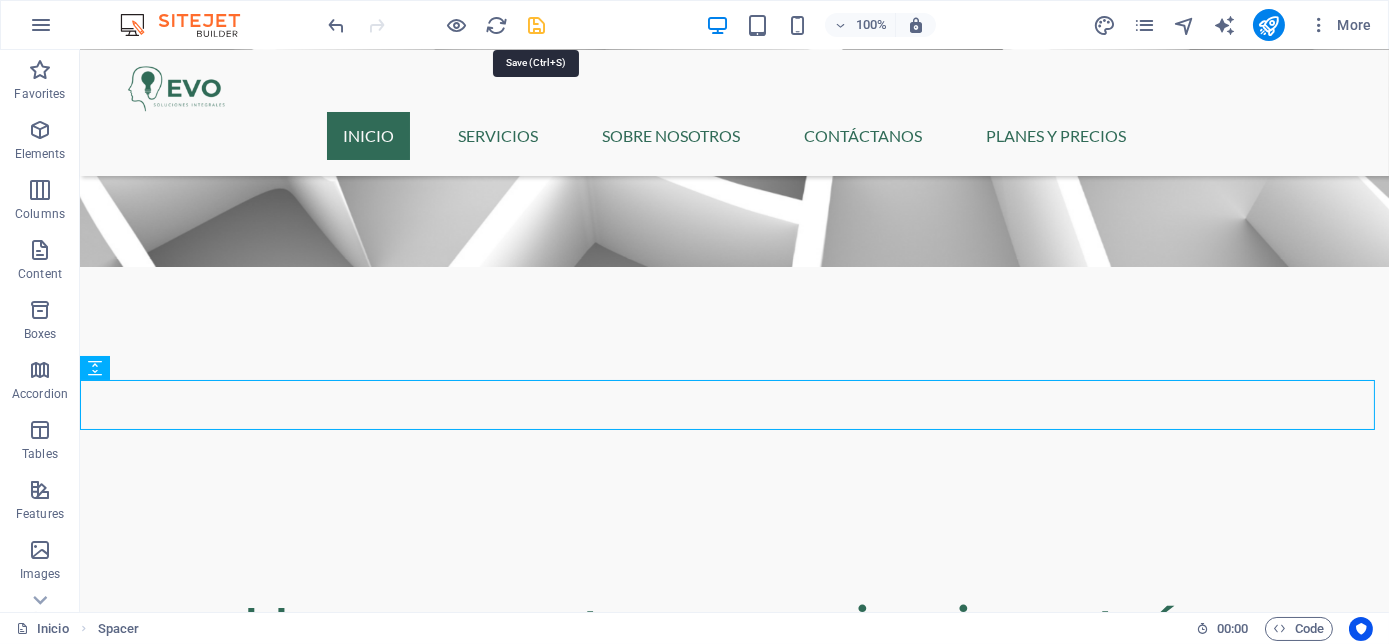 click at bounding box center (537, 25) 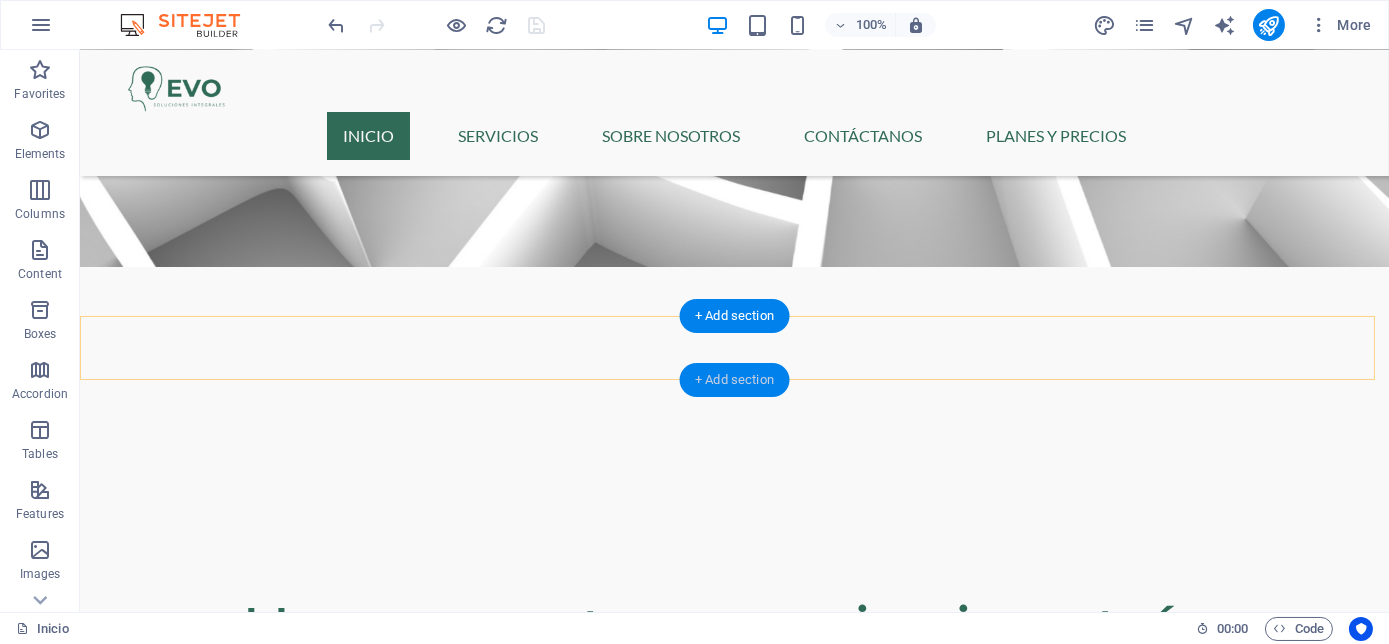 click on "+ Add section" at bounding box center [734, 380] 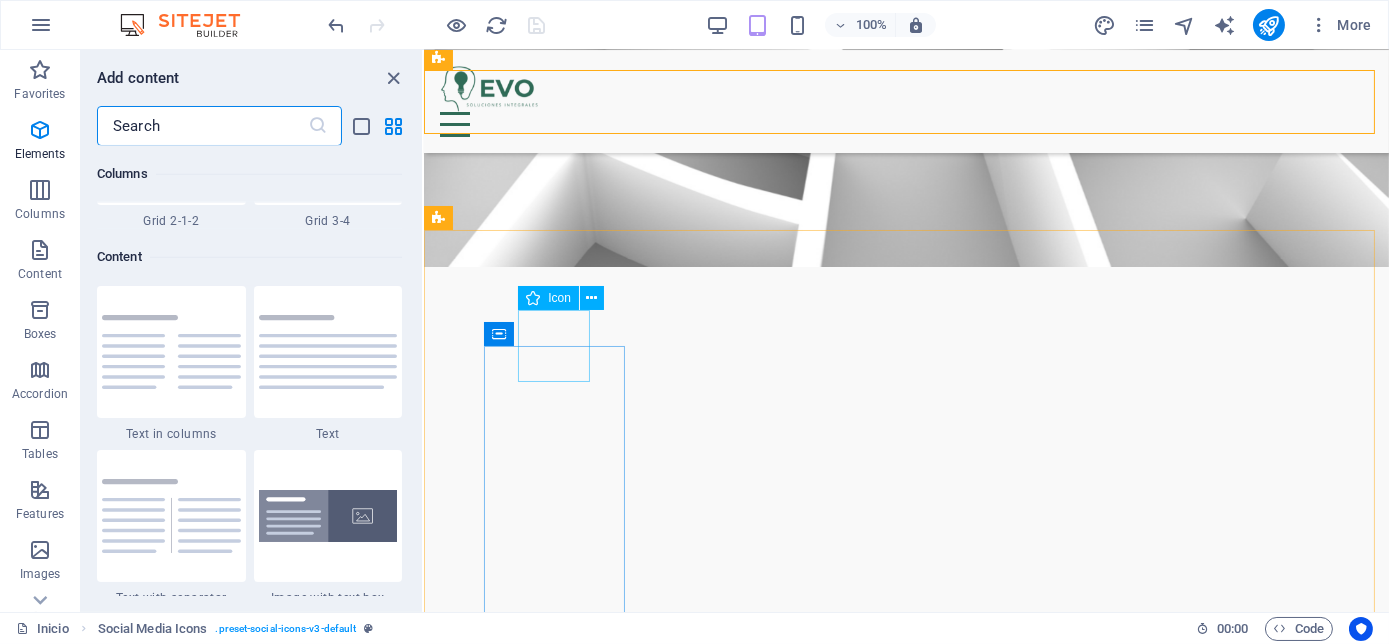 scroll, scrollTop: 3498, scrollLeft: 0, axis: vertical 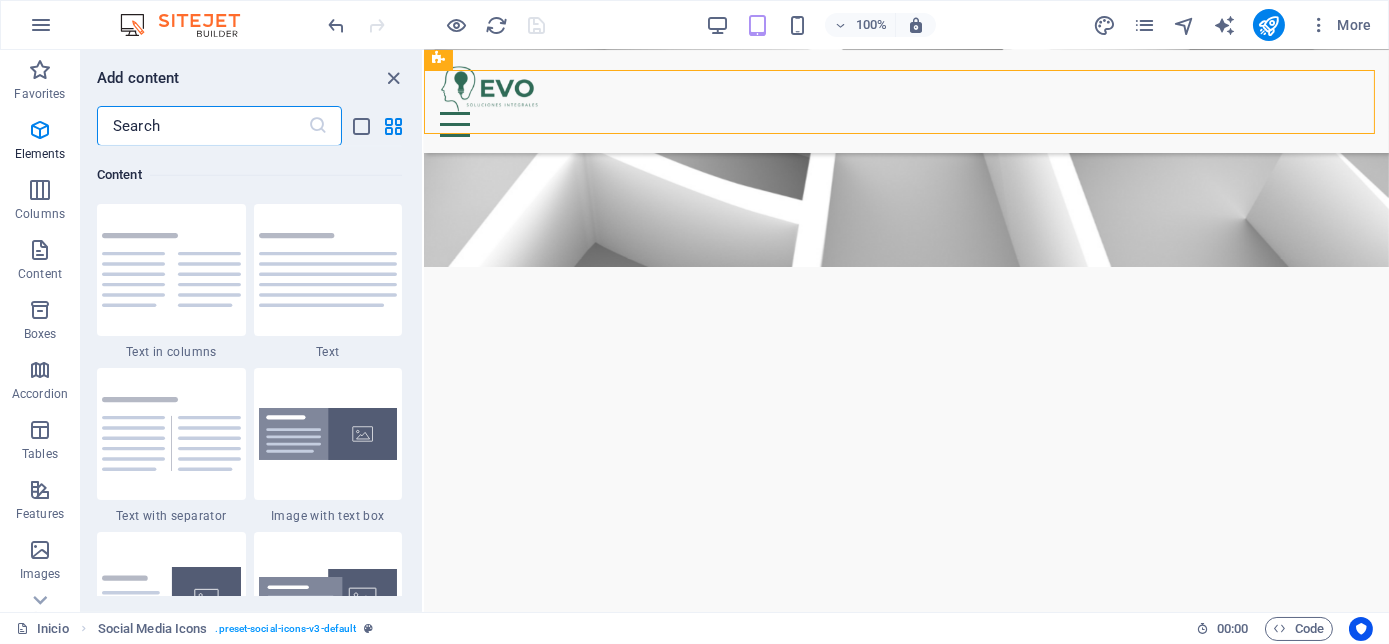 click at bounding box center (202, 126) 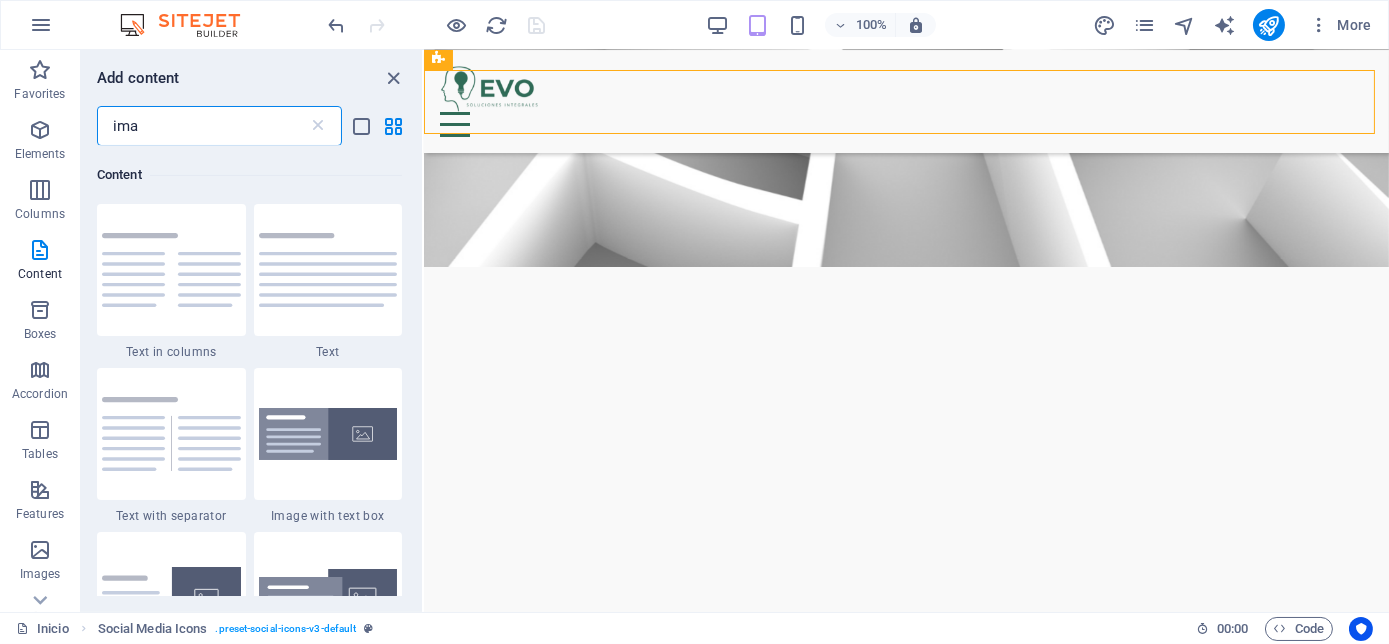 scroll, scrollTop: 0, scrollLeft: 0, axis: both 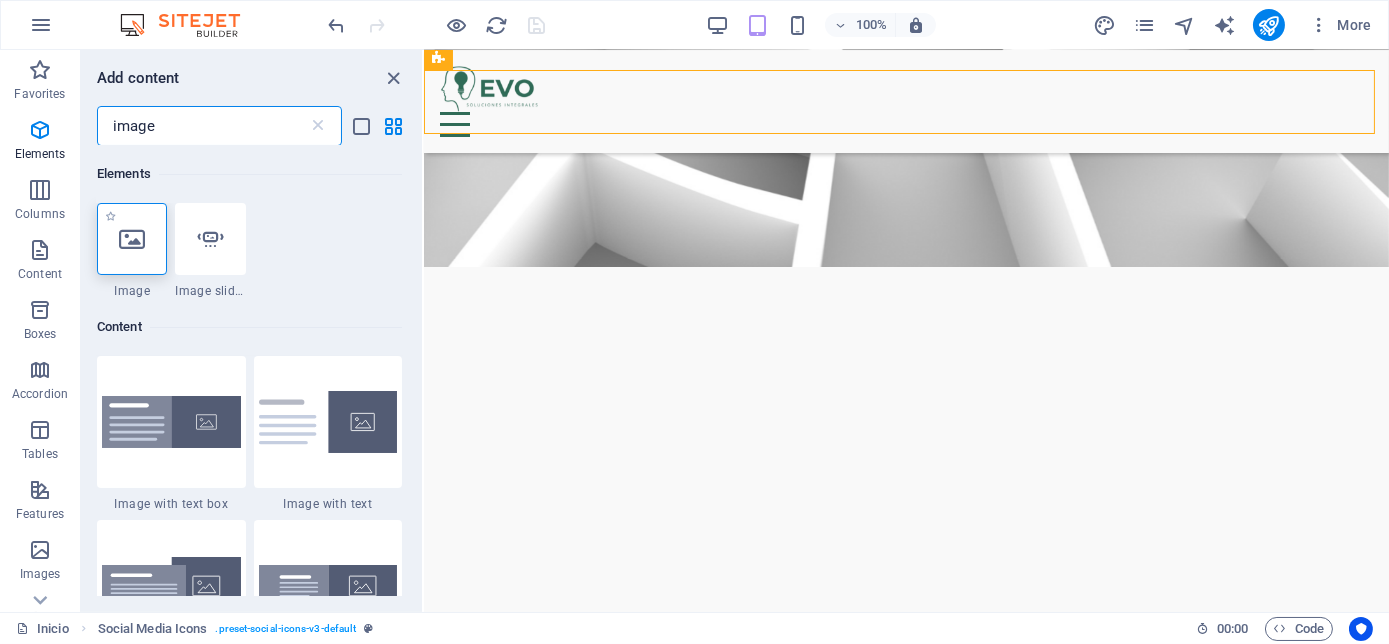 type on "image" 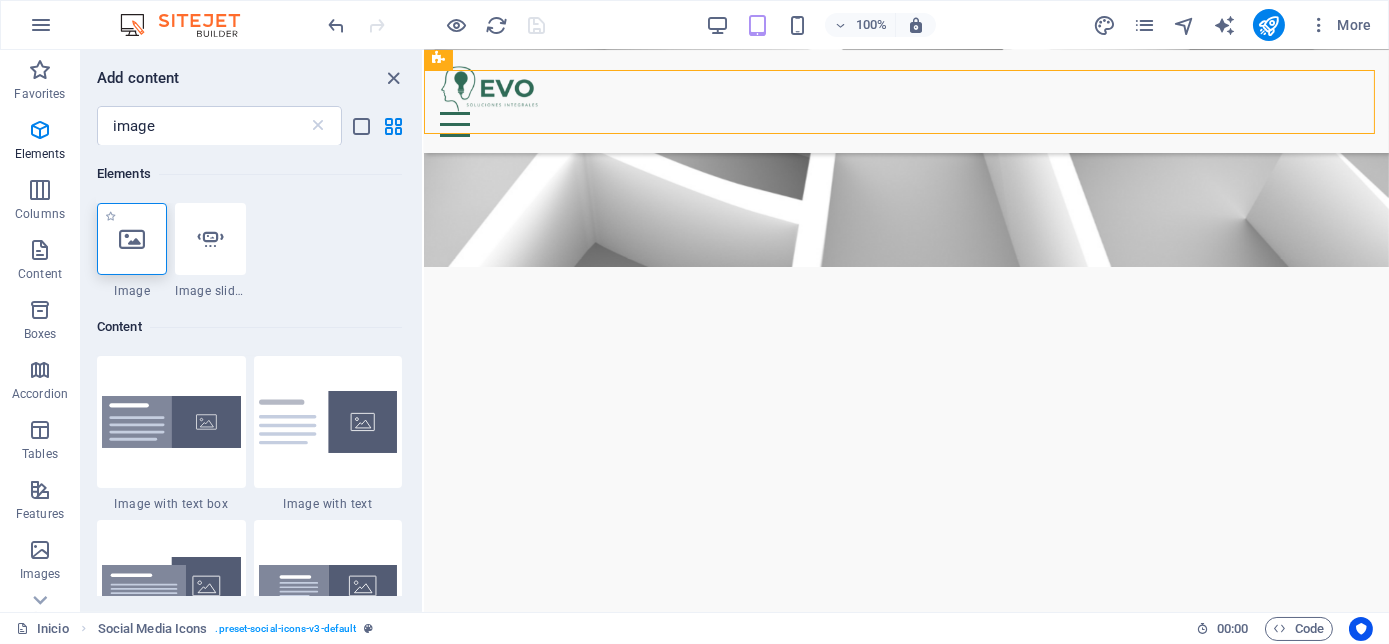 click at bounding box center [132, 239] 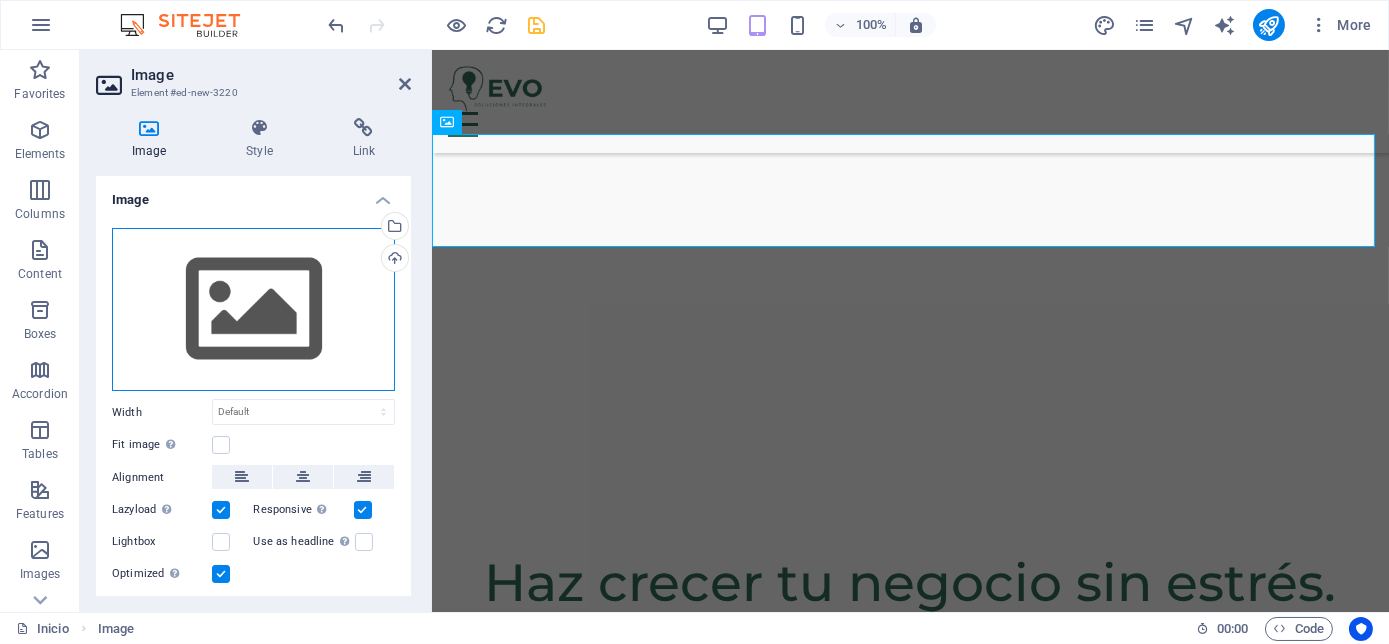 click on "Drag files here, click to choose files or select files from Files or our free stock photos & videos" at bounding box center (253, 310) 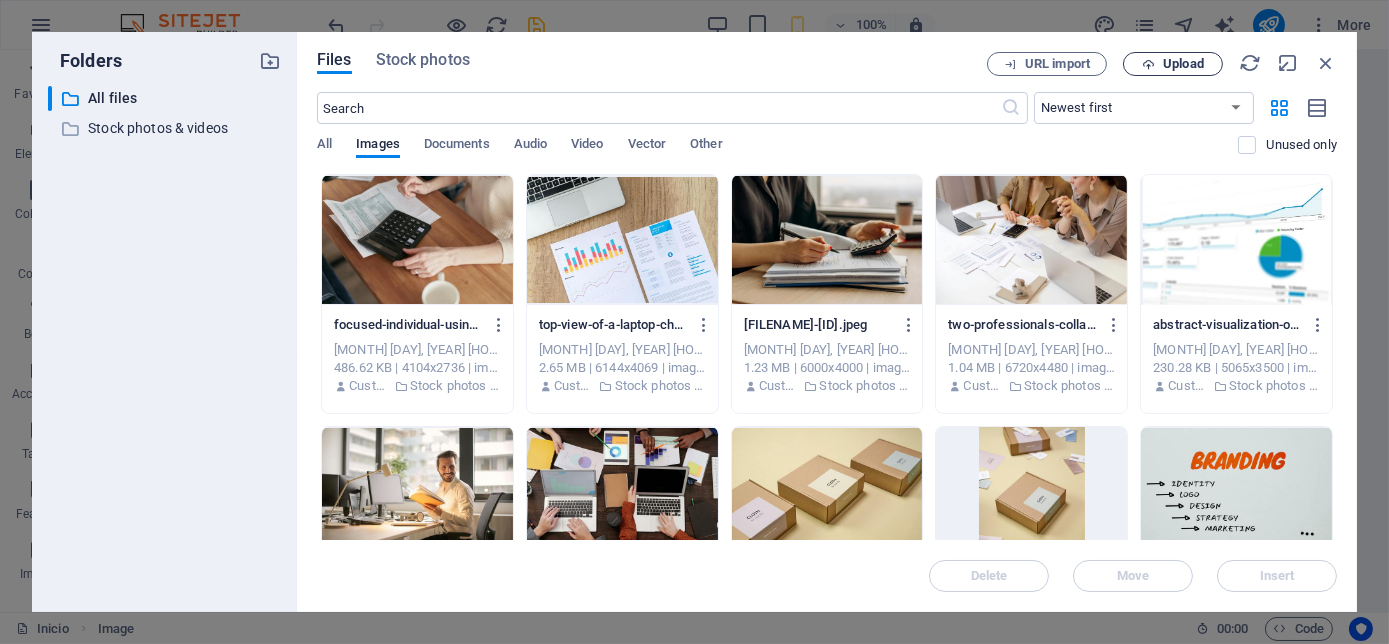 click on "Upload" at bounding box center (1173, 64) 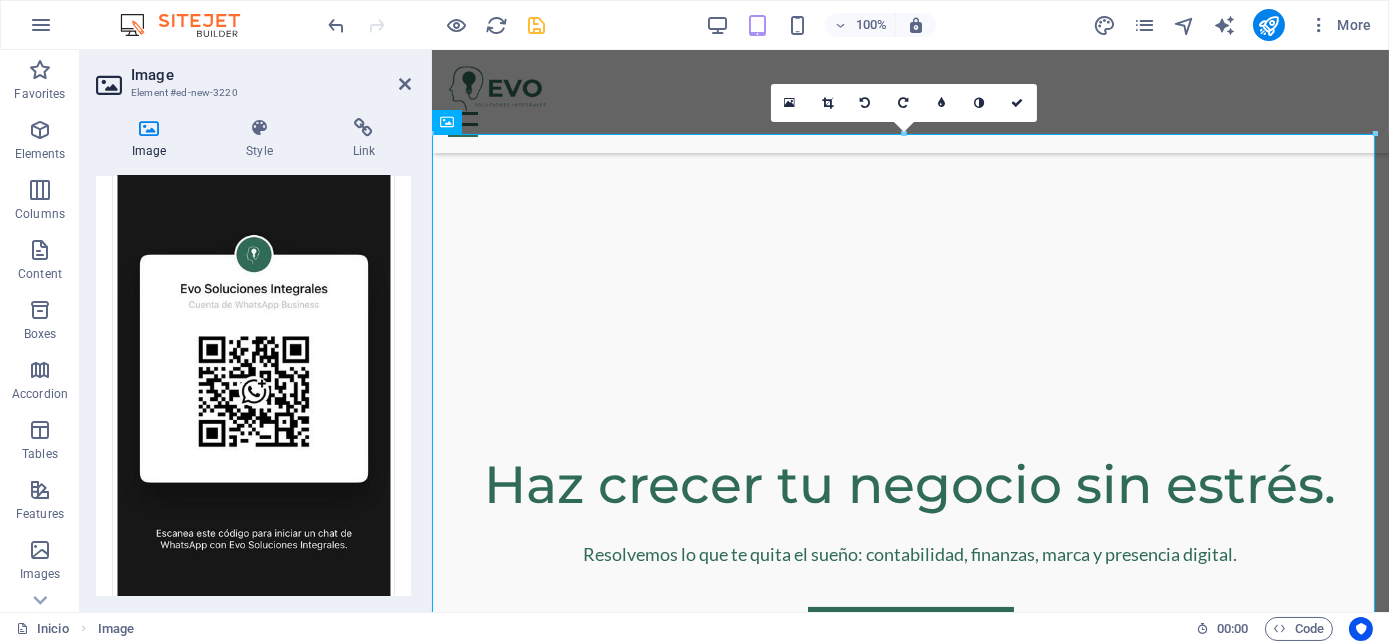 scroll, scrollTop: 140, scrollLeft: 0, axis: vertical 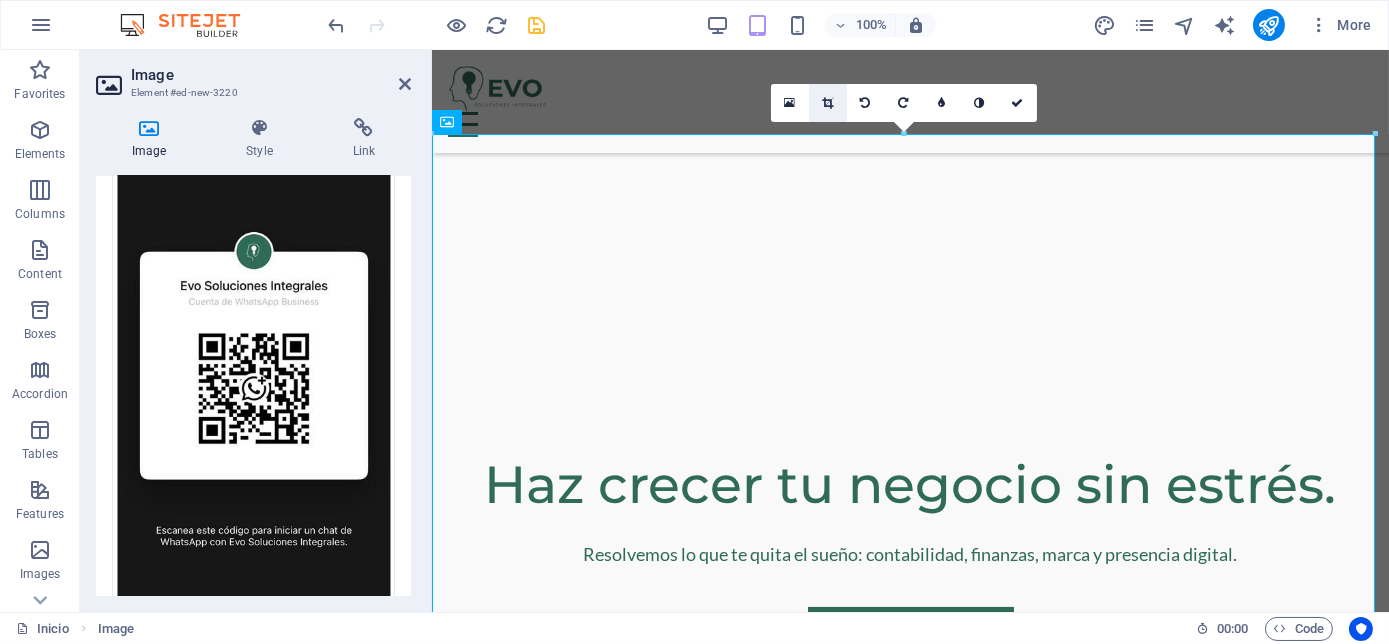 click at bounding box center [828, 103] 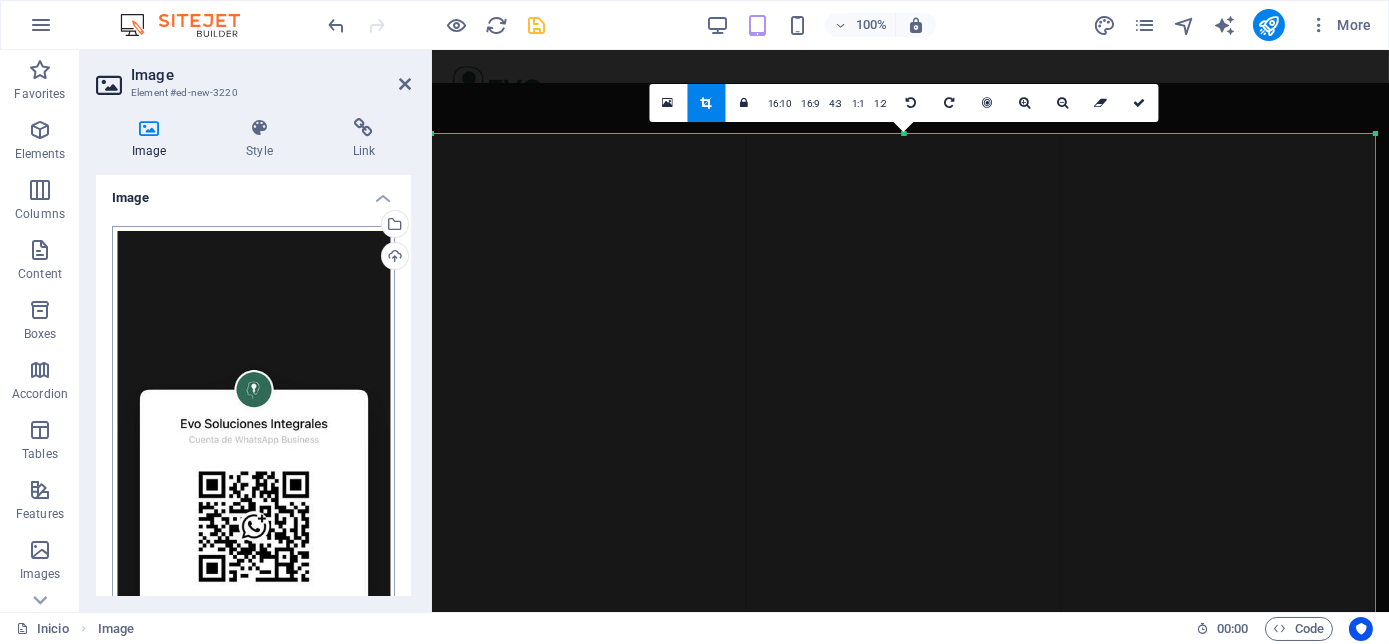 scroll, scrollTop: 0, scrollLeft: 0, axis: both 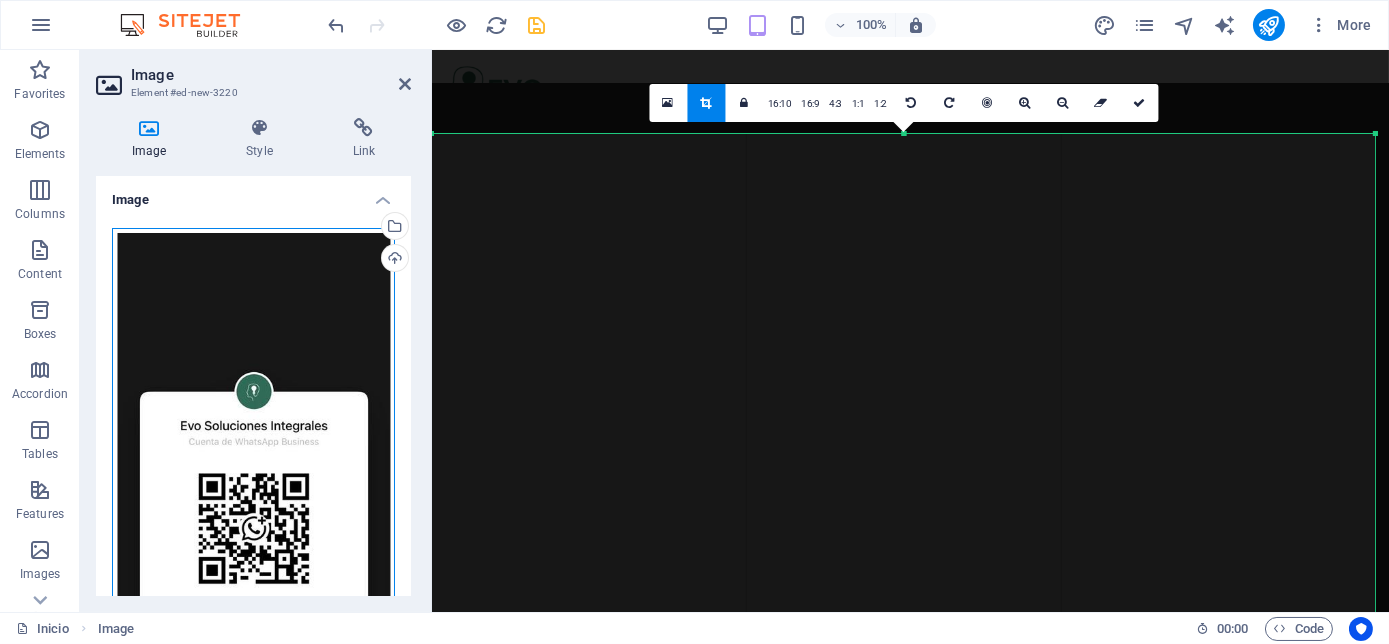 click on "Drag files here, click to choose files or select files from Files or our free stock photos & videos" at bounding box center [253, 528] 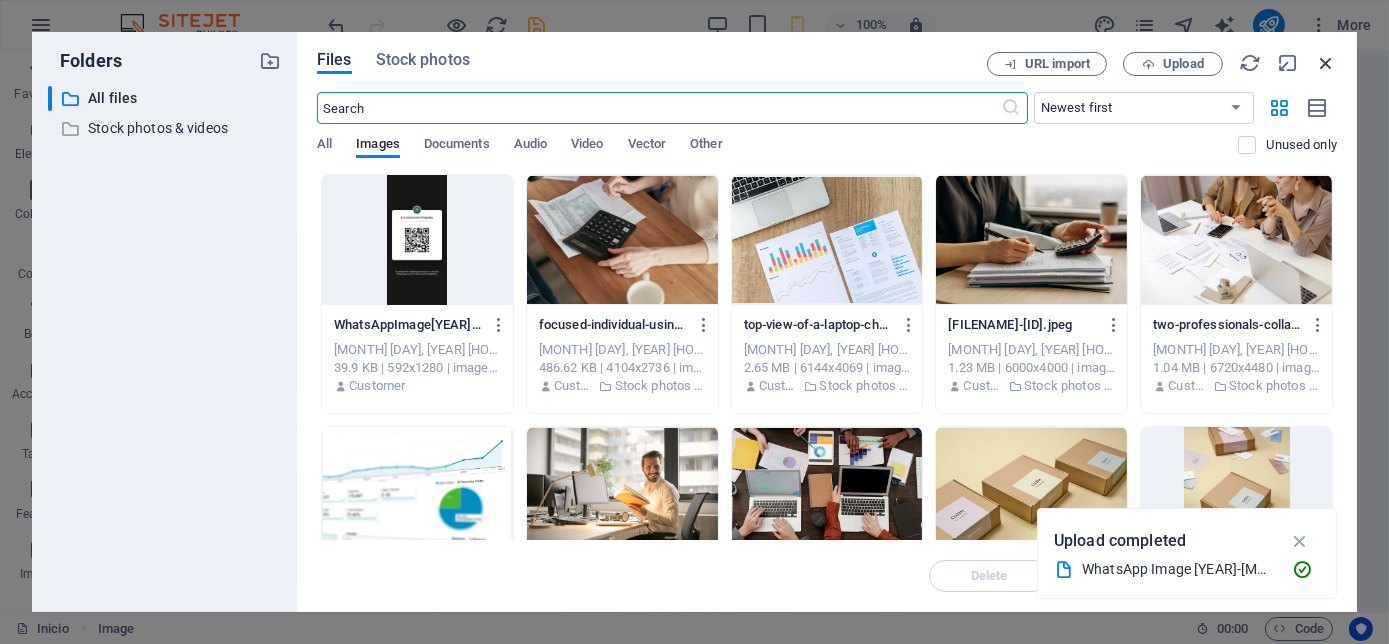 click at bounding box center (1326, 63) 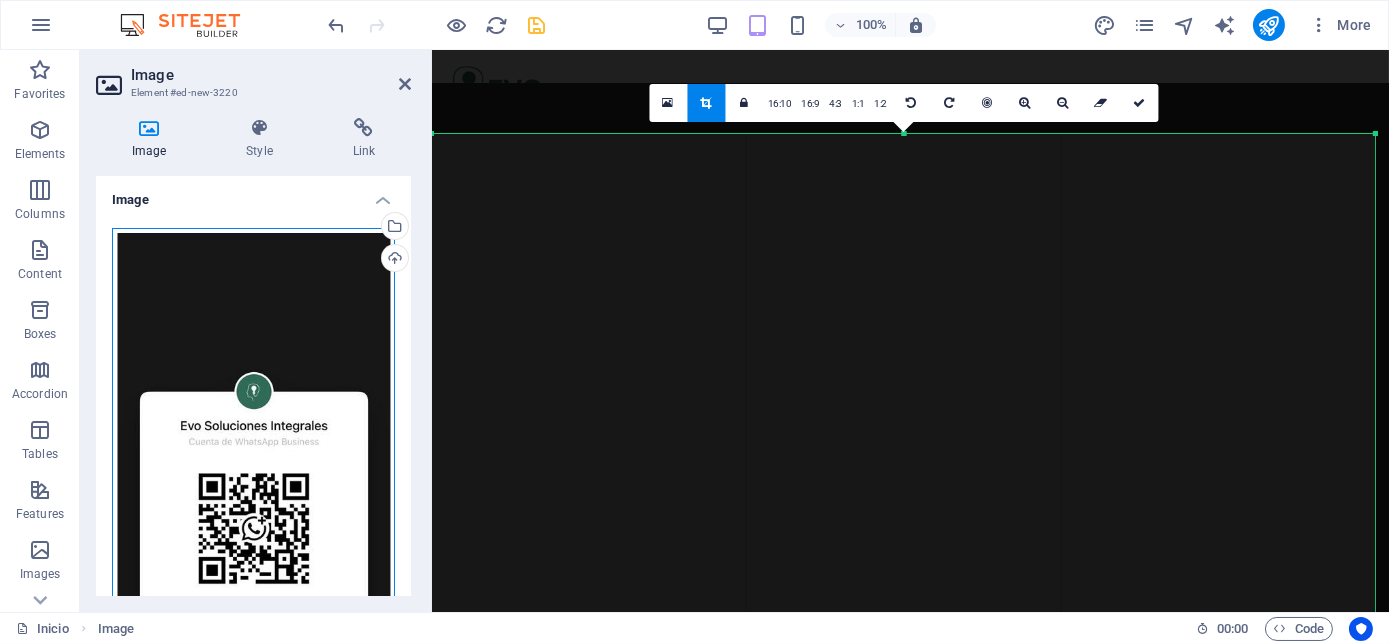 click on "Drag files here, click to choose files or select files from Files or our free stock photos & videos" at bounding box center (253, 528) 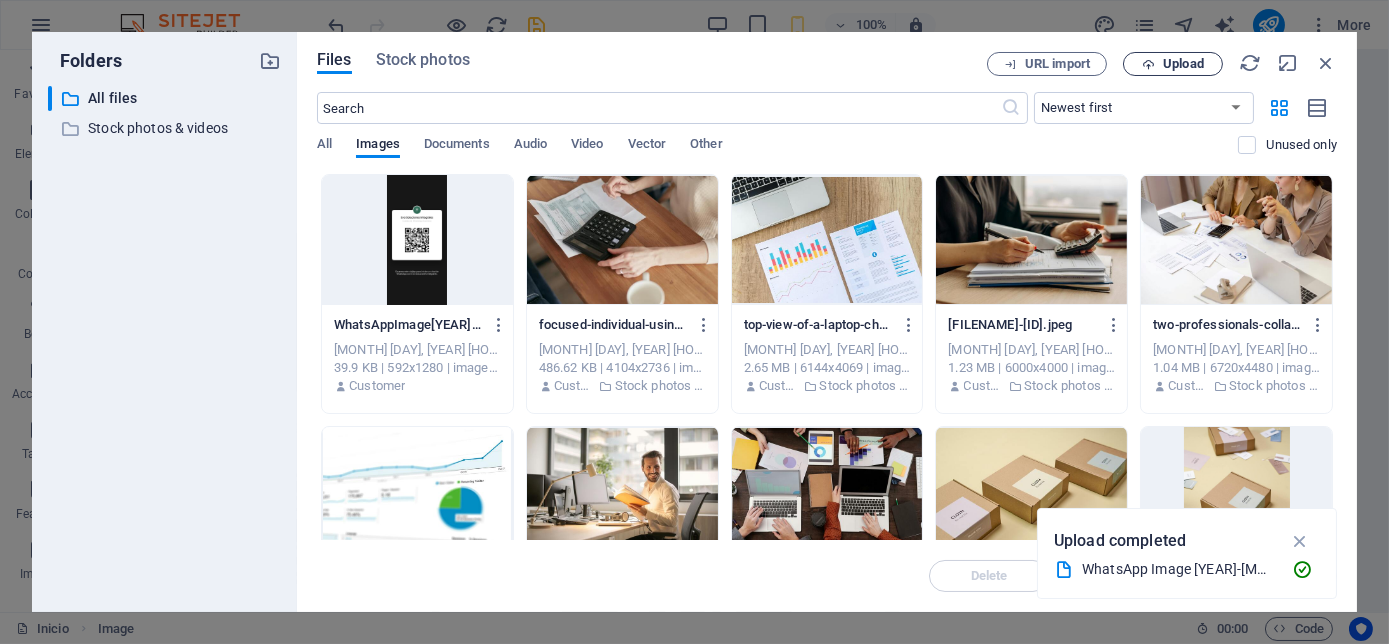 click on "Upload" at bounding box center (1183, 64) 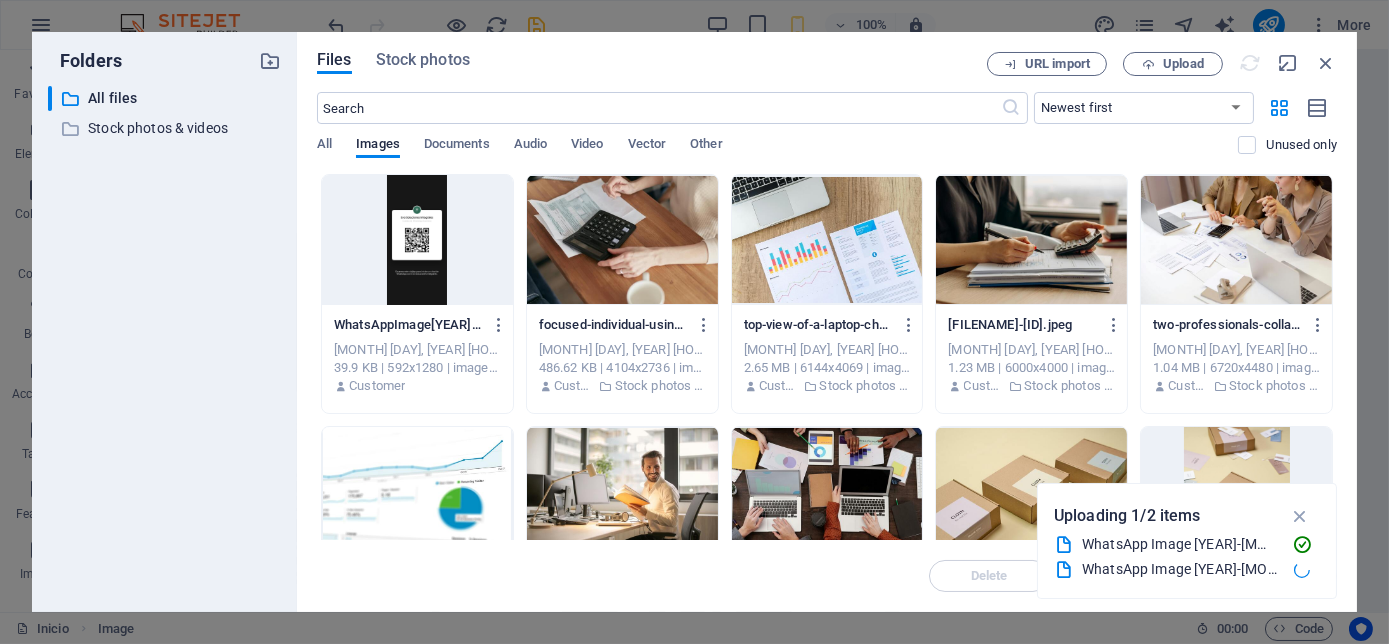 type on "467" 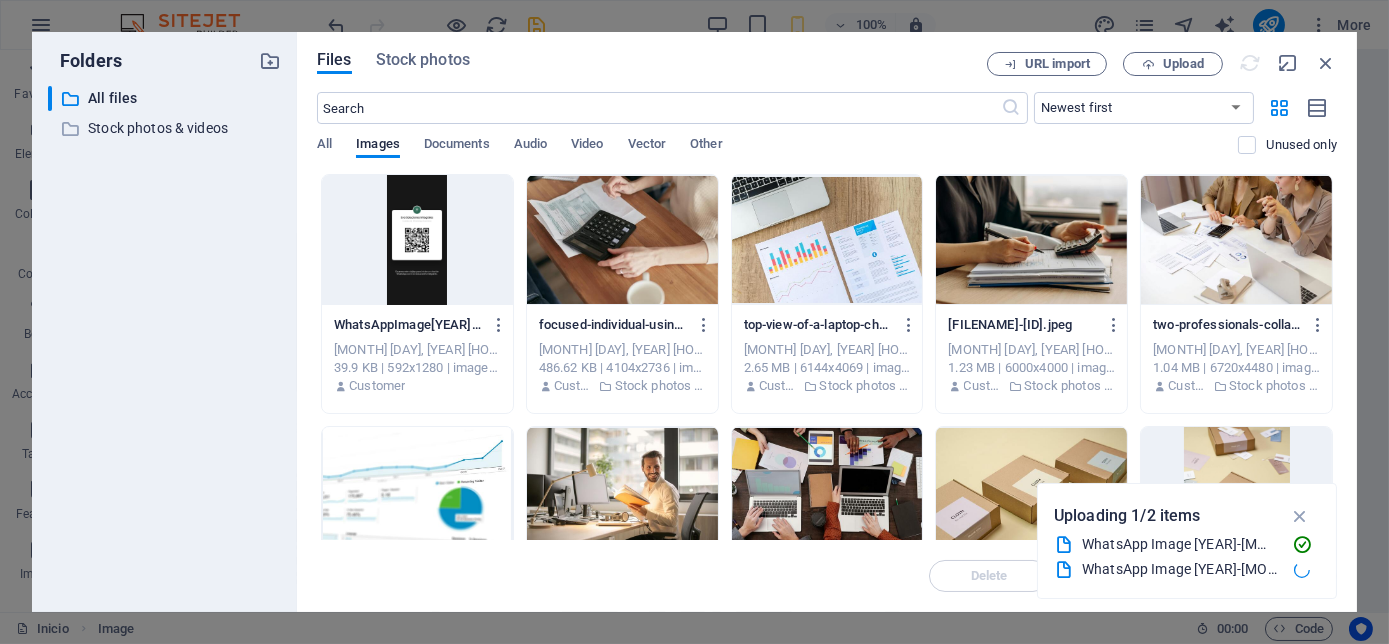 select on "px" 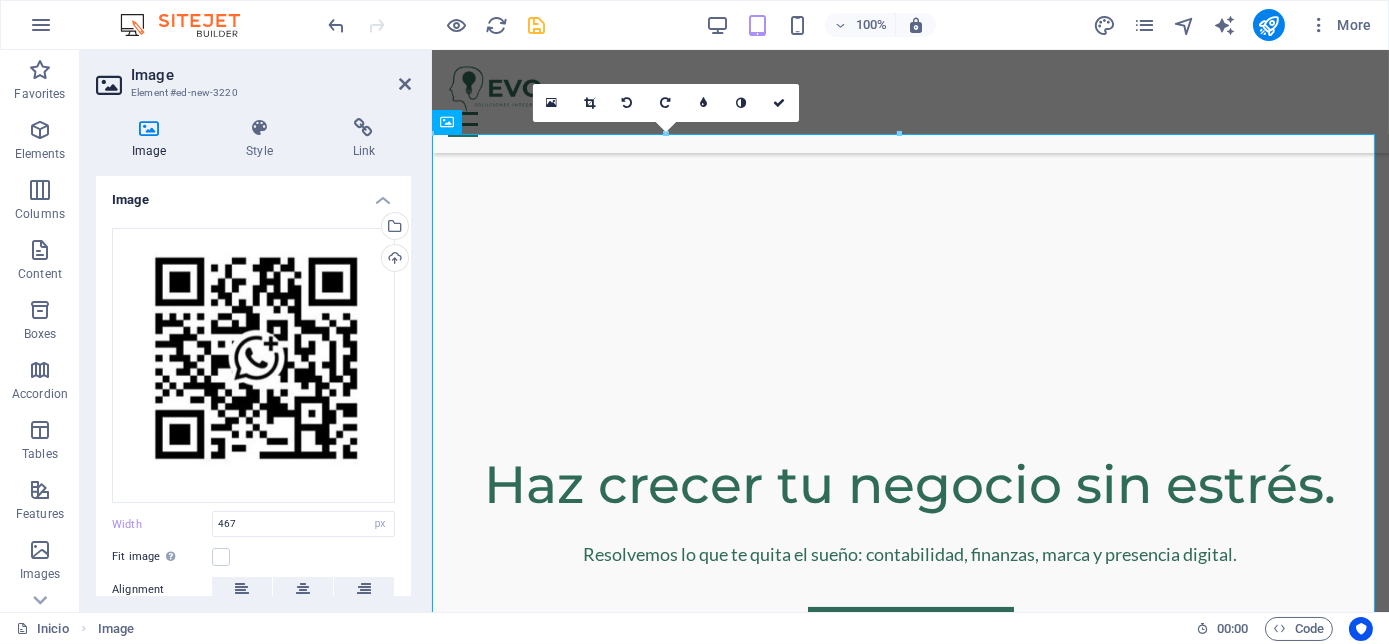 click on "Width" at bounding box center [162, 524] 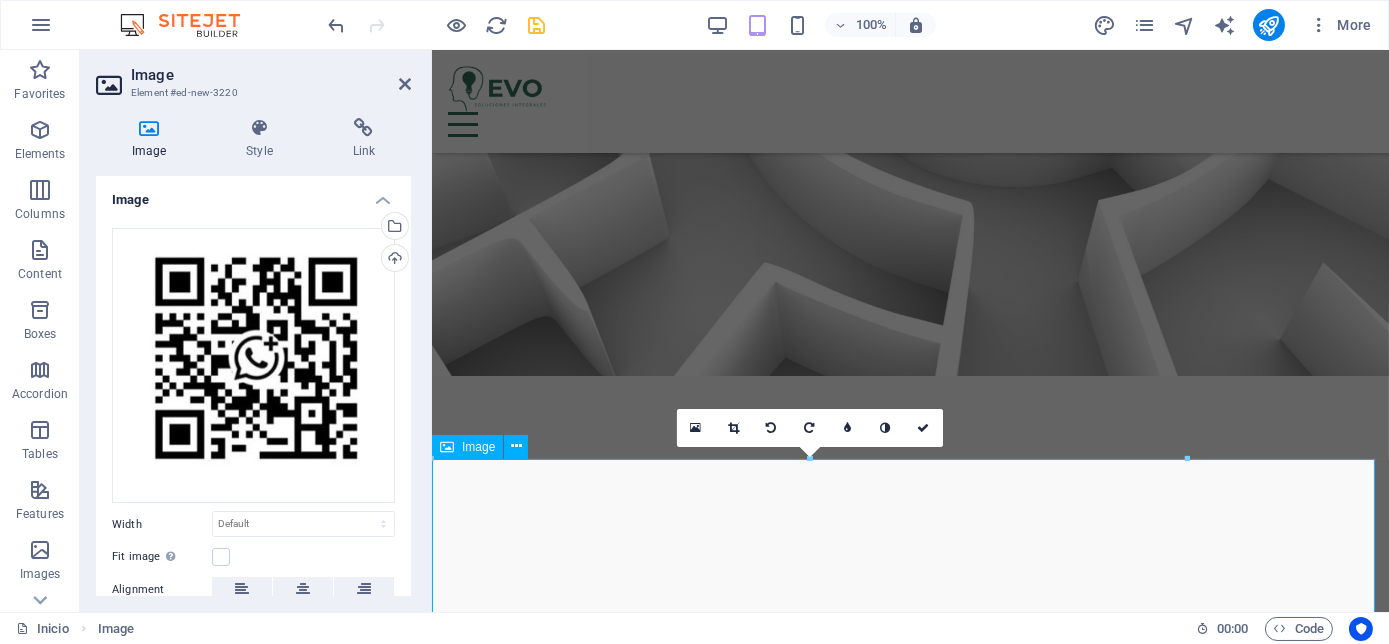 scroll, scrollTop: 359, scrollLeft: 0, axis: vertical 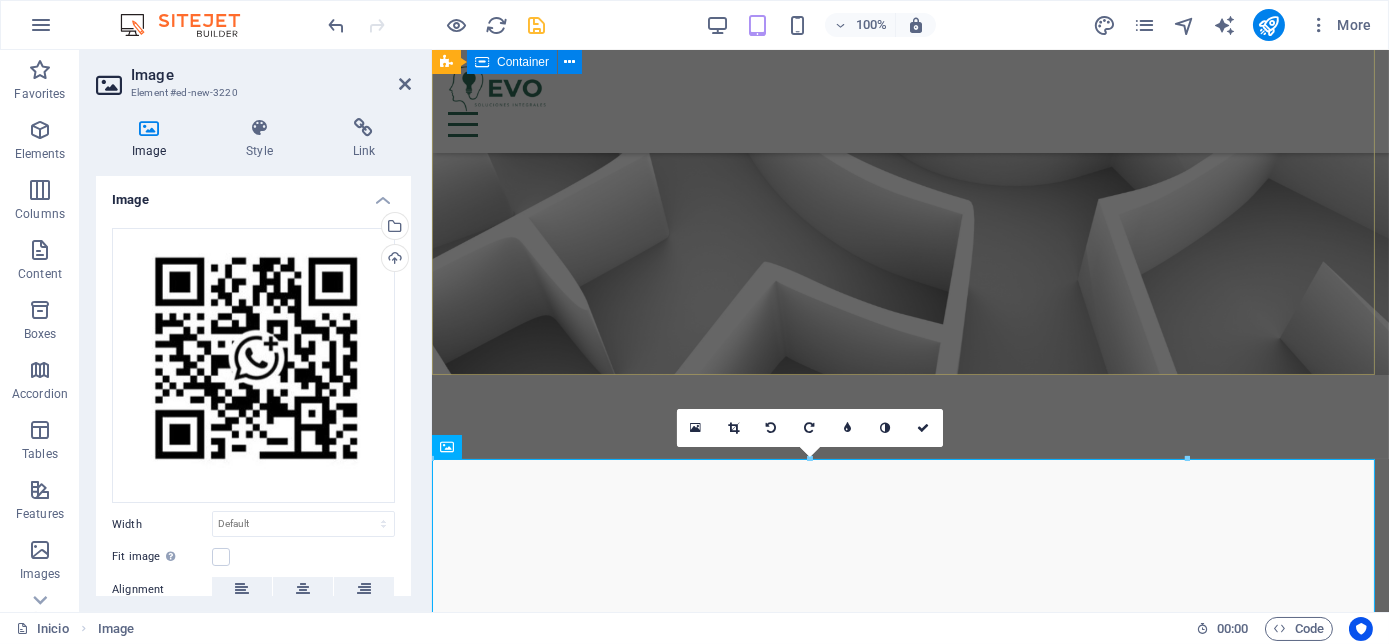 click on "Haz crecer tu negocio sin estrés. Resolvemos lo que te quita el sueño: contabilidad, finanzas, marca y presencia digital. Agenda una llamada" at bounding box center [909, 756] 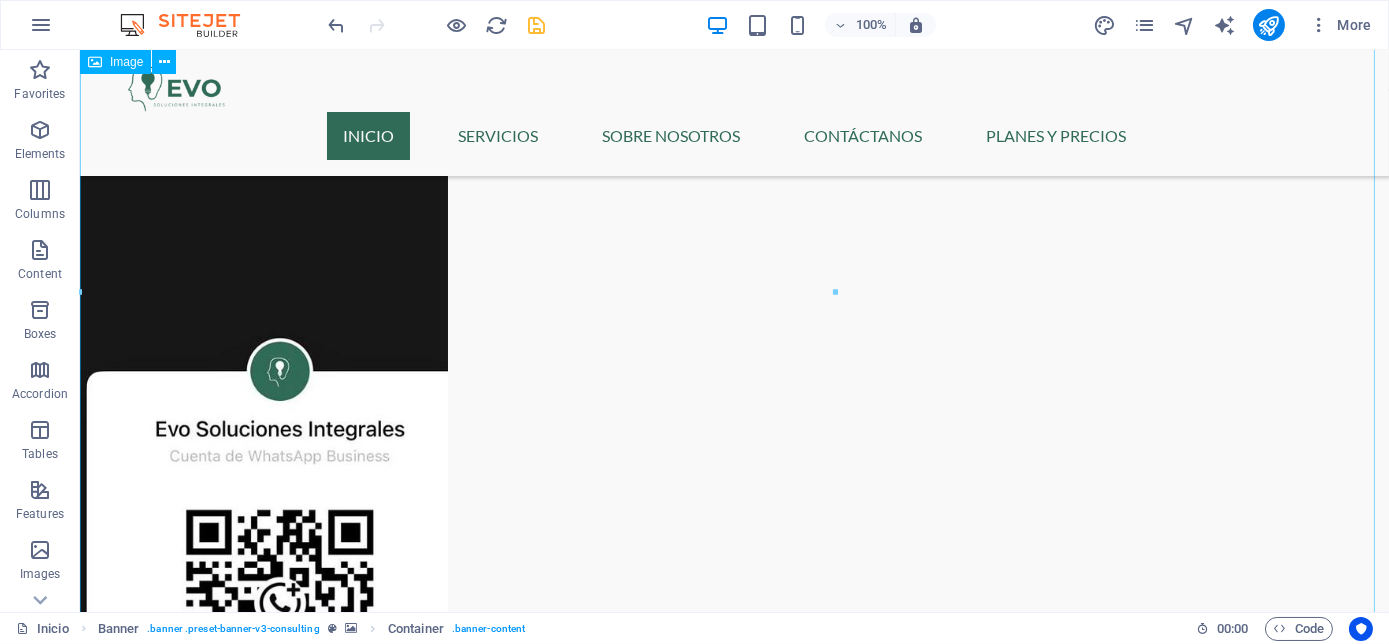 click at bounding box center (734, 520) 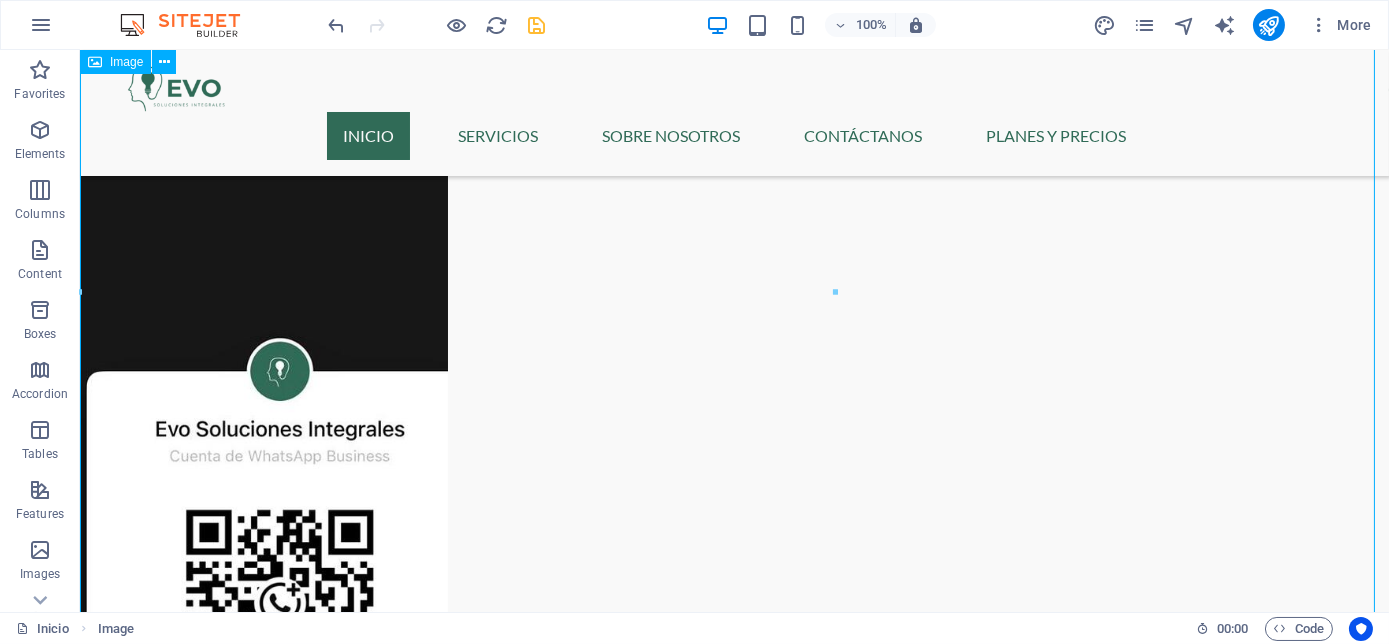 click at bounding box center [734, 520] 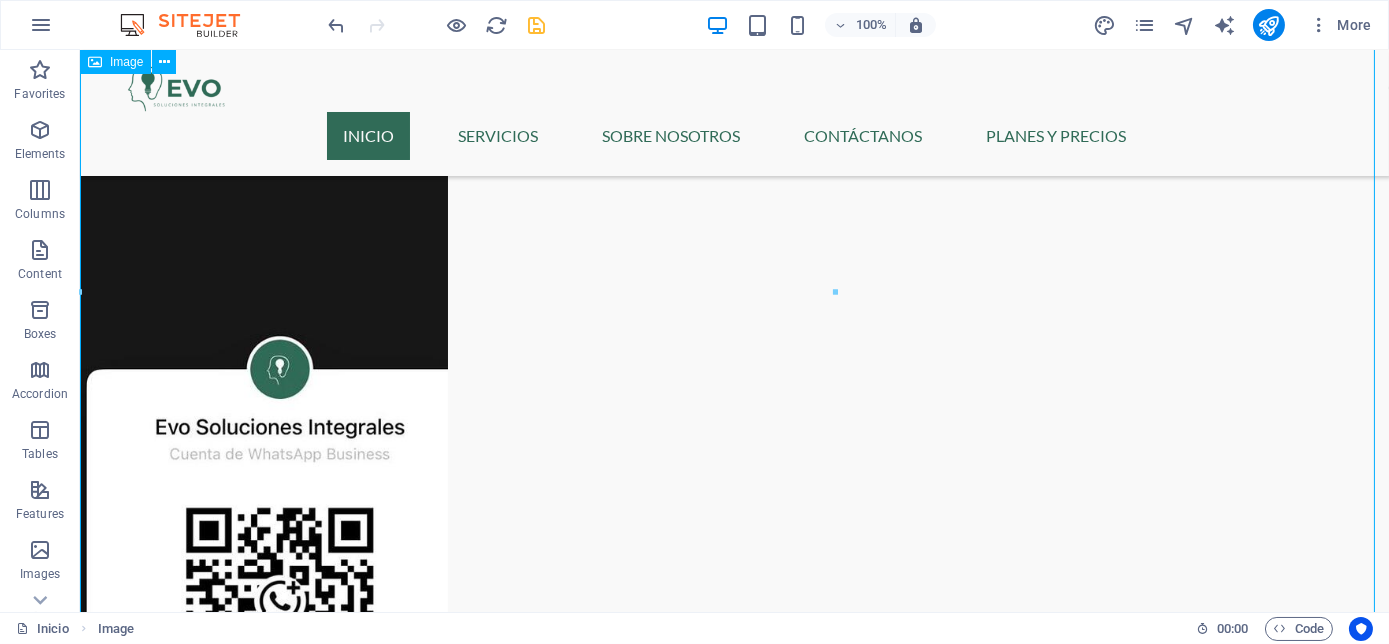 scroll, scrollTop: 1342, scrollLeft: 0, axis: vertical 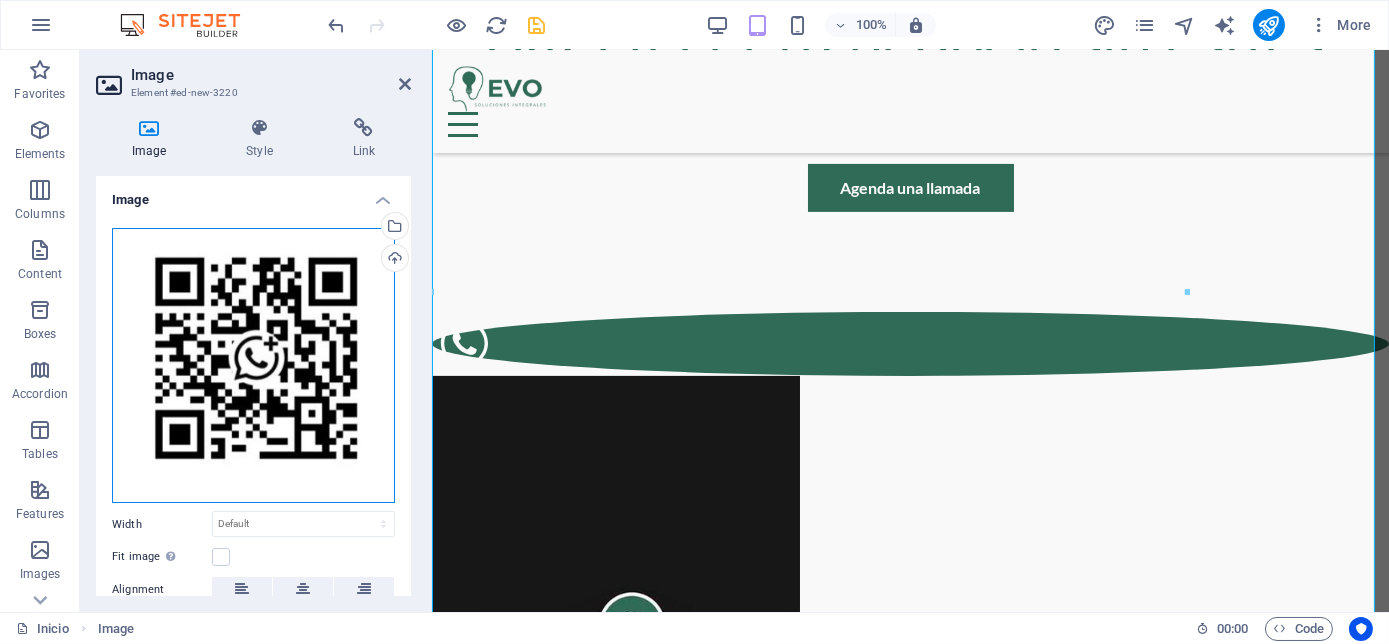 click on "Drag files here, click to choose files or select files from Files or our free stock photos & videos" at bounding box center [253, 365] 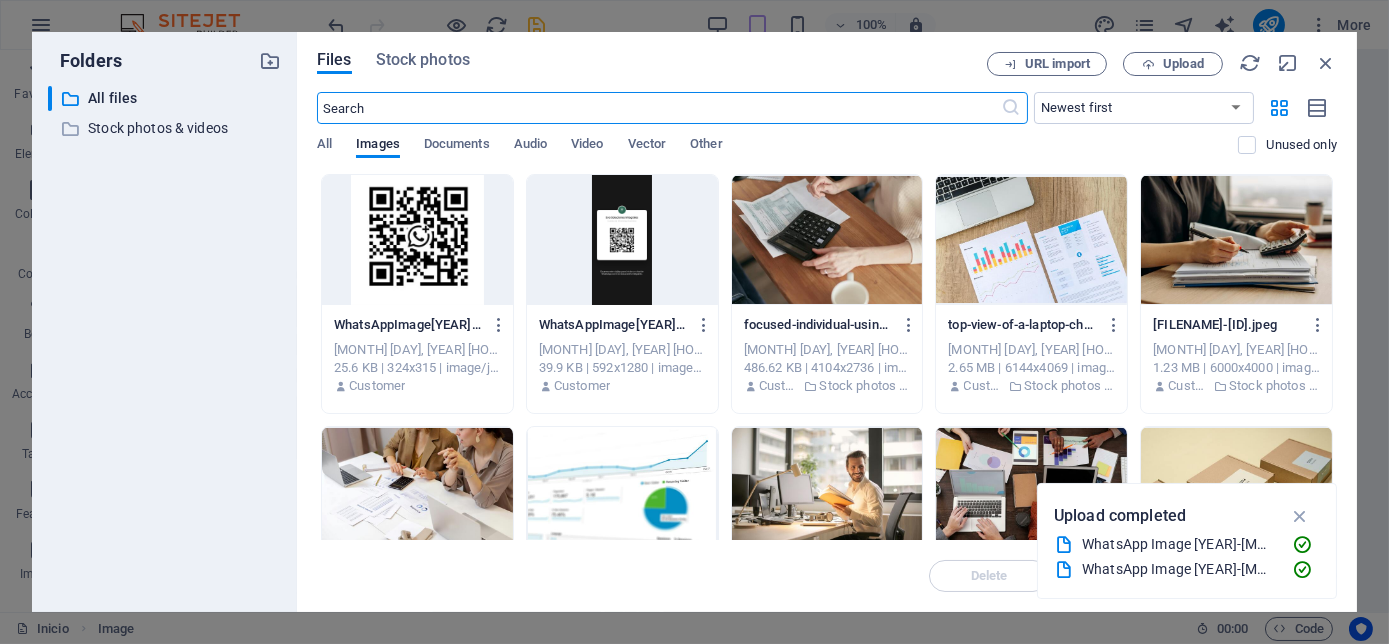 scroll, scrollTop: 1338, scrollLeft: 0, axis: vertical 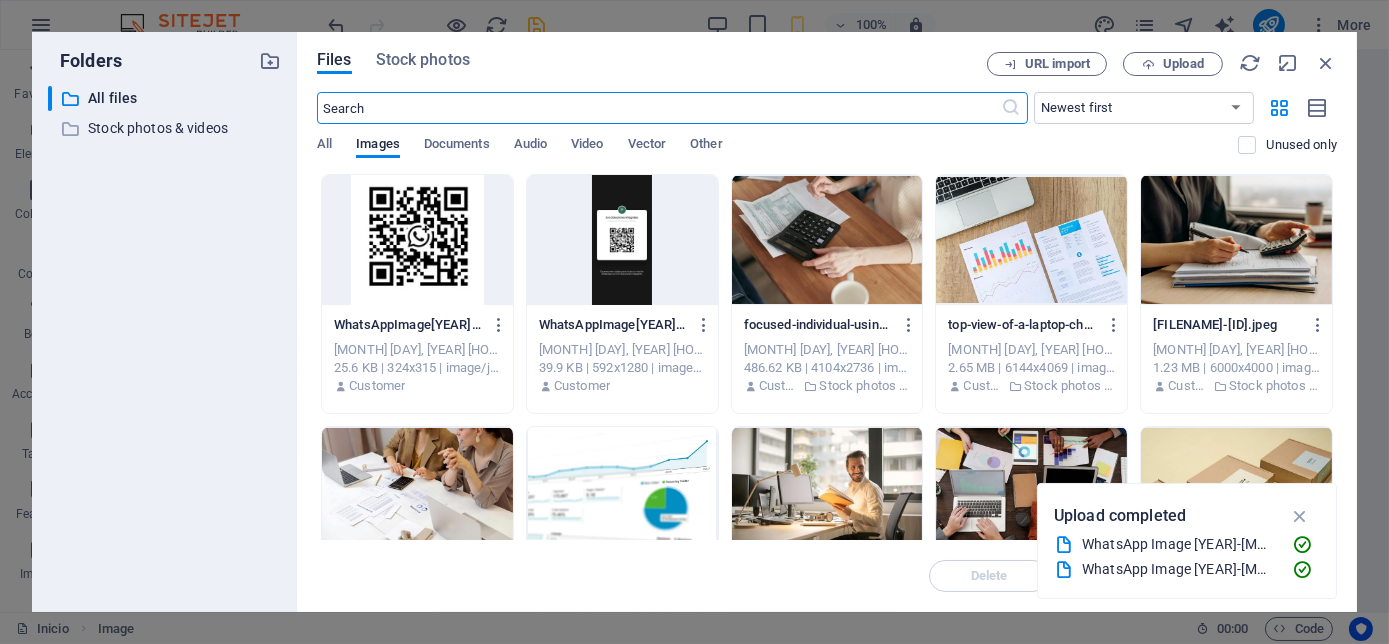click at bounding box center (417, 240) 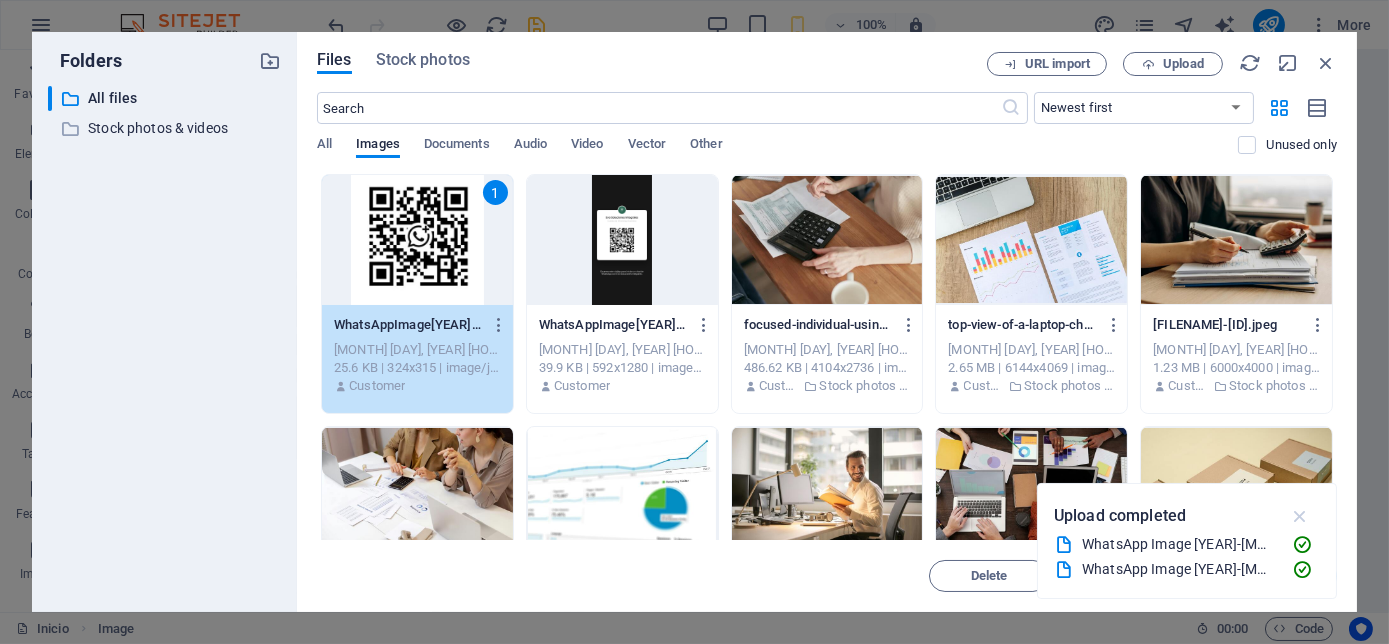 click at bounding box center (1300, 516) 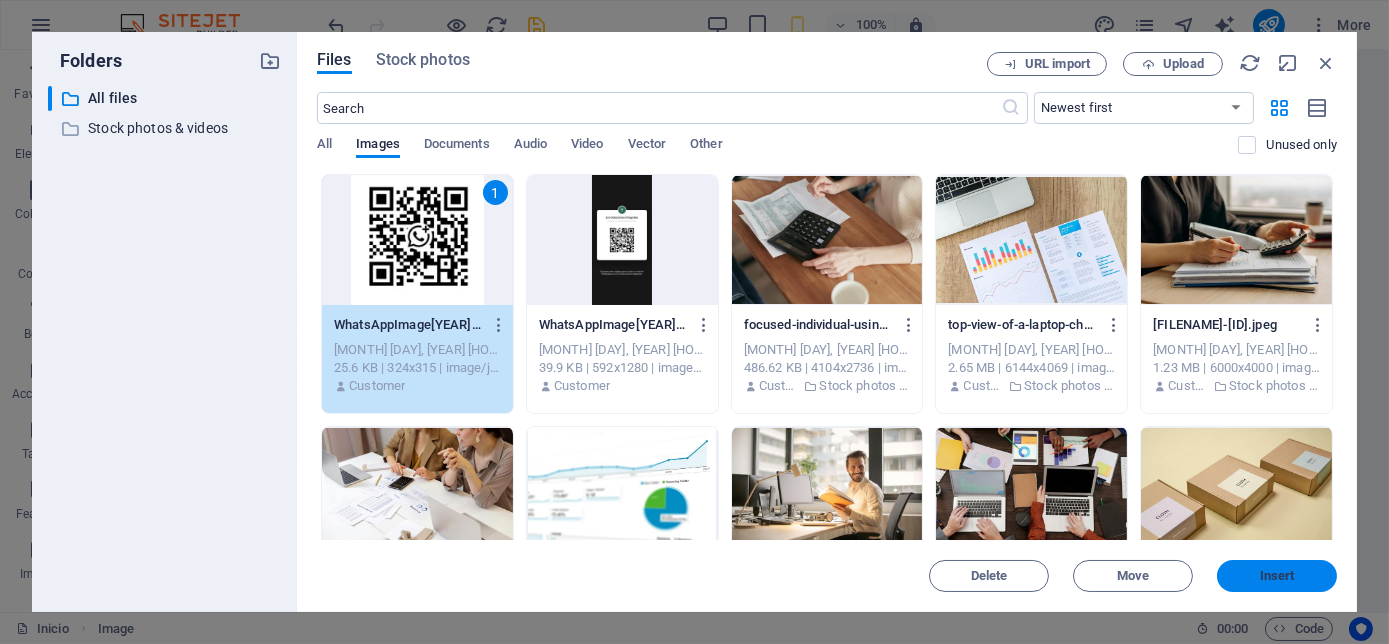 click on "Insert" at bounding box center (1277, 576) 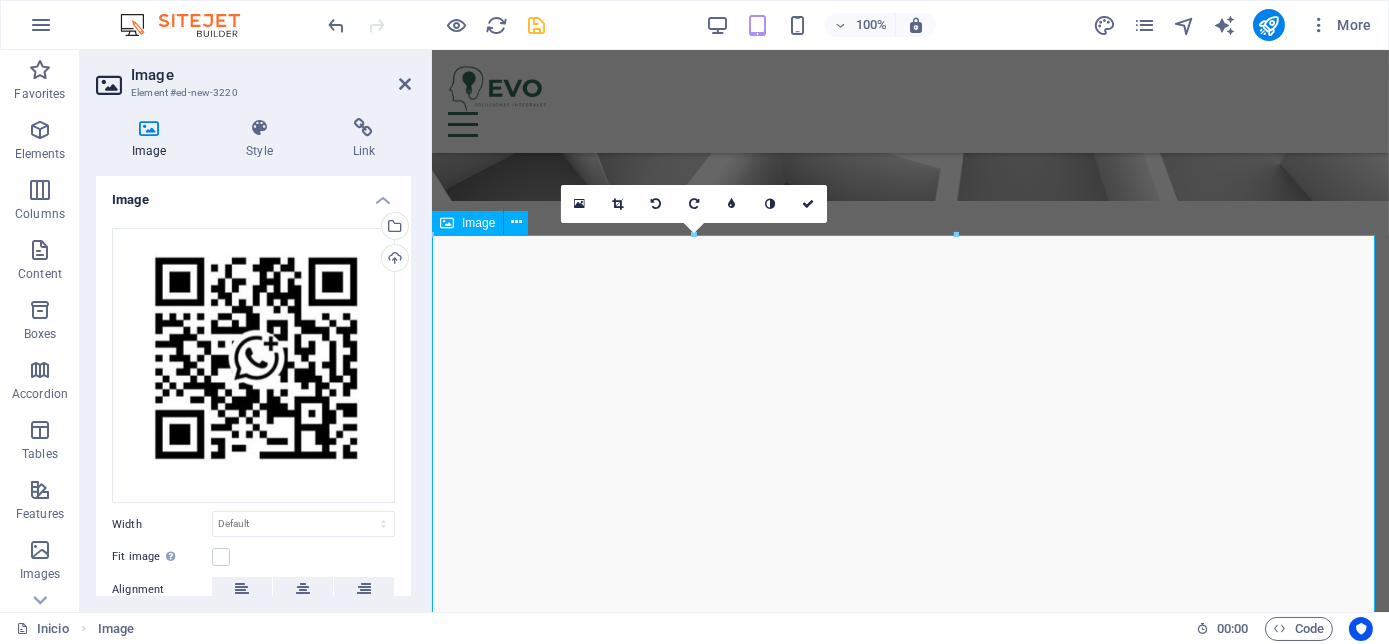 scroll, scrollTop: 585, scrollLeft: 0, axis: vertical 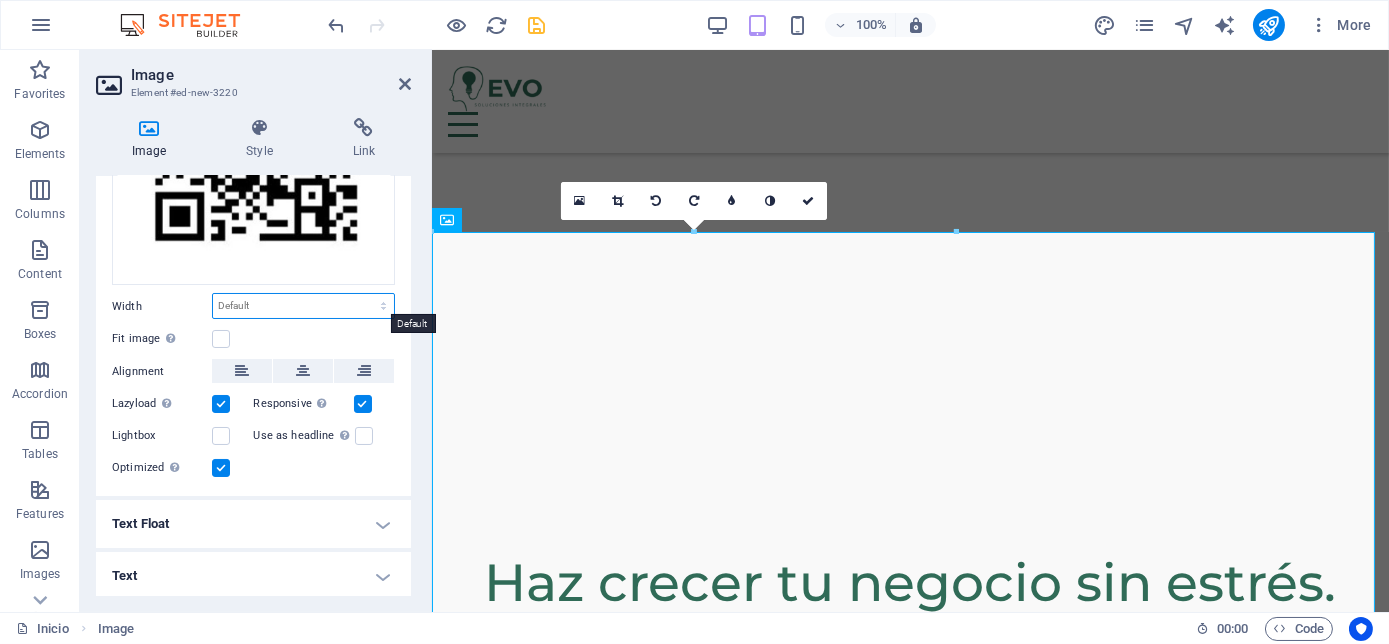 click on "Default auto px rem % em vh vw" at bounding box center [303, 306] 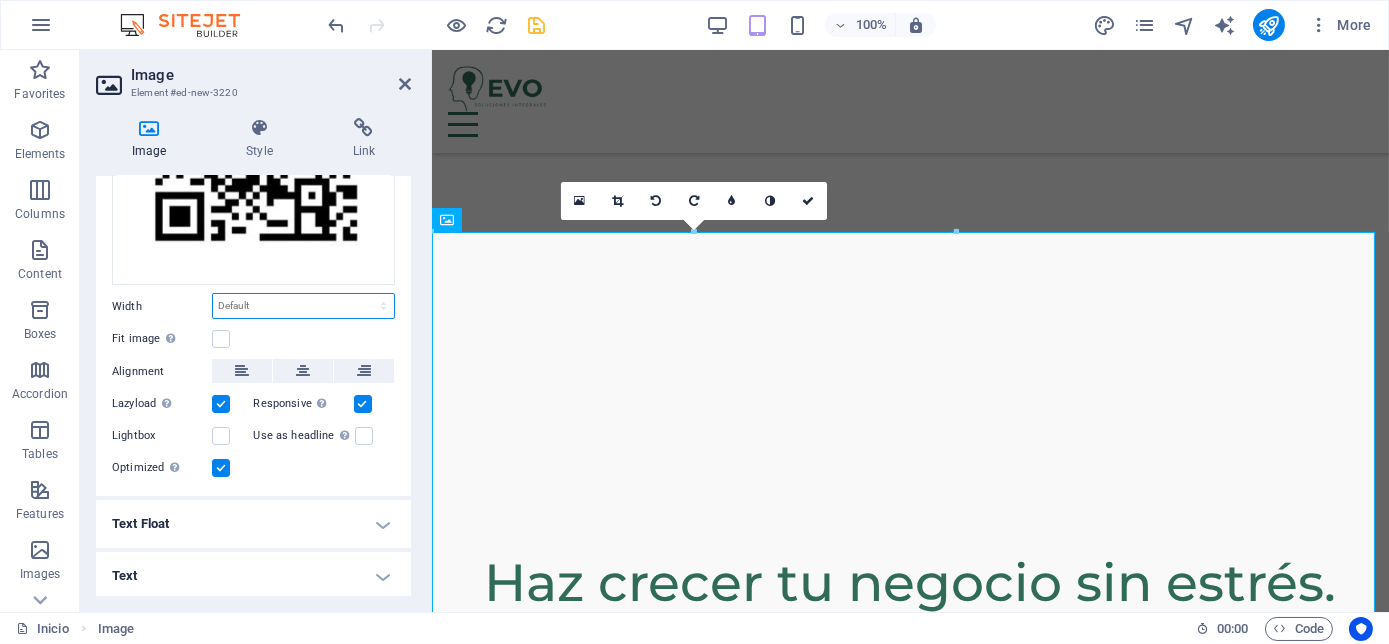 select on "%" 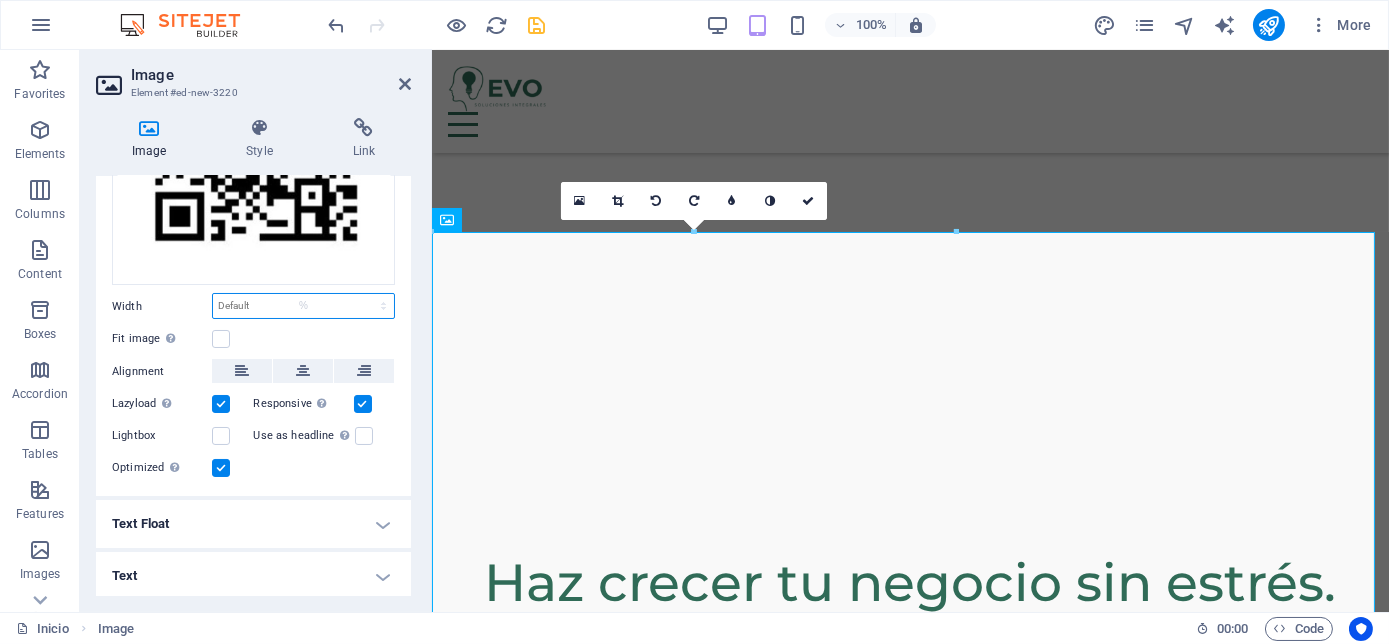 click on "Default auto px rem % em vh vw" at bounding box center (303, 306) 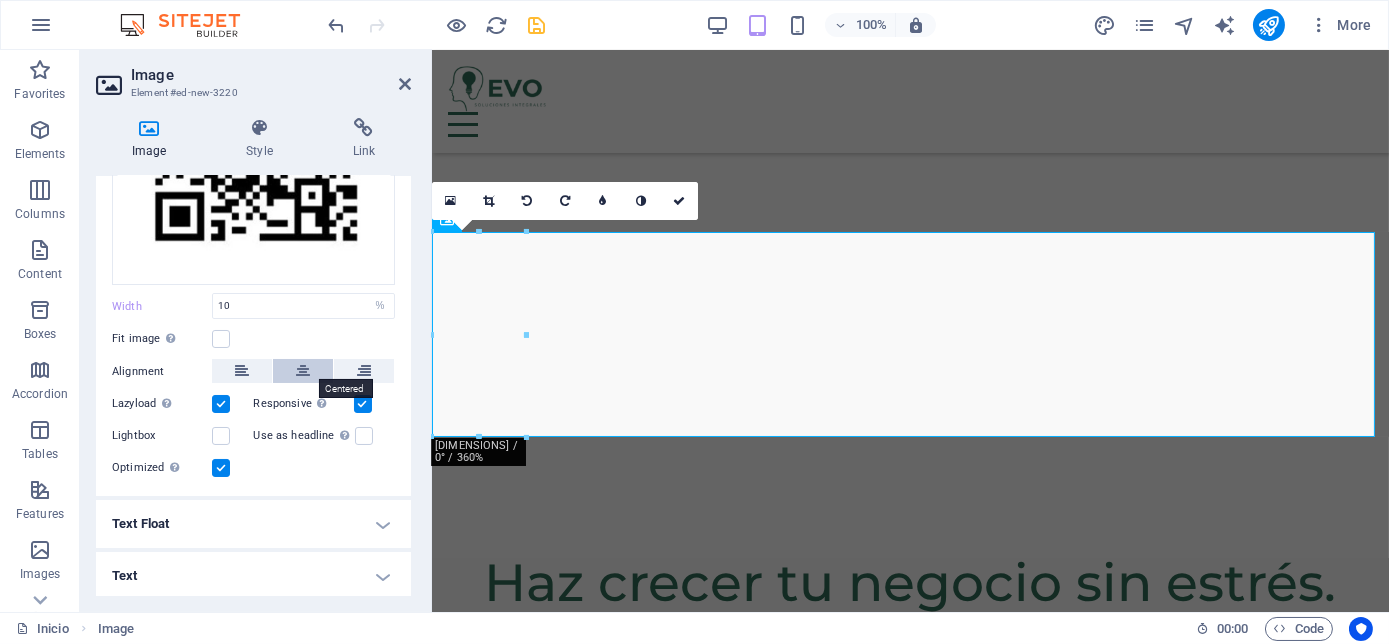 click at bounding box center (303, 371) 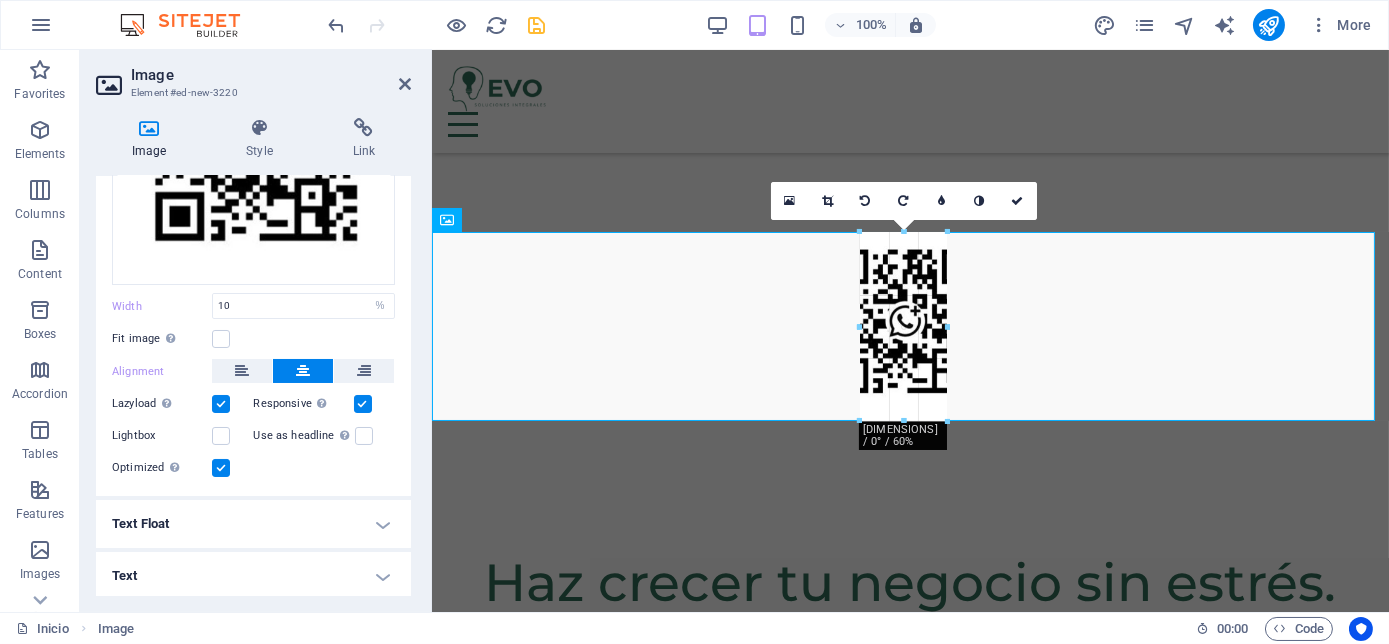 drag, startPoint x: 858, startPoint y: 337, endPoint x: 433, endPoint y: 284, distance: 428.29196 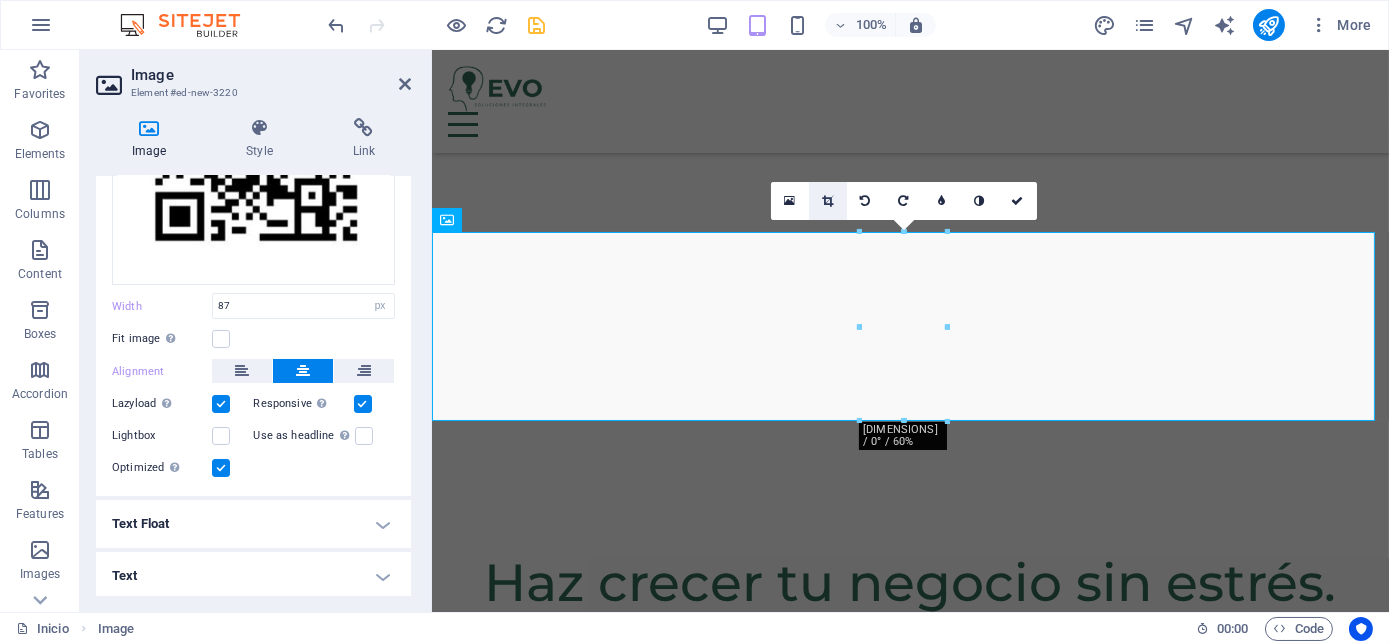 click at bounding box center (827, 201) 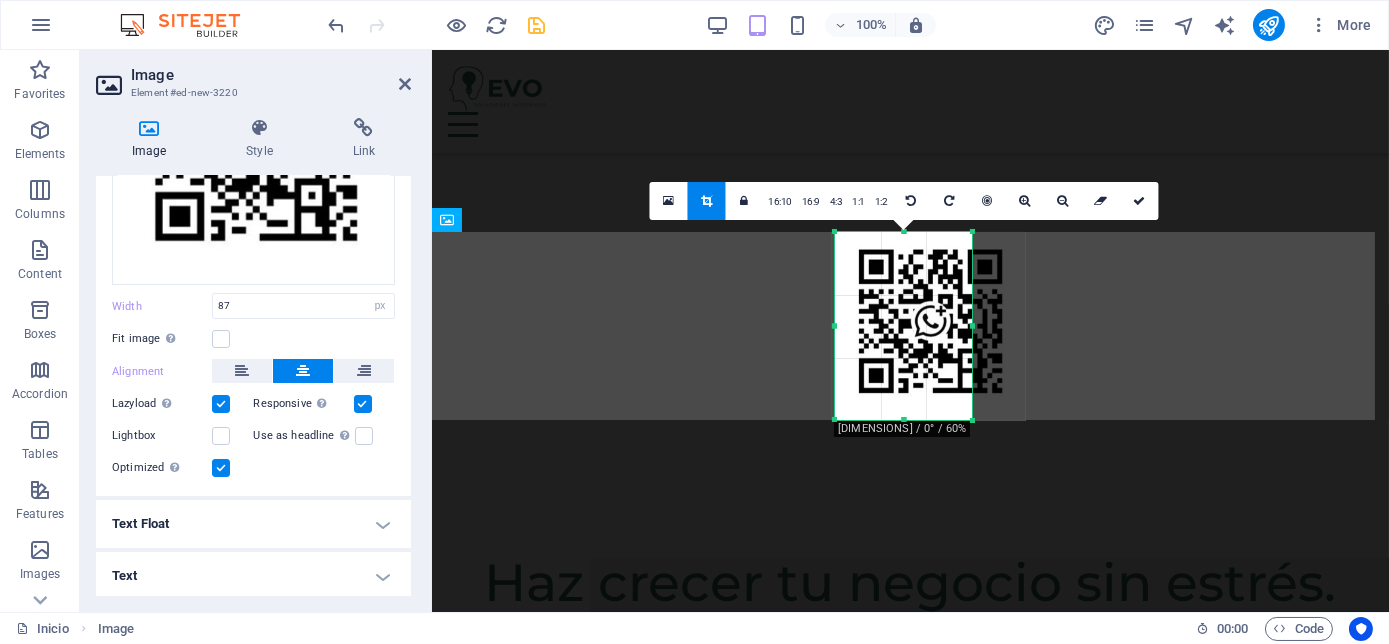 drag, startPoint x: 859, startPoint y: 327, endPoint x: 377, endPoint y: 286, distance: 483.74063 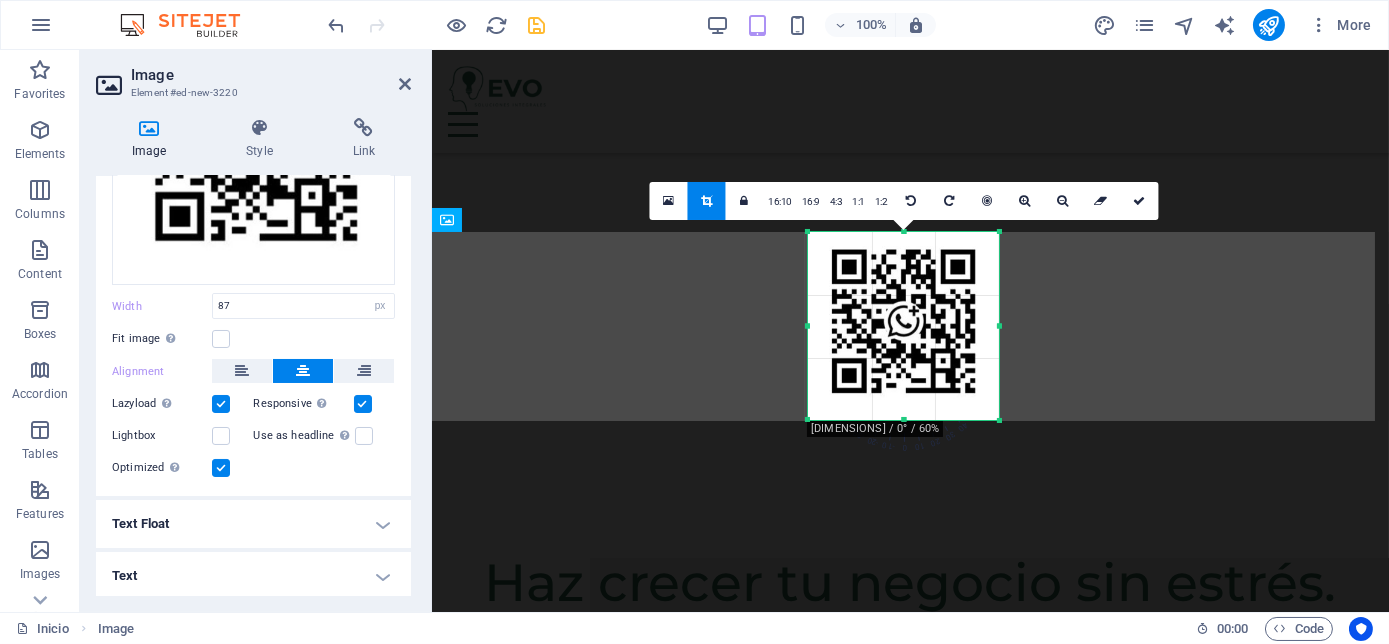 drag, startPoint x: 972, startPoint y: 328, endPoint x: 1030, endPoint y: 324, distance: 58.137768 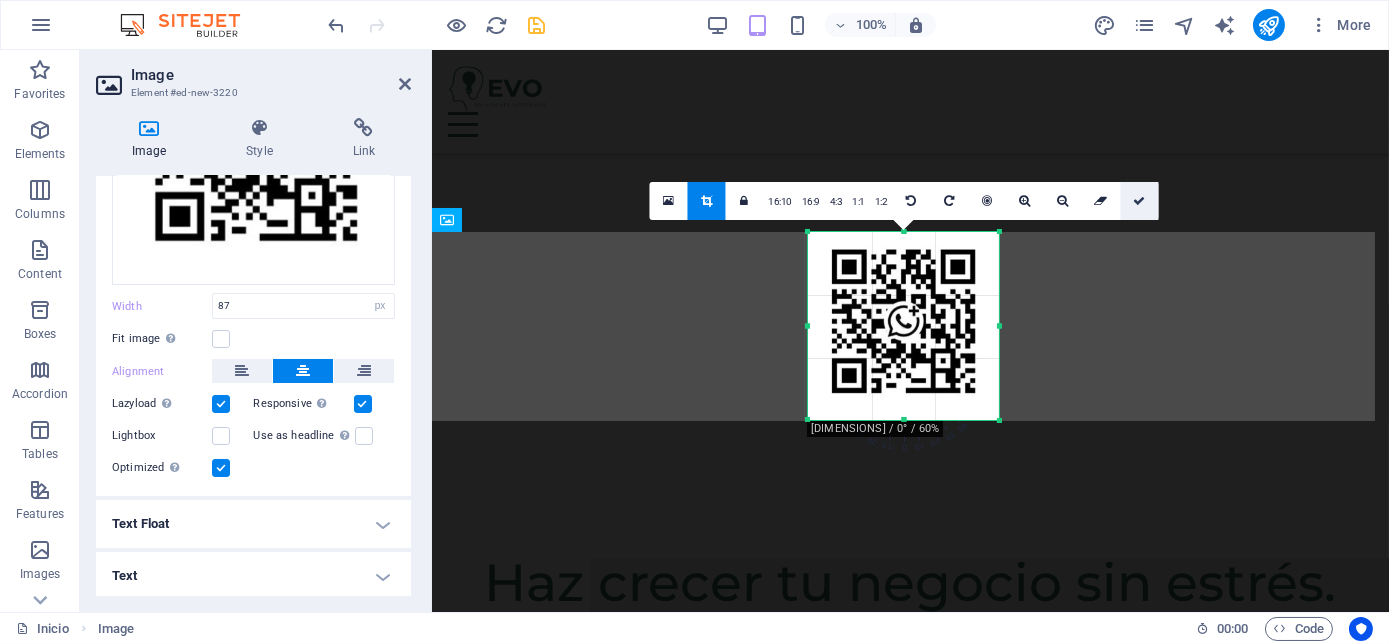 click at bounding box center [1139, 201] 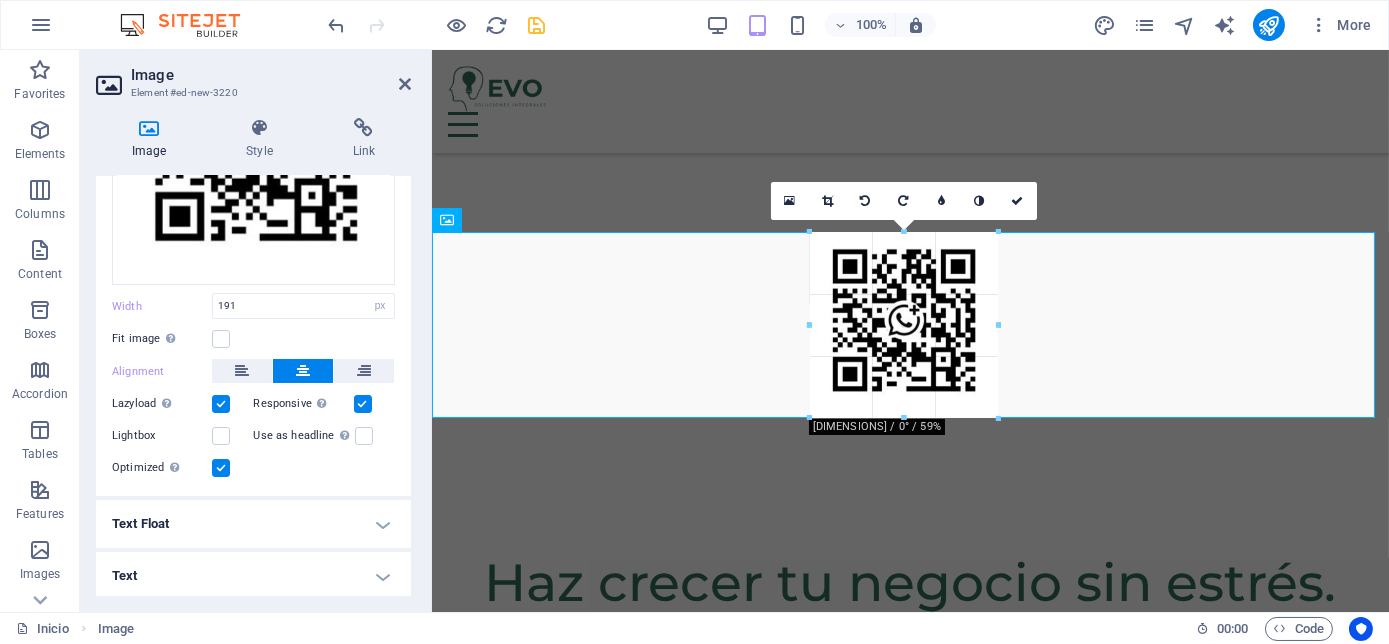 drag, startPoint x: 805, startPoint y: 328, endPoint x: 447, endPoint y: 231, distance: 370.90836 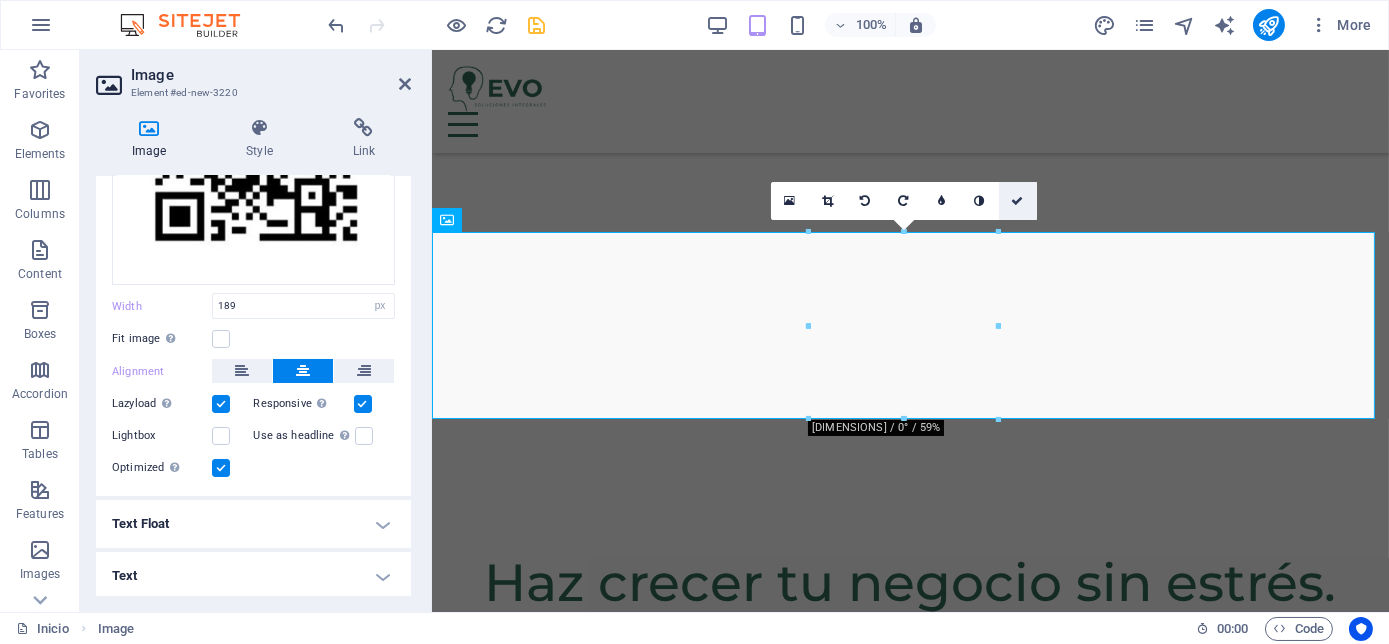 click at bounding box center [1018, 201] 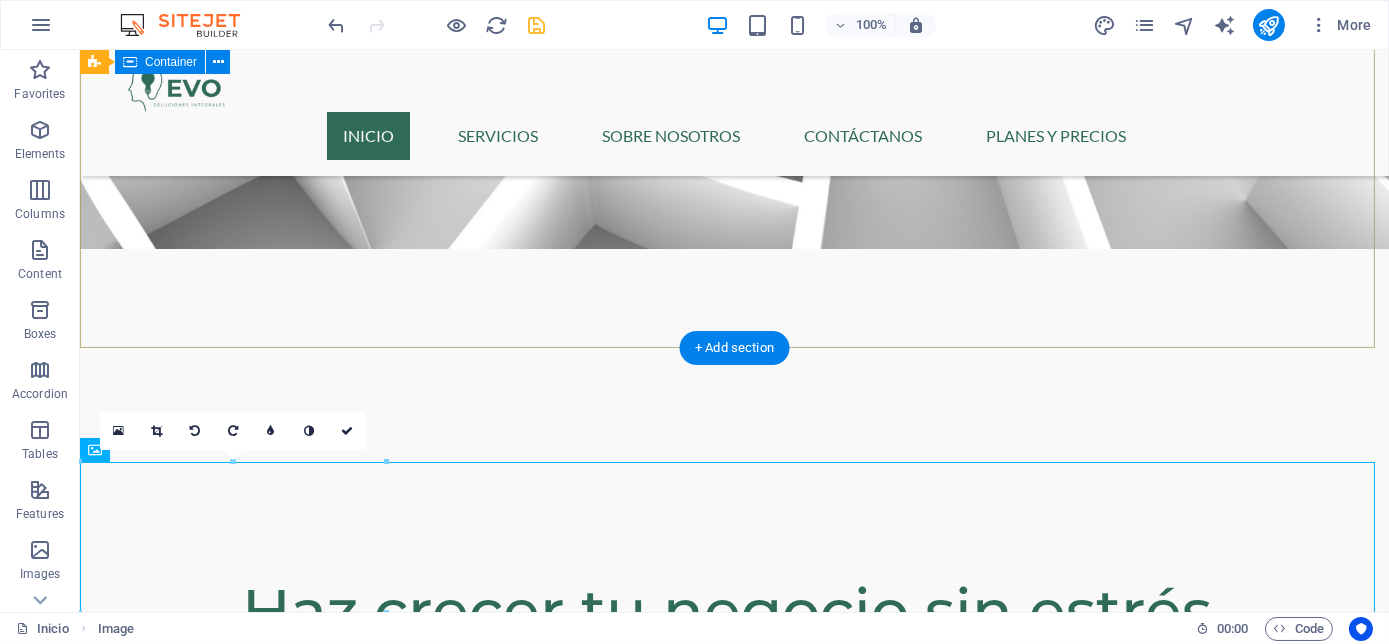 scroll, scrollTop: 834, scrollLeft: 0, axis: vertical 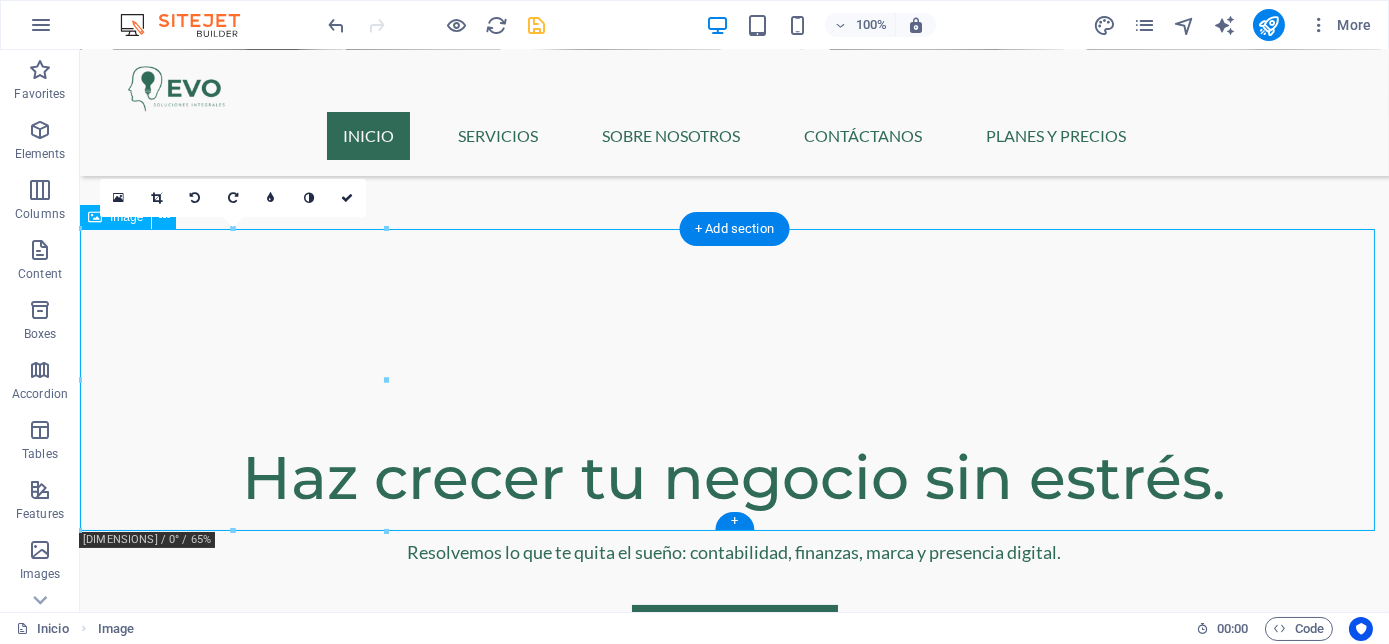 click at bounding box center (734, 950) 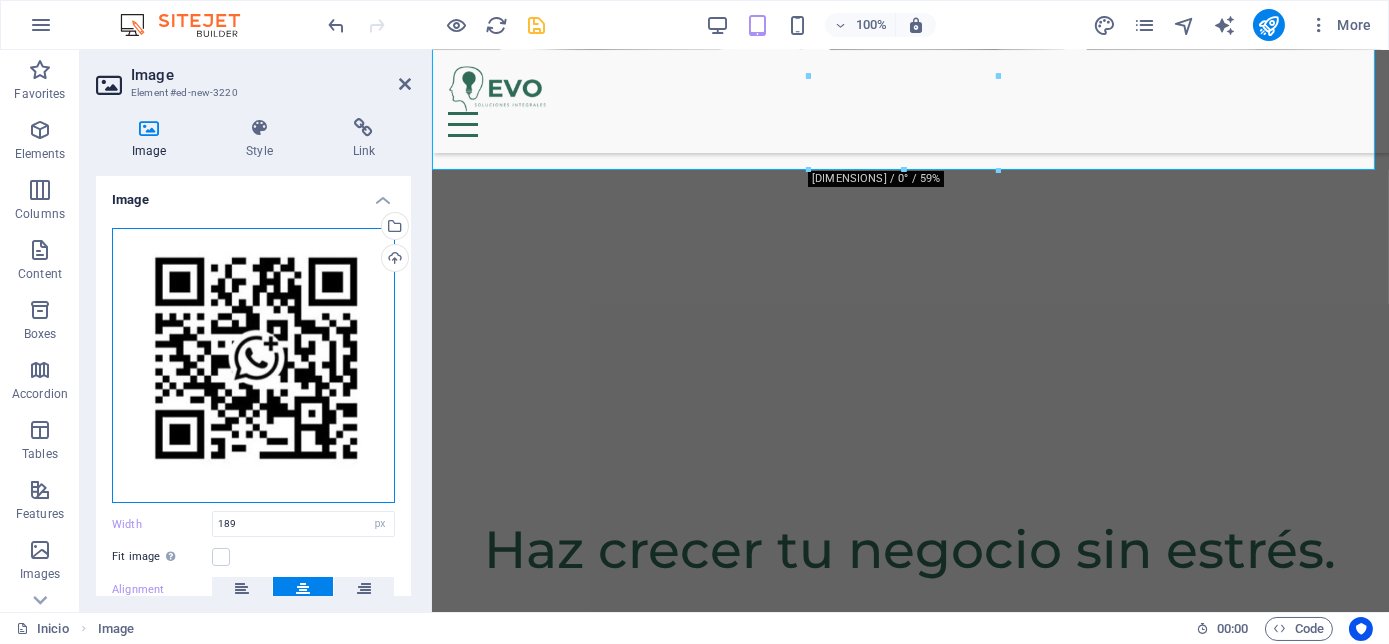 click on "Drag files here, click to choose files or select files from Files or our free stock photos & videos" at bounding box center (253, 365) 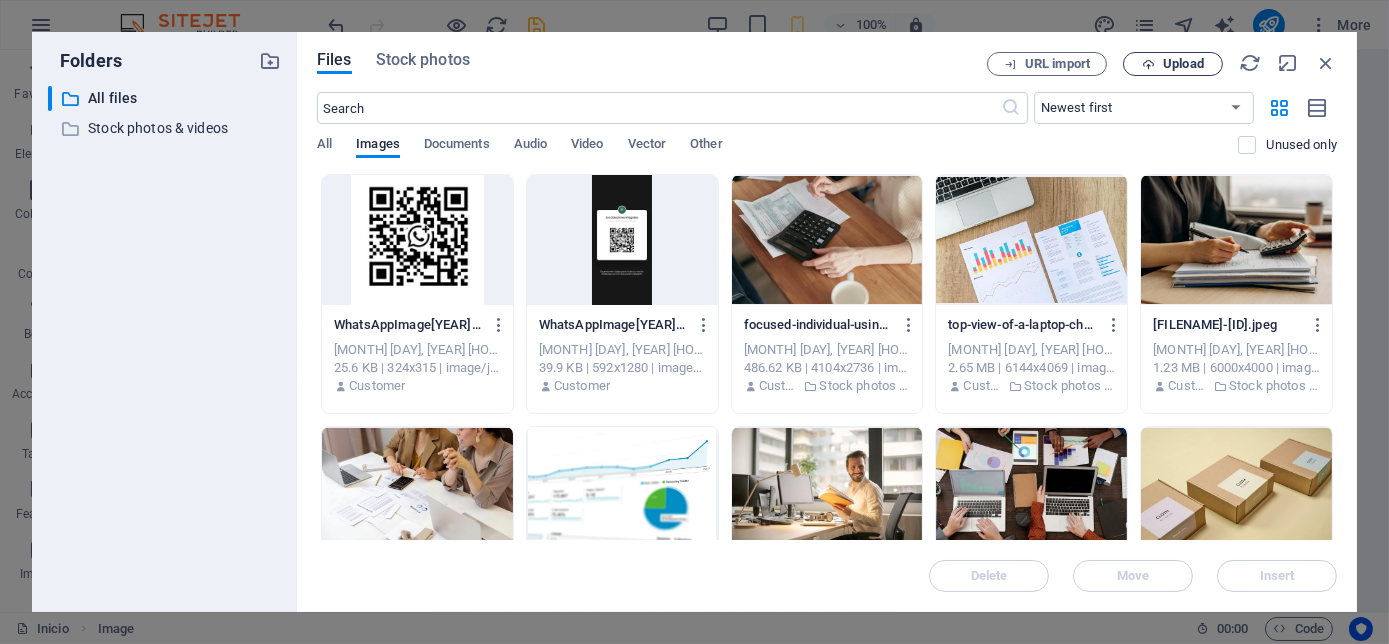 click on "Upload" at bounding box center (1183, 64) 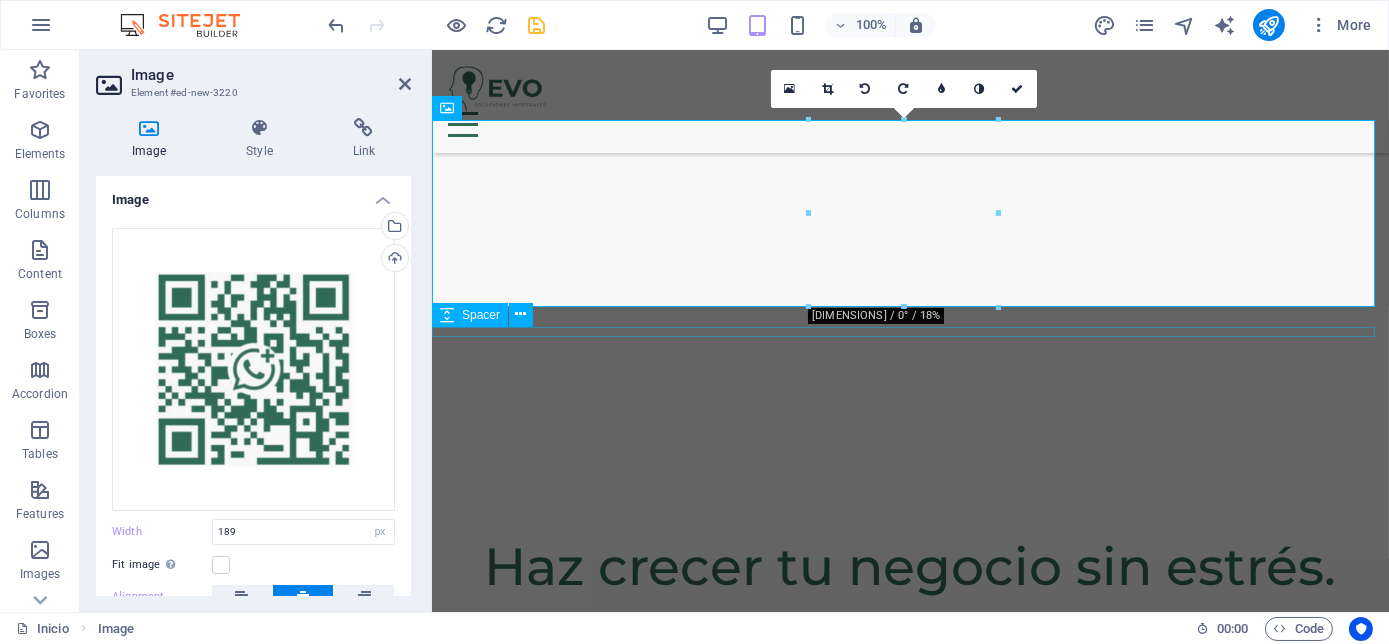 scroll, scrollTop: 581, scrollLeft: 0, axis: vertical 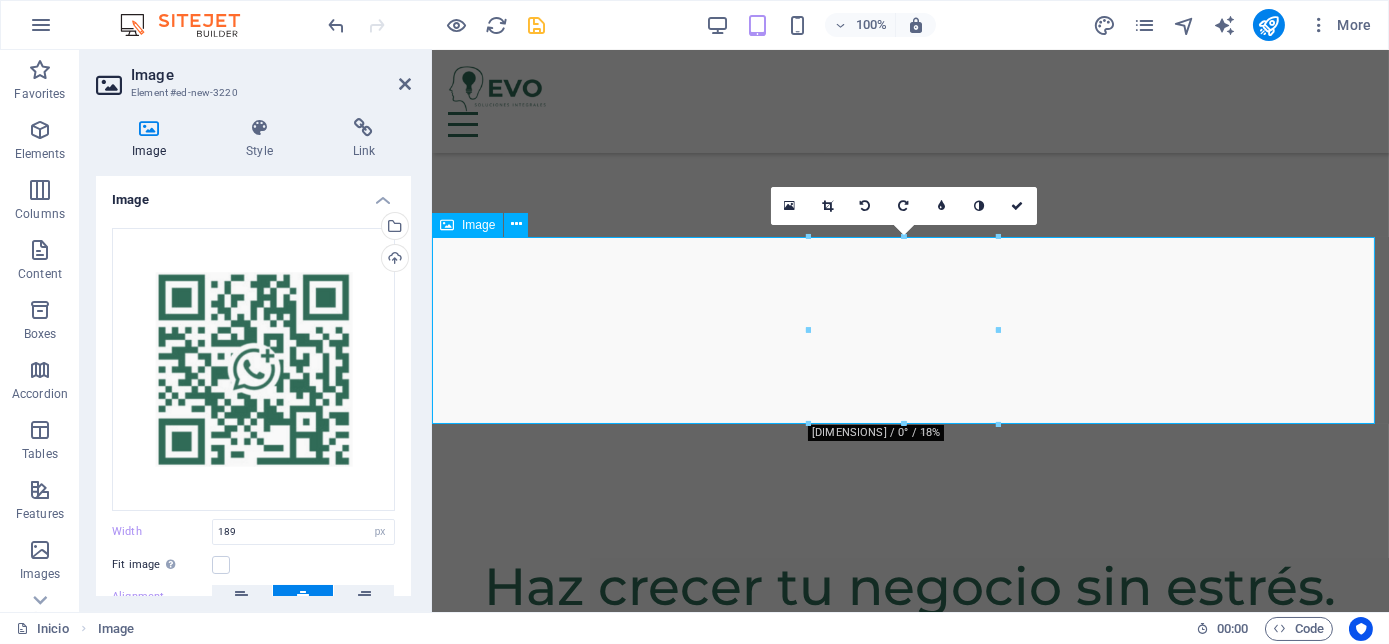 click at bounding box center [909, 1014] 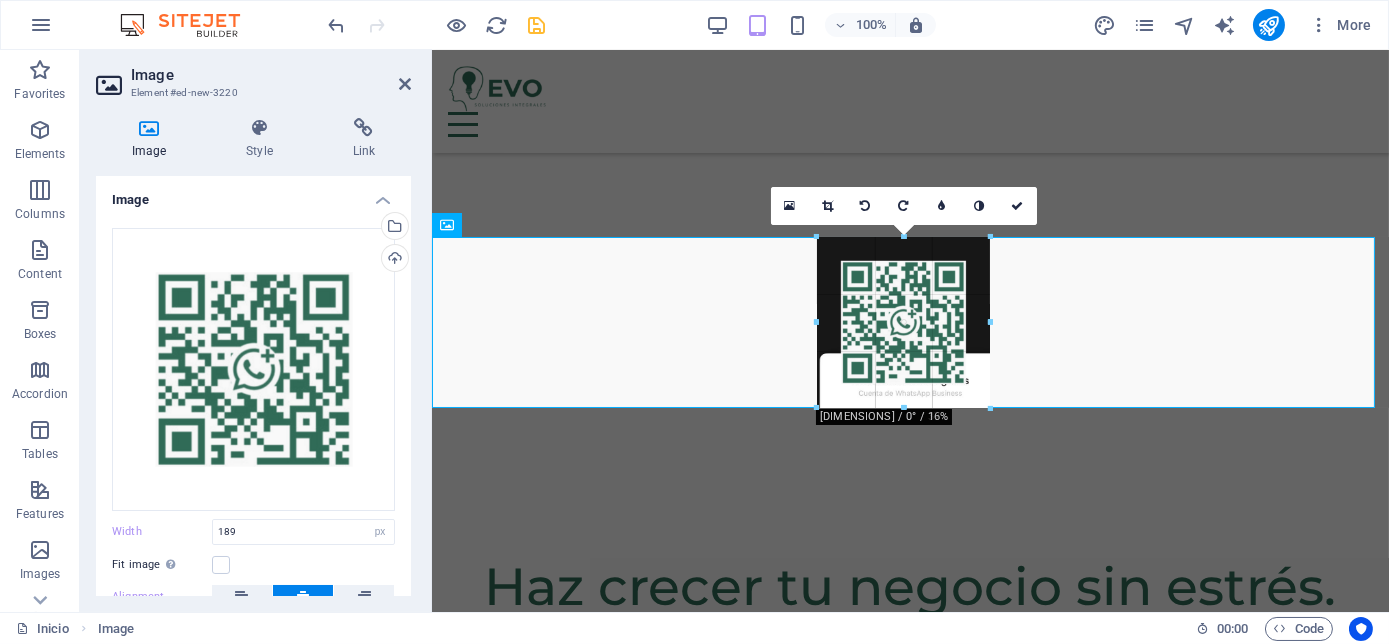 drag, startPoint x: 805, startPoint y: 327, endPoint x: 392, endPoint y: 277, distance: 416.01562 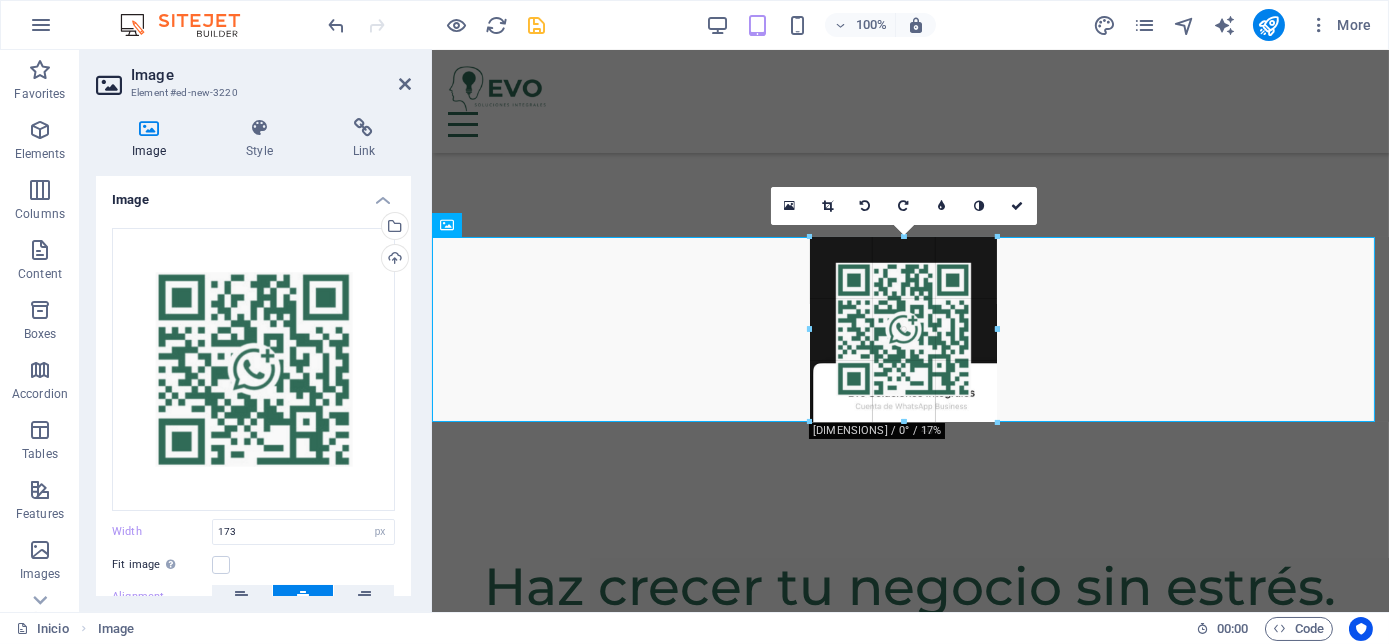 drag, startPoint x: 816, startPoint y: 320, endPoint x: 365, endPoint y: 270, distance: 453.76315 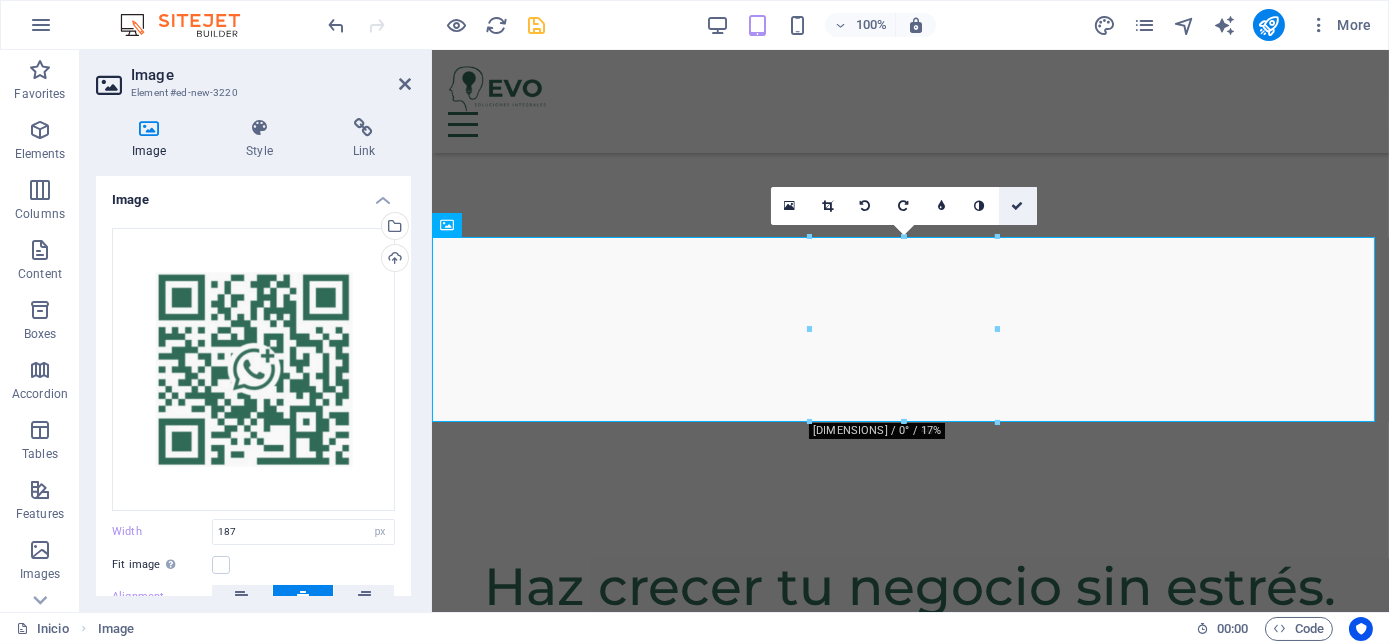 click at bounding box center (1018, 206) 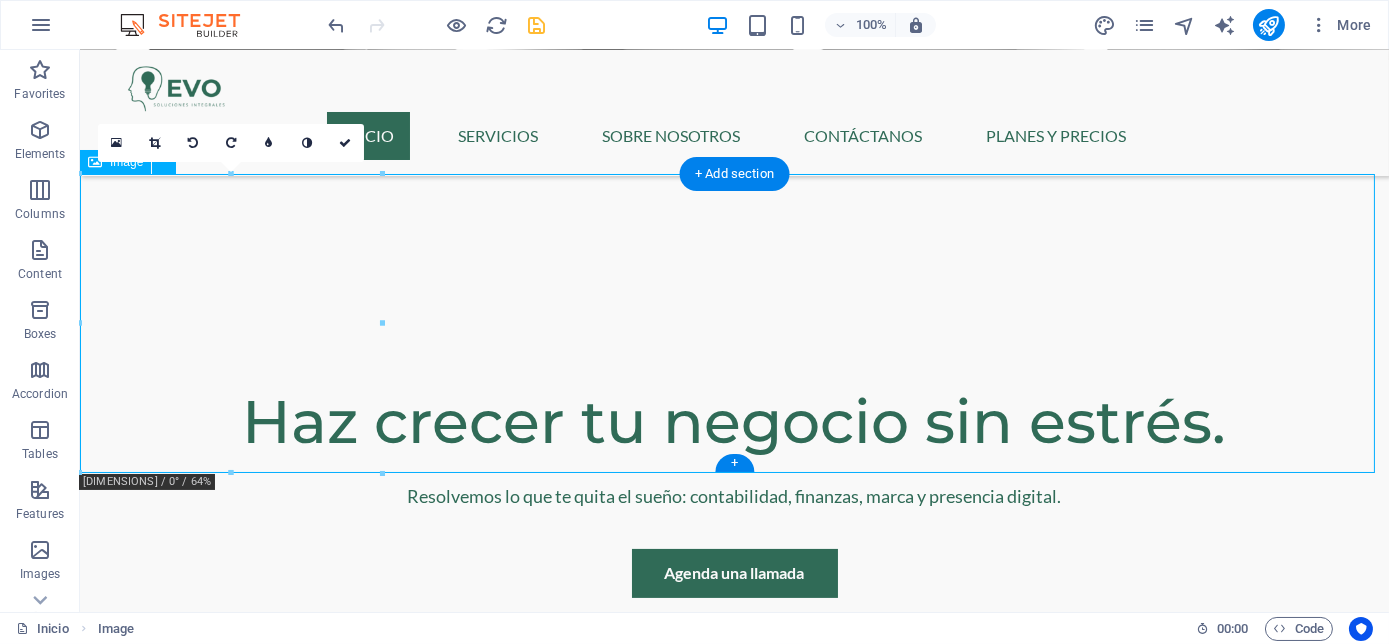 scroll, scrollTop: 890, scrollLeft: 0, axis: vertical 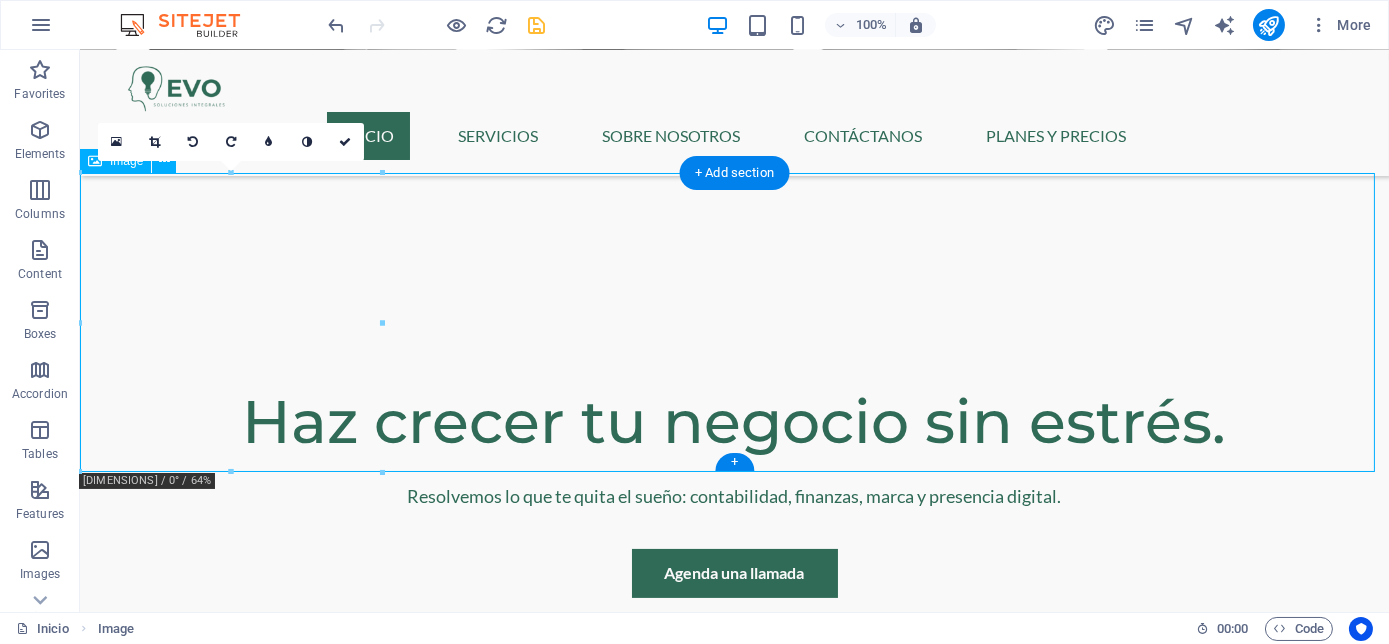 click at bounding box center (734, 893) 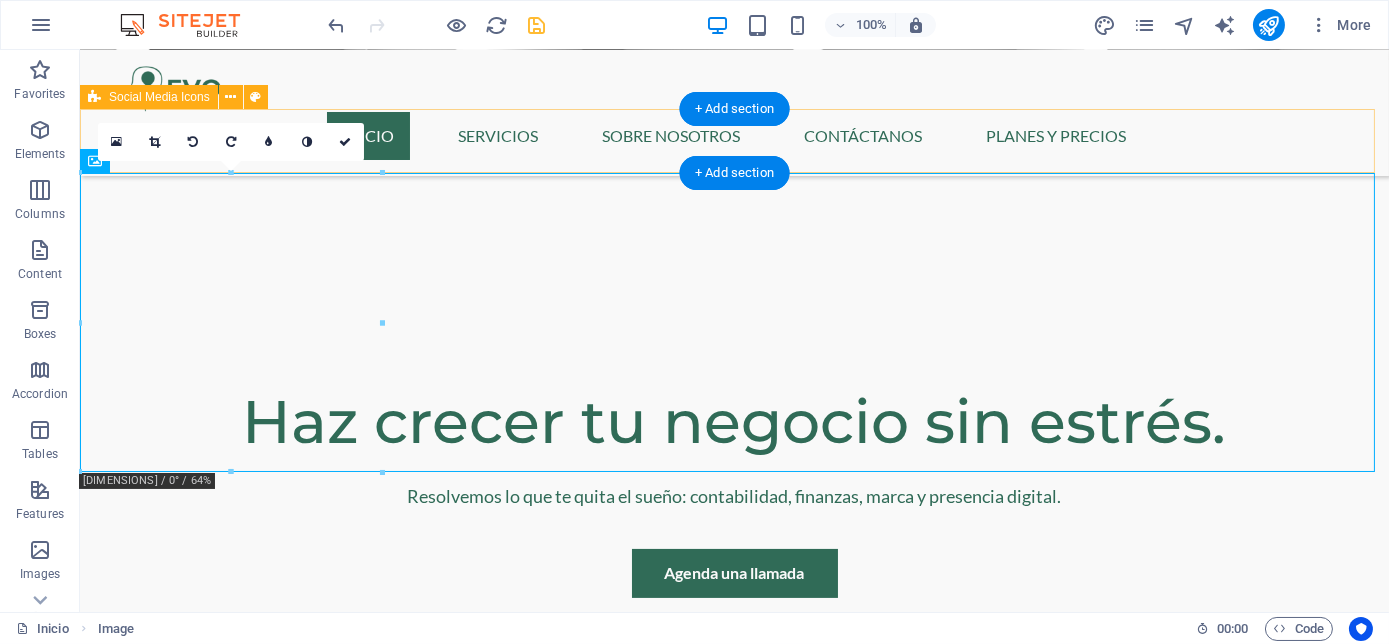 click at bounding box center [734, 788] 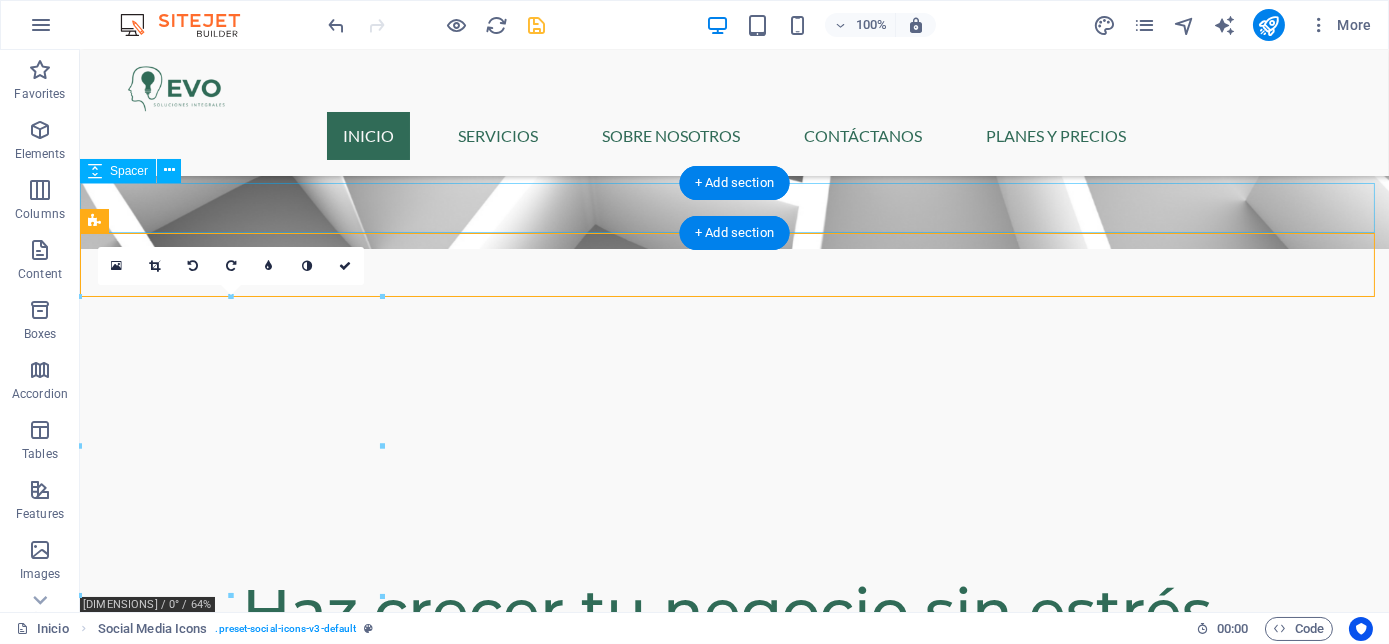 scroll, scrollTop: 701, scrollLeft: 0, axis: vertical 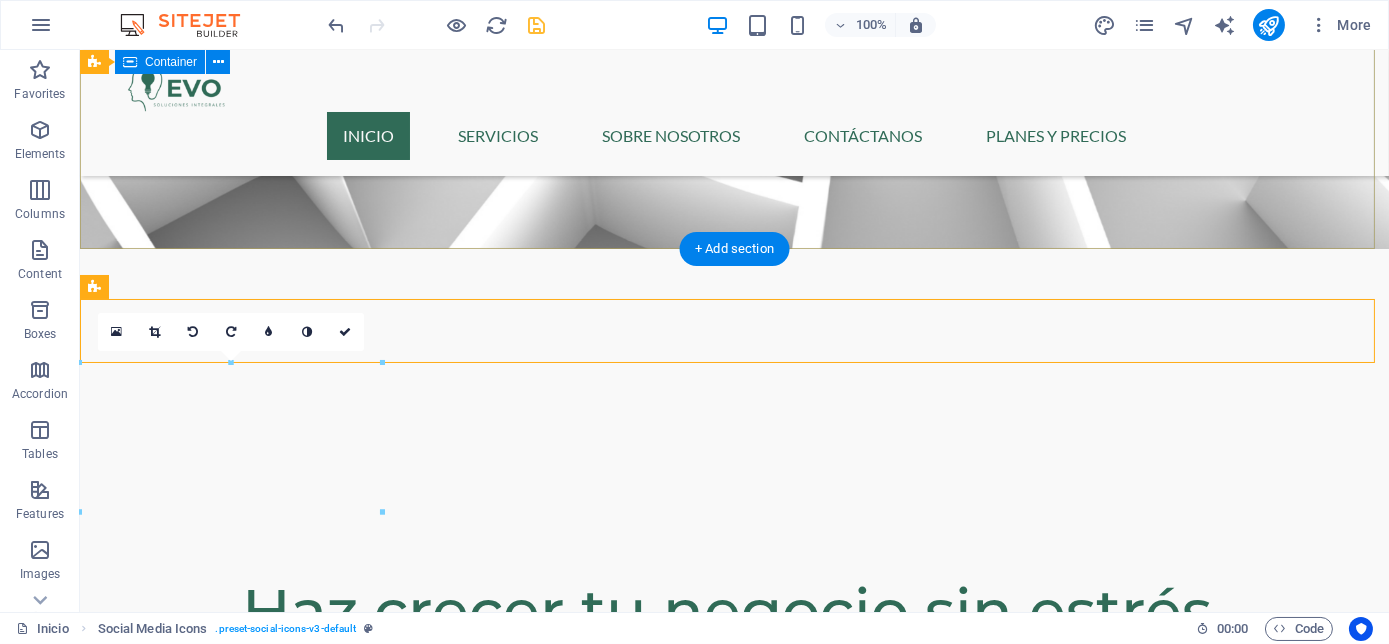 click on "Haz crecer tu negocio sin estrés. Resolvemos lo que te quita el sueño: contabilidad, finanzas, marca y presencia digital. Agenda una llamada" at bounding box center (734, 612) 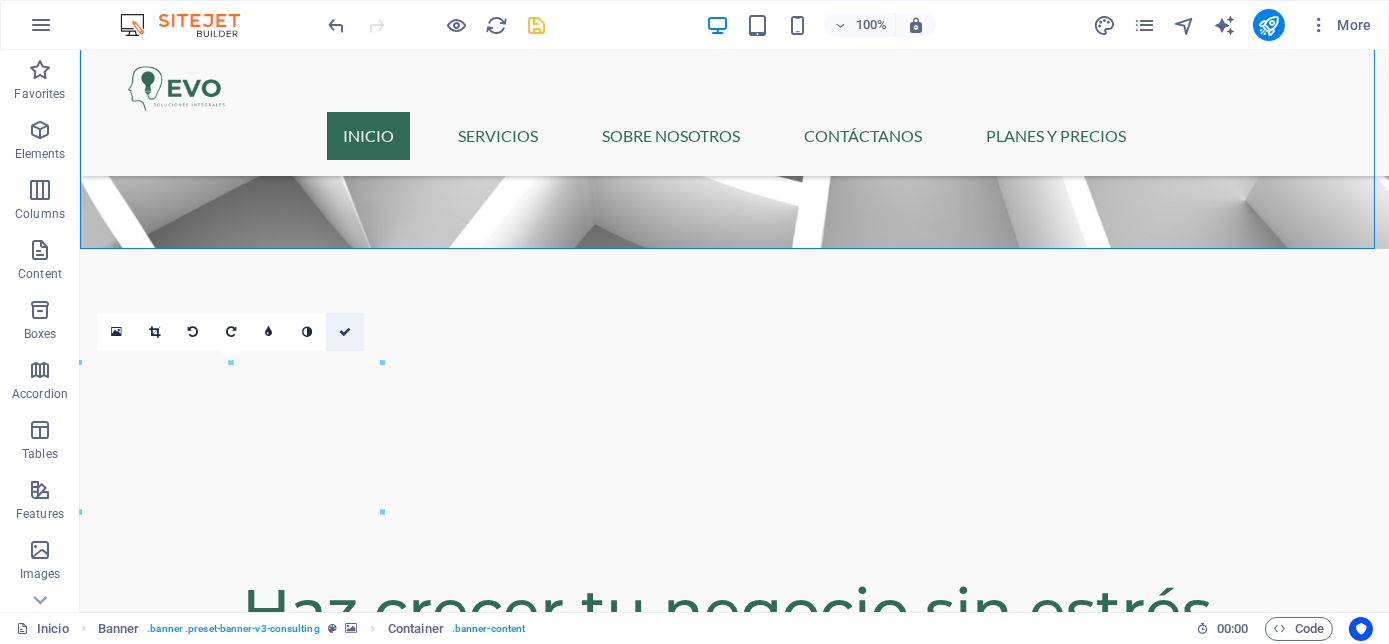 click at bounding box center [345, 332] 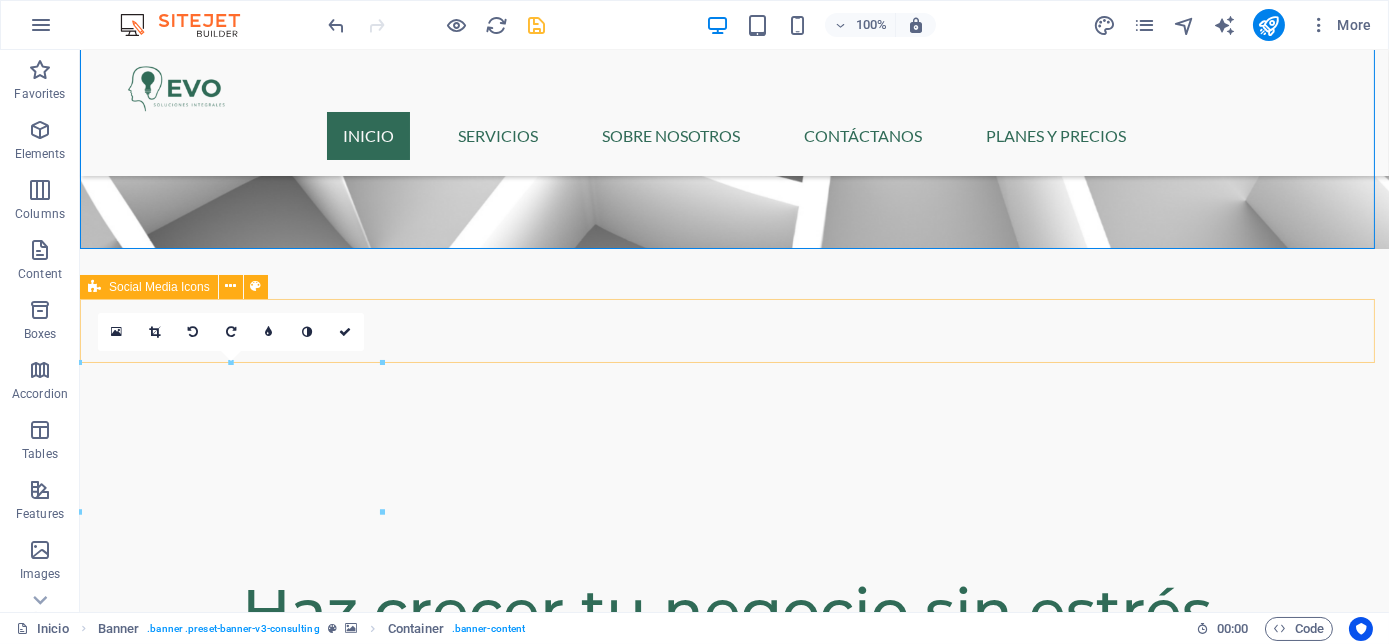 click on "Social Media Icons" at bounding box center [149, 287] 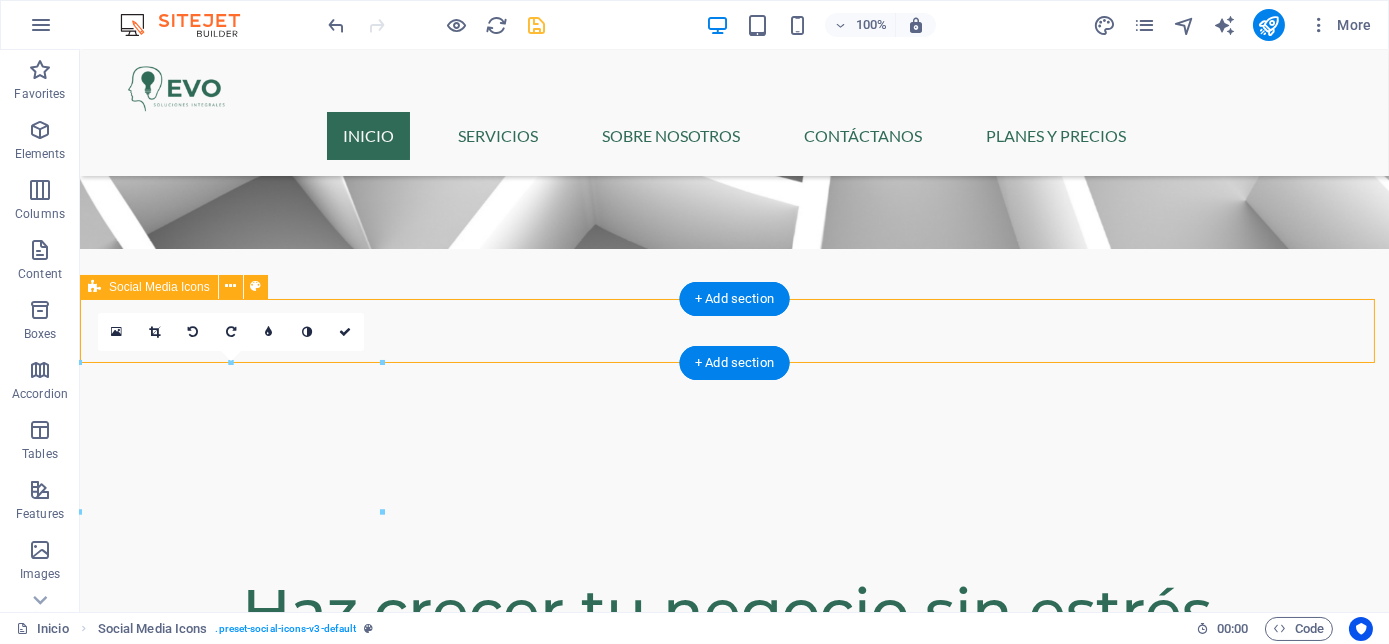 click at bounding box center [734, 1082] 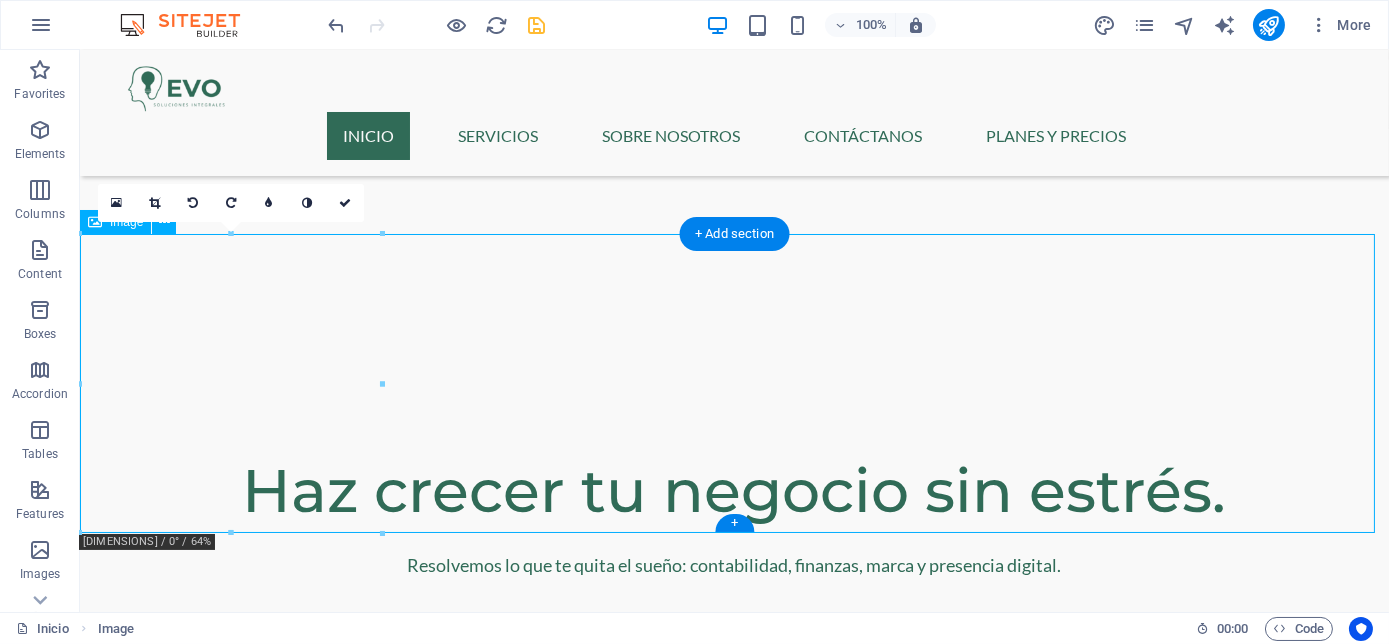 scroll, scrollTop: 805, scrollLeft: 0, axis: vertical 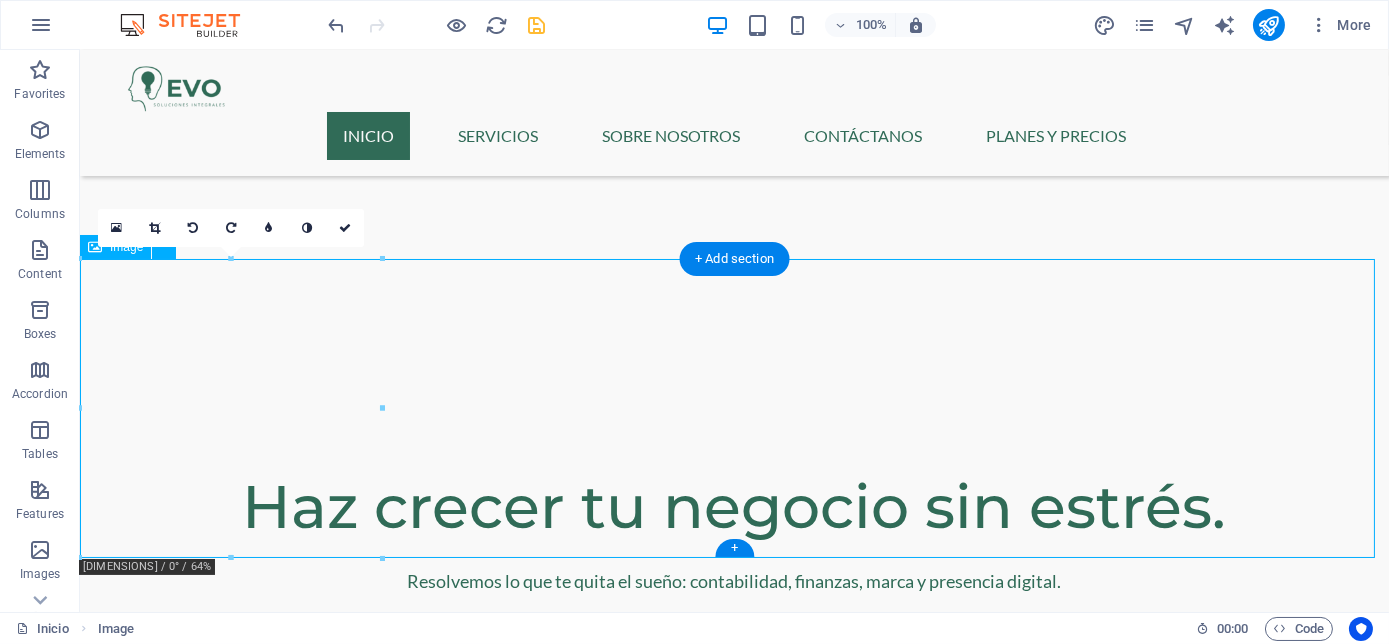 click at bounding box center (734, 978) 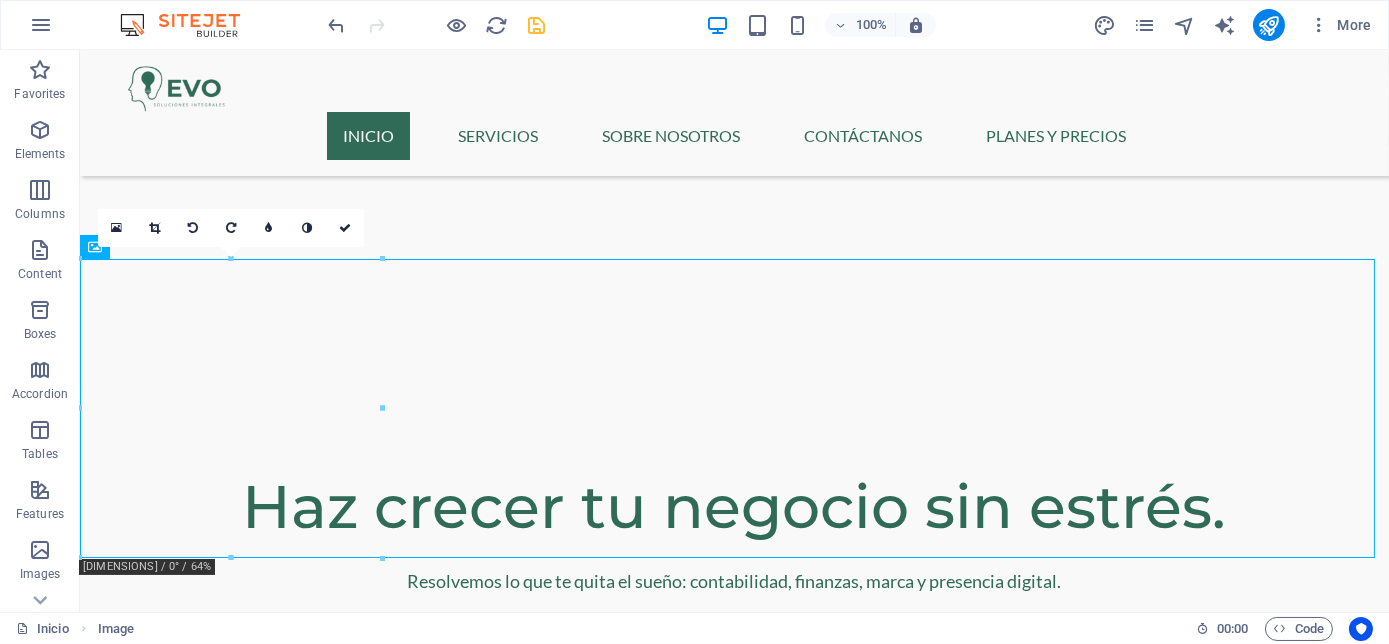 click on "16:10 16:9 4:3 1:1 1:2 0" at bounding box center [231, 228] 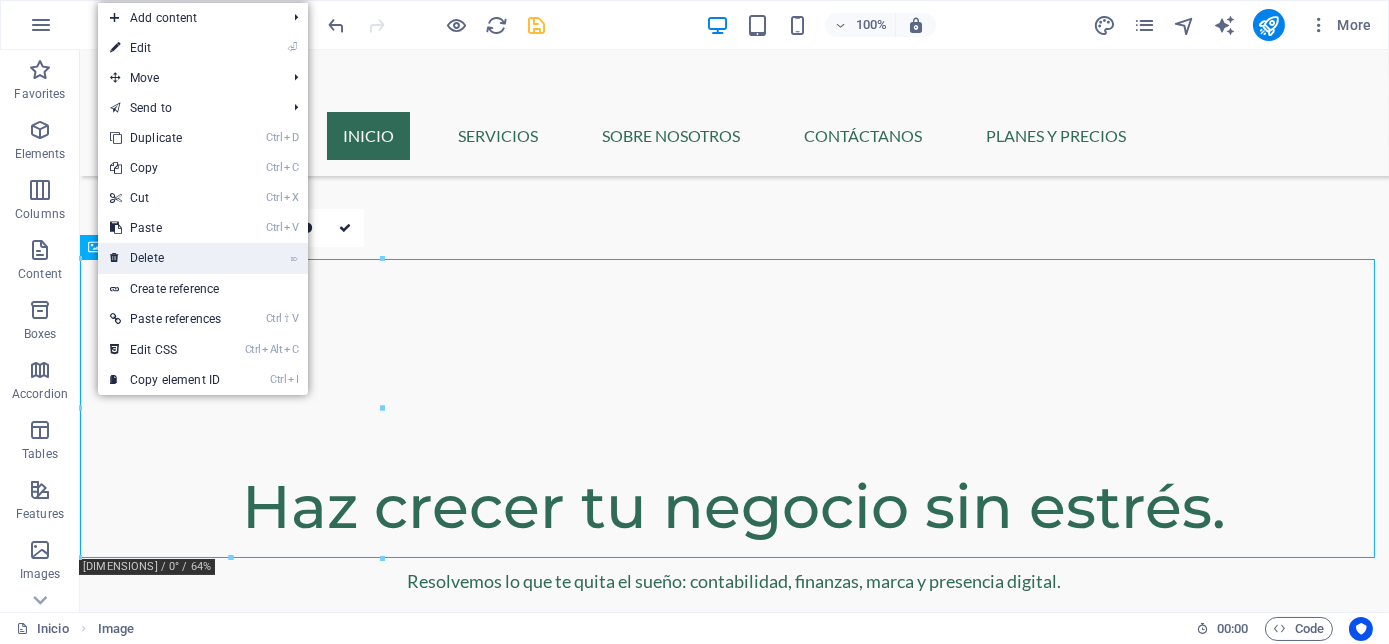 click on "⌦  Delete" at bounding box center (165, 258) 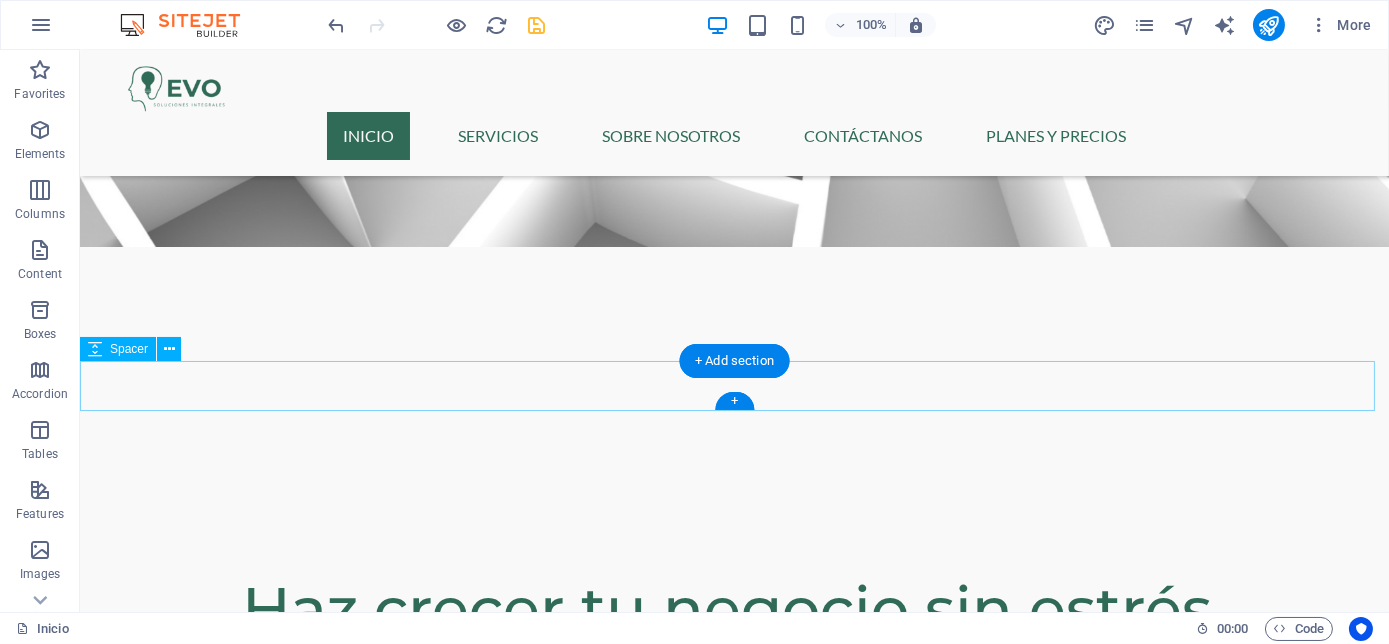 scroll, scrollTop: 702, scrollLeft: 0, axis: vertical 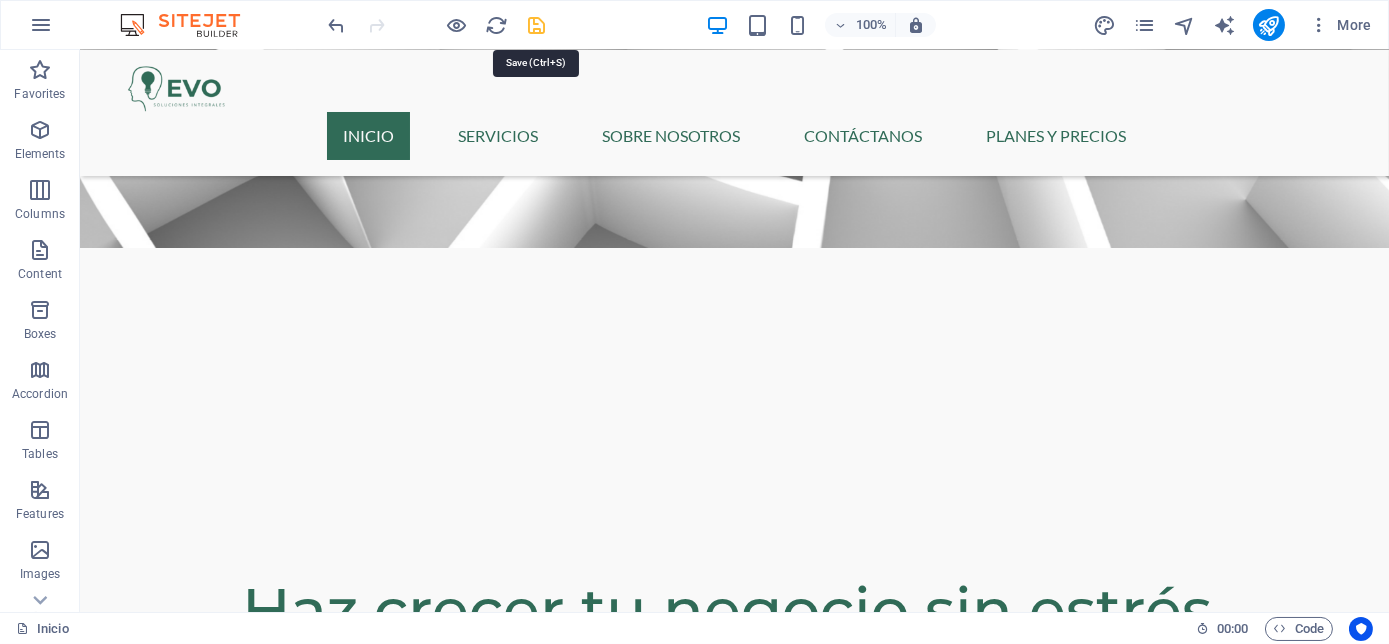 click at bounding box center (537, 25) 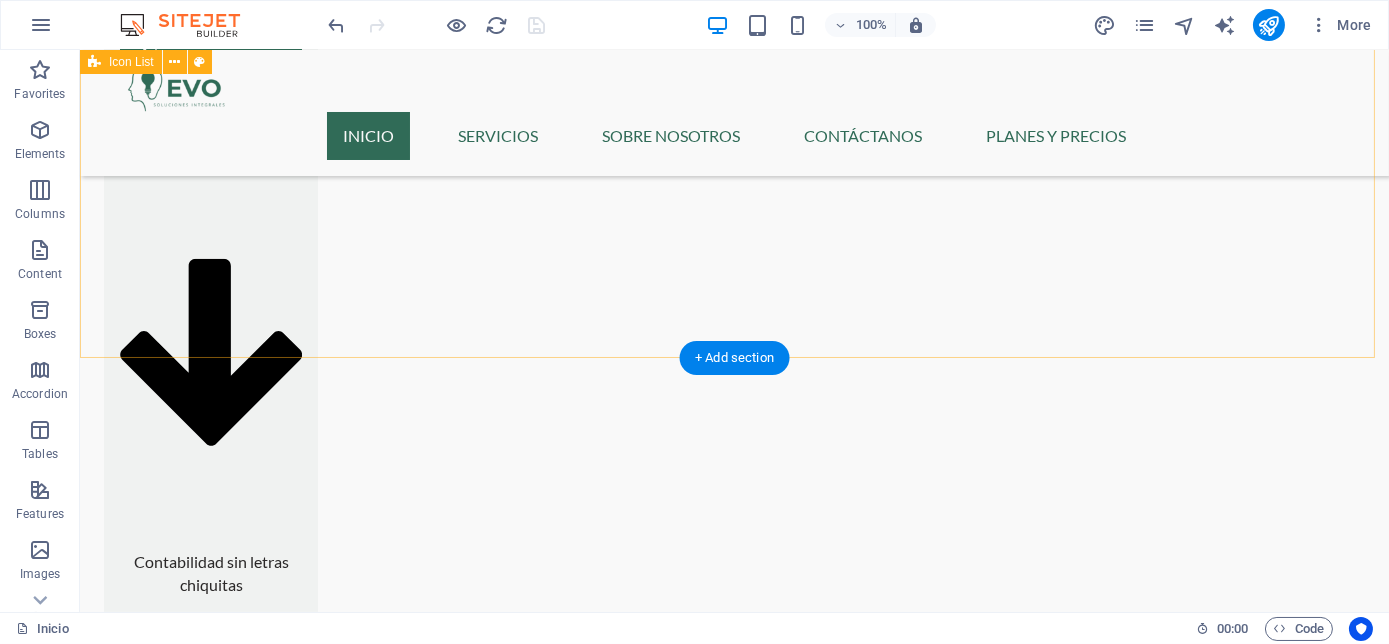 scroll, scrollTop: 1930, scrollLeft: 0, axis: vertical 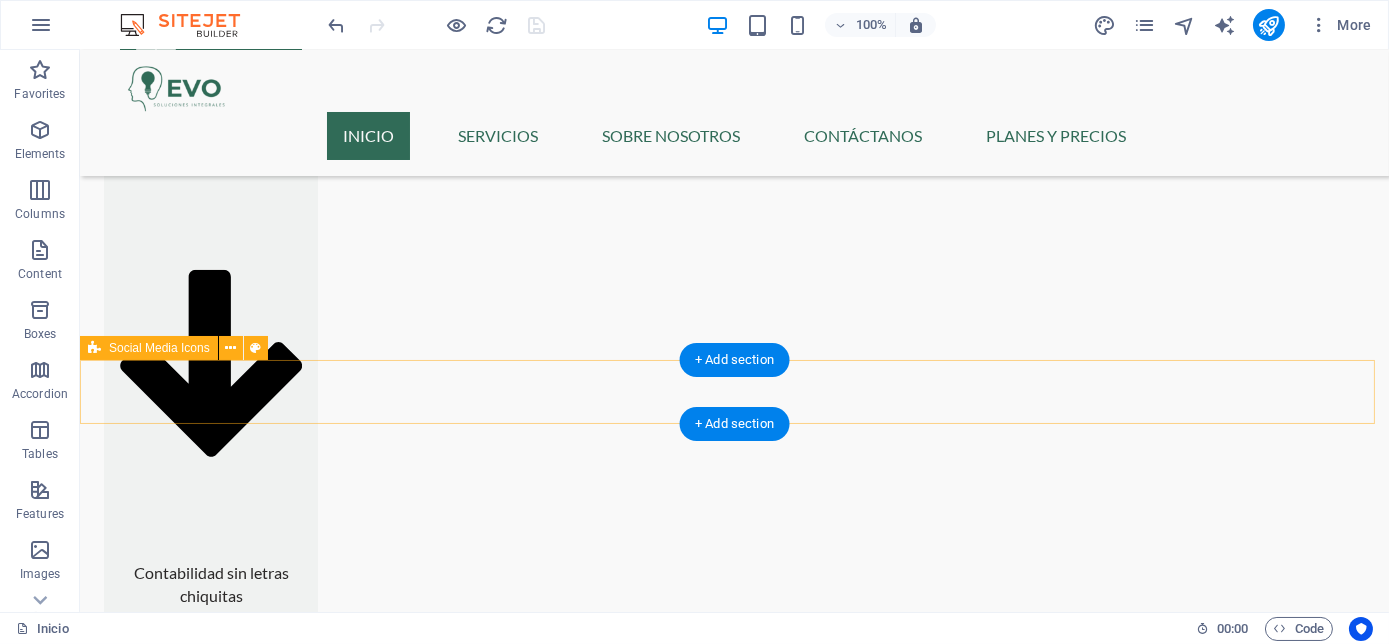click at bounding box center (734, 4040) 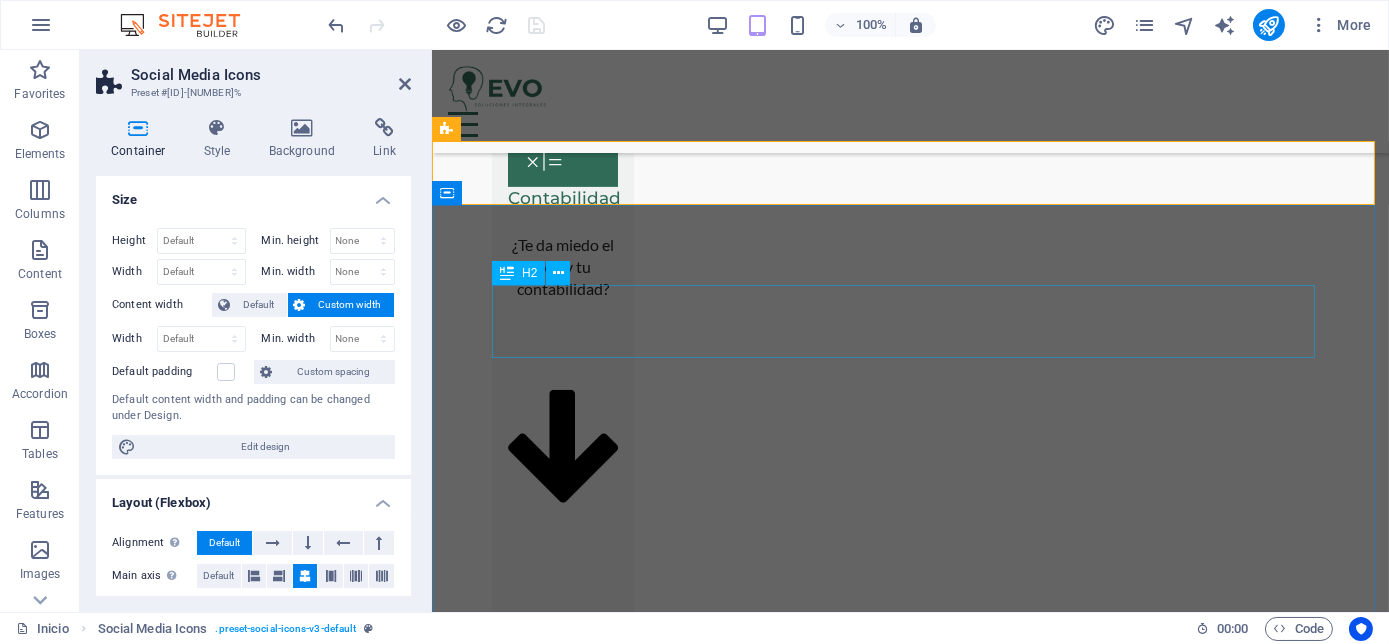 scroll, scrollTop: 1770, scrollLeft: 0, axis: vertical 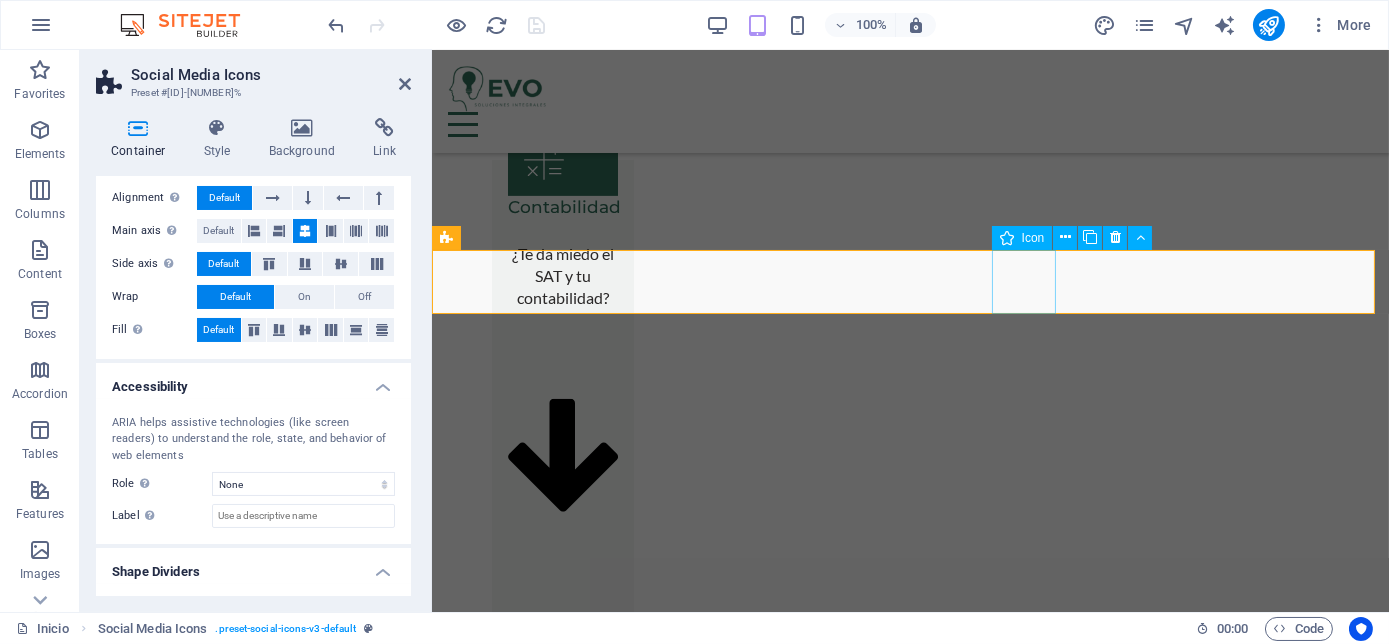 click at bounding box center (909, 4061) 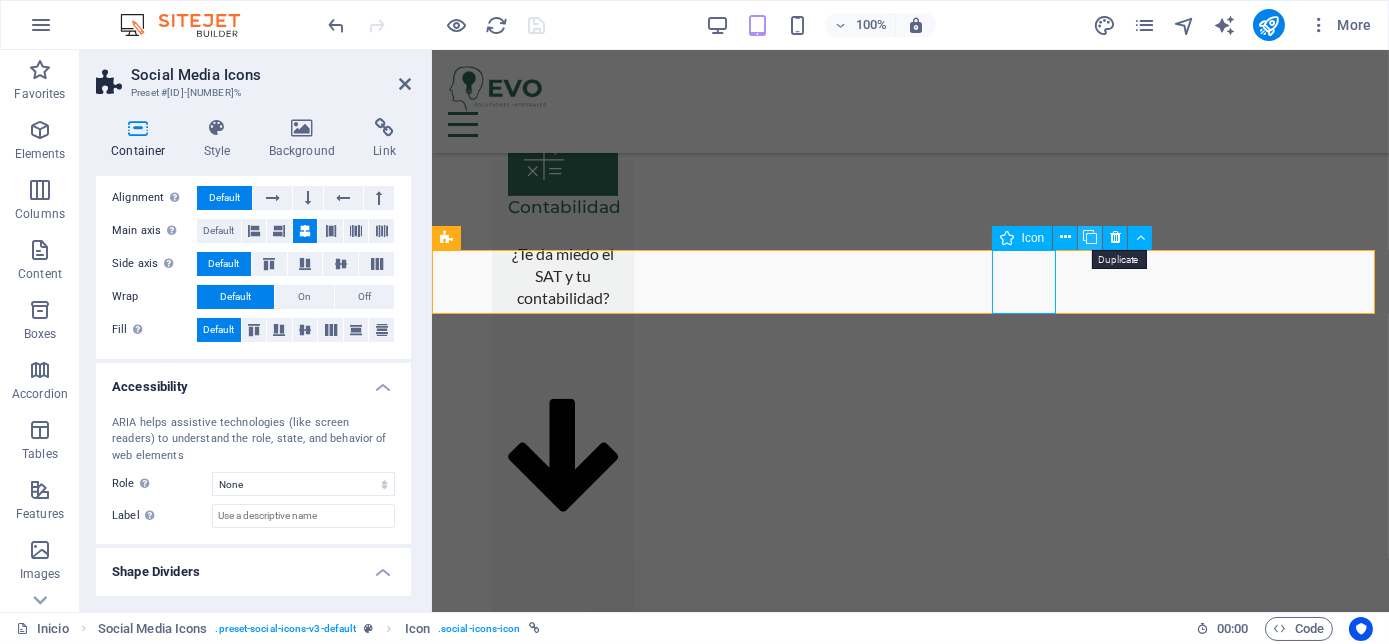 click at bounding box center [1090, 238] 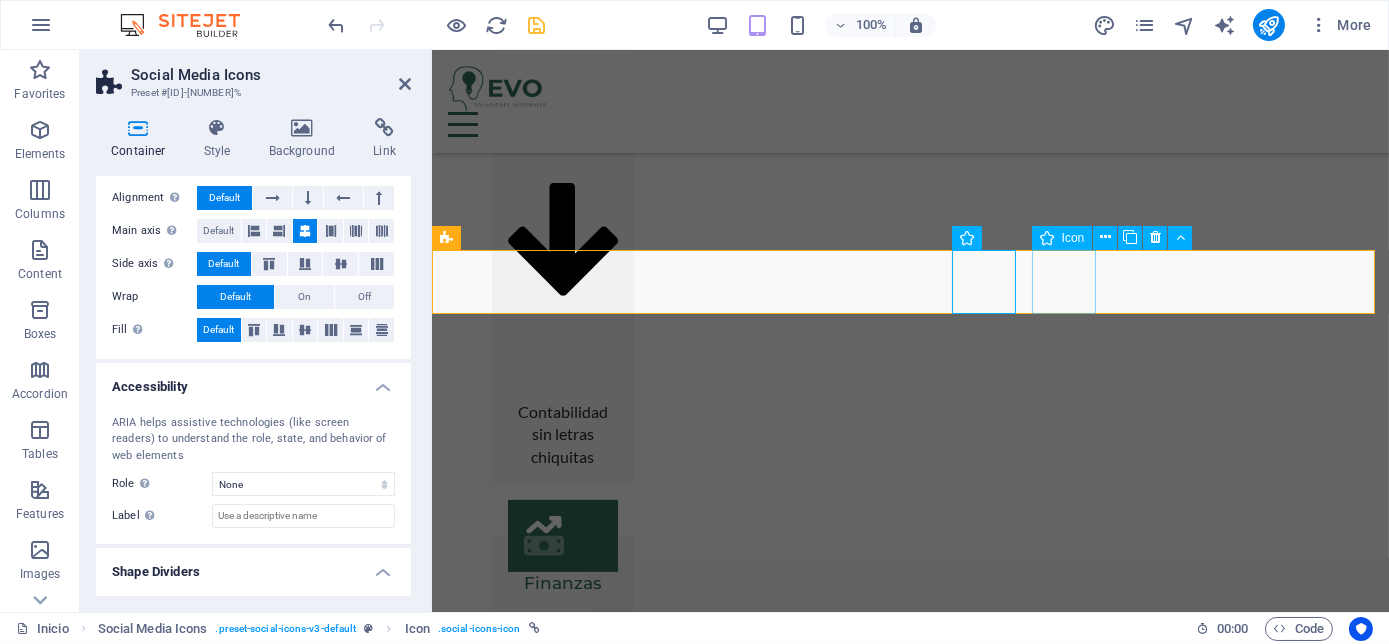 click at bounding box center (909, 3917) 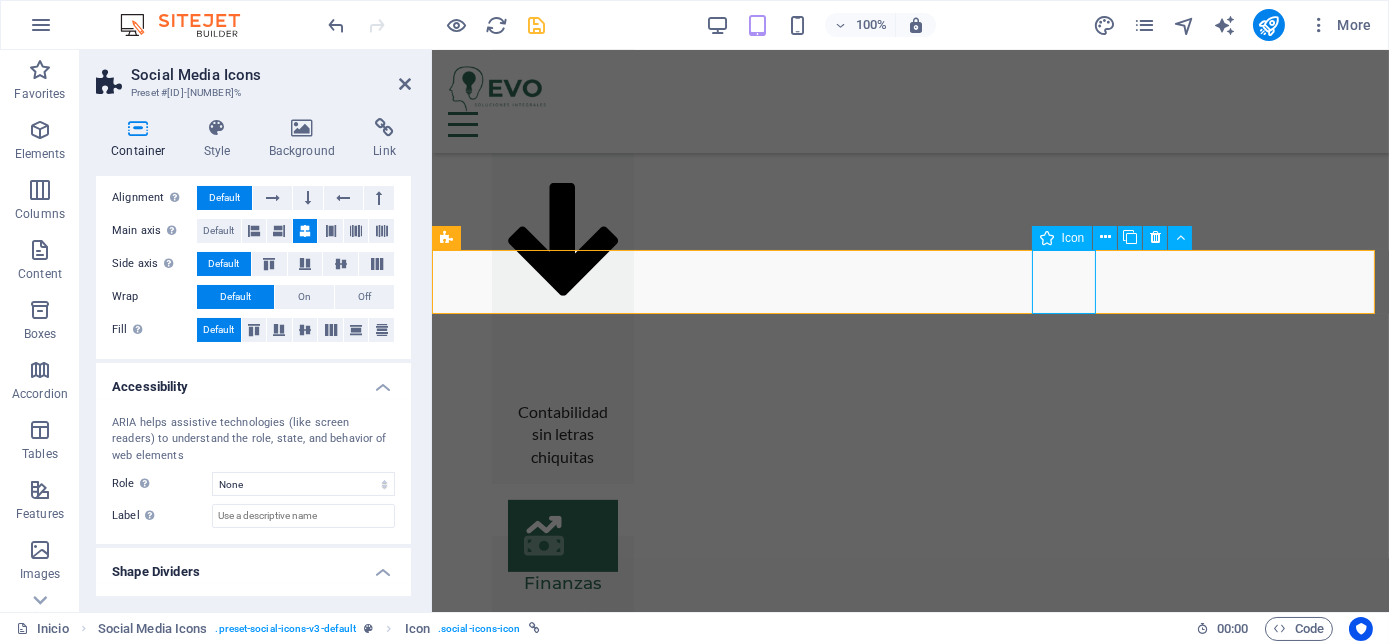 click at bounding box center [909, 3917] 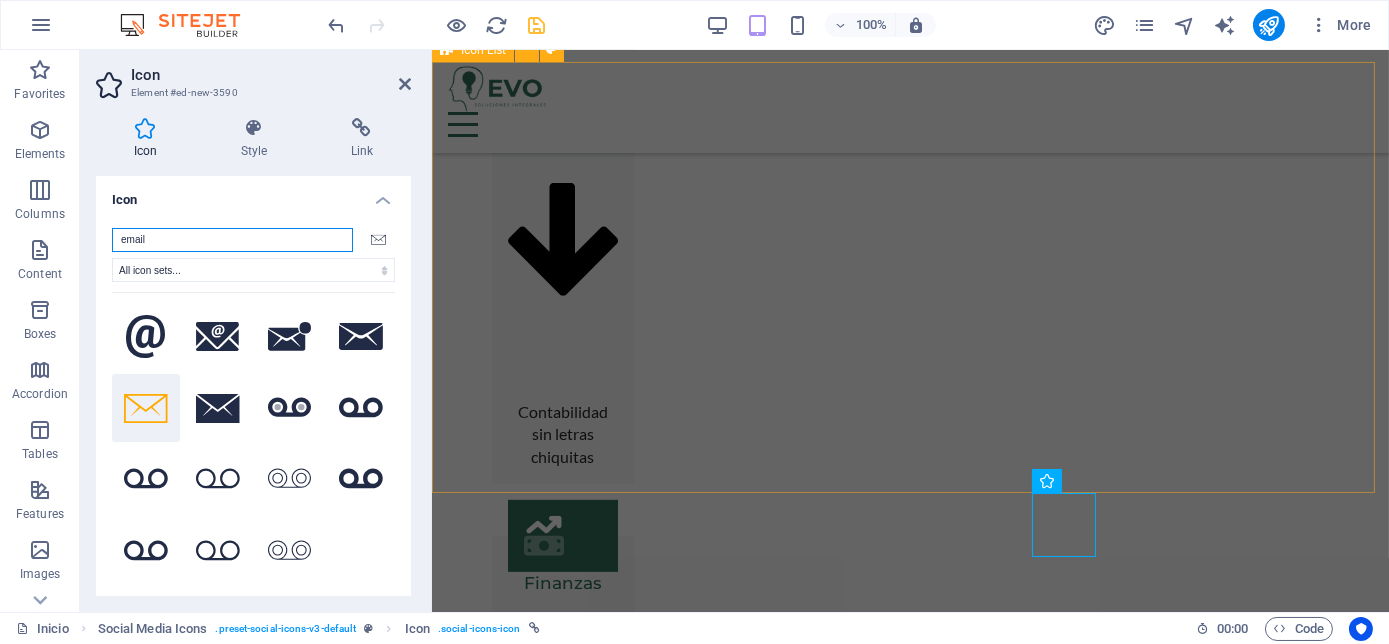 scroll, scrollTop: 1527, scrollLeft: 0, axis: vertical 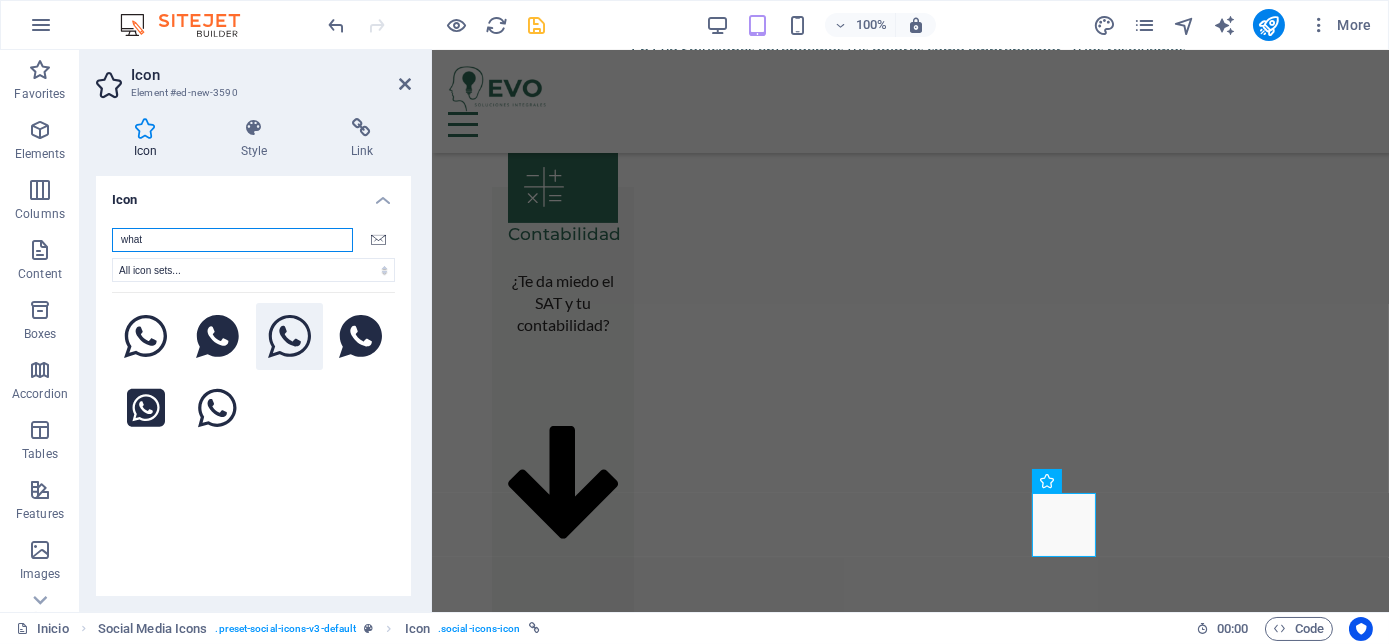 type on "what" 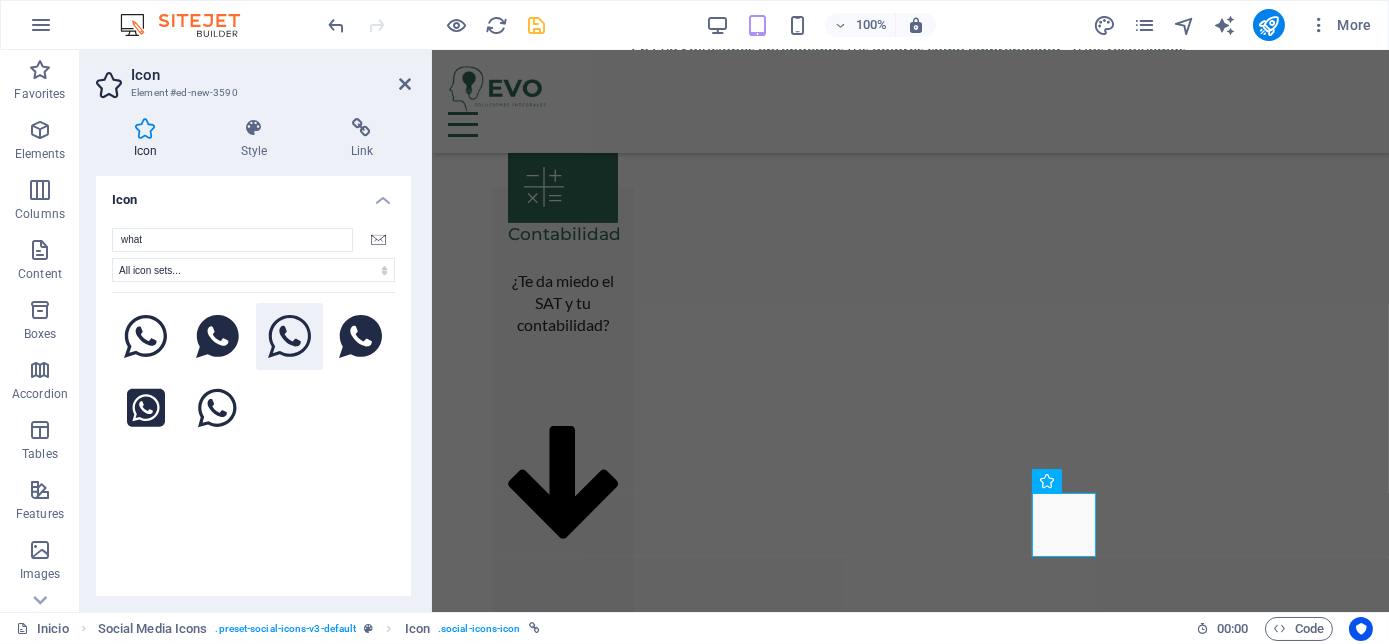 click 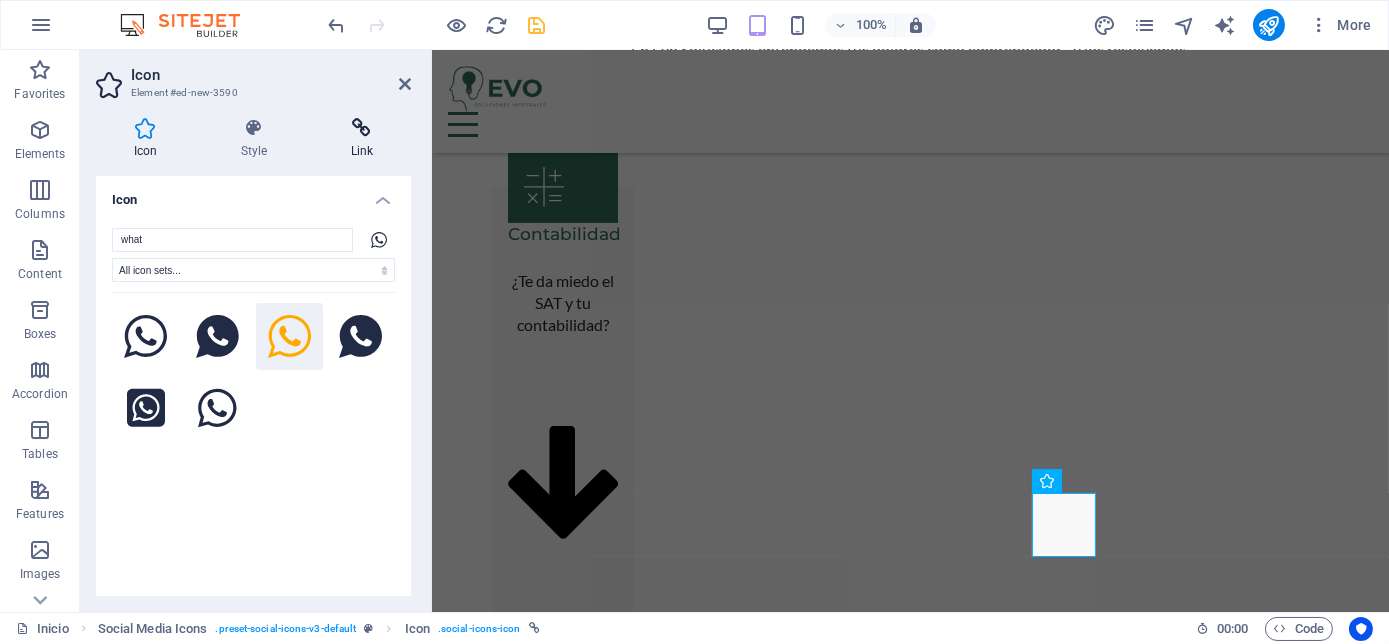 click on "Link" at bounding box center [362, 139] 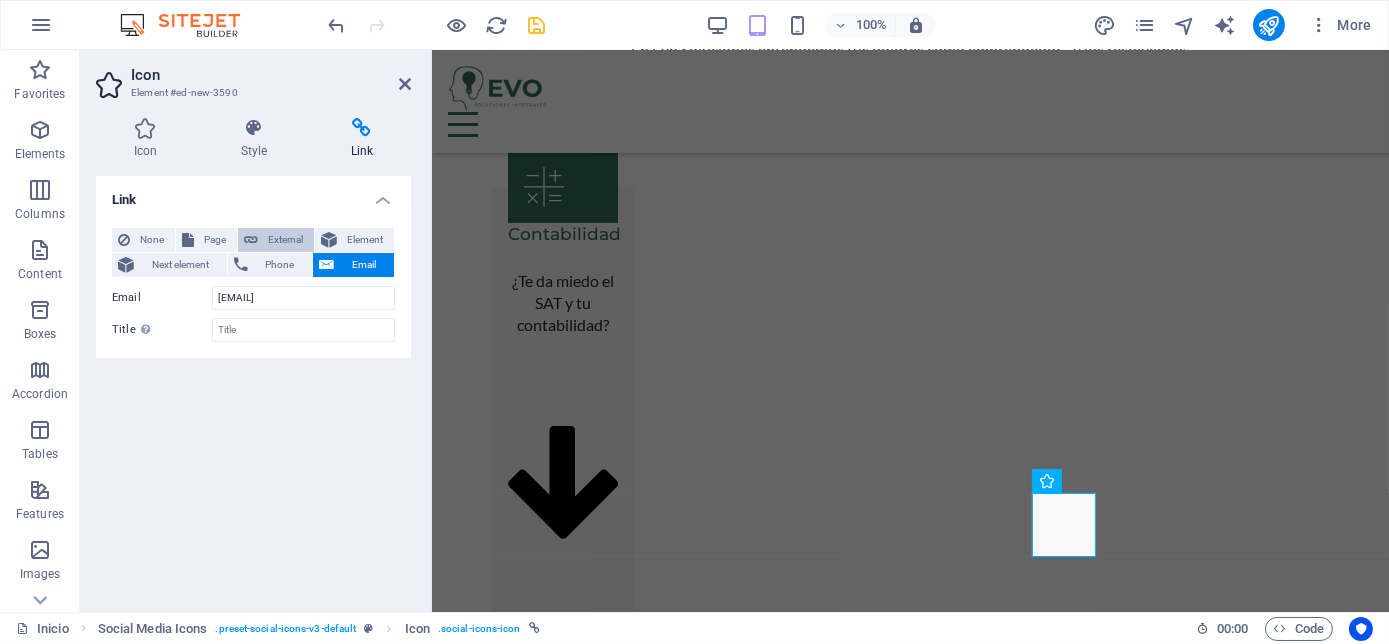 click on "External" at bounding box center (286, 240) 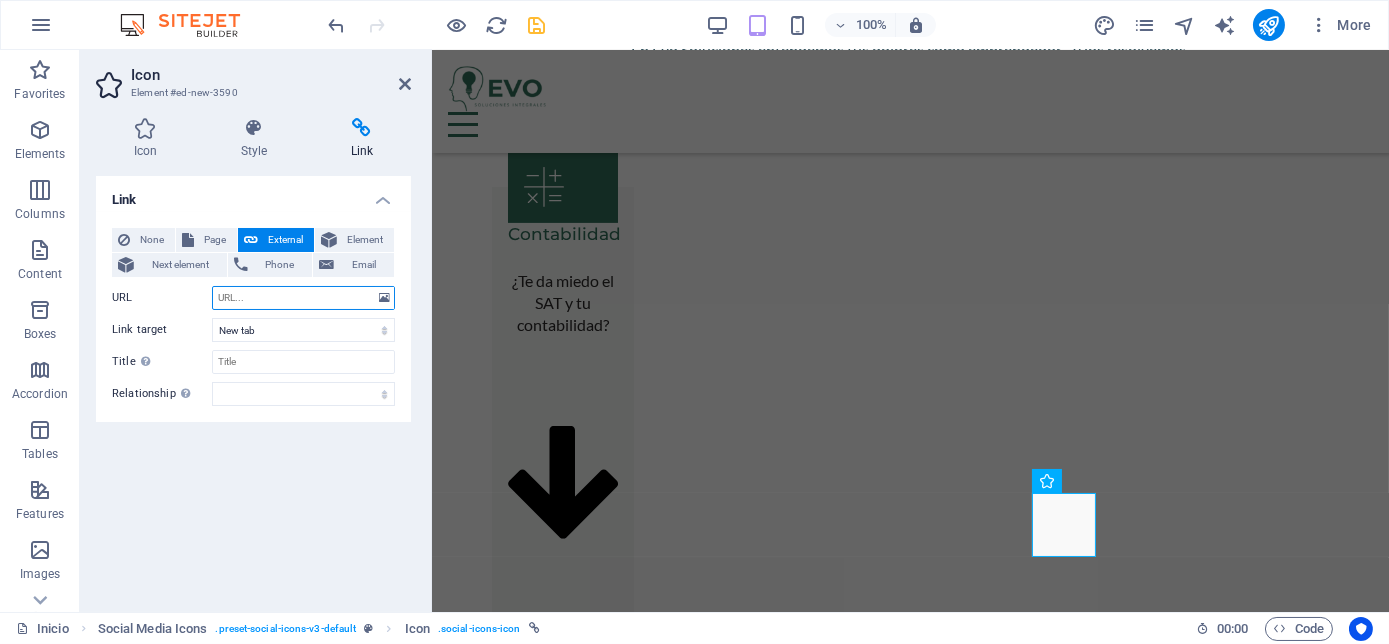 paste on "#[HEX_CODE]" 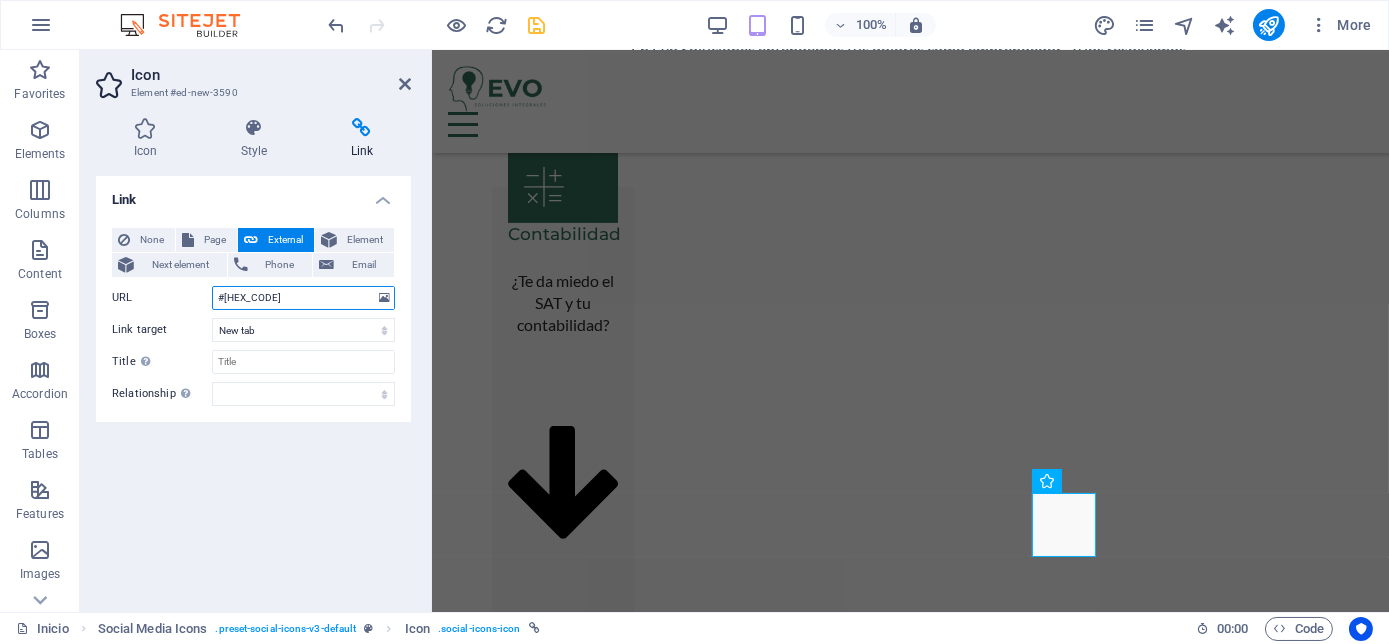 drag, startPoint x: 276, startPoint y: 297, endPoint x: 193, endPoint y: 300, distance: 83.0542 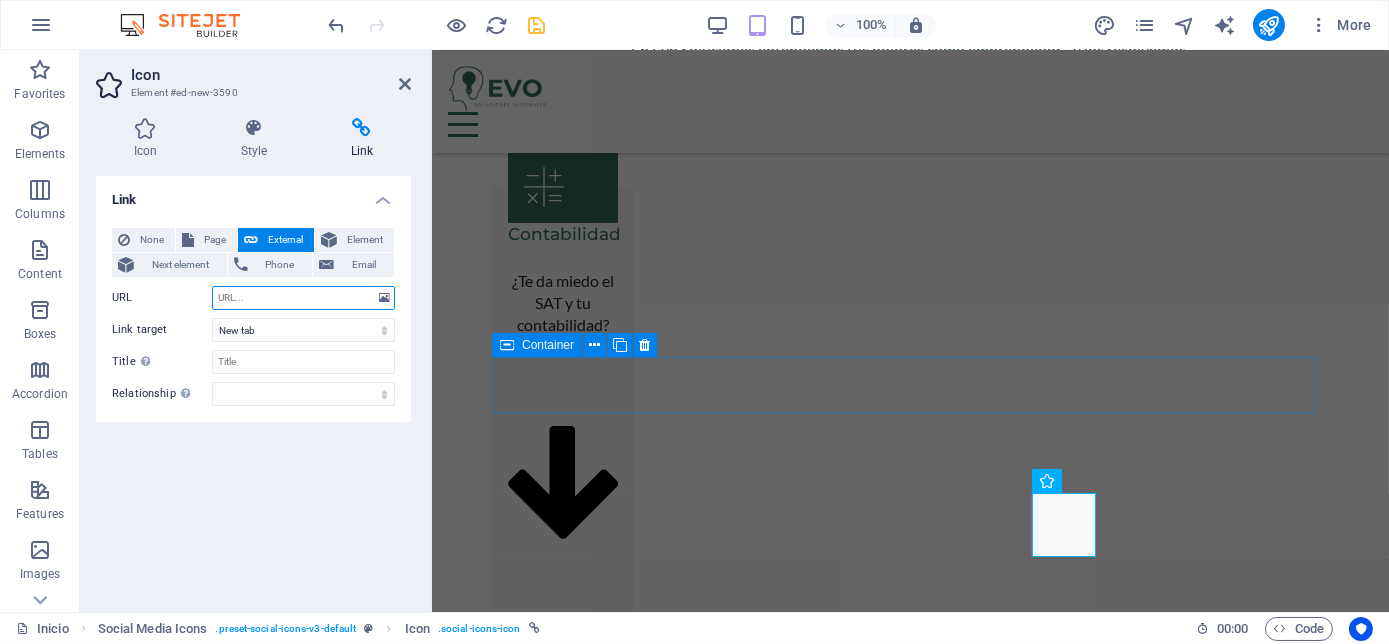click on "URL" at bounding box center (303, 298) 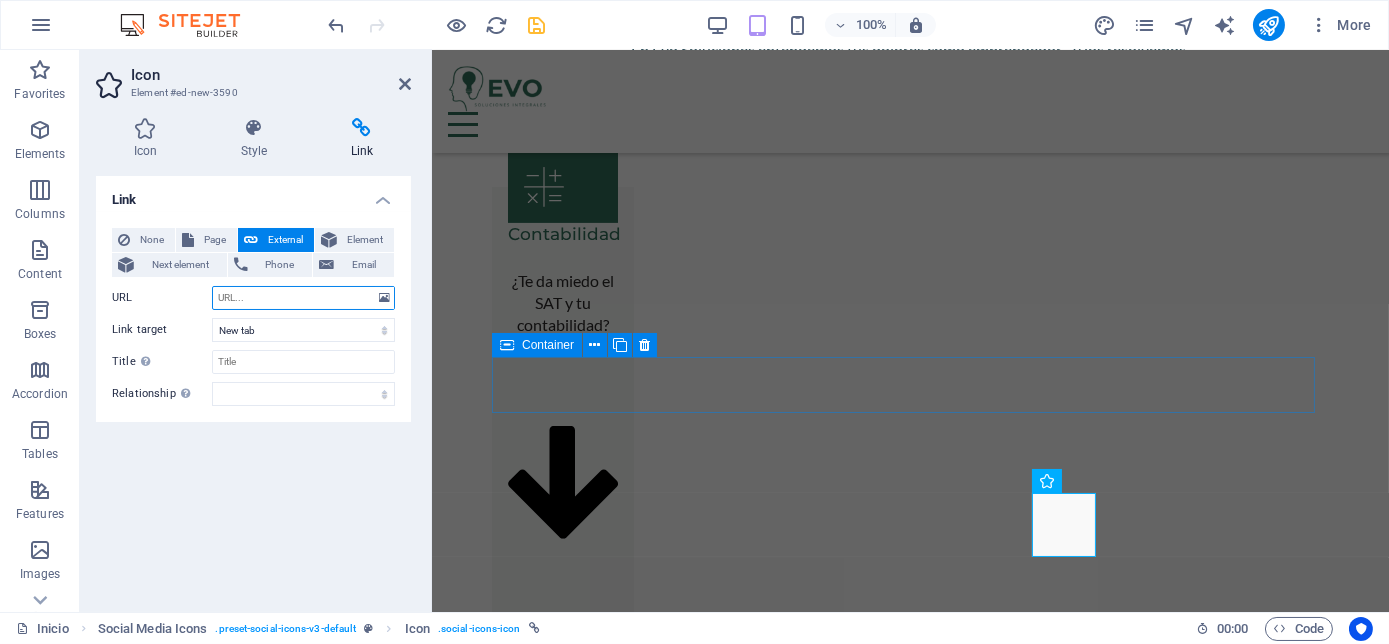 paste on "https://wa.me/message/[ID]" 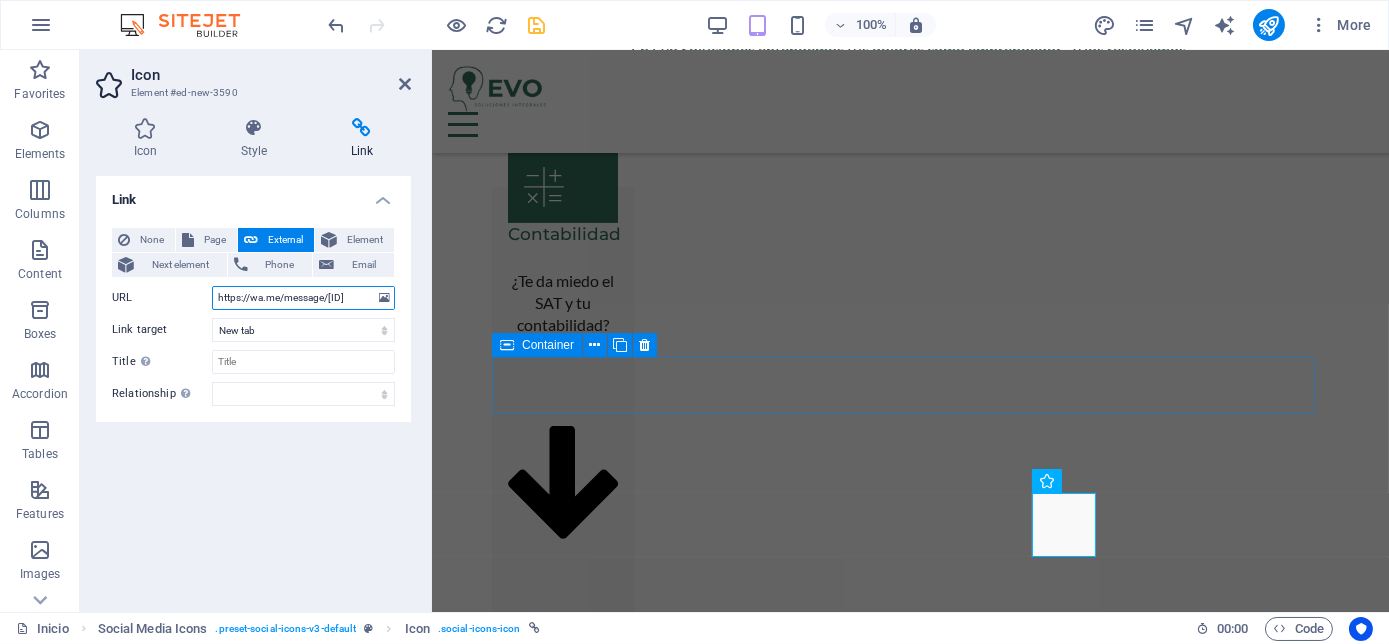 scroll, scrollTop: 0, scrollLeft: 47, axis: horizontal 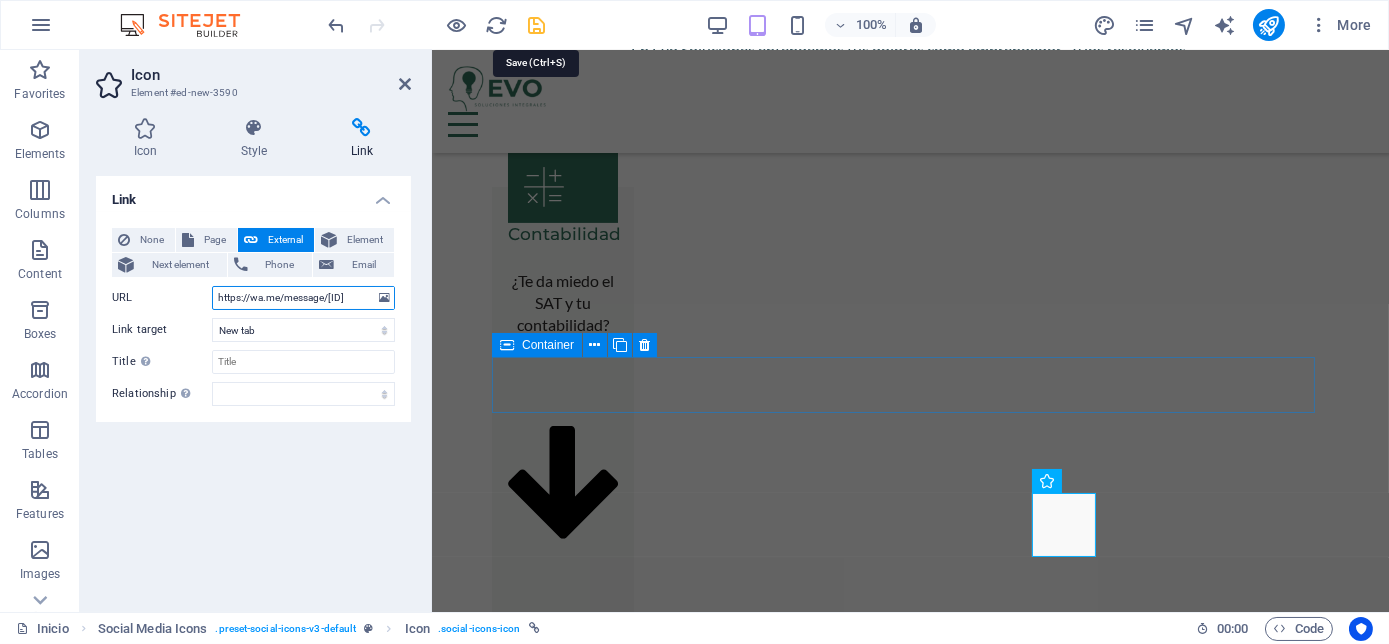 type on "https://wa.me/message/[ID]" 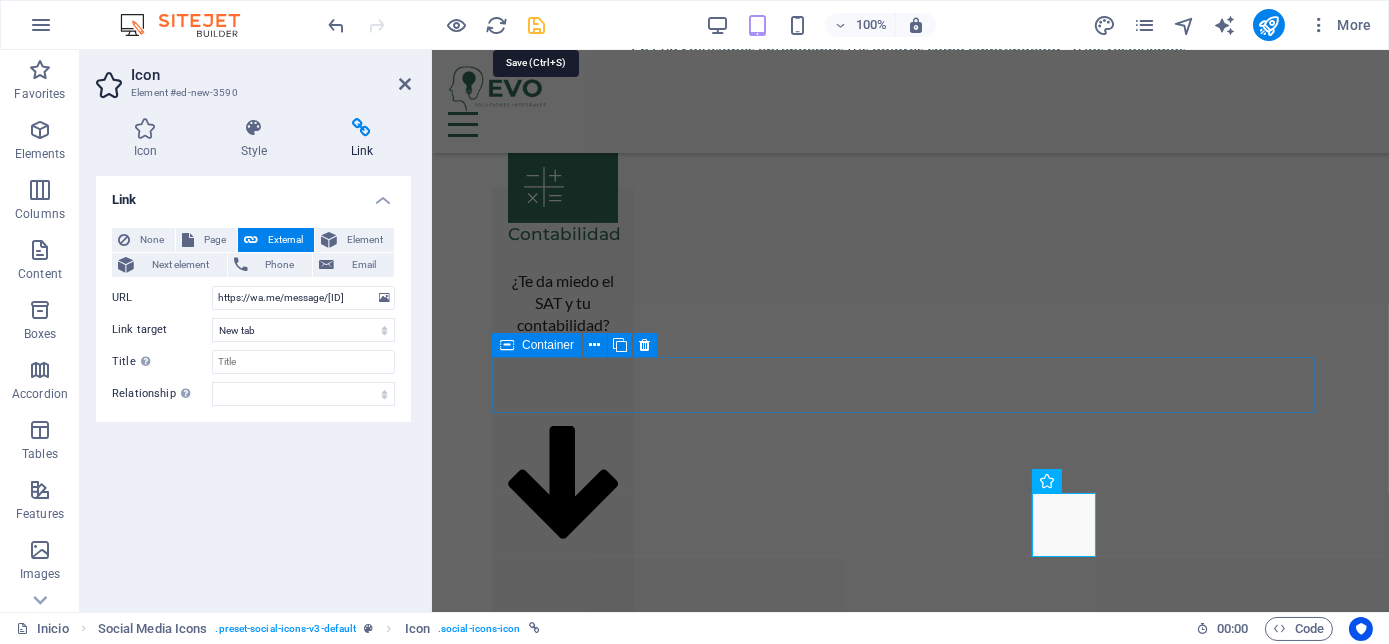 click at bounding box center (537, 25) 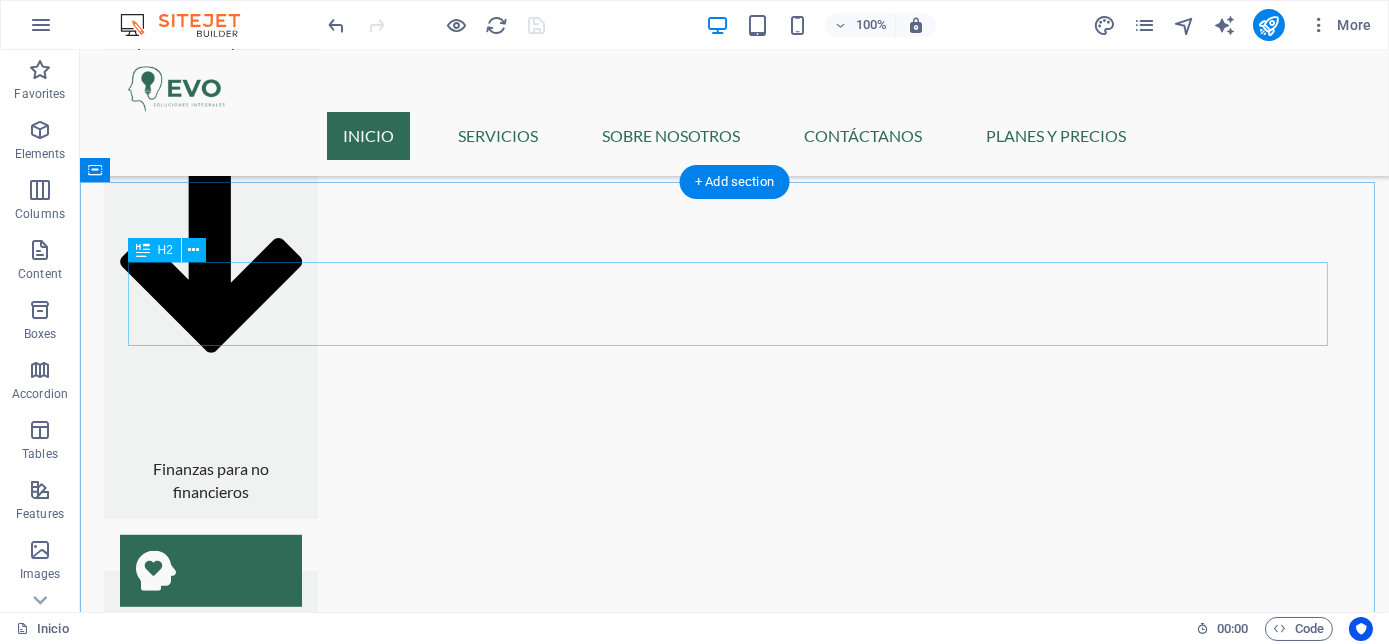 scroll, scrollTop: 2656, scrollLeft: 0, axis: vertical 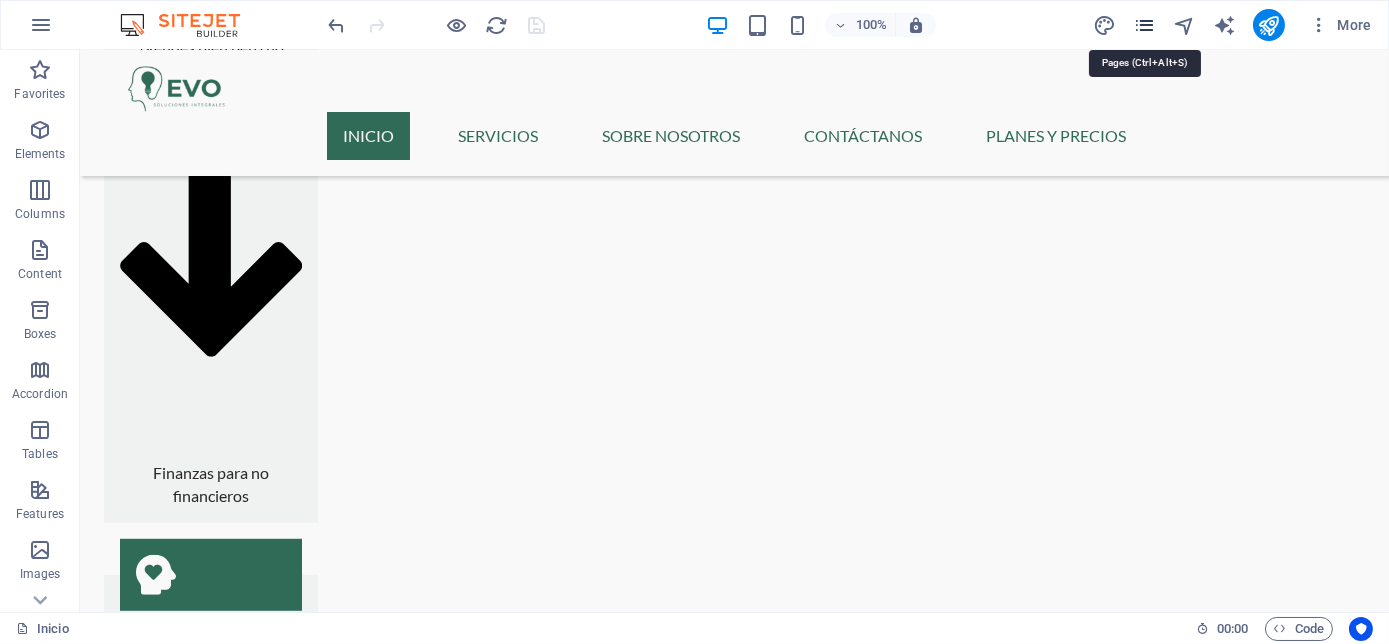 click at bounding box center (1144, 25) 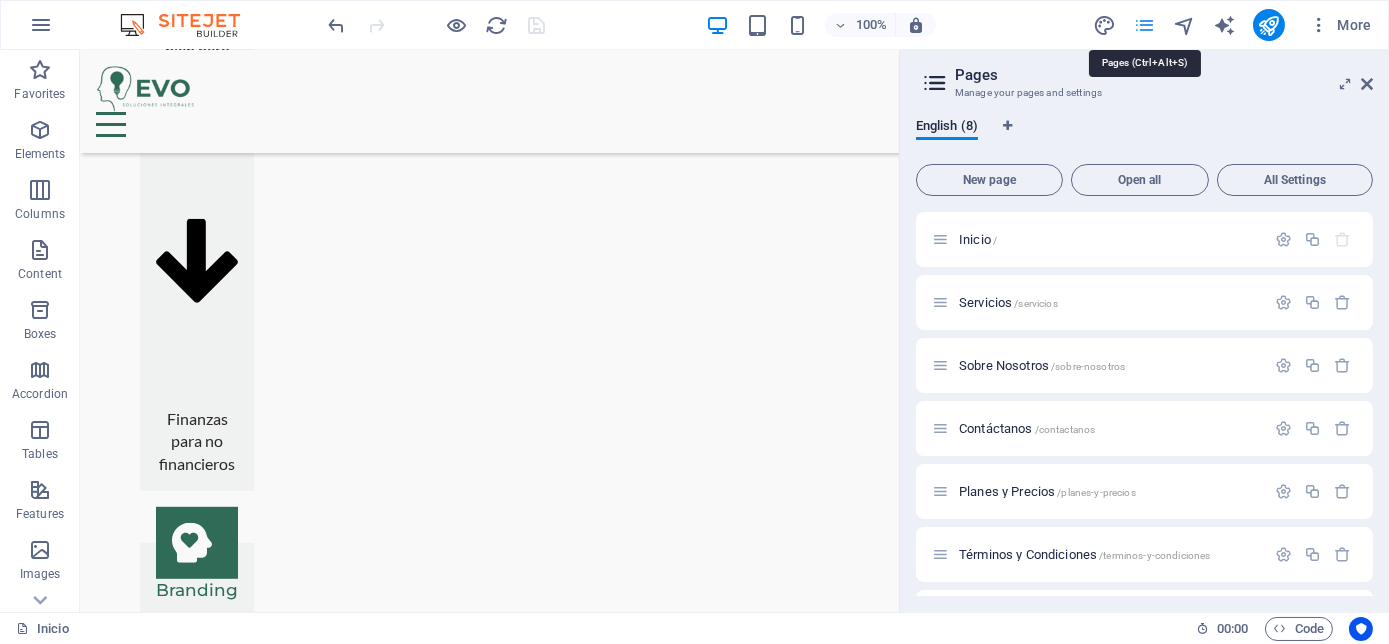 scroll, scrollTop: 2654, scrollLeft: 0, axis: vertical 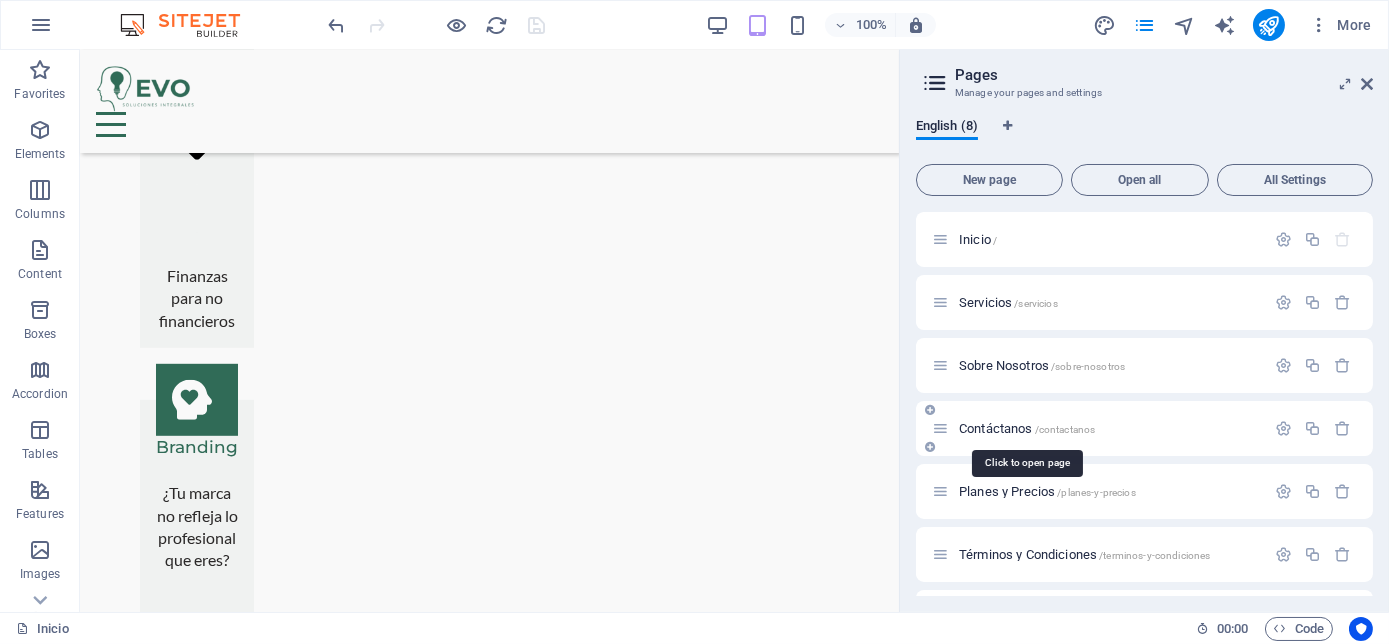click on "Contáctanos /contactanos" at bounding box center [1027, 428] 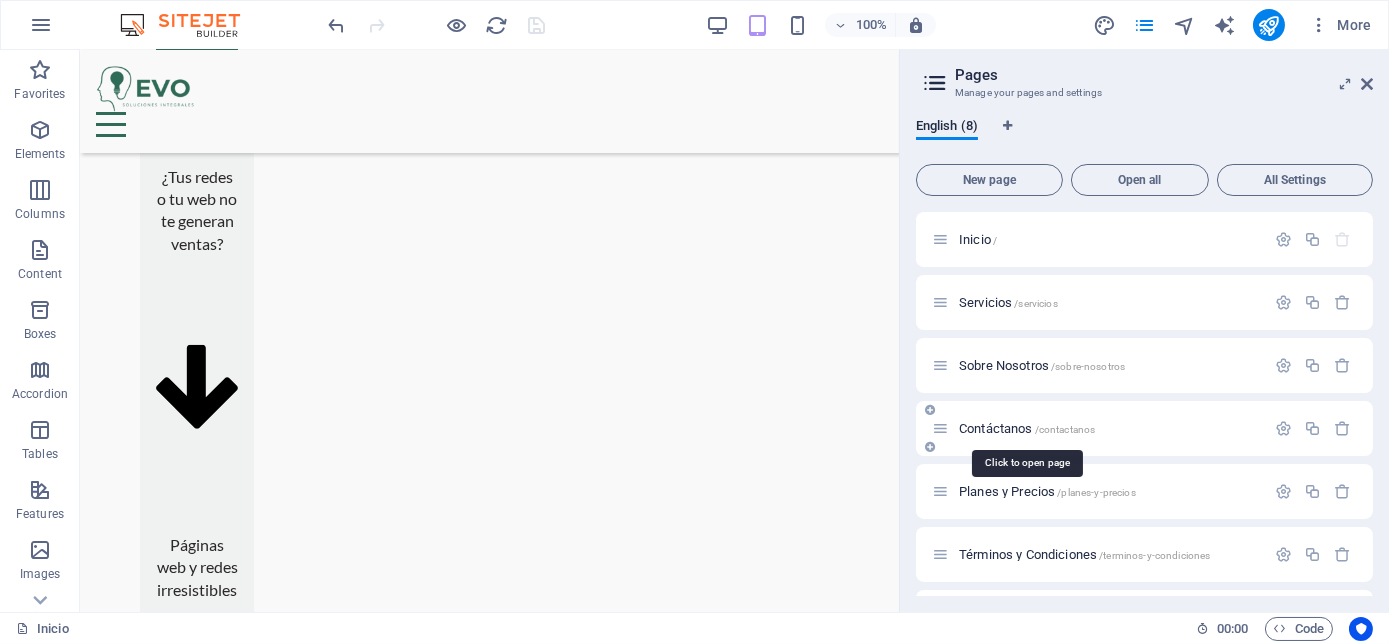 scroll, scrollTop: 0, scrollLeft: 0, axis: both 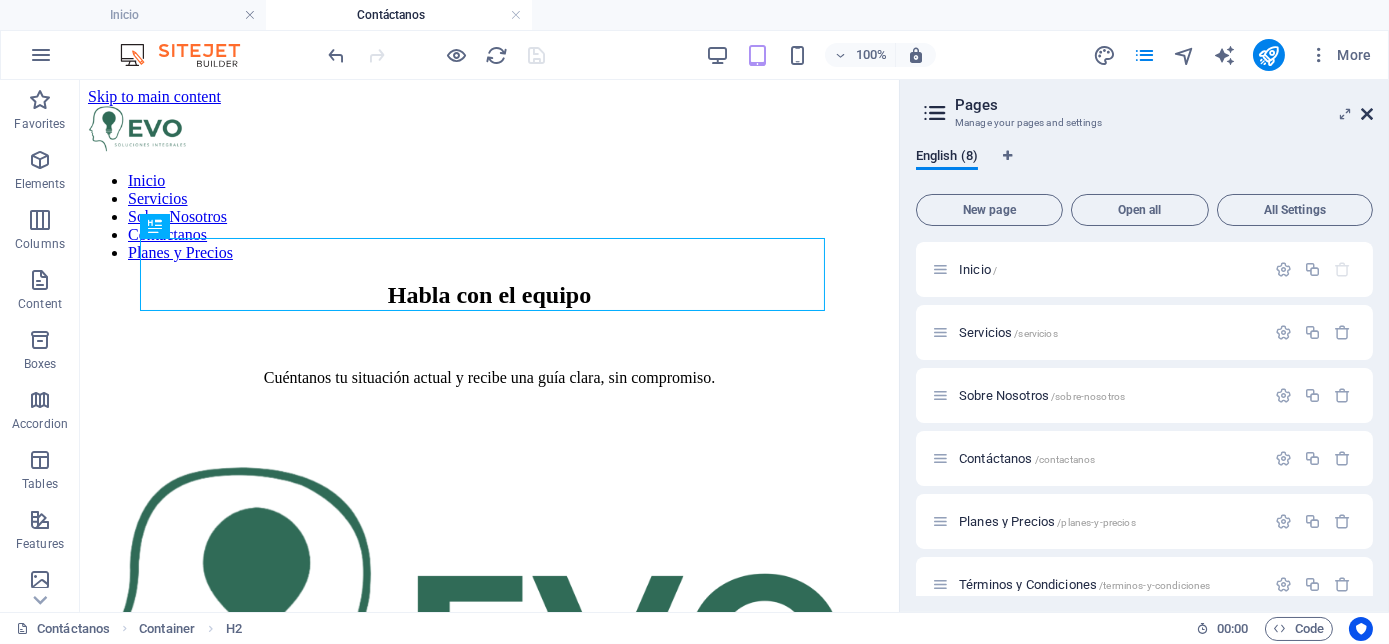 click at bounding box center [1367, 114] 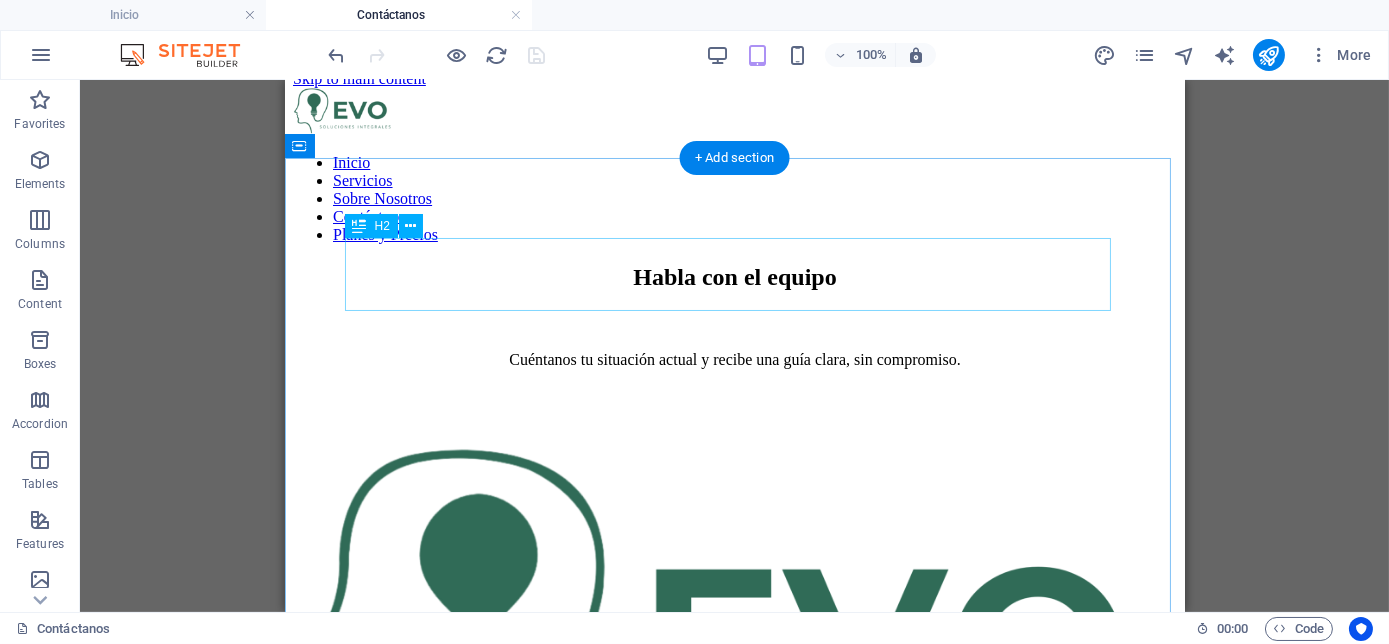 scroll, scrollTop: 0, scrollLeft: 0, axis: both 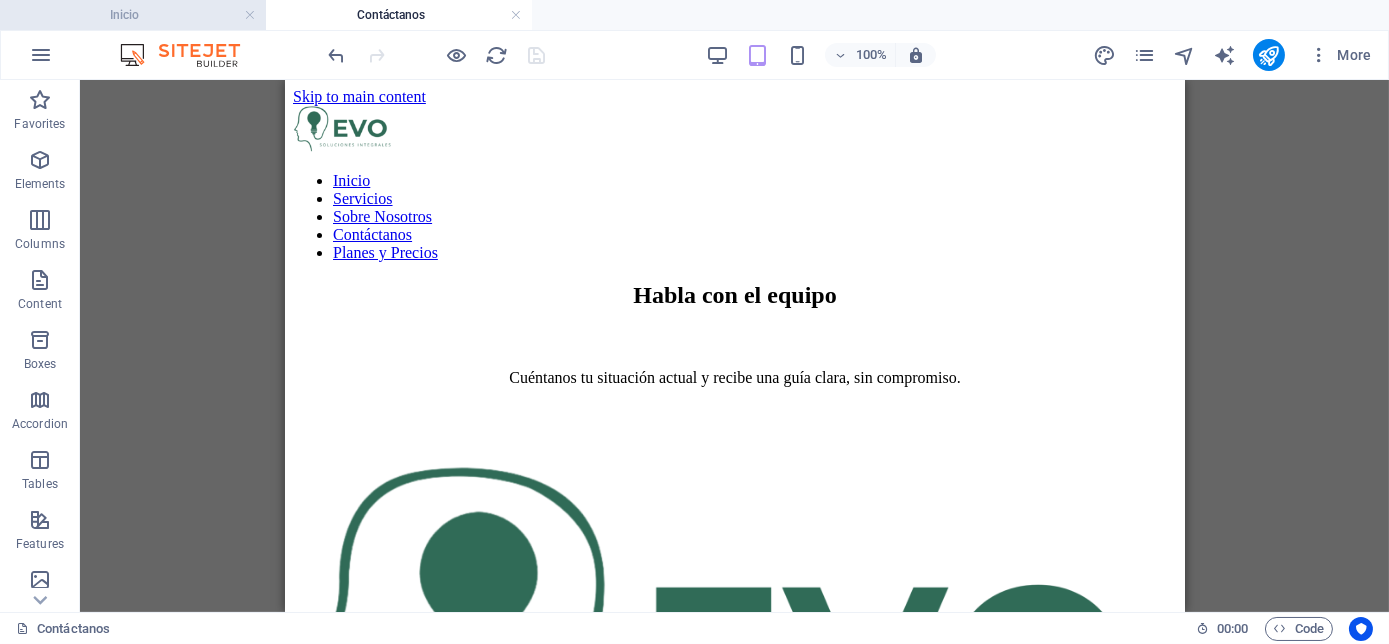click on "Inicio" at bounding box center (133, 15) 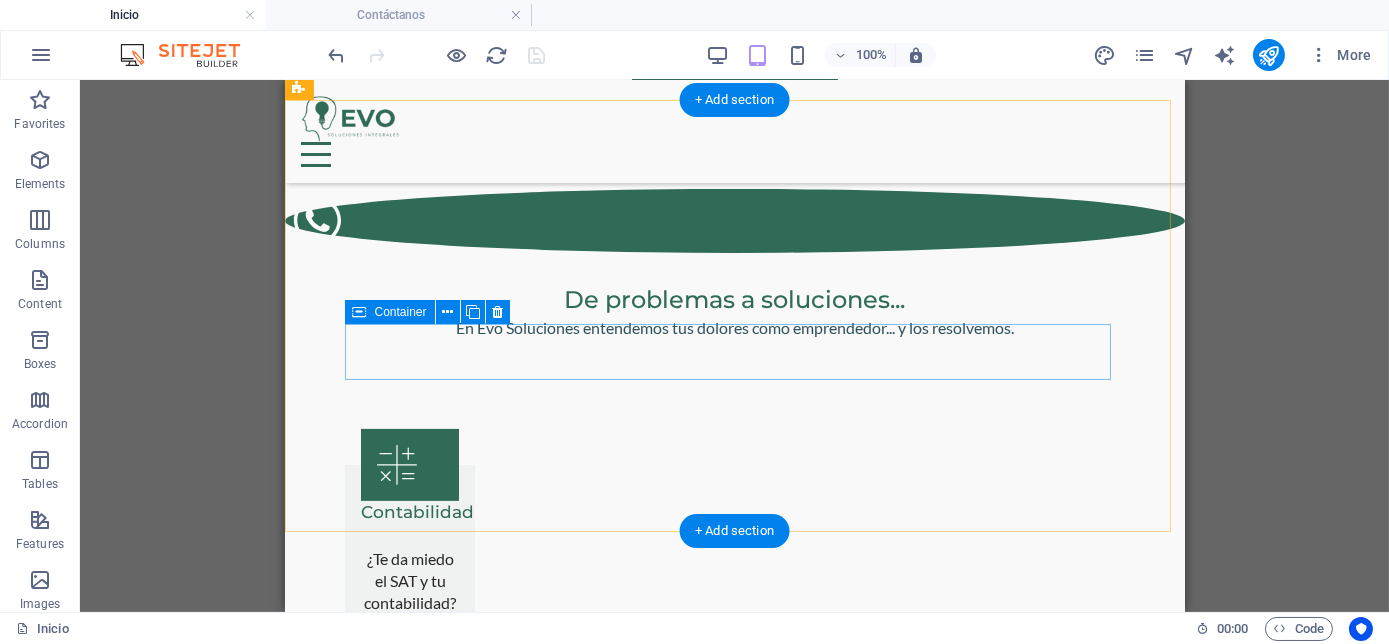 scroll, scrollTop: 1741, scrollLeft: 0, axis: vertical 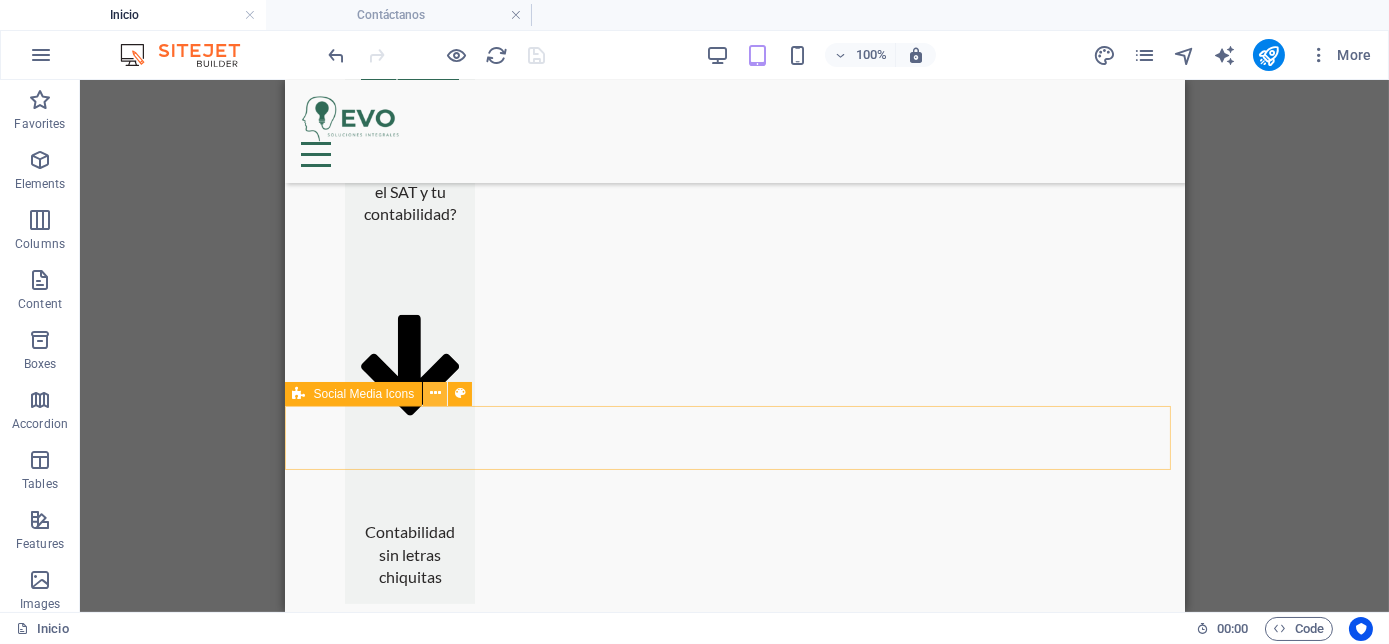 click at bounding box center [435, 393] 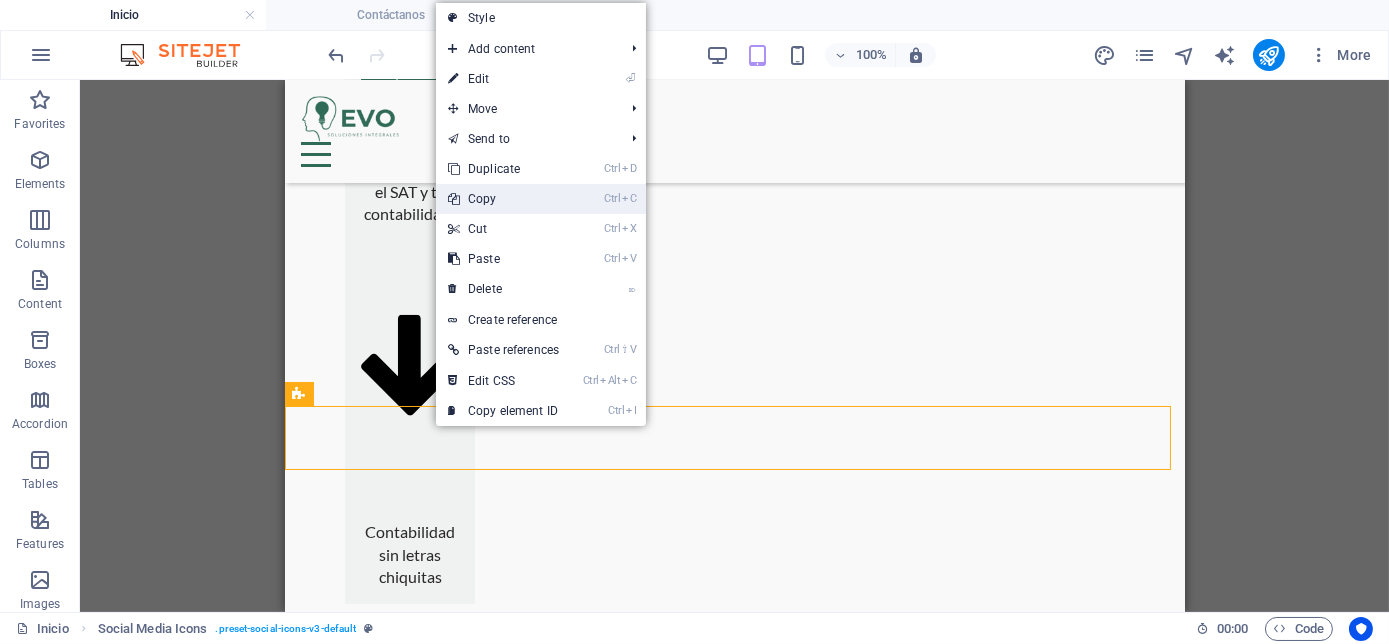click on "Ctrl C  Copy" at bounding box center (503, 199) 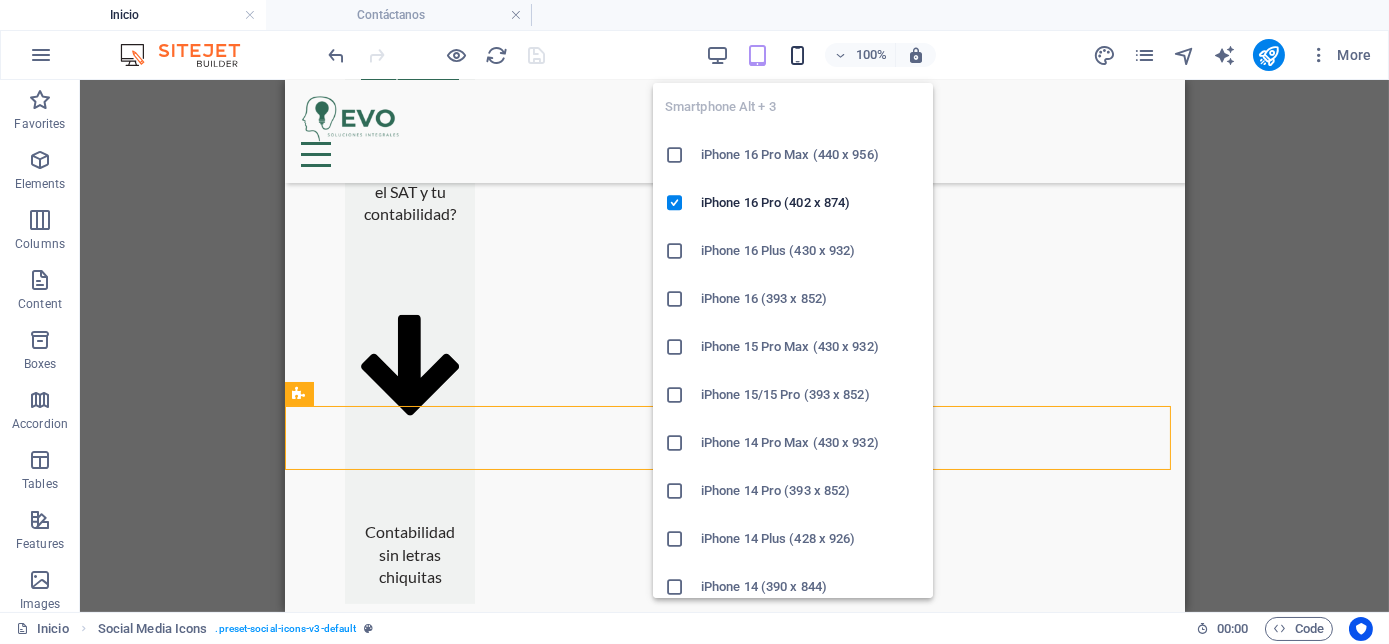 click at bounding box center (797, 55) 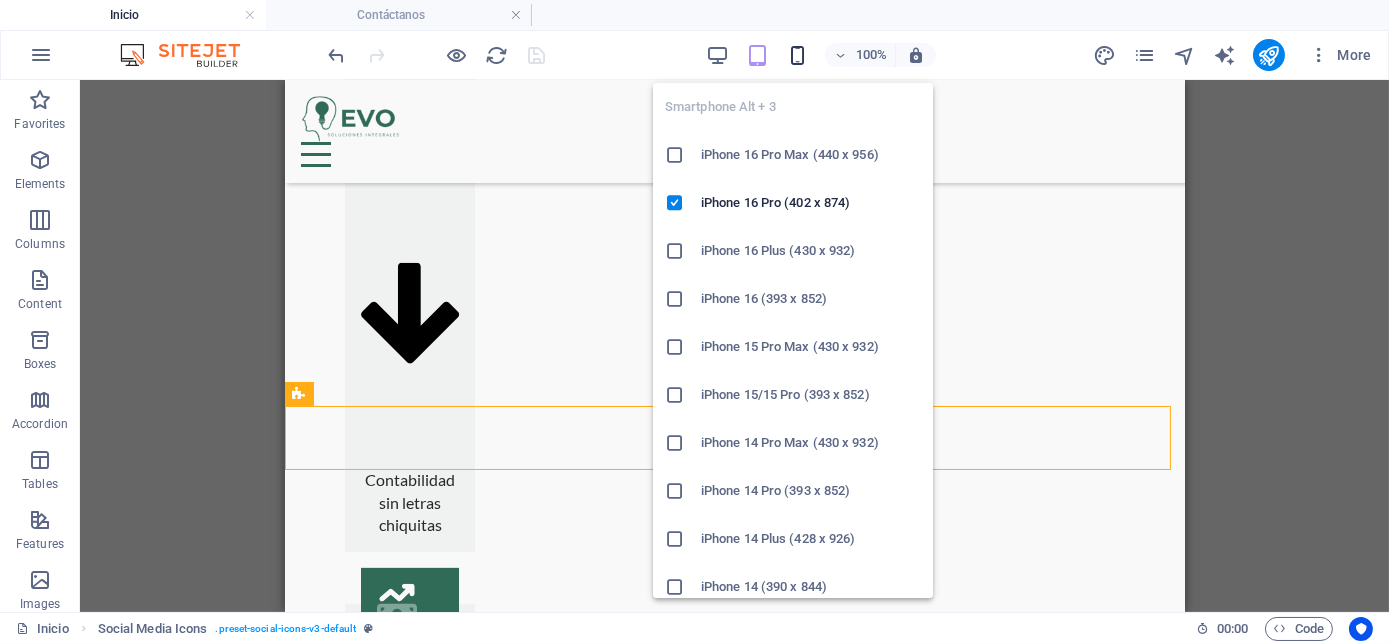 scroll, scrollTop: 2897, scrollLeft: 0, axis: vertical 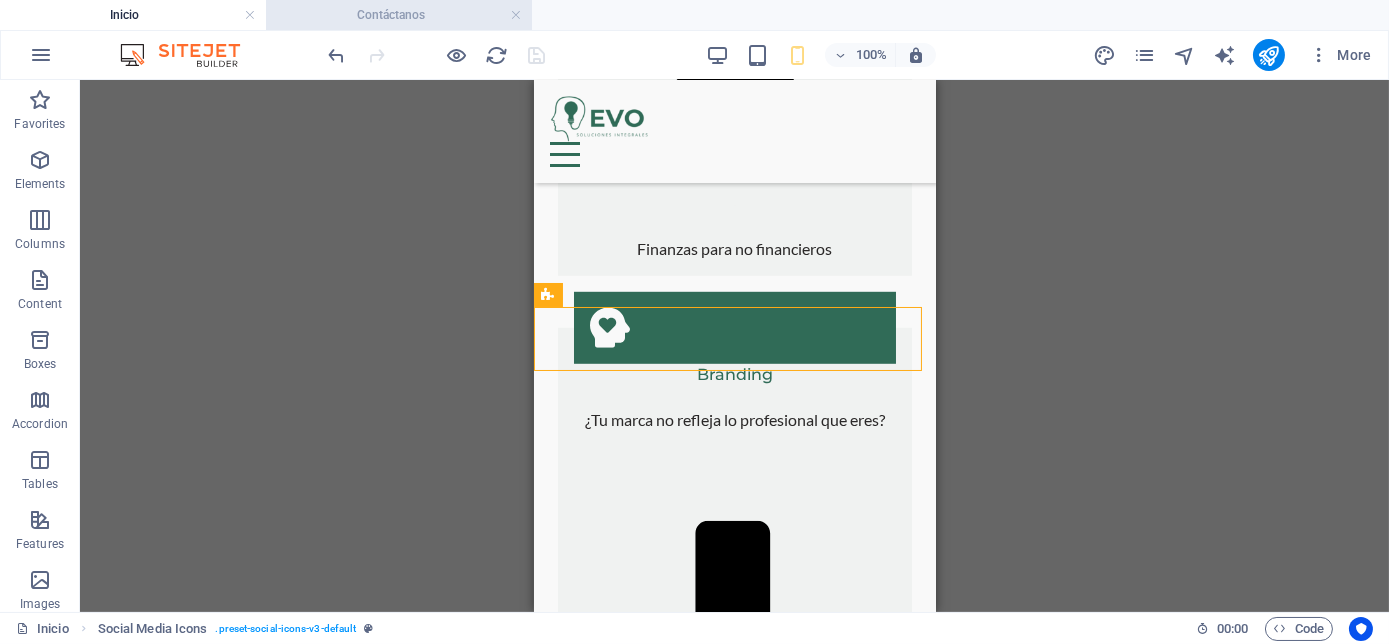 click on "Contáctanos" at bounding box center (399, 15) 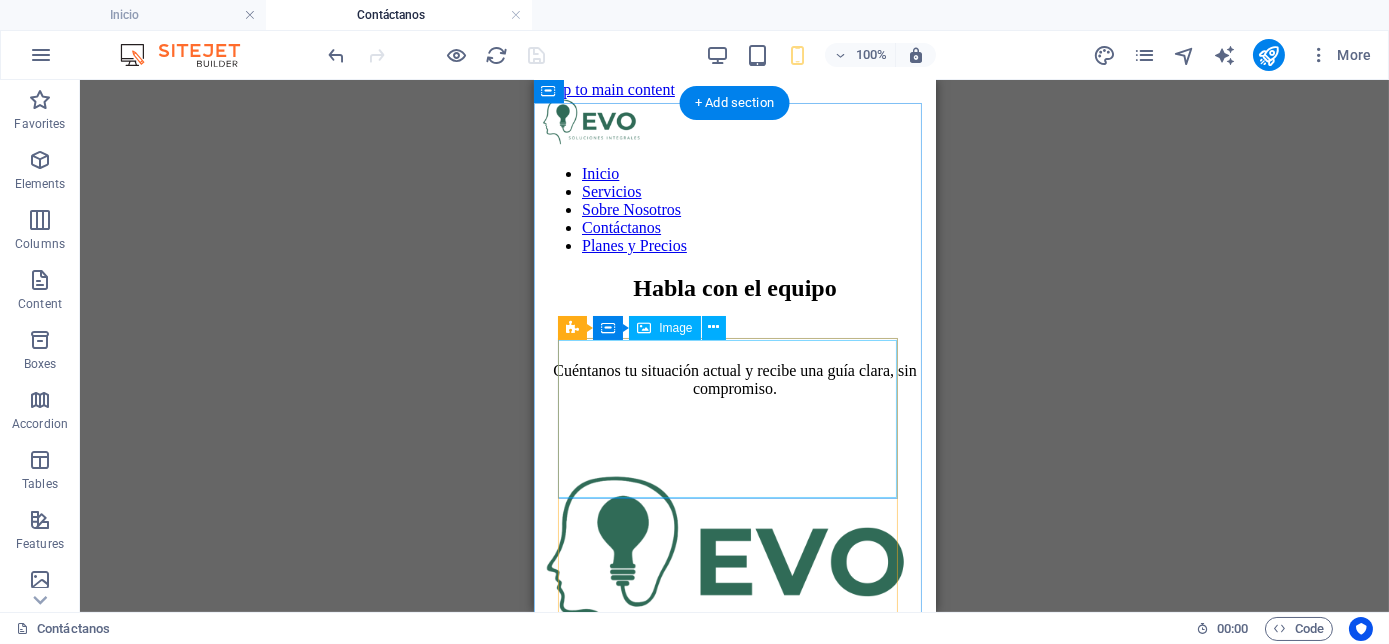 scroll, scrollTop: 0, scrollLeft: 0, axis: both 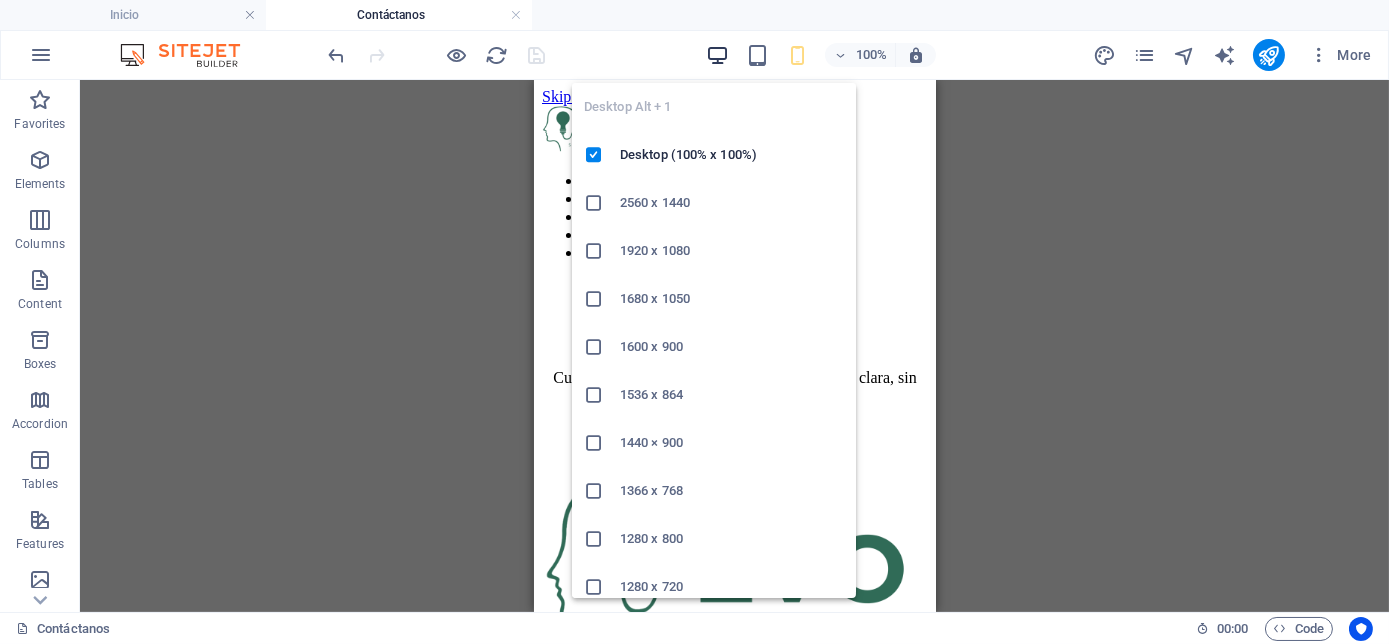 click at bounding box center (717, 55) 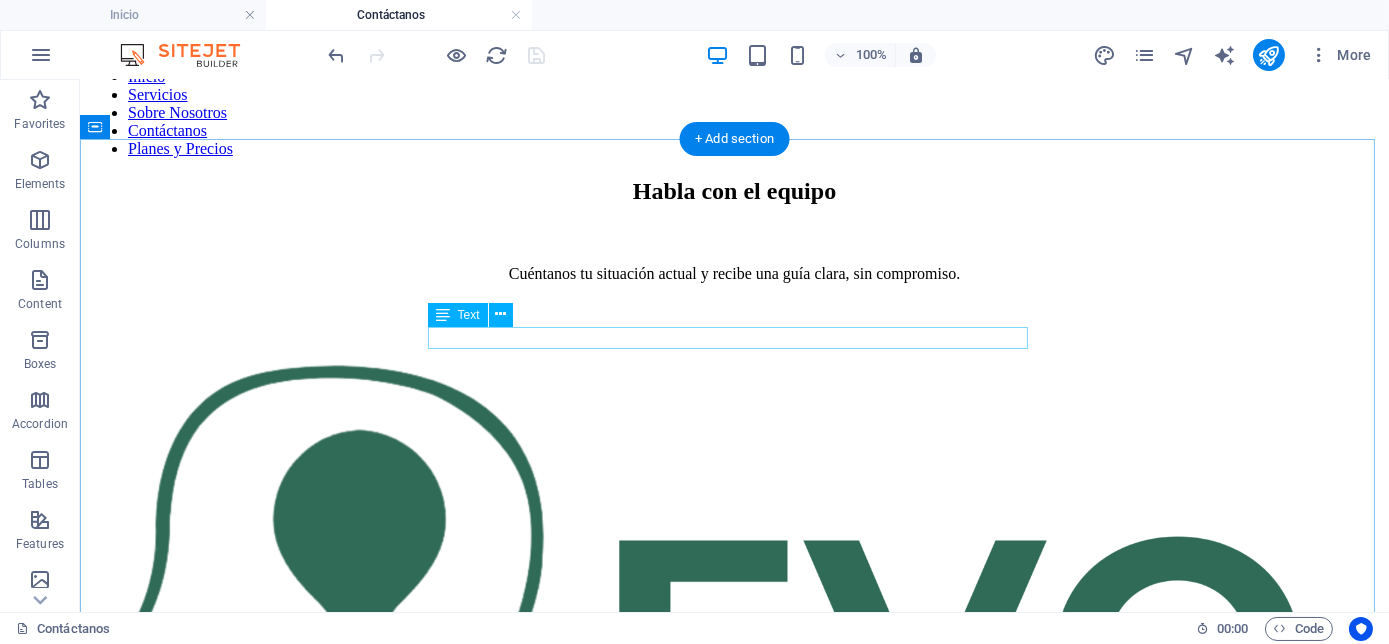 scroll, scrollTop: 0, scrollLeft: 0, axis: both 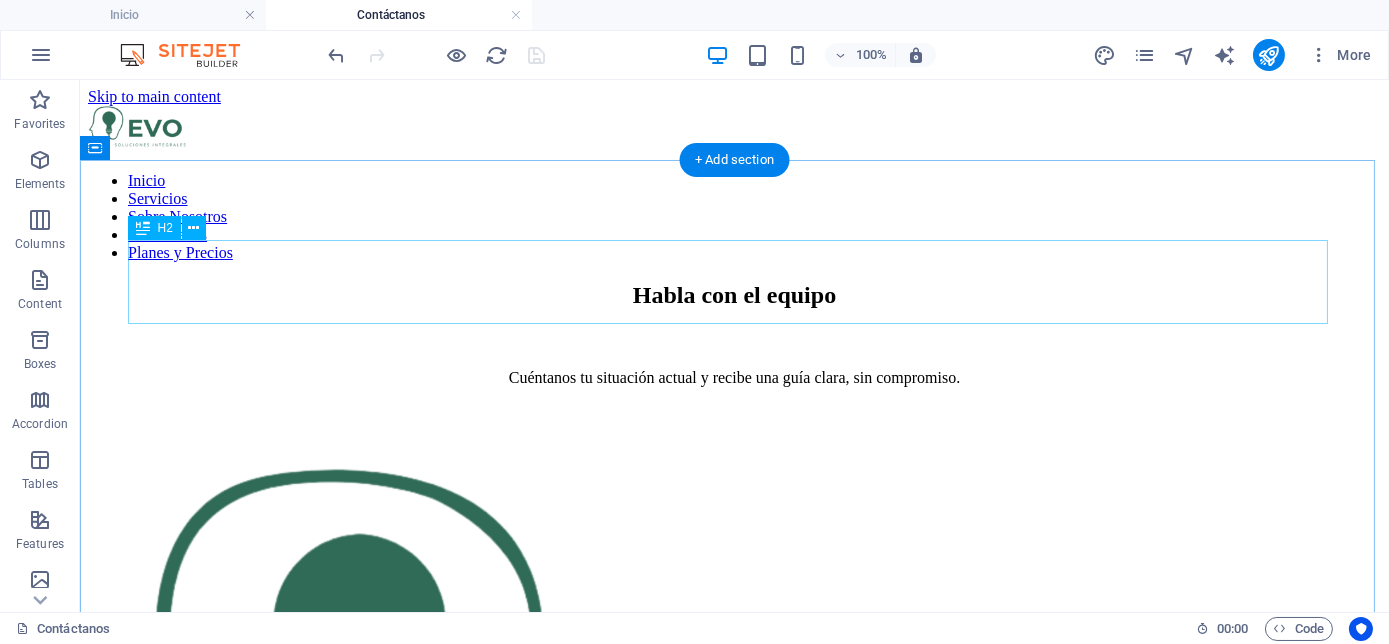 click on "Habla con el equipo" at bounding box center (734, 295) 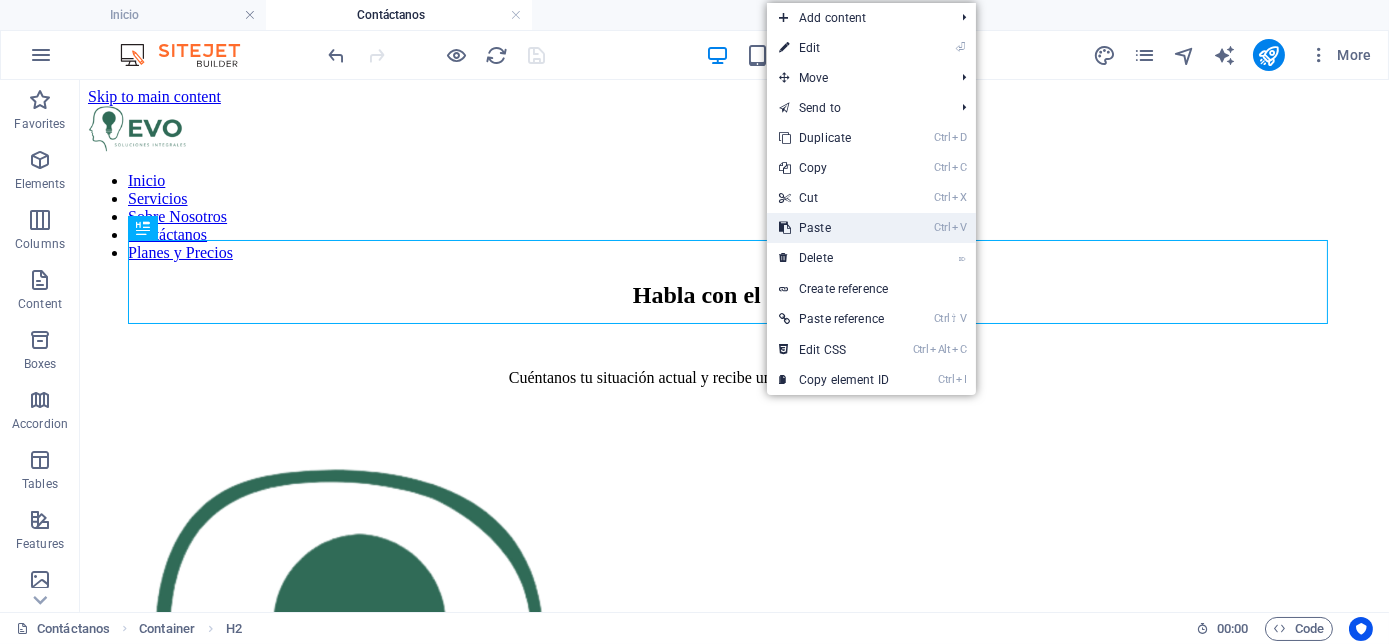 click on "Ctrl V  Paste" at bounding box center (834, 228) 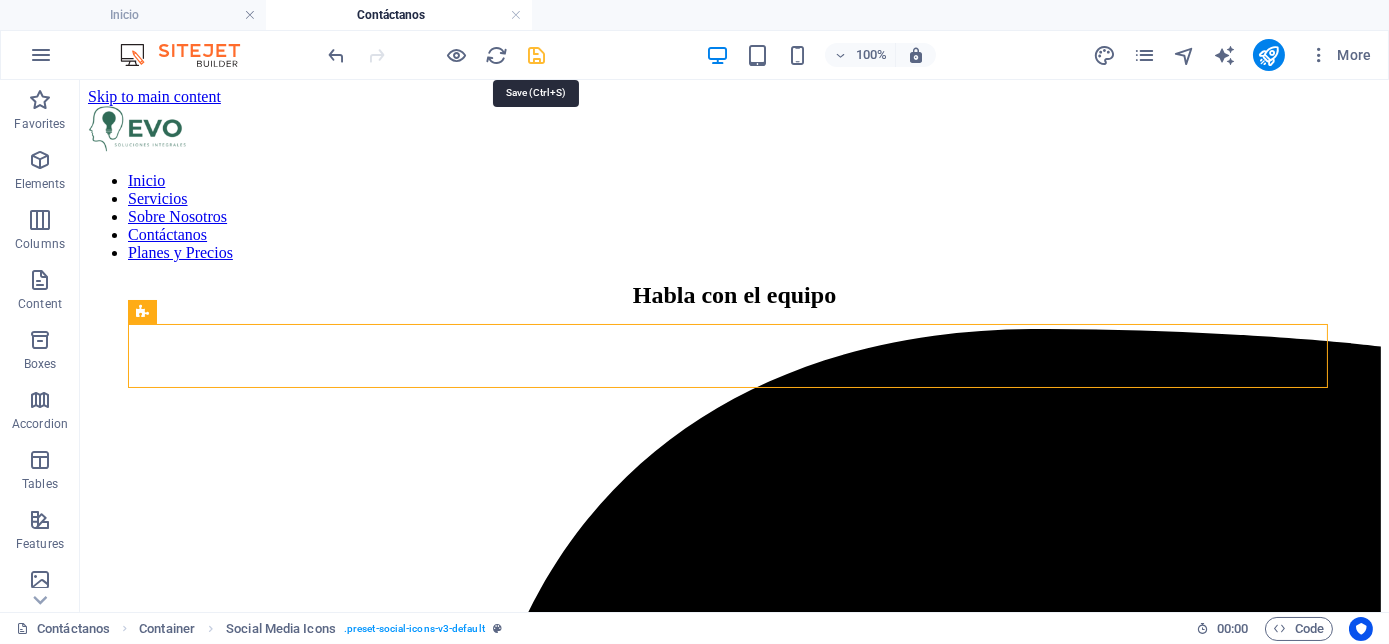 click at bounding box center [537, 55] 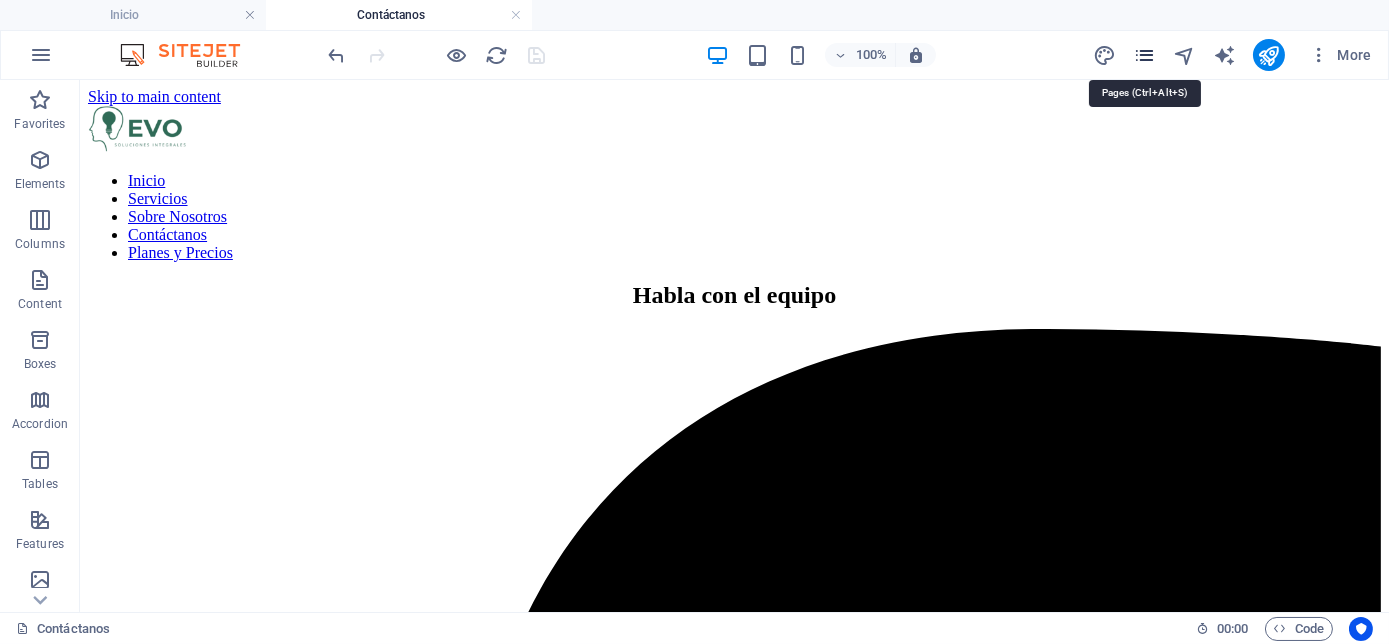 click at bounding box center (1144, 55) 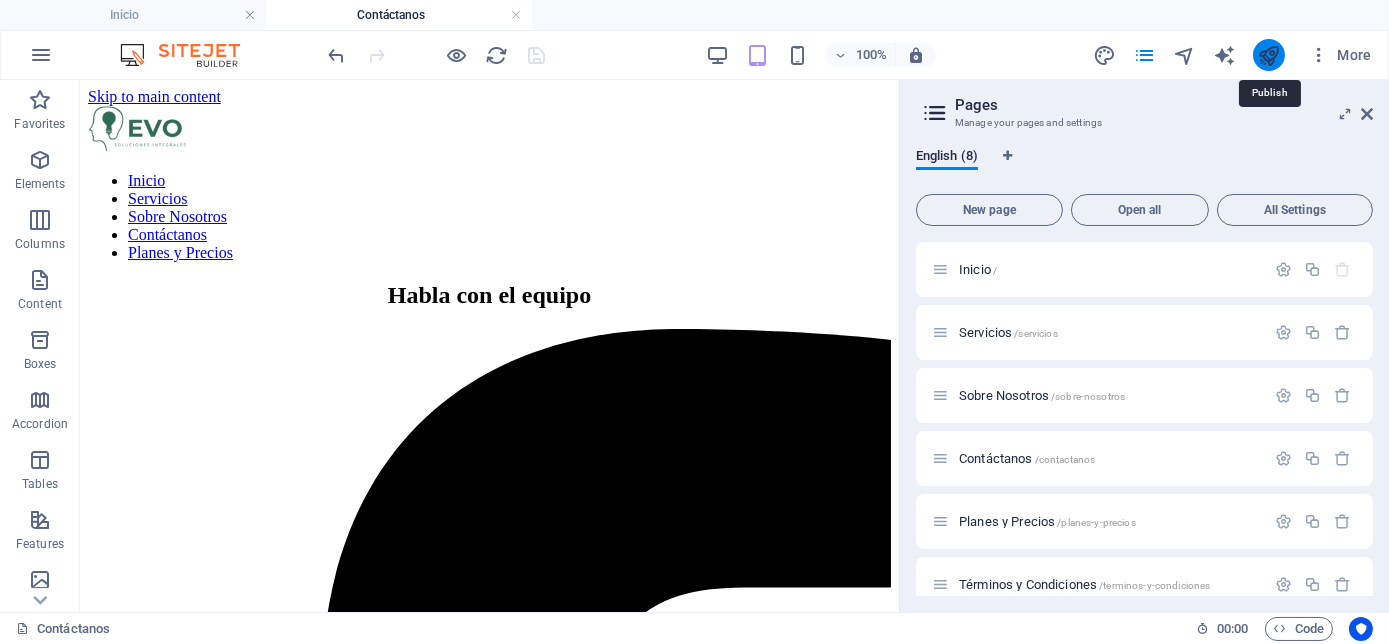 click at bounding box center (1268, 55) 